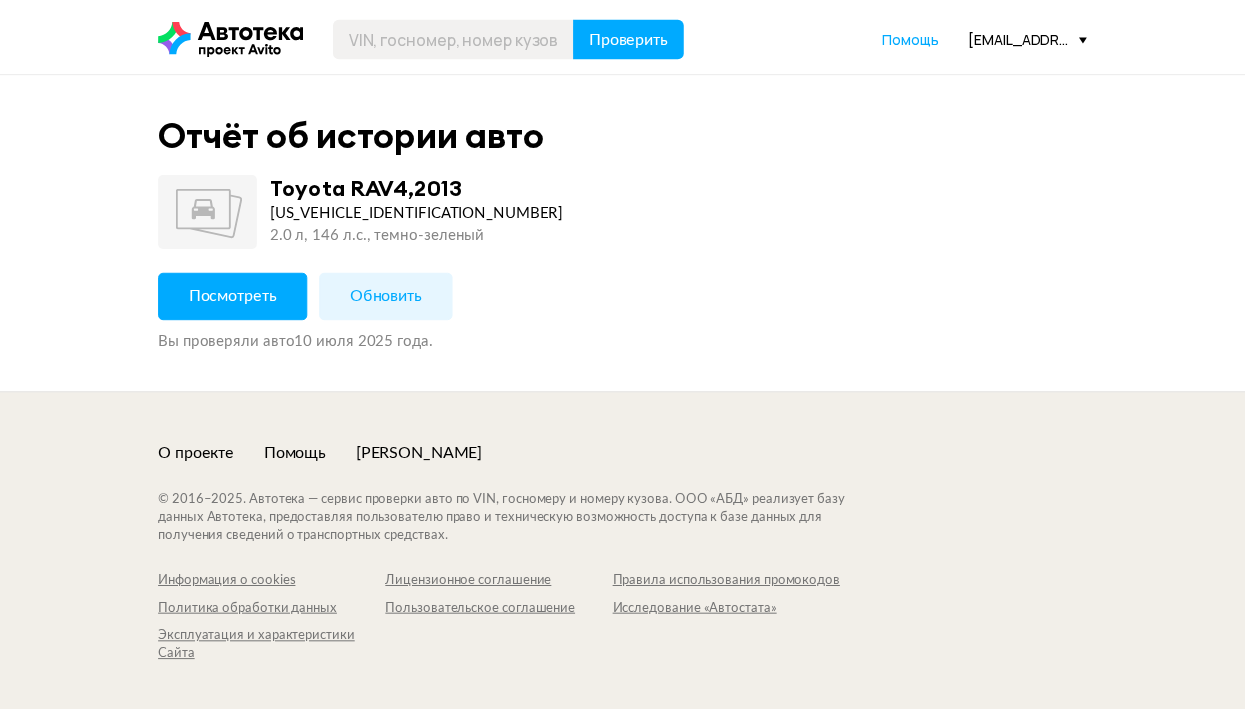 scroll, scrollTop: 0, scrollLeft: 0, axis: both 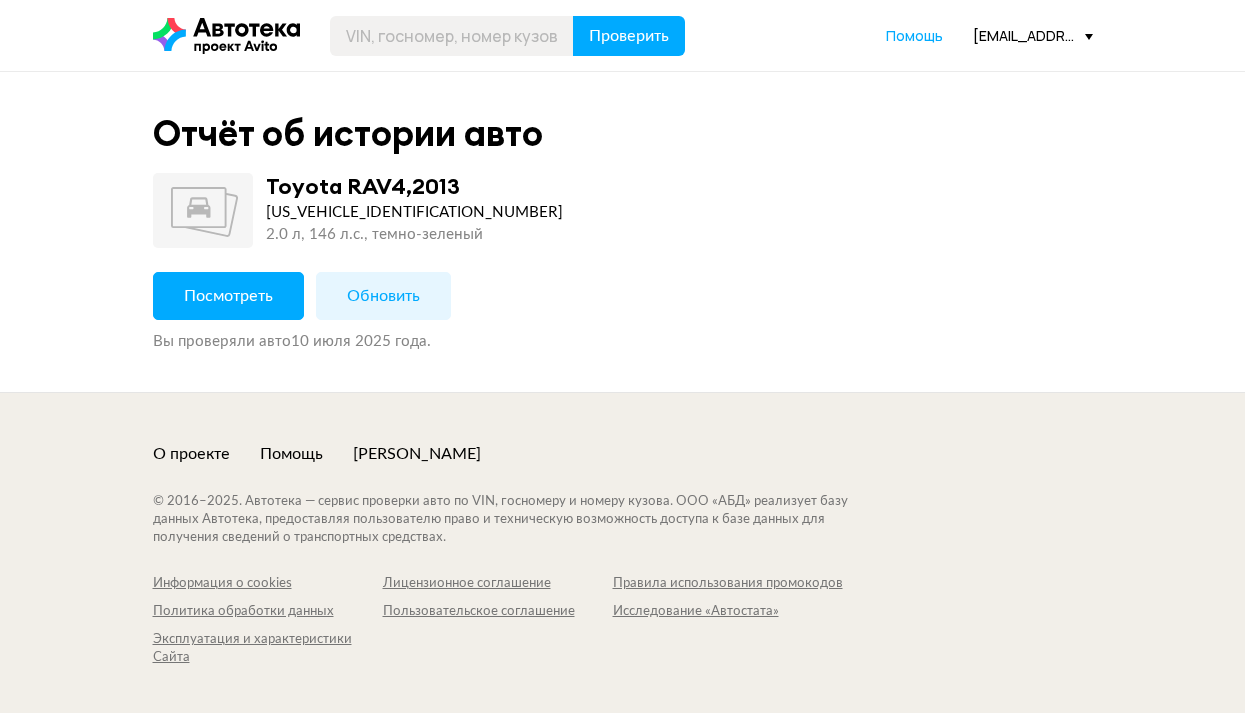 click on "Посмотреть" at bounding box center [228, 296] 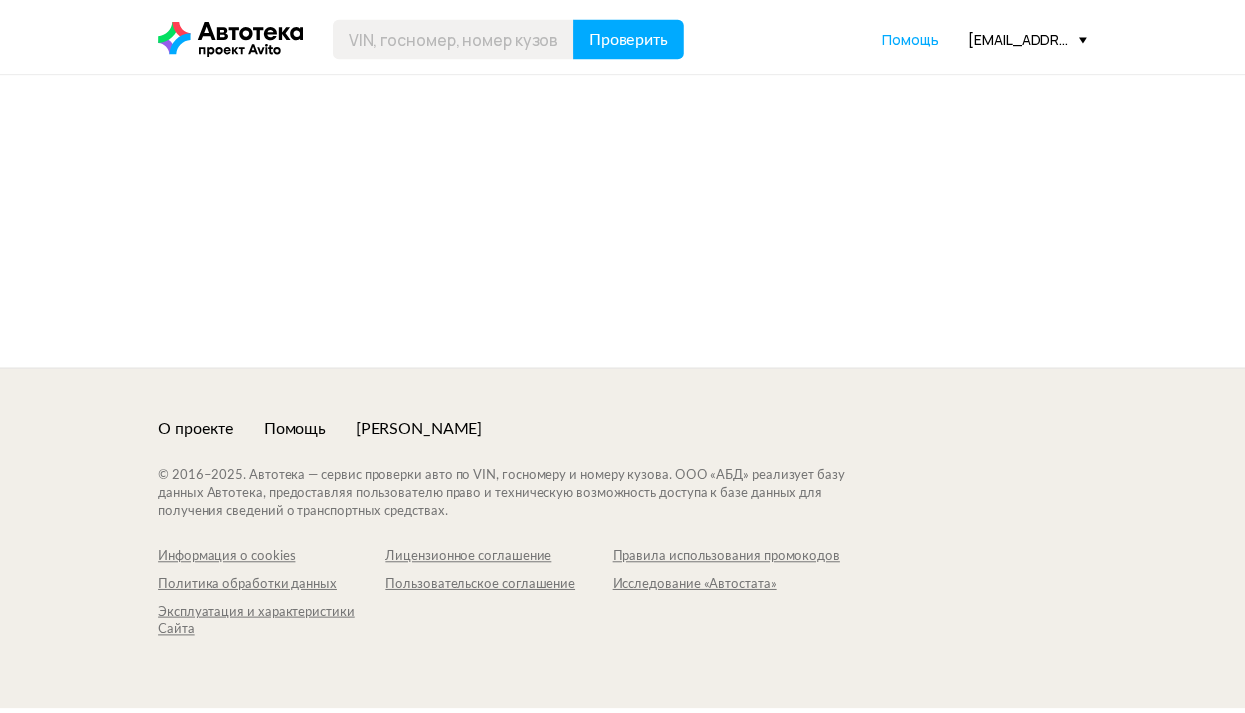 scroll, scrollTop: 0, scrollLeft: 0, axis: both 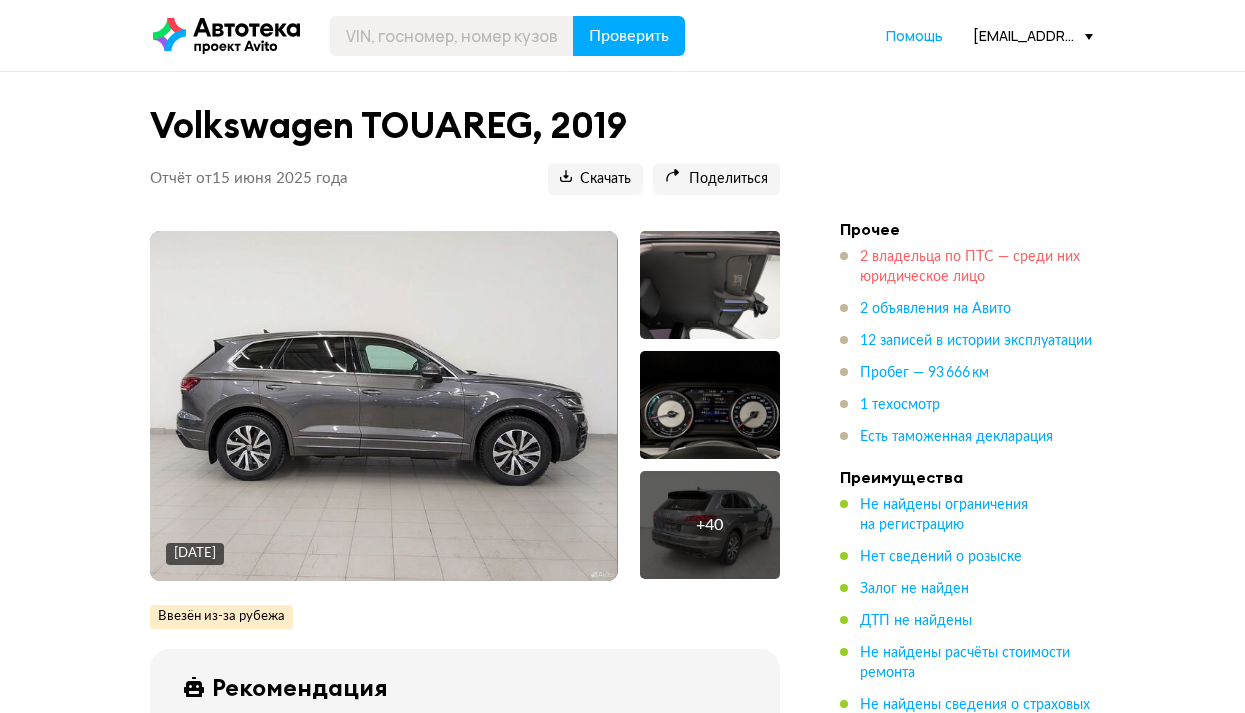 click on "2 владельца по ПТС — среди них юридическое лицо" at bounding box center [970, 267] 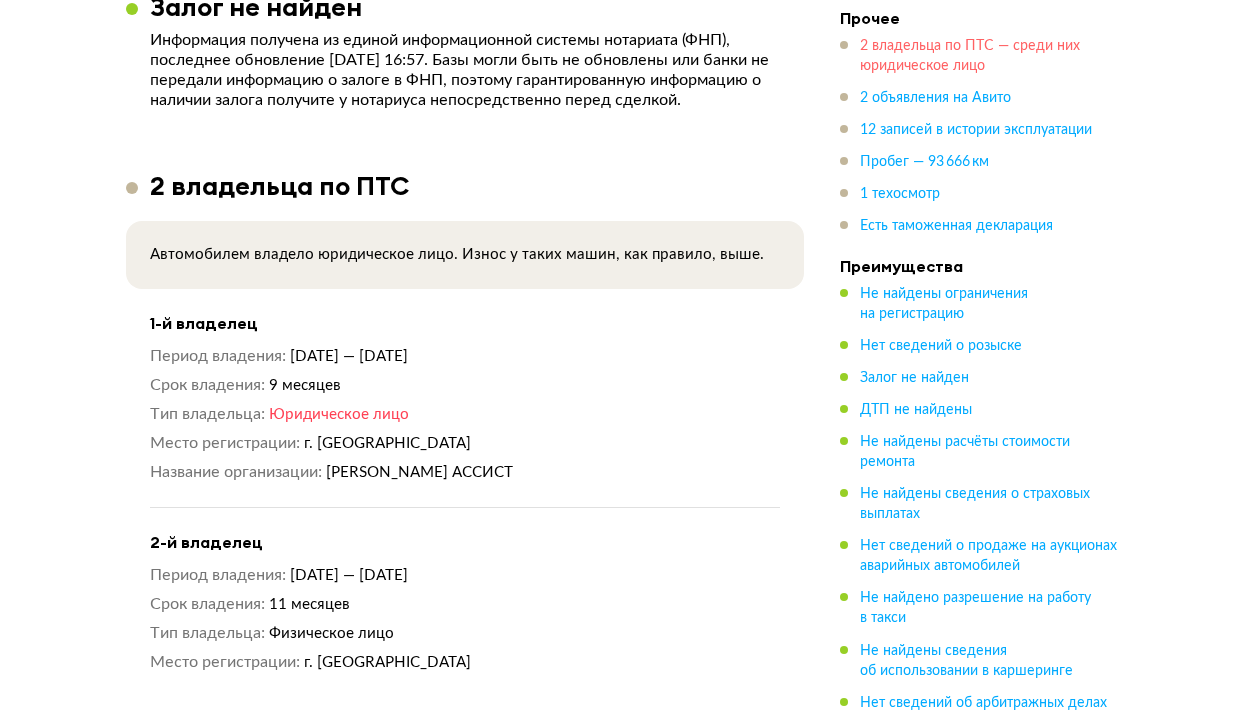 scroll, scrollTop: 1645, scrollLeft: 0, axis: vertical 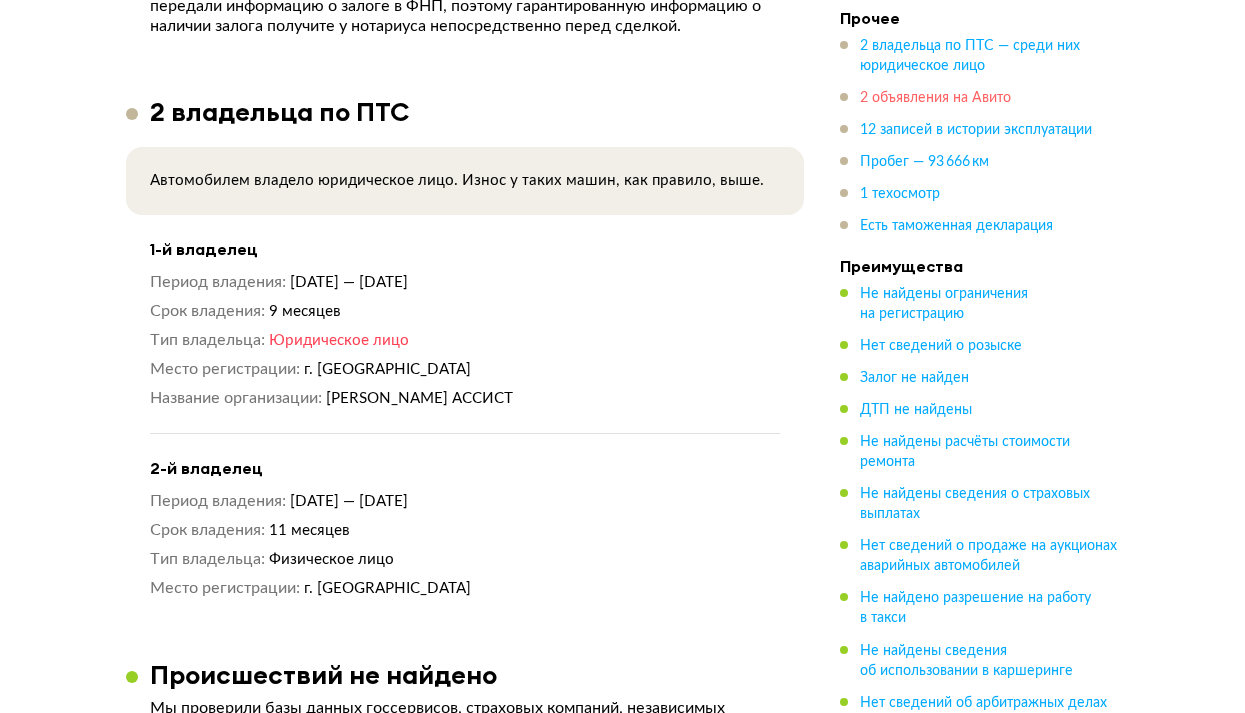 click on "2 объявления на Авито" at bounding box center [935, 98] 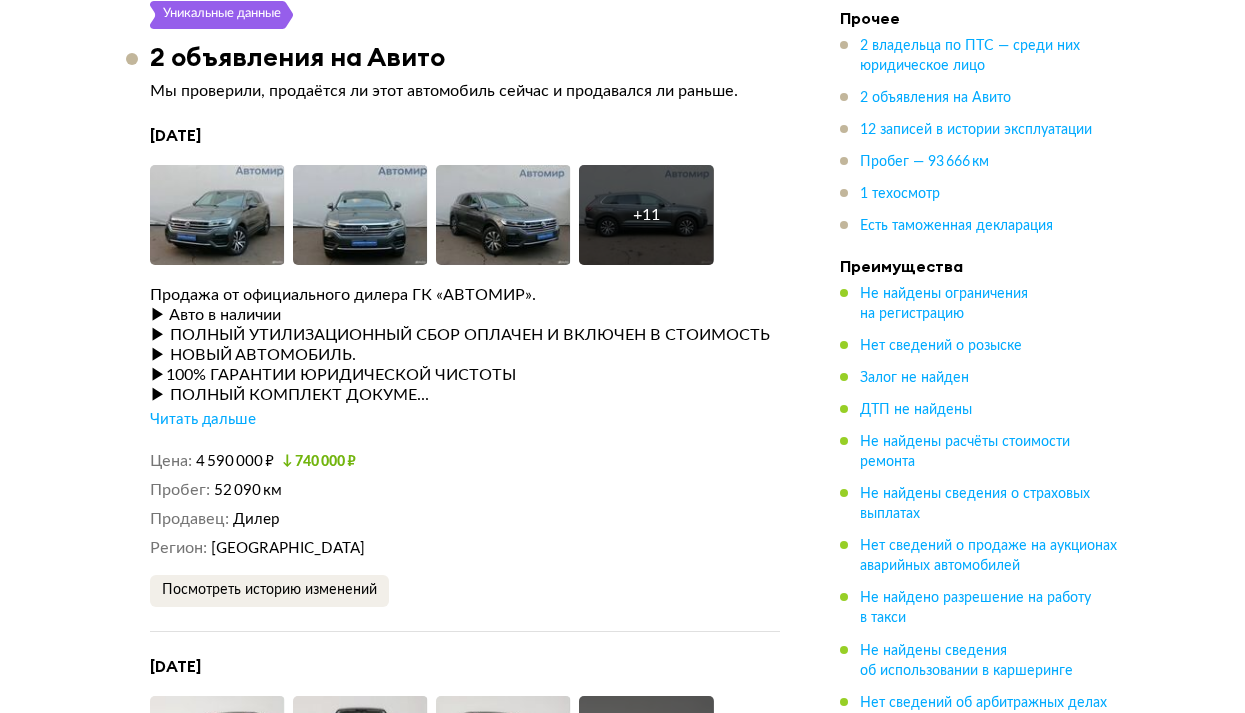 scroll, scrollTop: 3503, scrollLeft: 0, axis: vertical 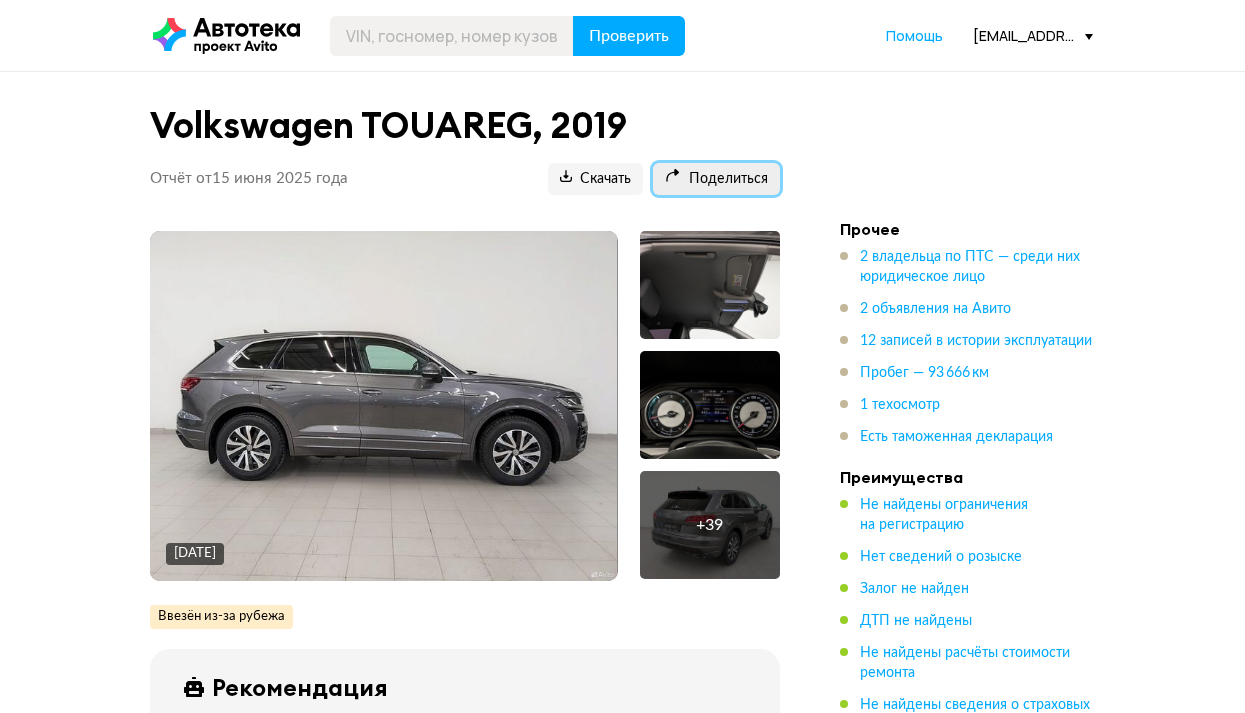 click on "Поделиться" at bounding box center [716, 179] 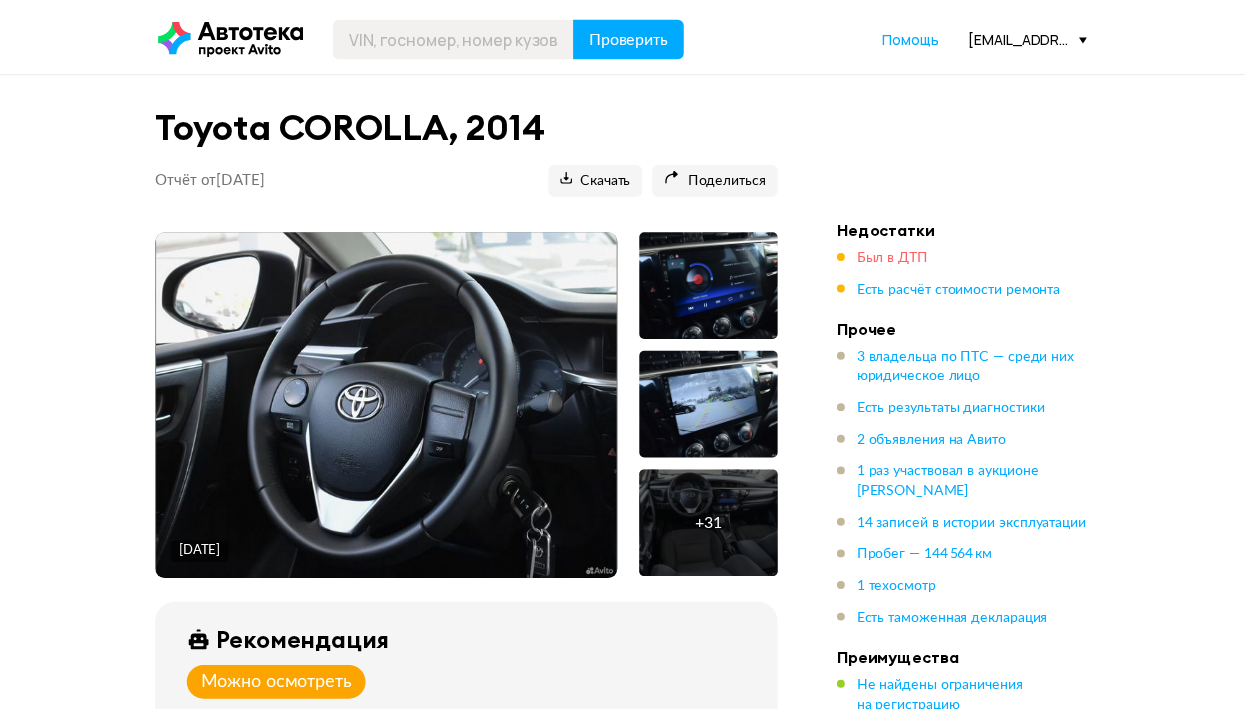 scroll, scrollTop: 0, scrollLeft: 0, axis: both 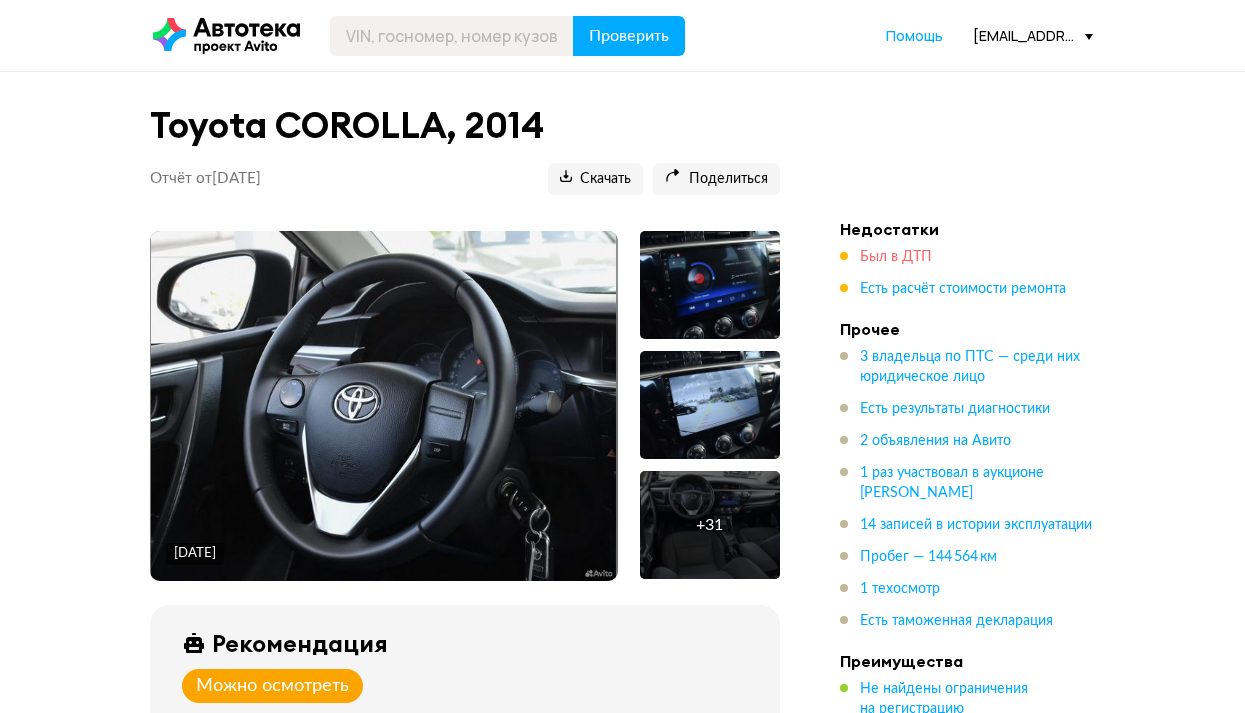 click on "Был в ДТП" at bounding box center (896, 257) 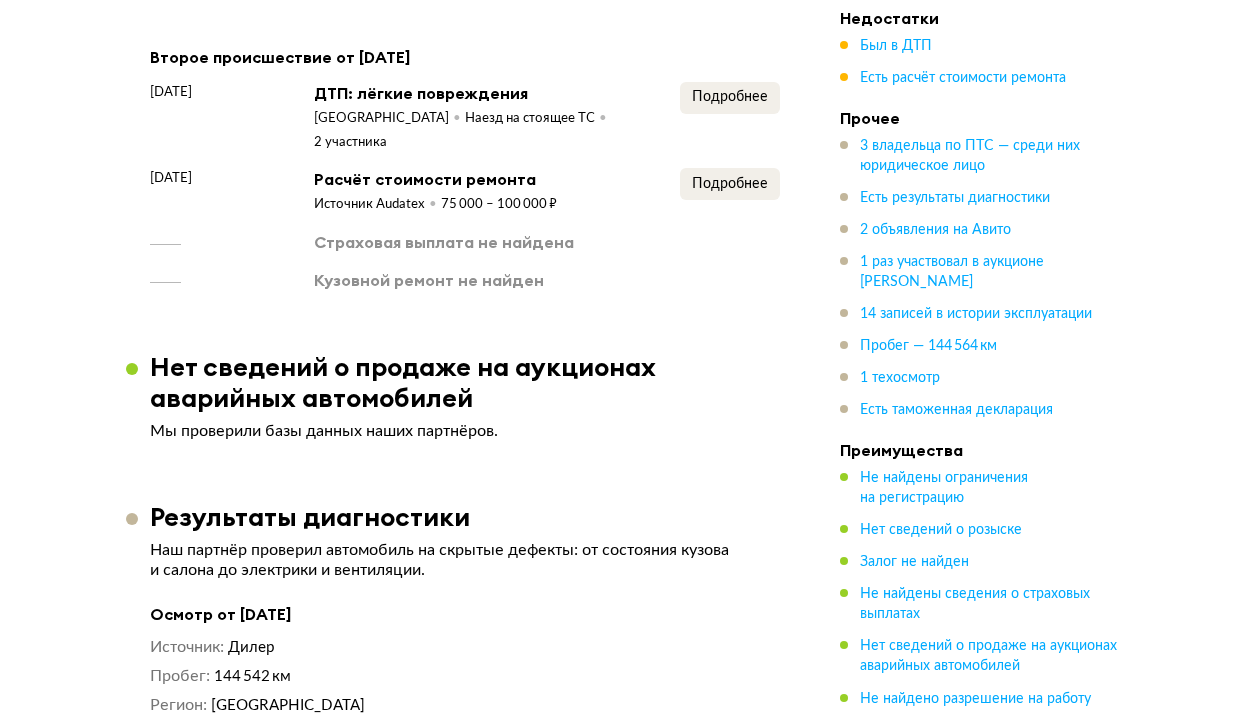 scroll, scrollTop: 2448, scrollLeft: 0, axis: vertical 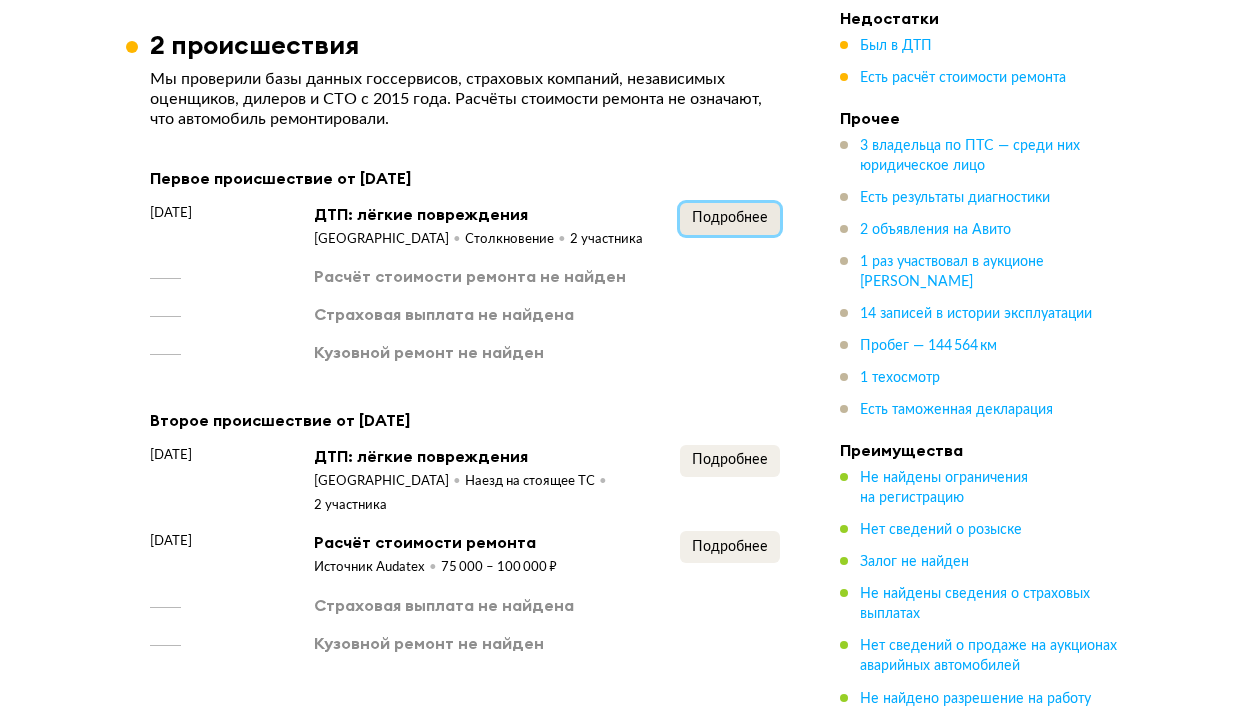 click on "Подробнее" at bounding box center (730, 219) 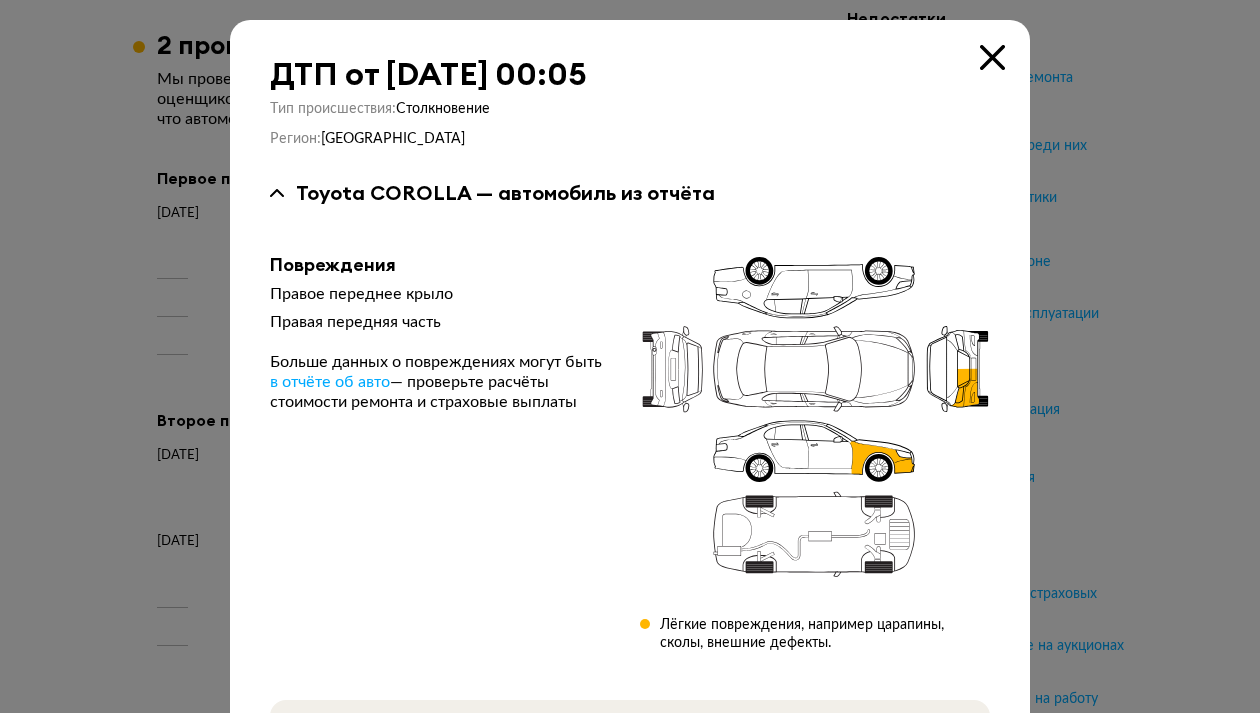 click at bounding box center (992, 57) 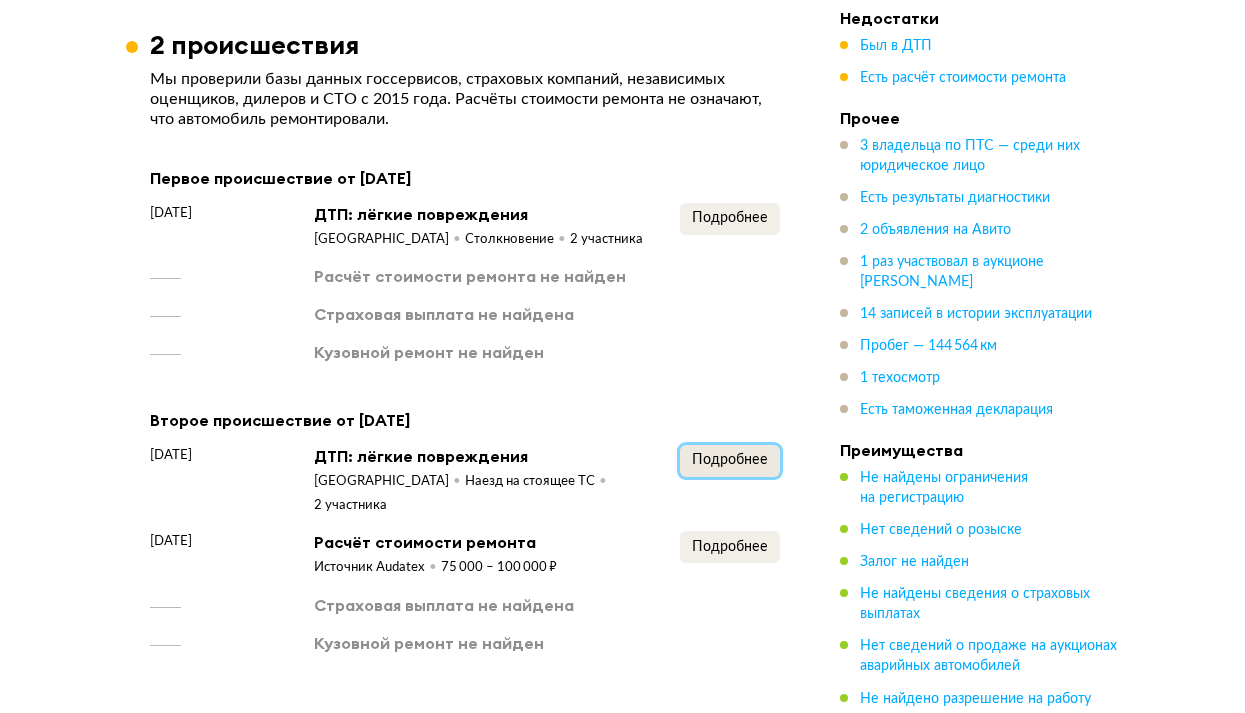 click on "Подробнее" at bounding box center [730, 460] 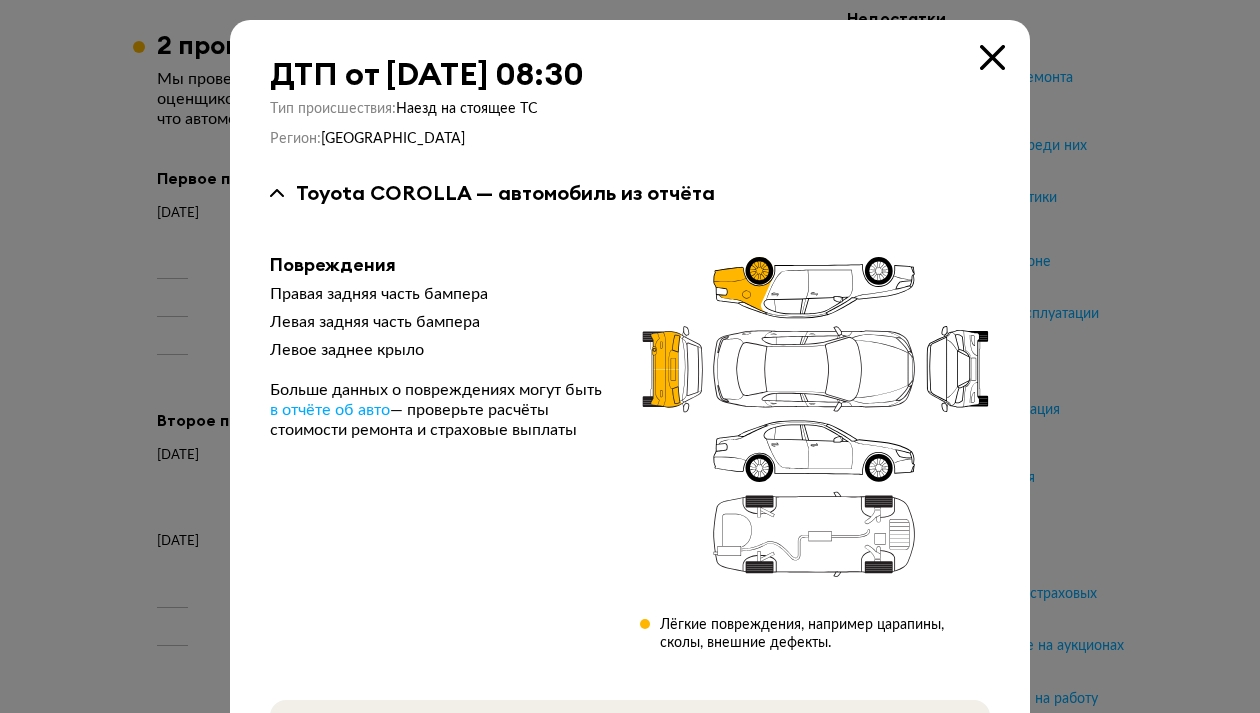 click at bounding box center (992, 57) 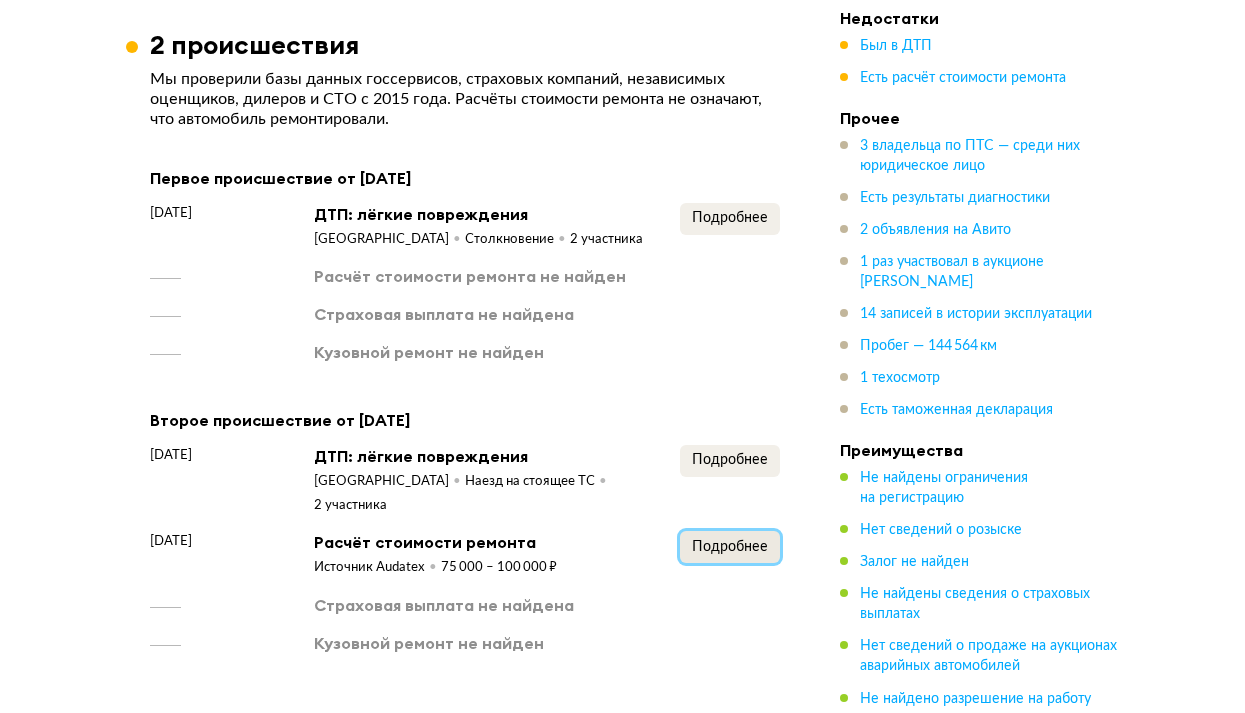click on "Подробнее" at bounding box center [730, 547] 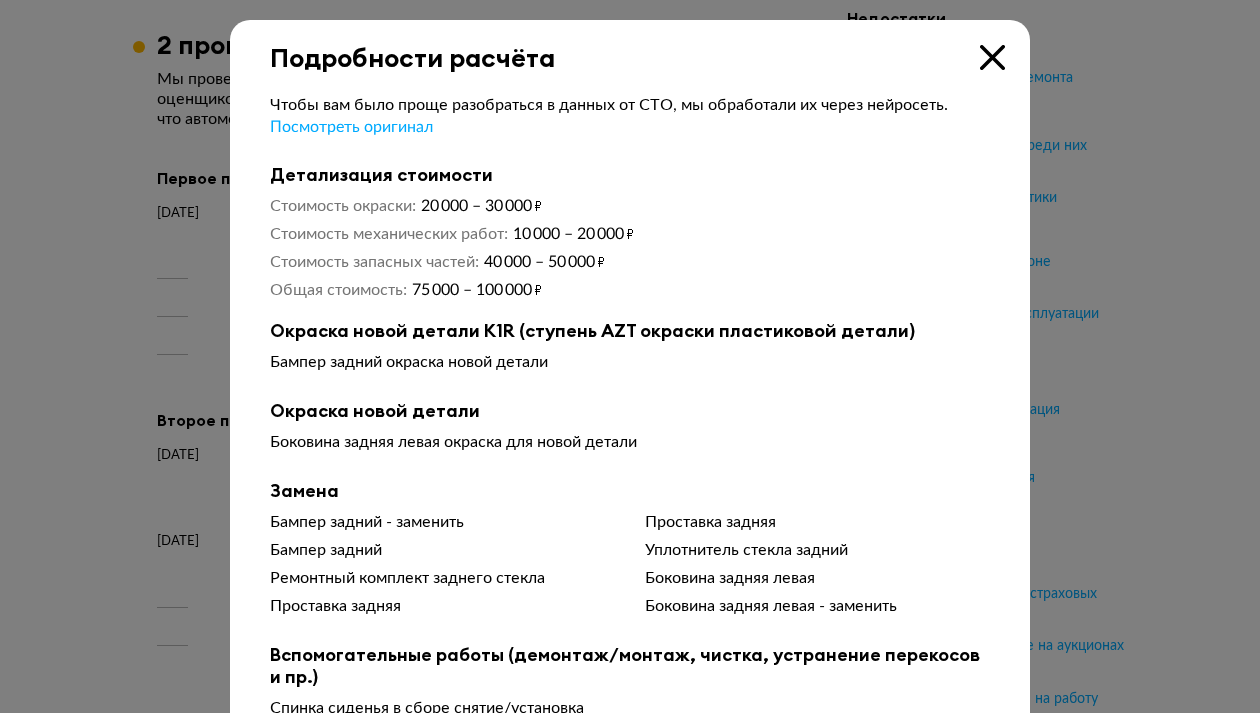 click at bounding box center (992, 57) 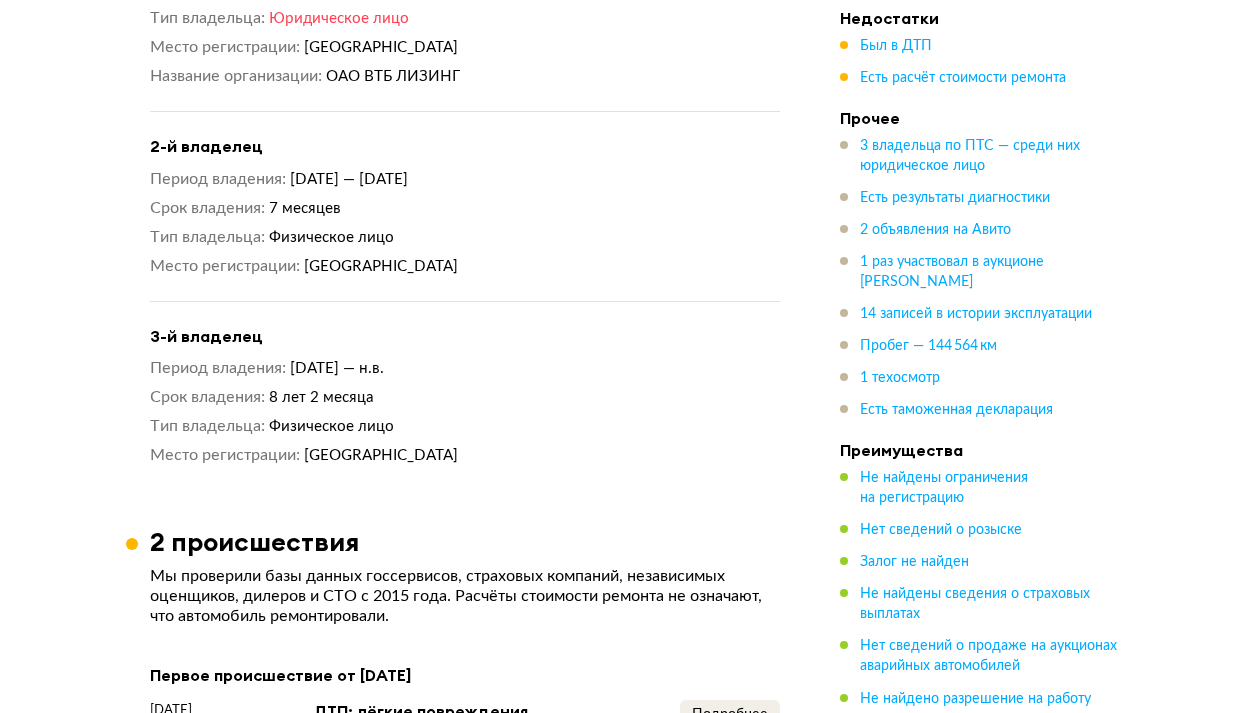 scroll, scrollTop: 1948, scrollLeft: 0, axis: vertical 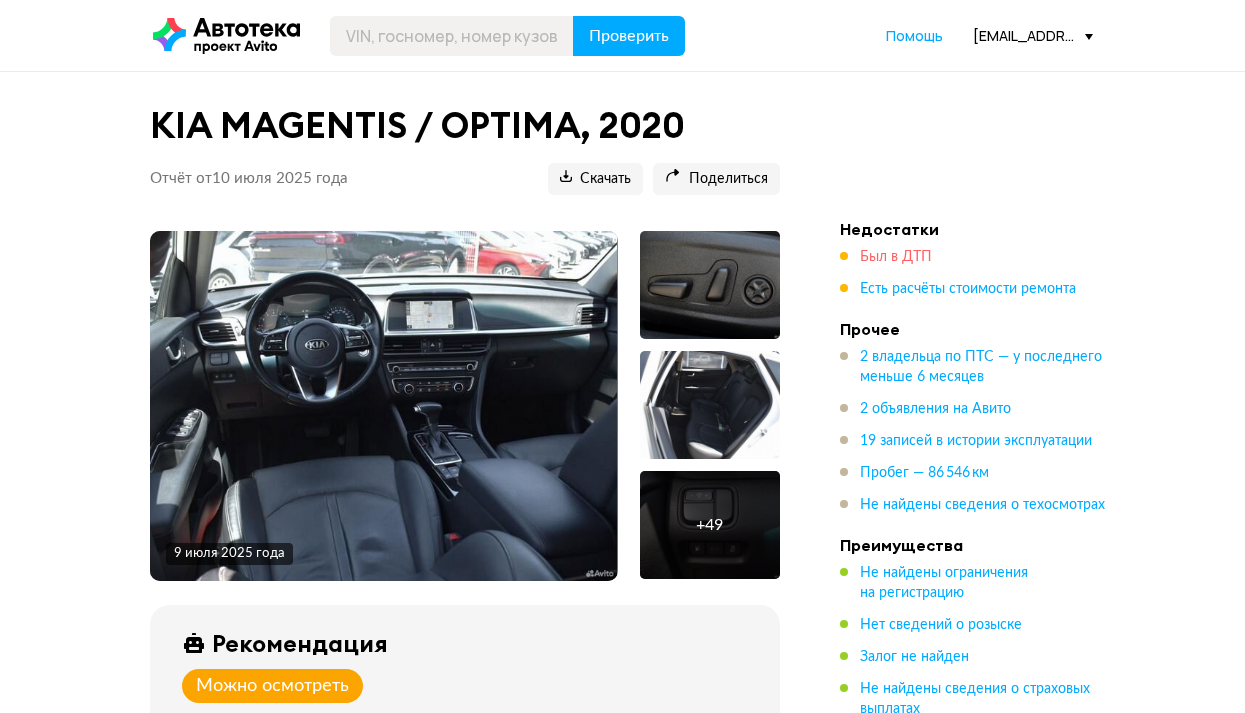 click on "Был в ДТП" at bounding box center [896, 257] 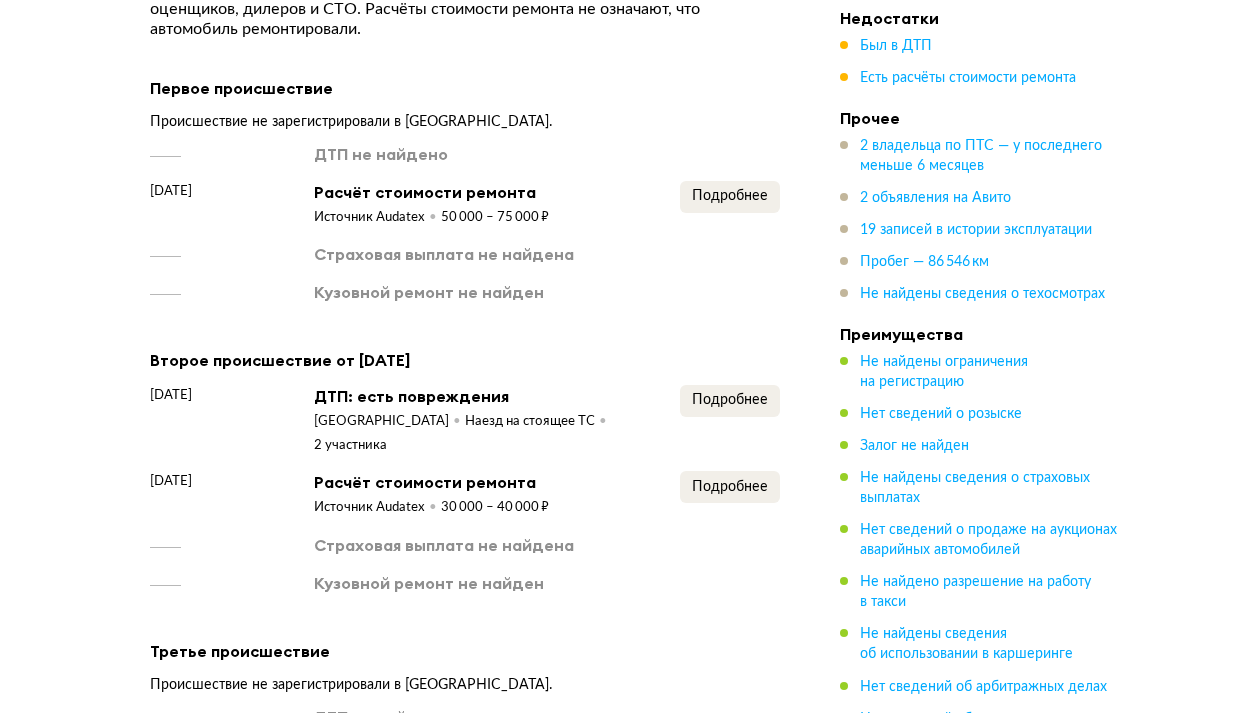 scroll, scrollTop: 2073, scrollLeft: 0, axis: vertical 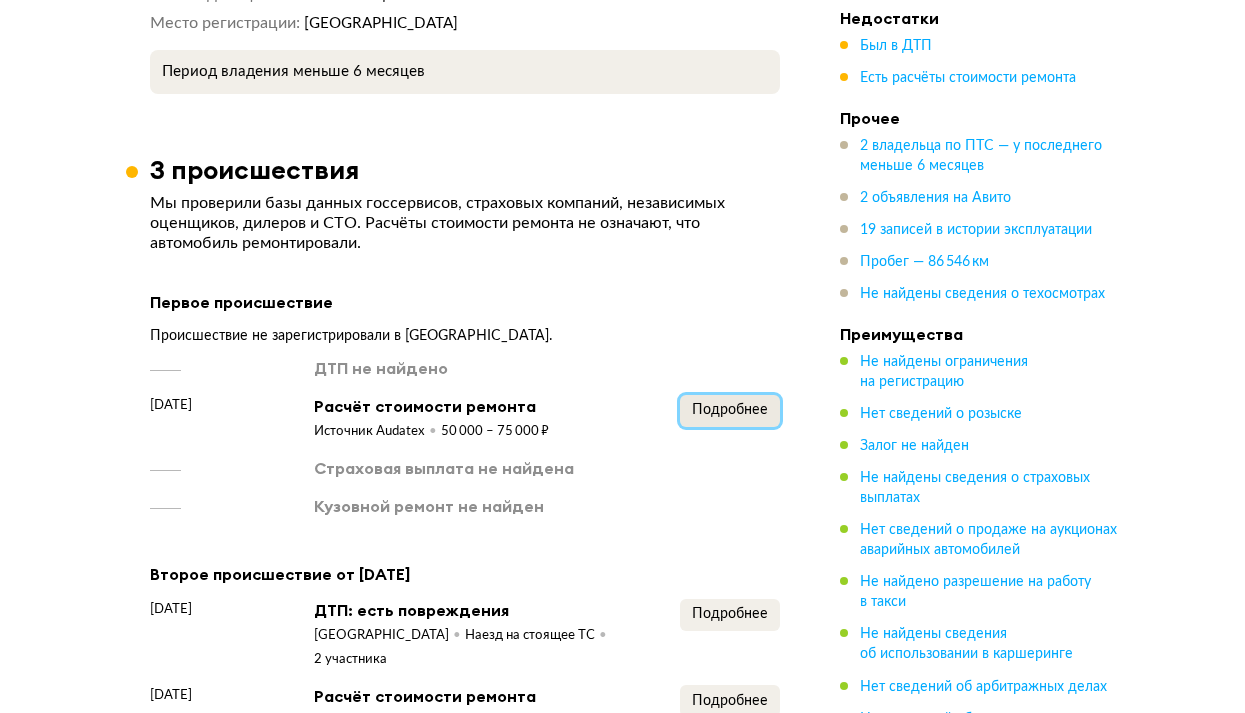 click on "Подробнее" at bounding box center [730, 411] 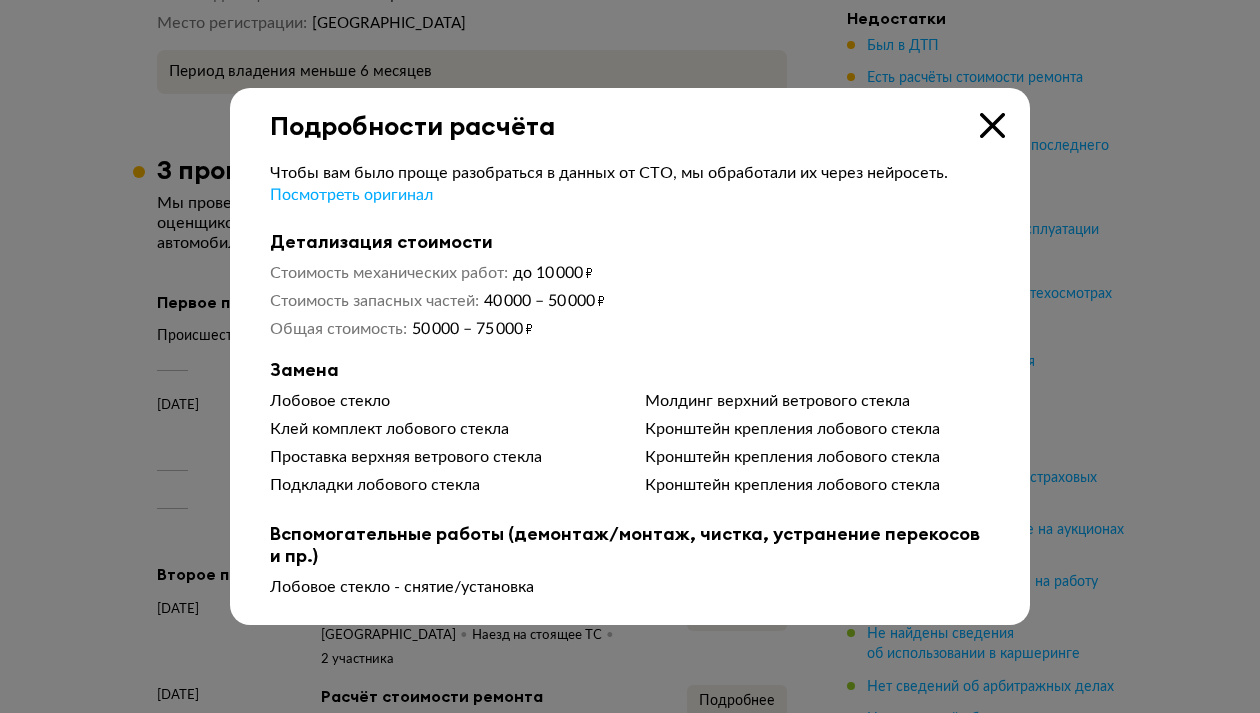 click at bounding box center (992, 125) 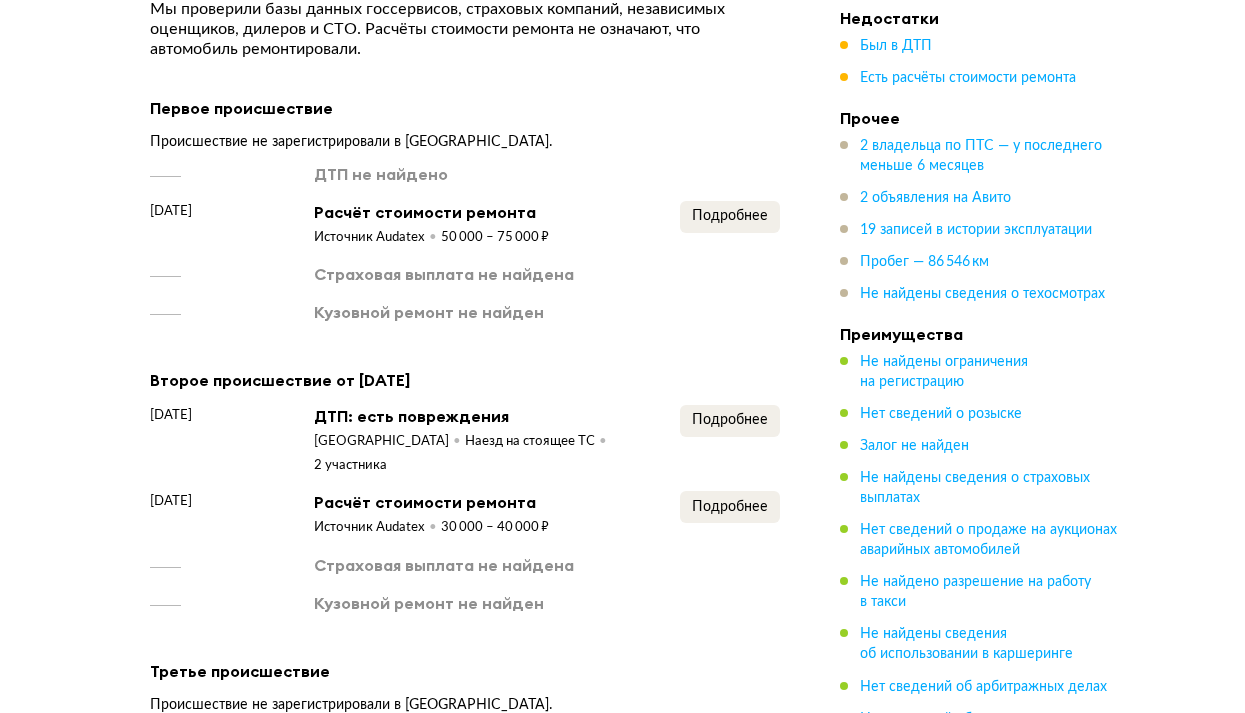 scroll, scrollTop: 2273, scrollLeft: 0, axis: vertical 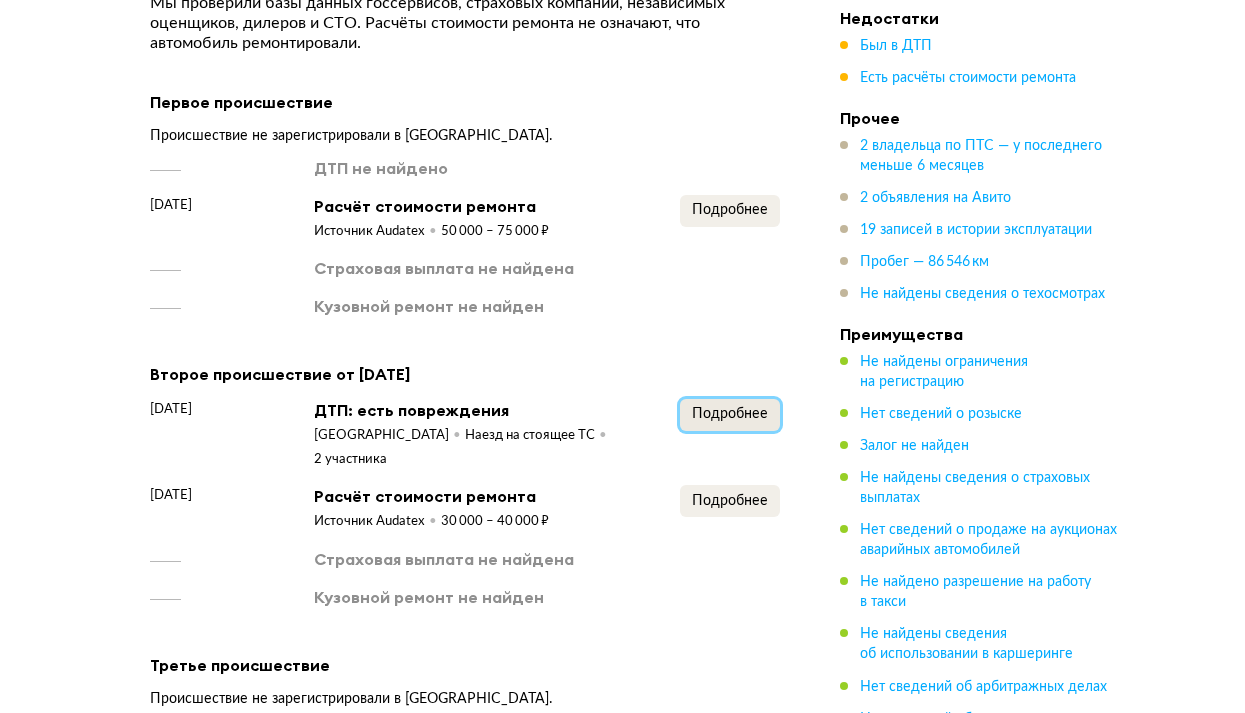click on "Подробнее" at bounding box center [730, 414] 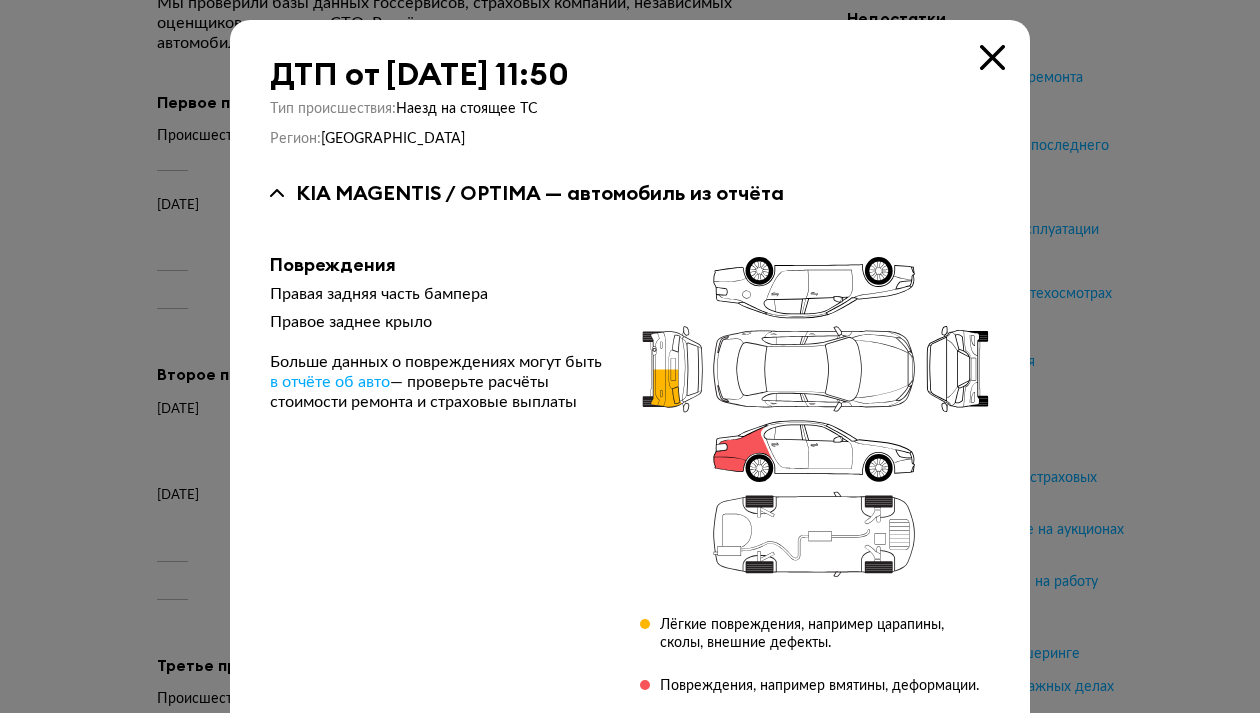 click at bounding box center [992, 57] 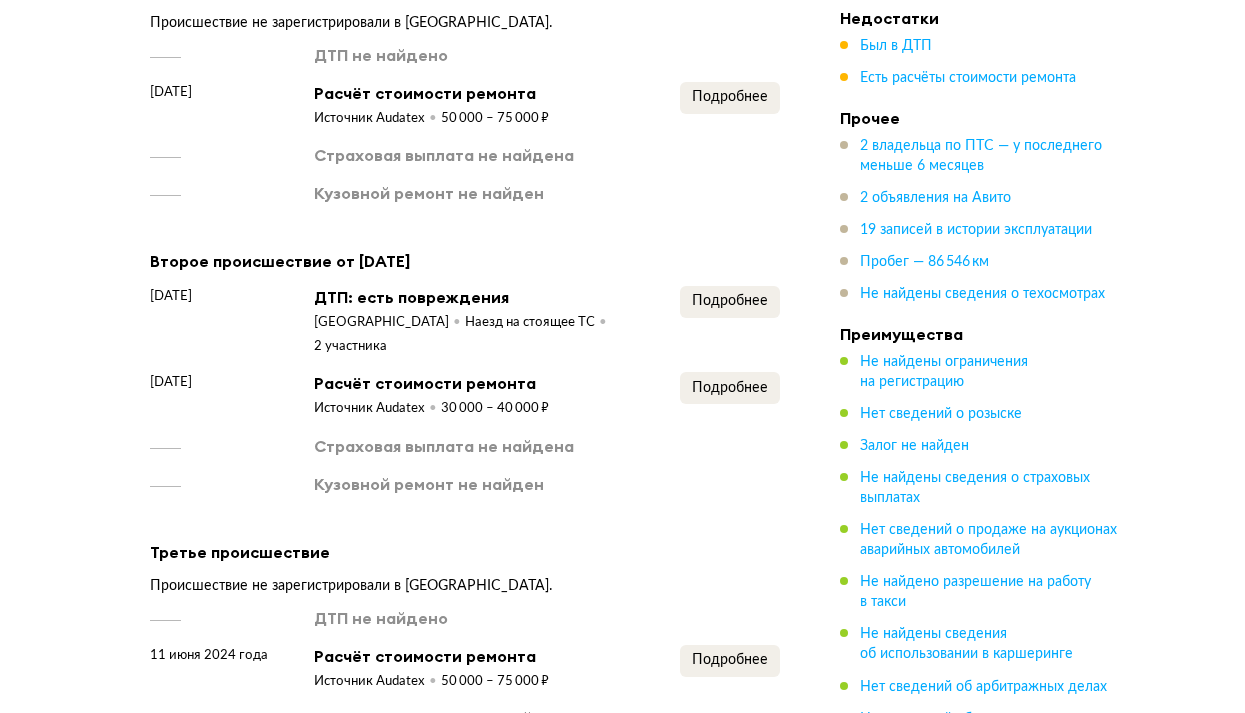 scroll, scrollTop: 2573, scrollLeft: 0, axis: vertical 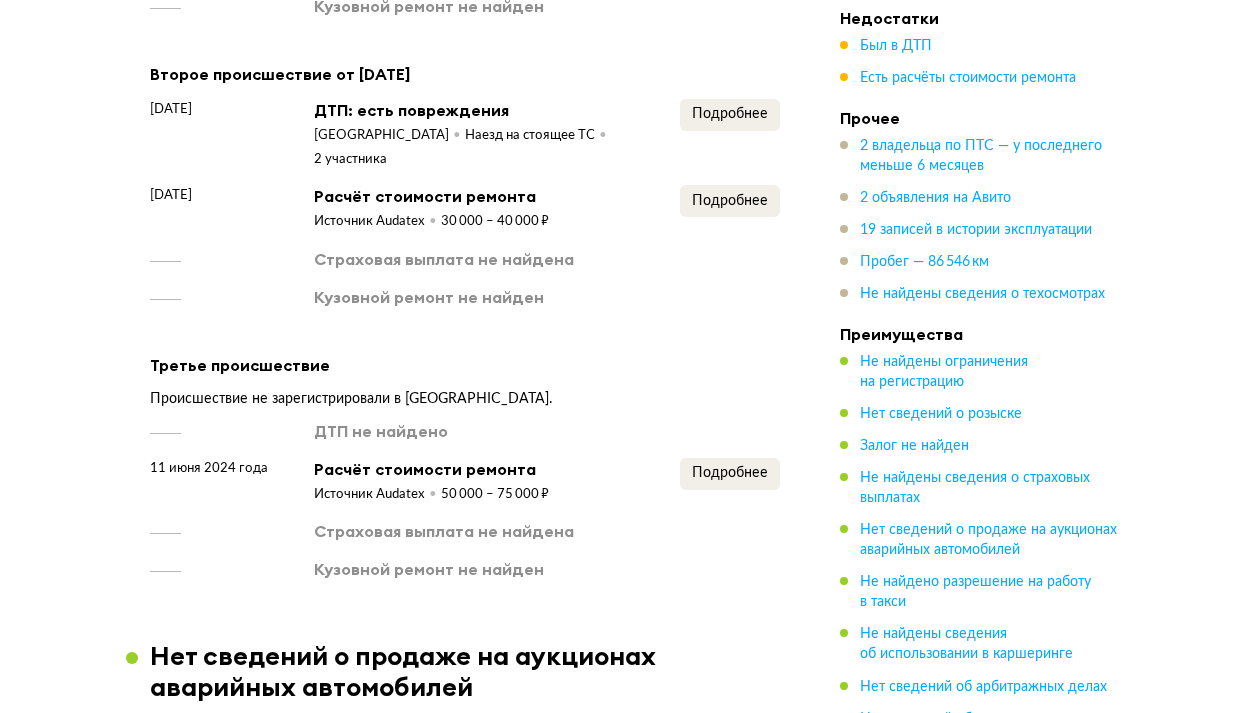 click on "ДТП не найдено 11 июня 2024 года Расчёт стоимости ремонта Источник Audatex 50 000 – 75 000 ₽ Подробнее Страховая выплата не найдена Кузовной ремонт не найден" at bounding box center (465, 500) 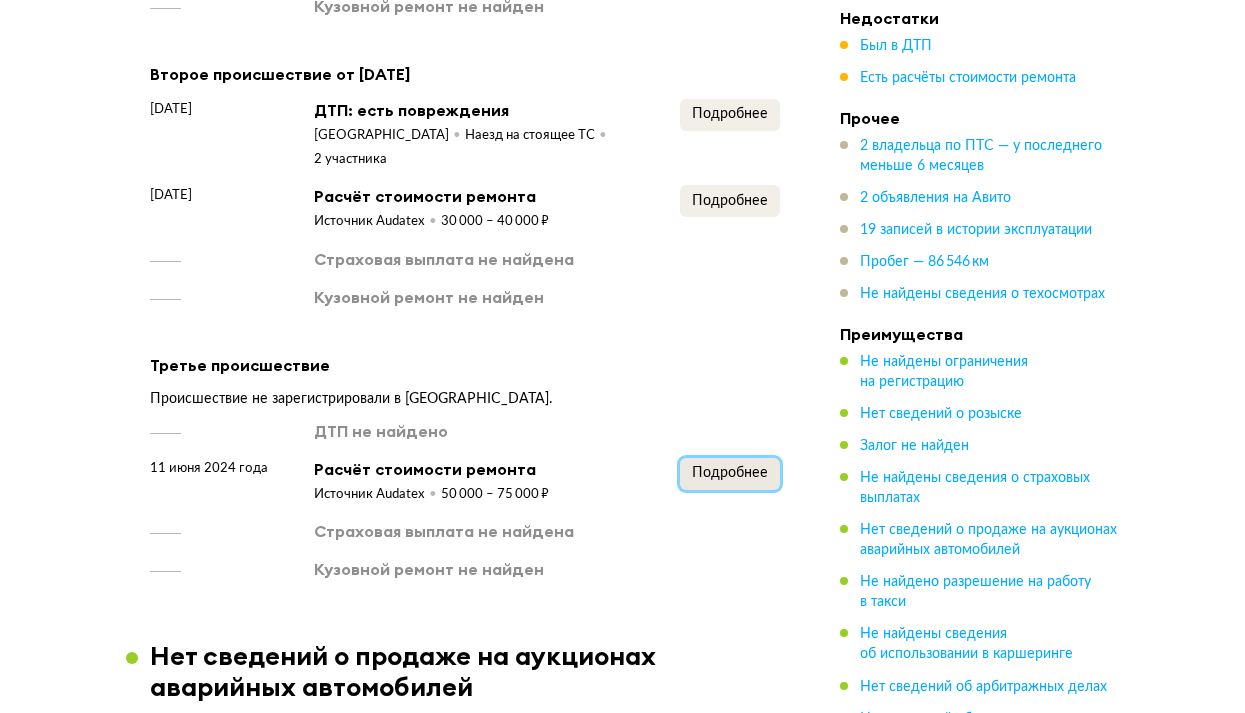 click on "Подробнее" at bounding box center (730, 473) 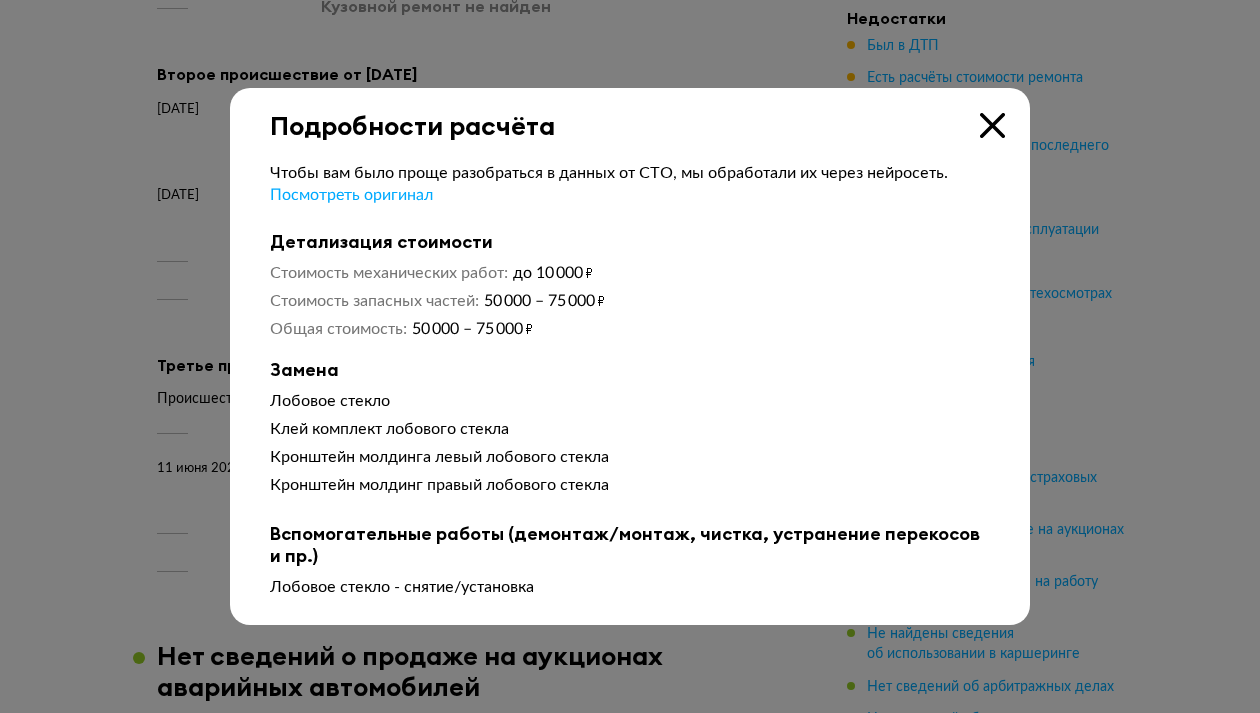 click at bounding box center [992, 125] 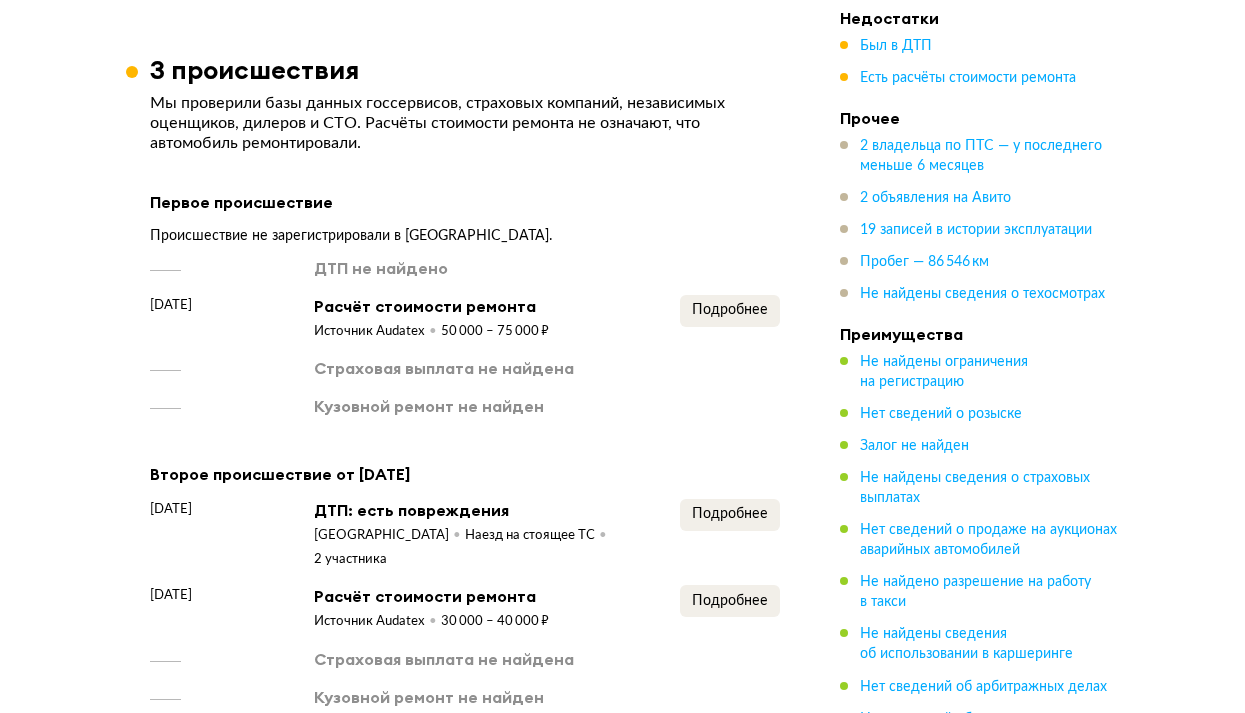 scroll, scrollTop: 2173, scrollLeft: 0, axis: vertical 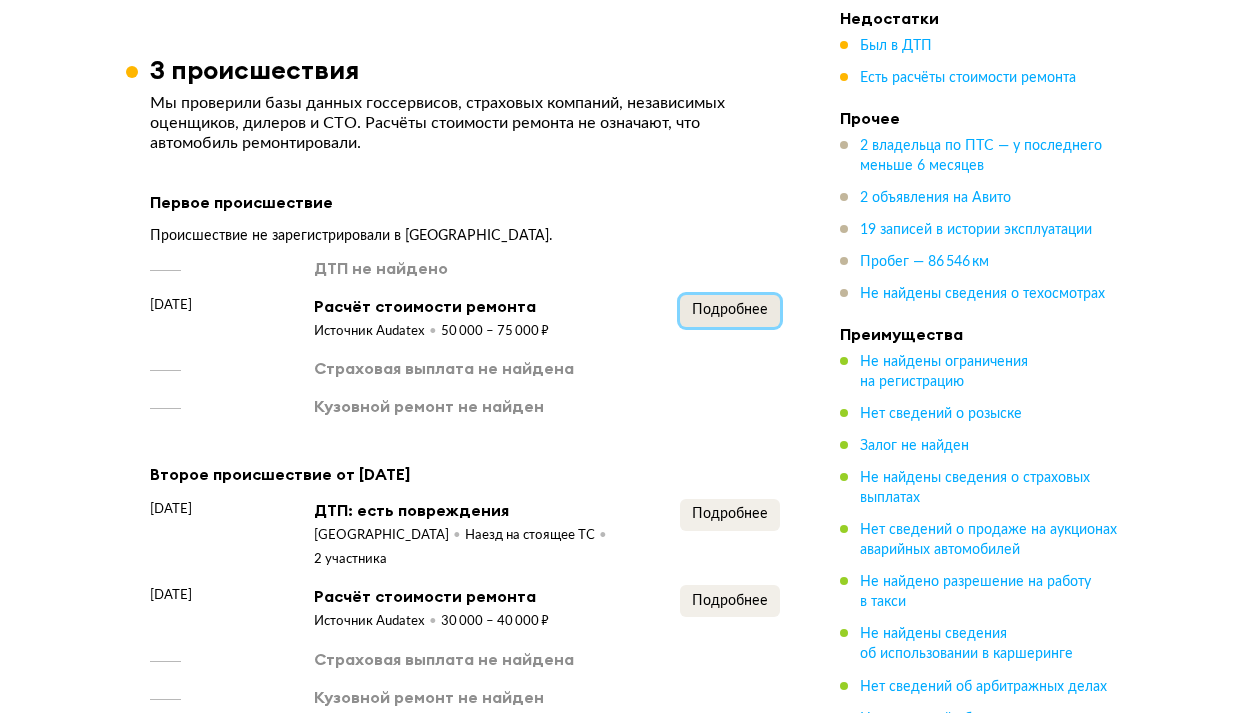 click on "Подробнее" at bounding box center (730, 310) 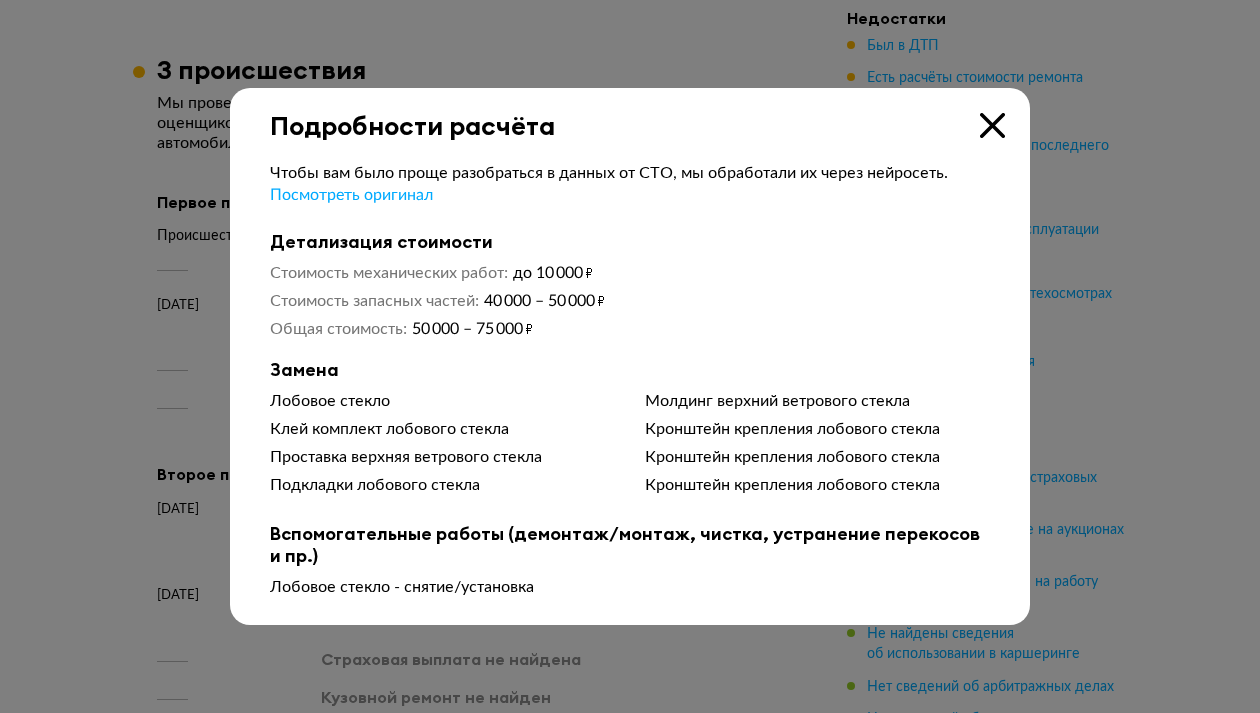 click at bounding box center [992, 125] 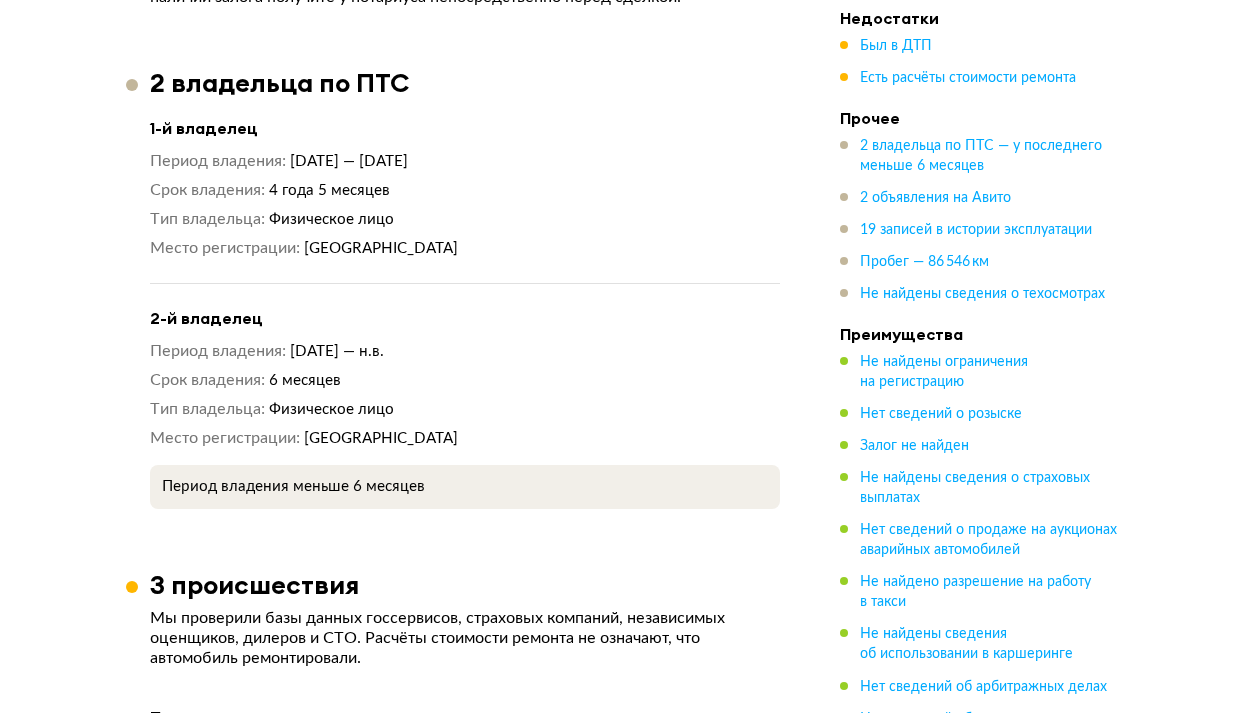 scroll, scrollTop: 1473, scrollLeft: 0, axis: vertical 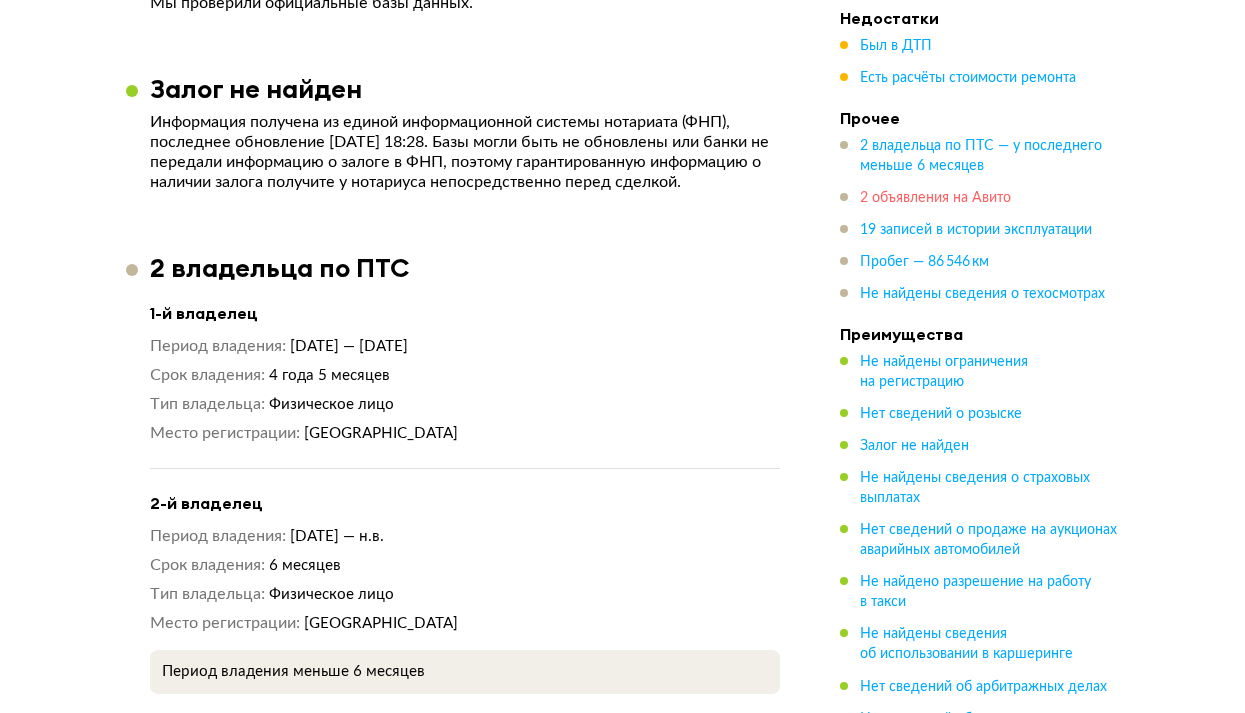 drag, startPoint x: 882, startPoint y: 196, endPoint x: 713, endPoint y: 269, distance: 184.09236 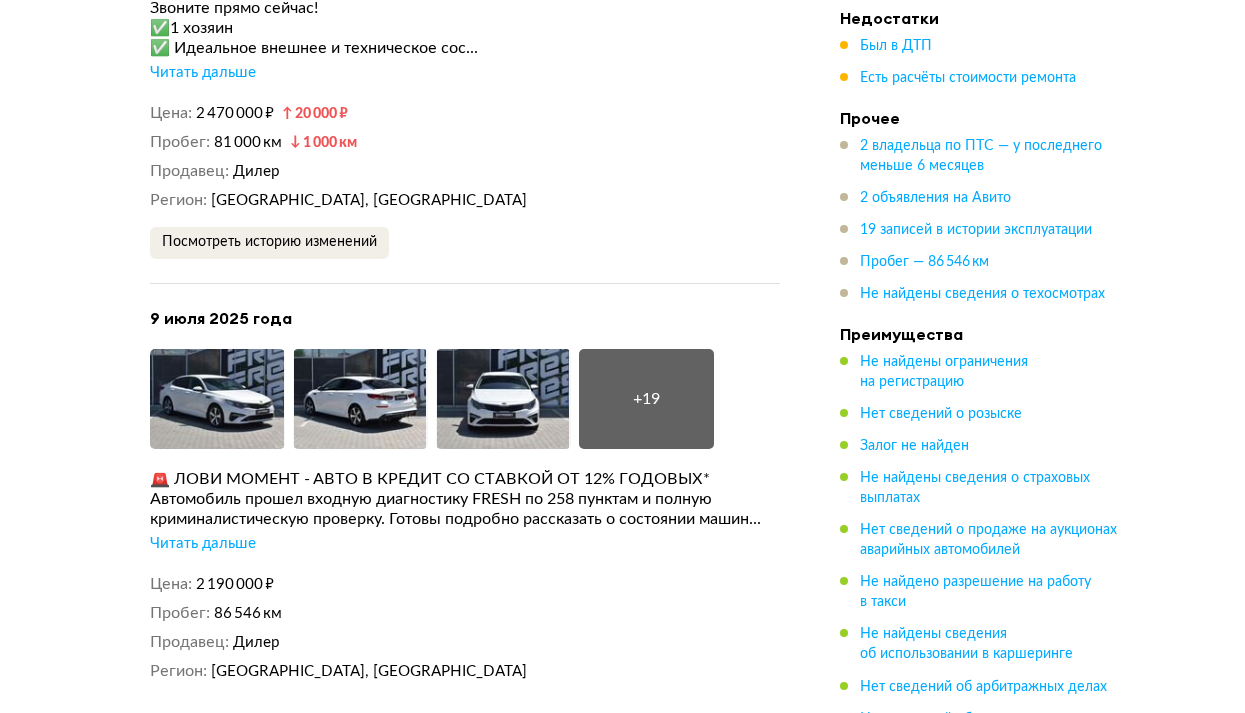 scroll, scrollTop: 4590, scrollLeft: 0, axis: vertical 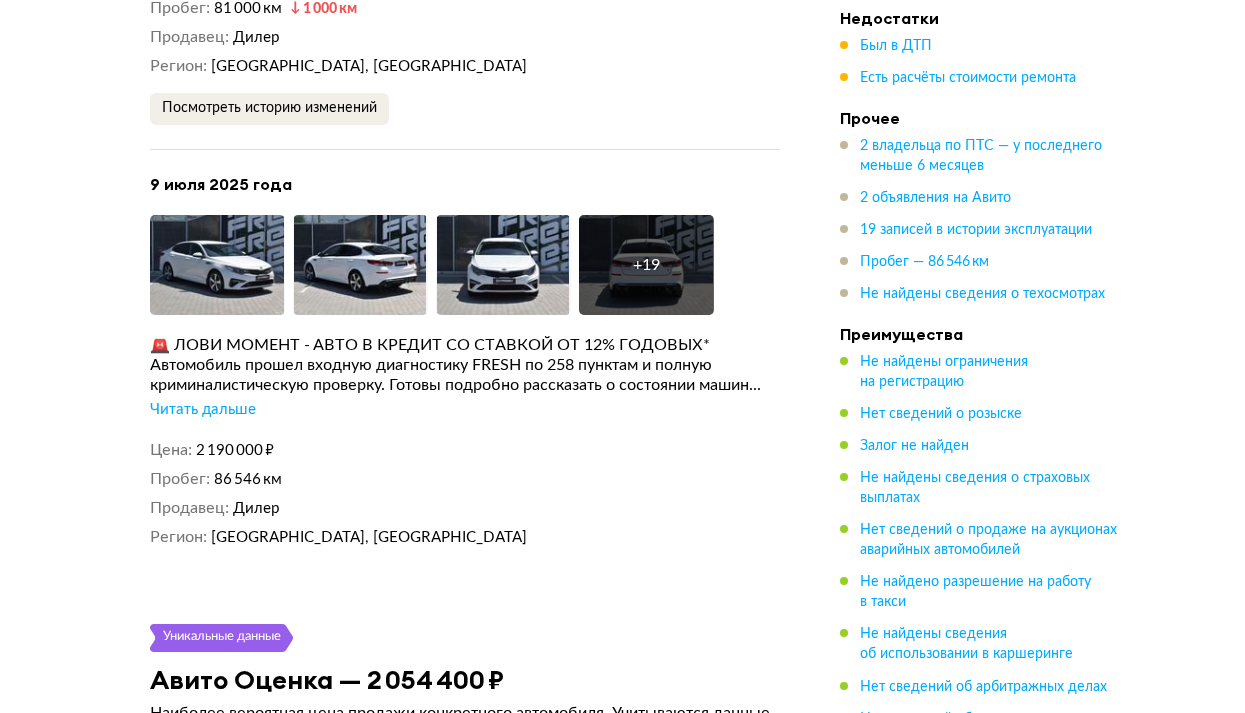 click on "Читать дальше" at bounding box center (203, 410) 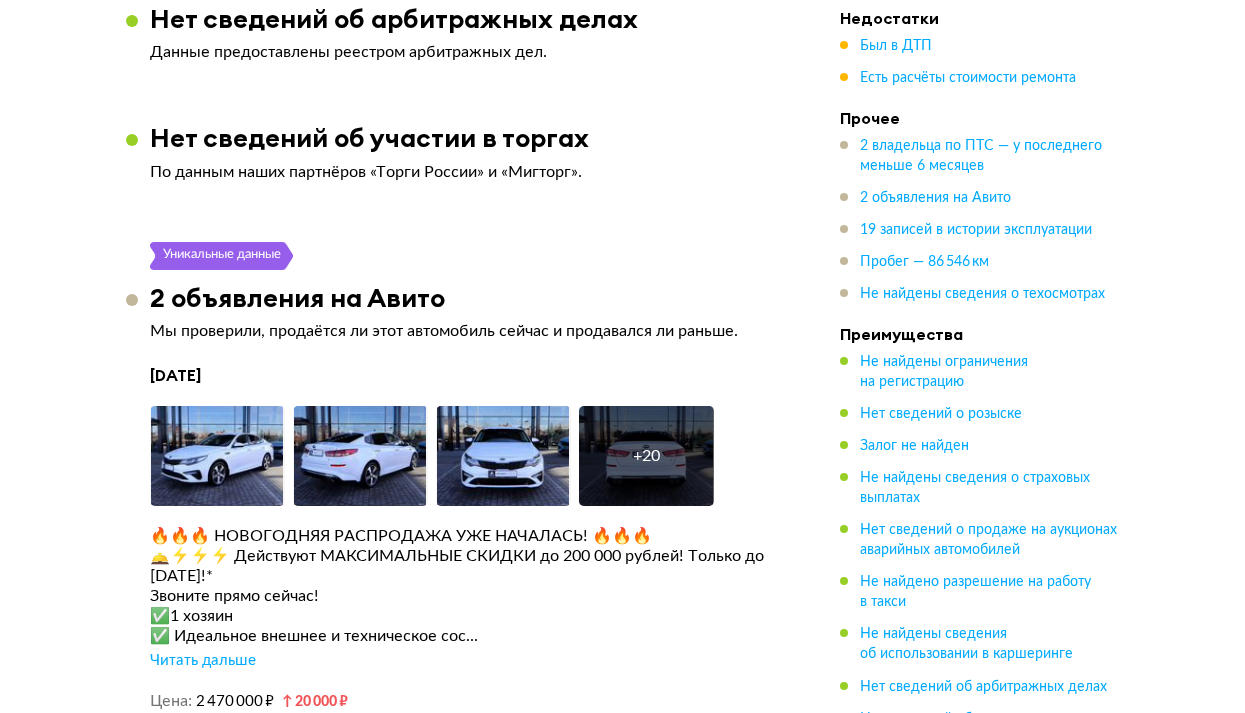 scroll, scrollTop: 3790, scrollLeft: 0, axis: vertical 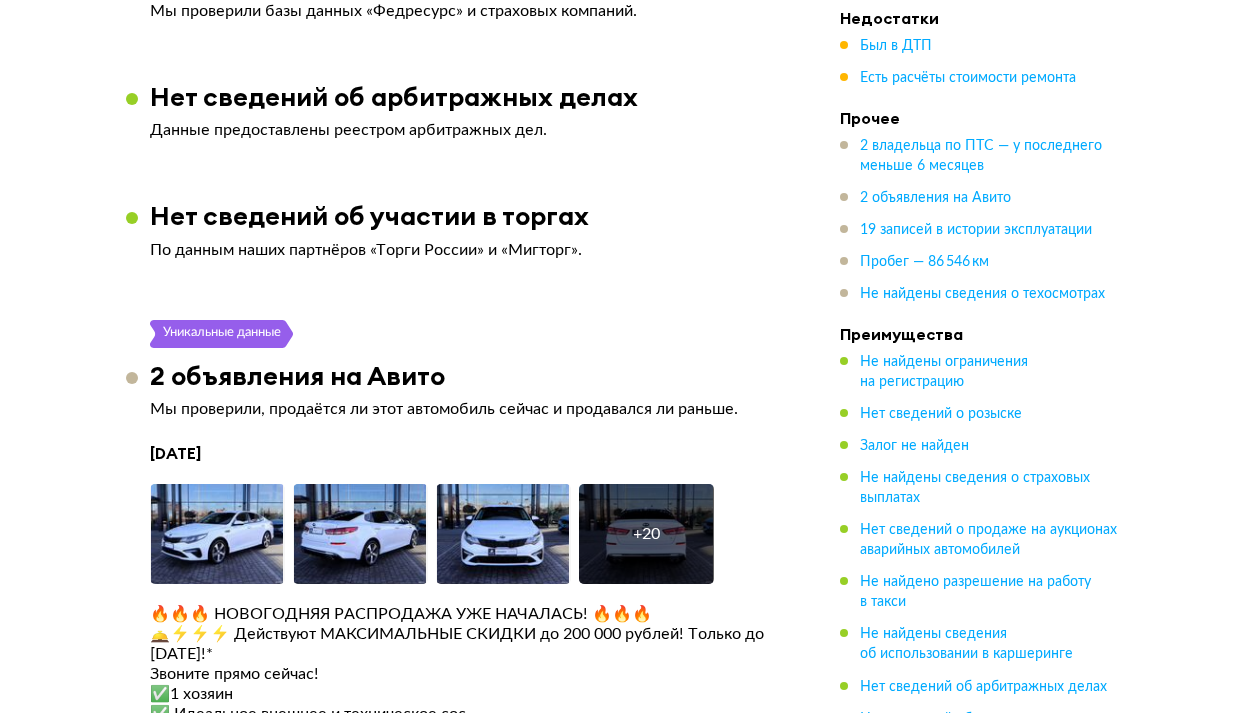 click on "Нет сведений об участии в торгах" at bounding box center [465, 215] 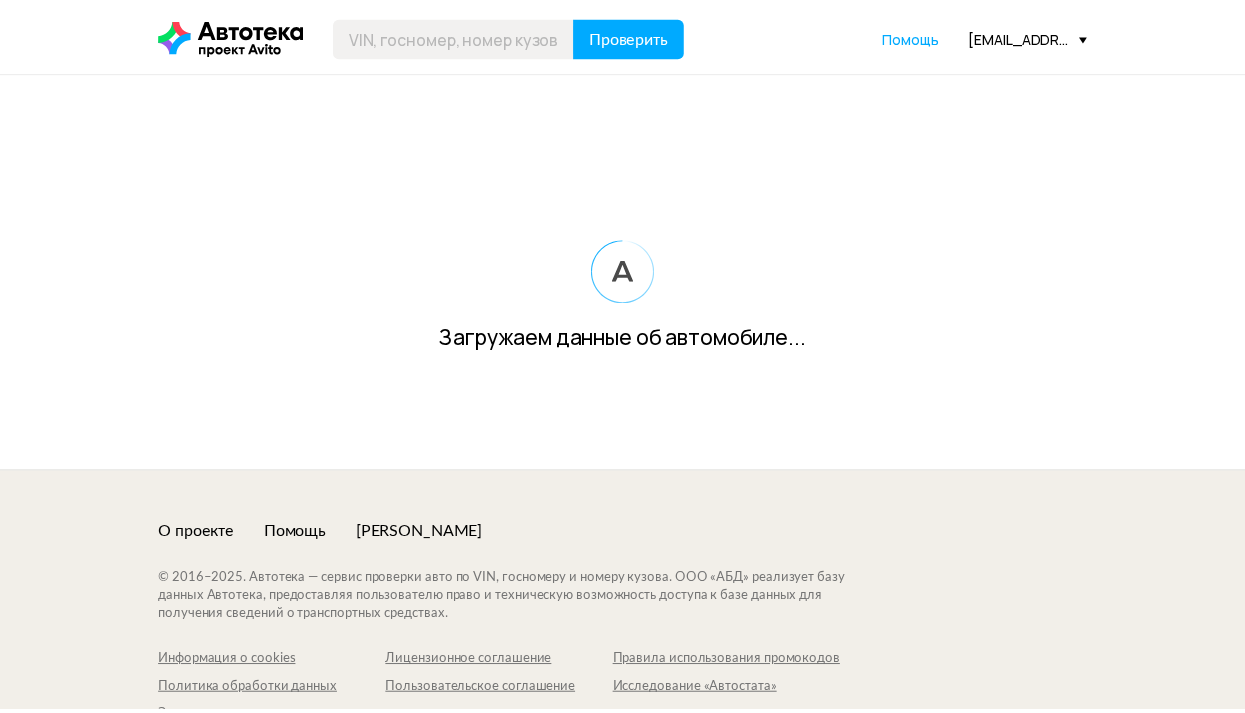 scroll, scrollTop: 0, scrollLeft: 0, axis: both 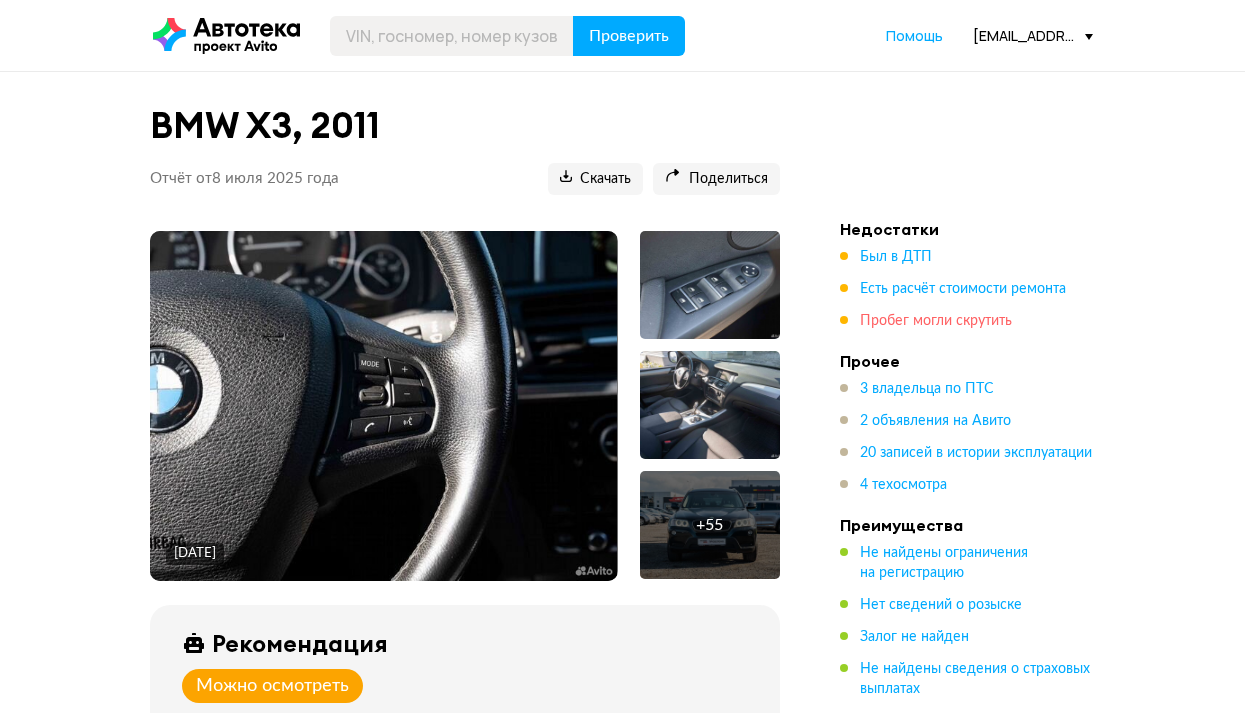 click on "Пробег могли скрутить" at bounding box center [936, 321] 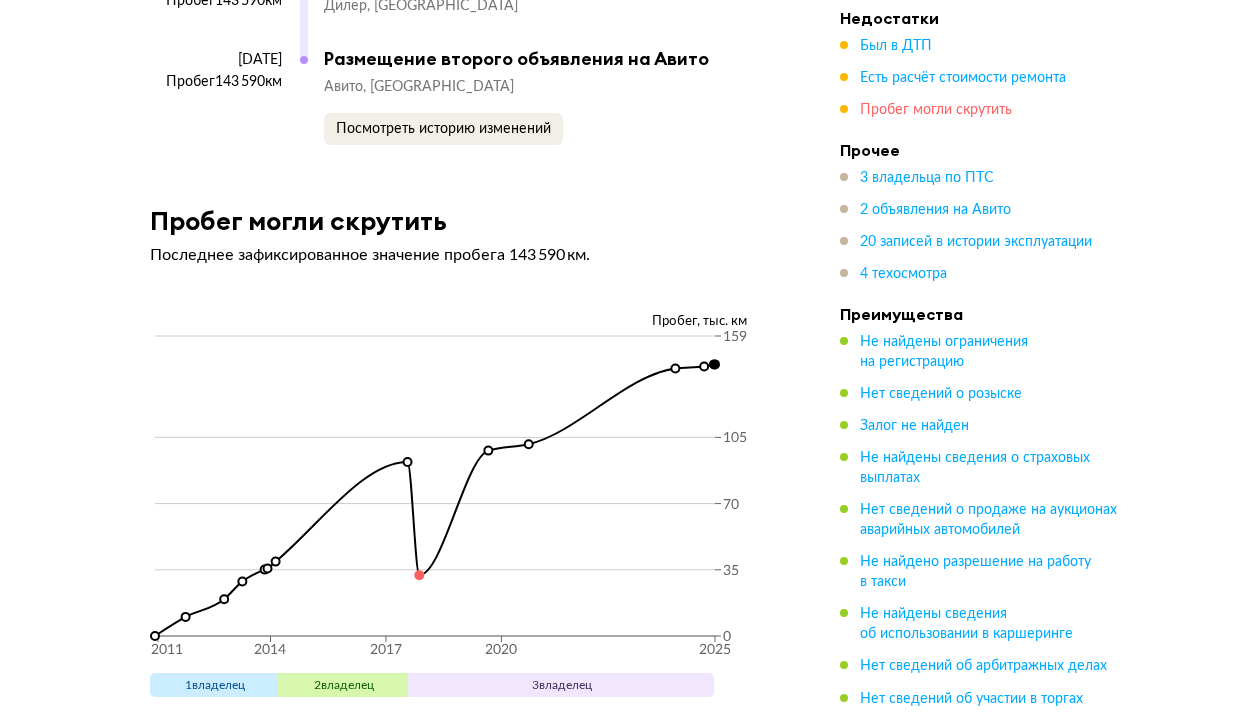 scroll, scrollTop: 8214, scrollLeft: 0, axis: vertical 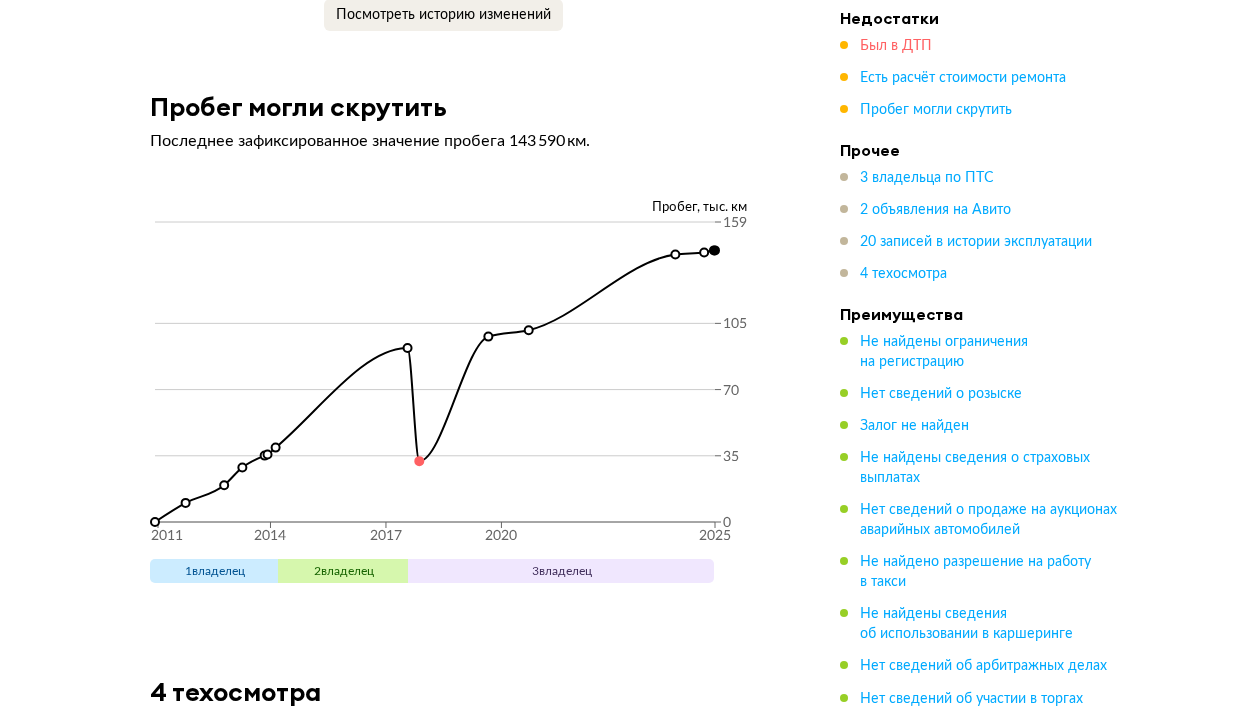 click on "Был в ДТП" at bounding box center (896, 46) 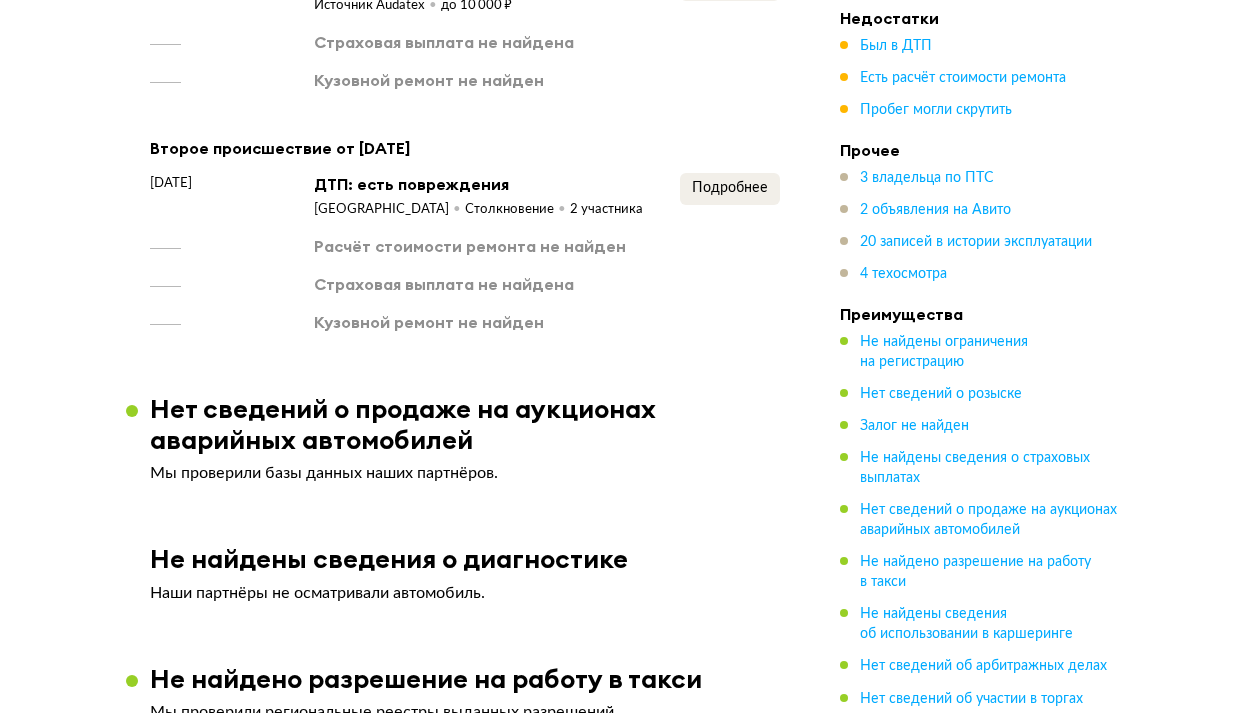 scroll, scrollTop: 2501, scrollLeft: 0, axis: vertical 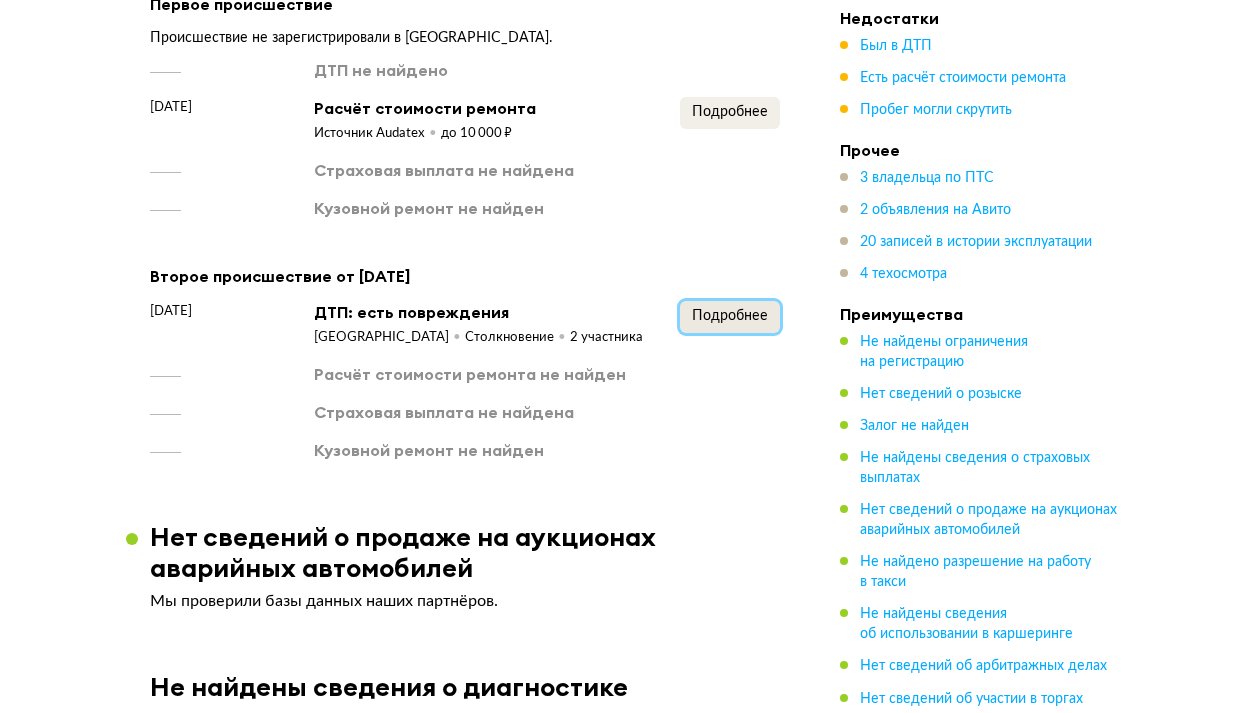 click on "Подробнее" at bounding box center [730, 317] 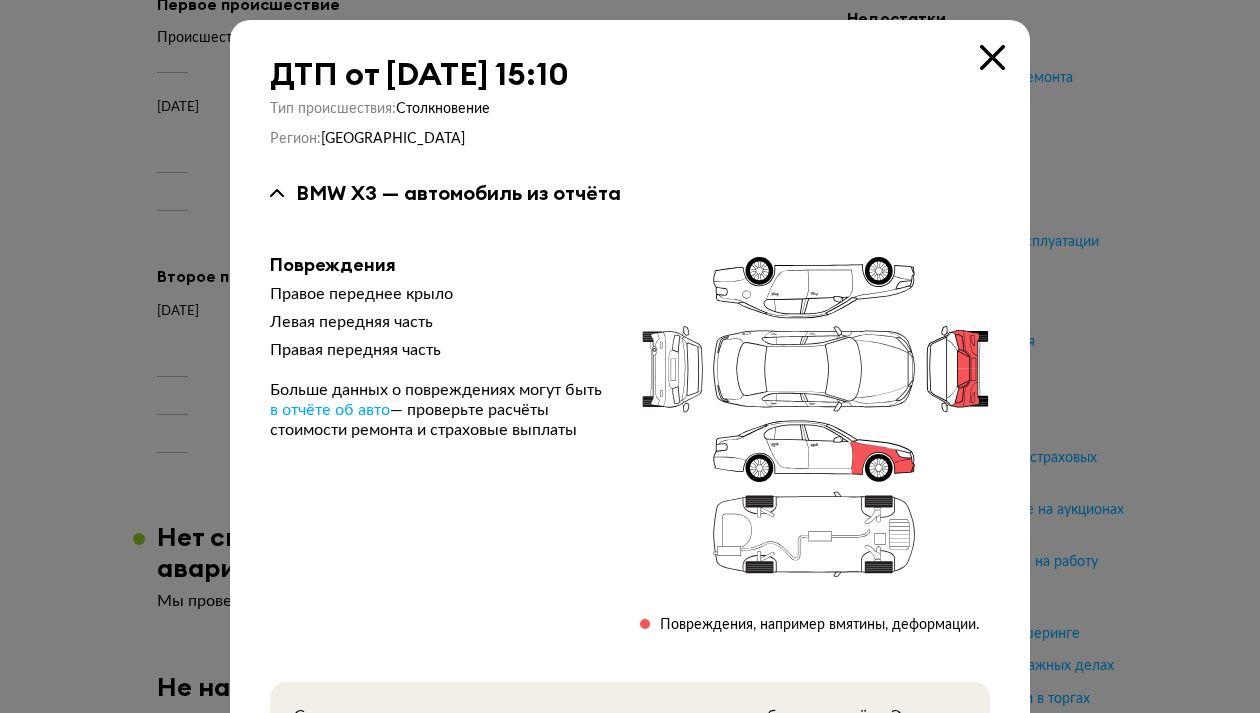 click at bounding box center [992, 57] 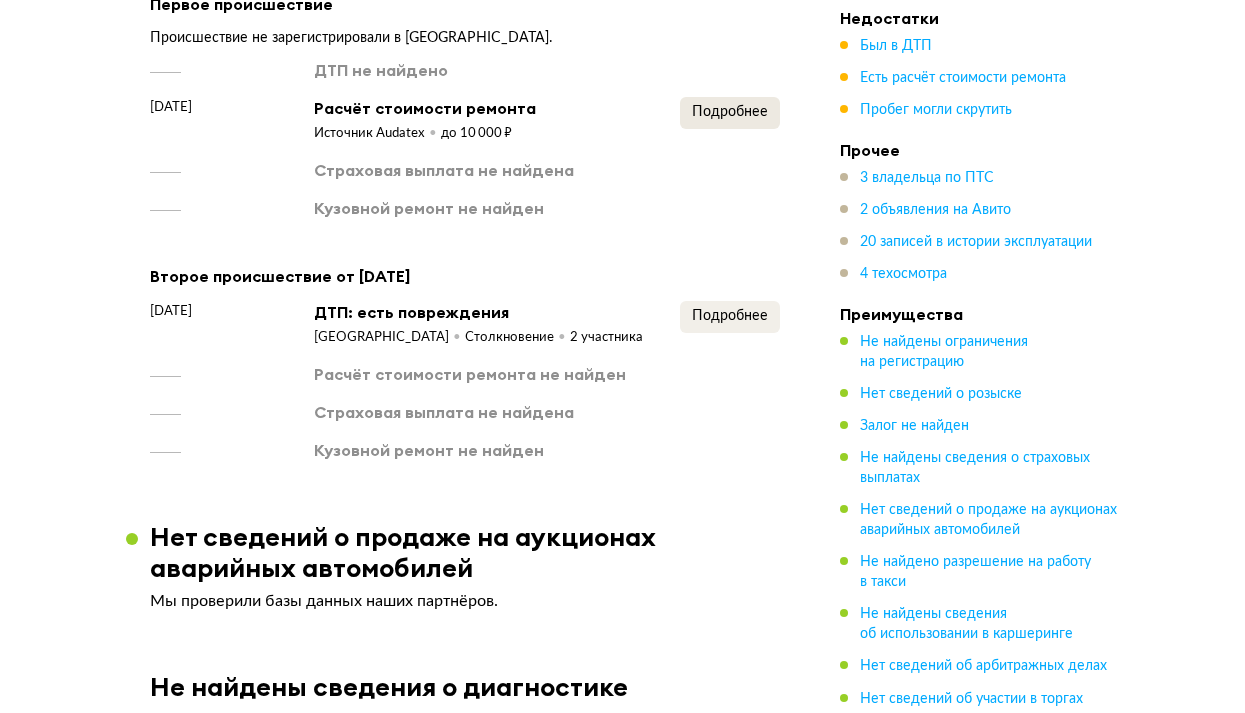 click on "ДТП не найдено 21 сентября 2012 года Расчёт стоимости ремонта Источник Audatex до 10 000 ₽ Подробнее Страховая выплата не найдена Кузовной ремонт не найден" at bounding box center (465, 139) 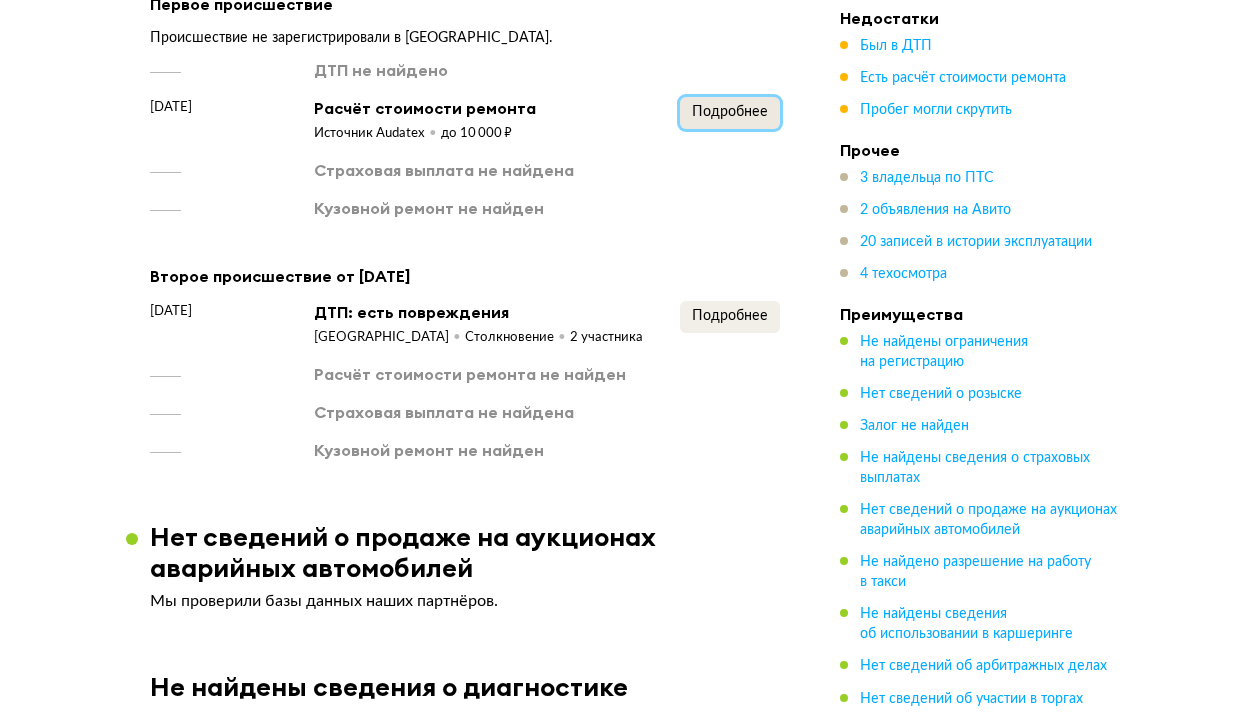 click on "Подробнее" at bounding box center [730, 112] 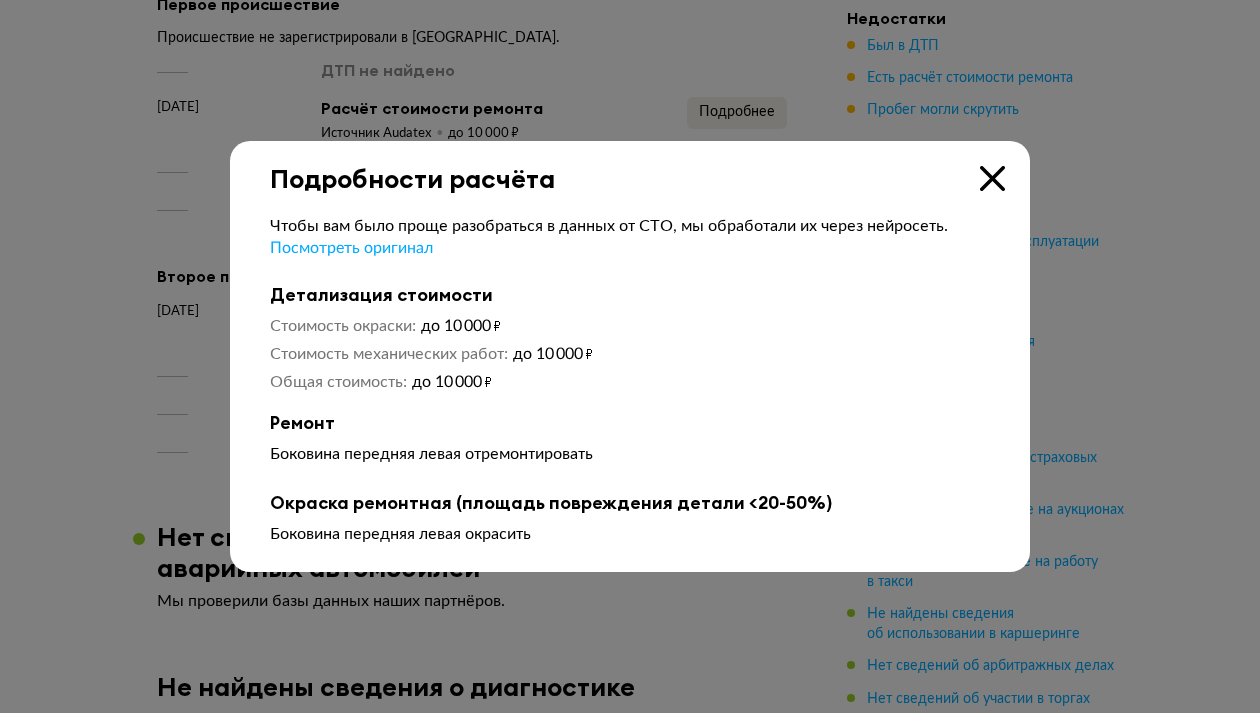 click at bounding box center (992, 178) 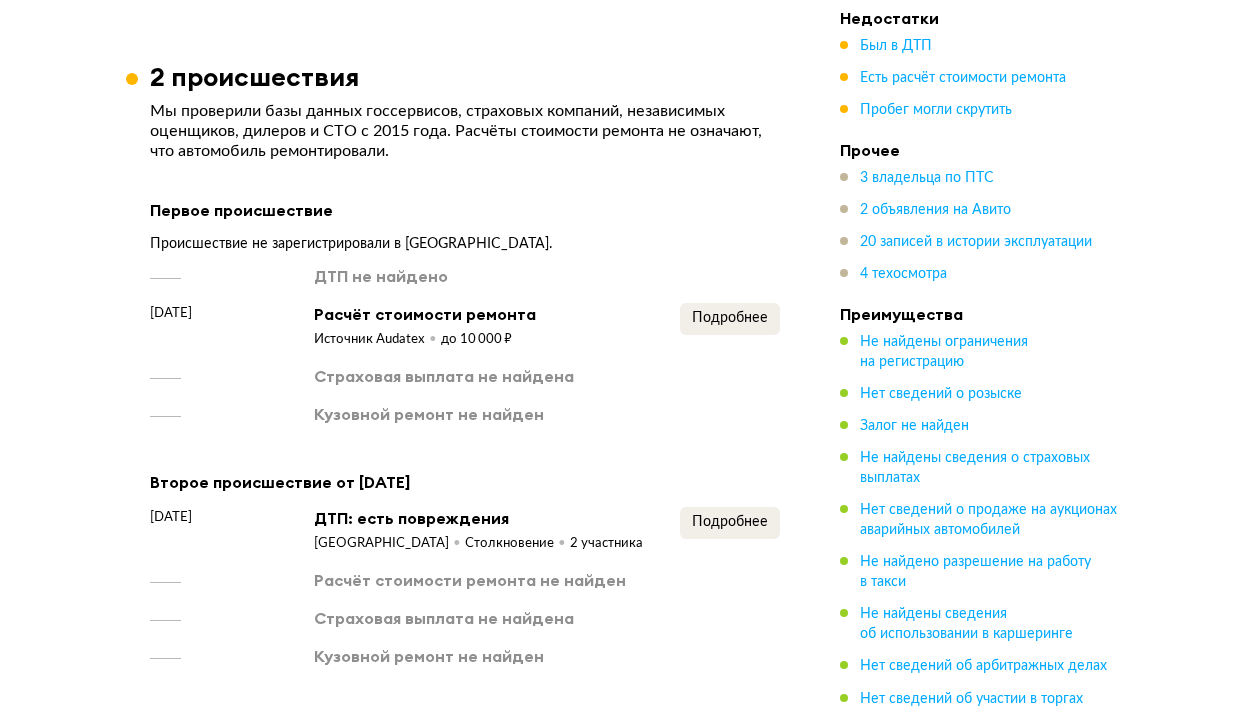 scroll, scrollTop: 2101, scrollLeft: 0, axis: vertical 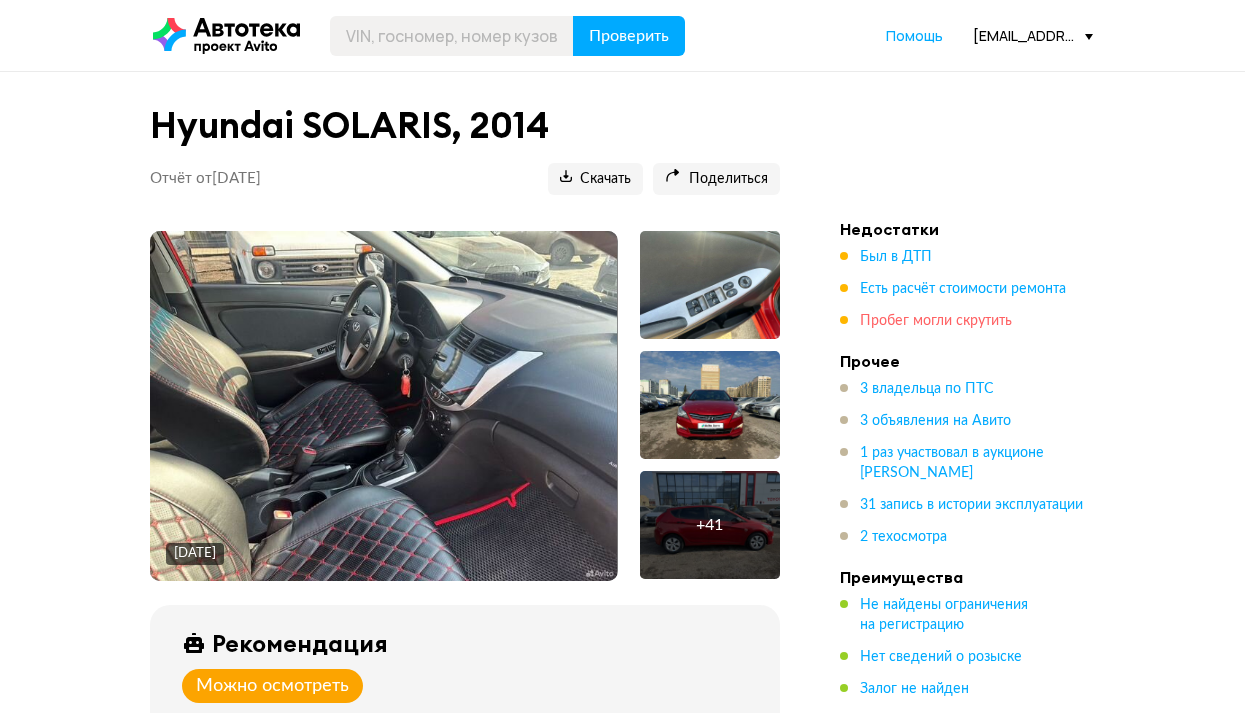 click on "Пробег могли скрутить" at bounding box center [936, 321] 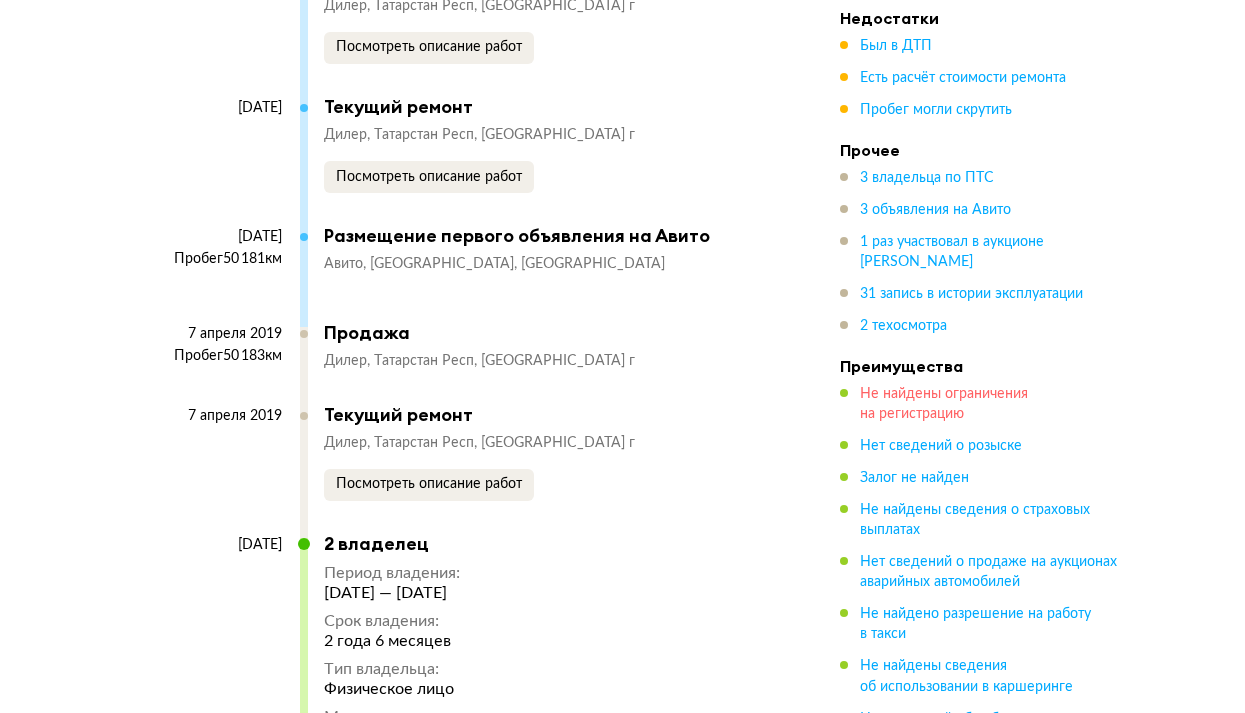 scroll, scrollTop: 9924, scrollLeft: 0, axis: vertical 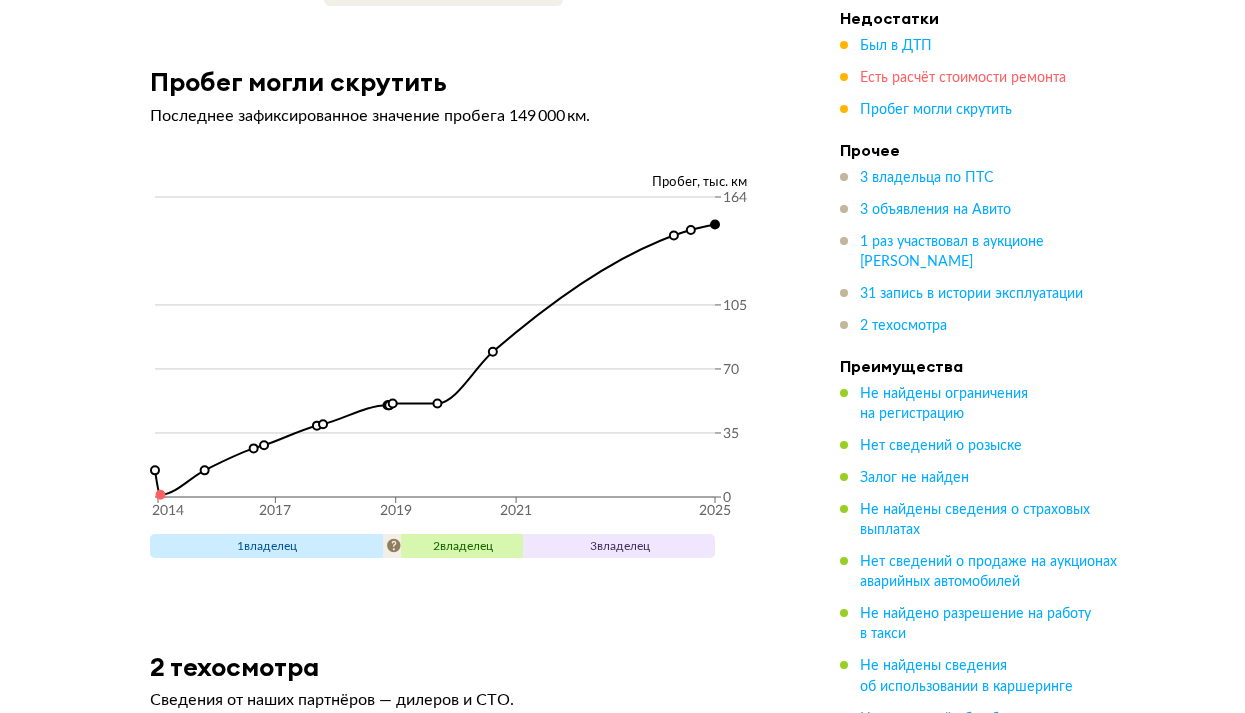 click on "Есть расчёт стоимости ремонта" at bounding box center [963, 78] 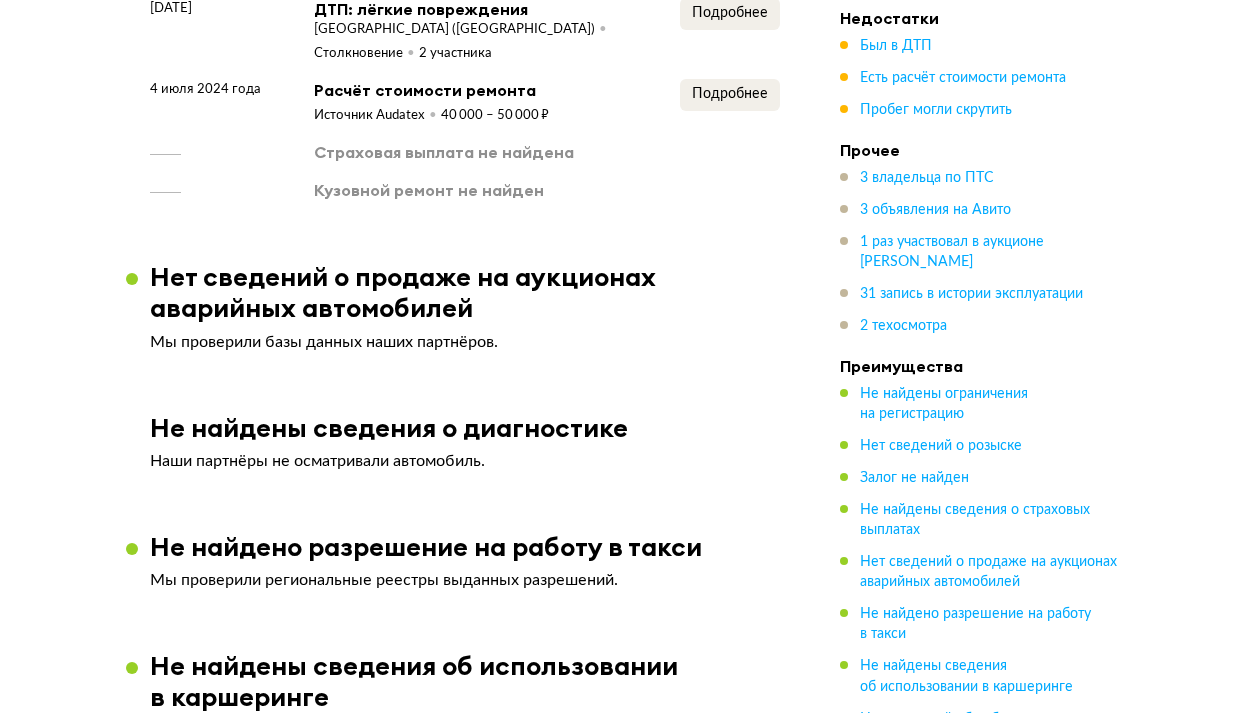 scroll, scrollTop: 2212, scrollLeft: 0, axis: vertical 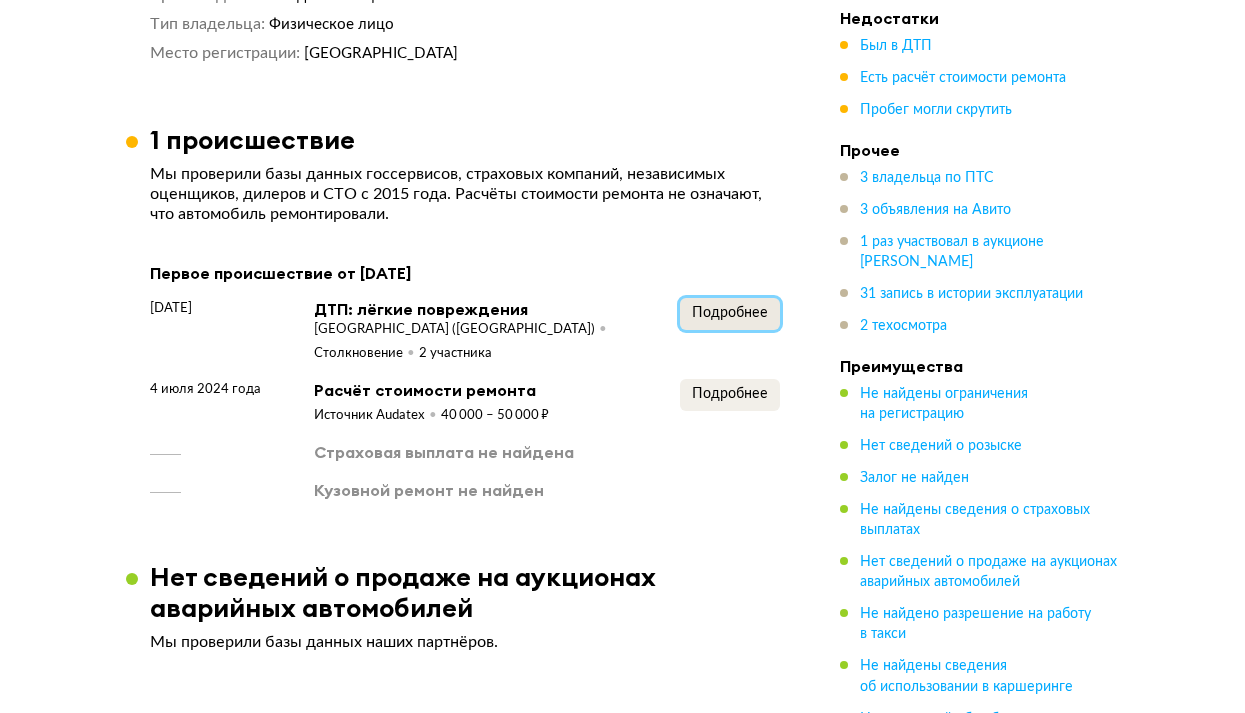click on "Подробнее" at bounding box center [730, 314] 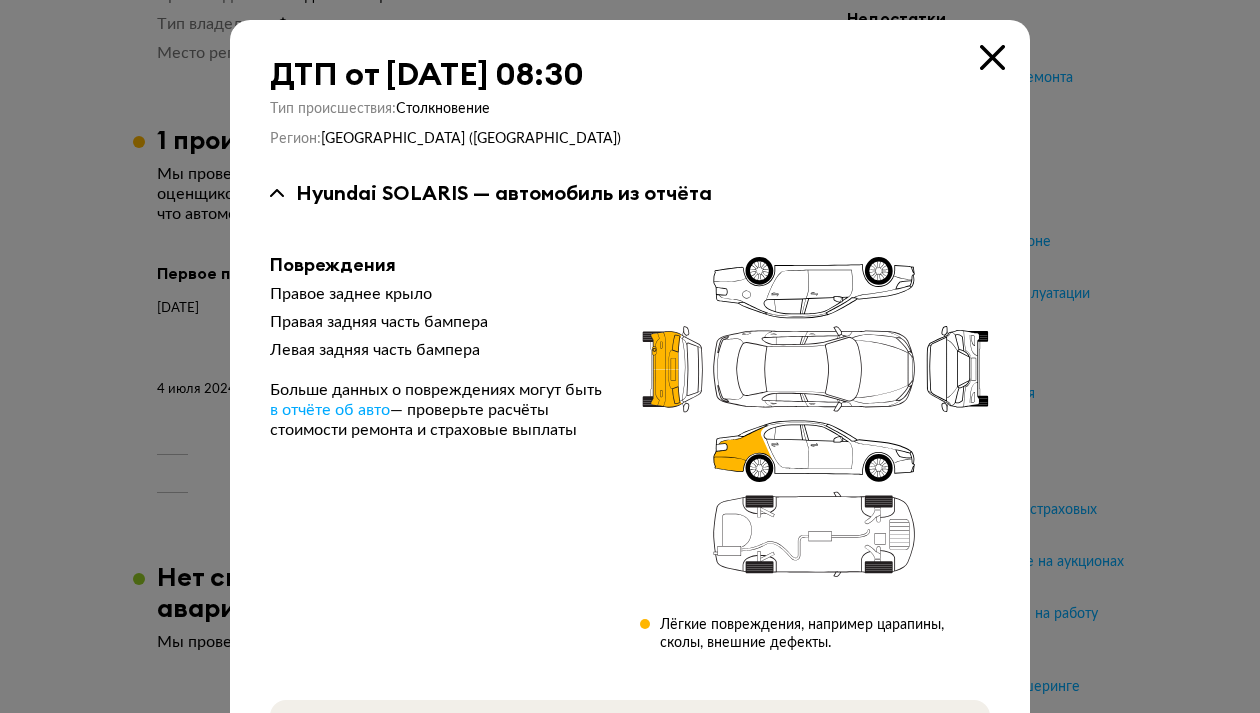 click at bounding box center (992, 57) 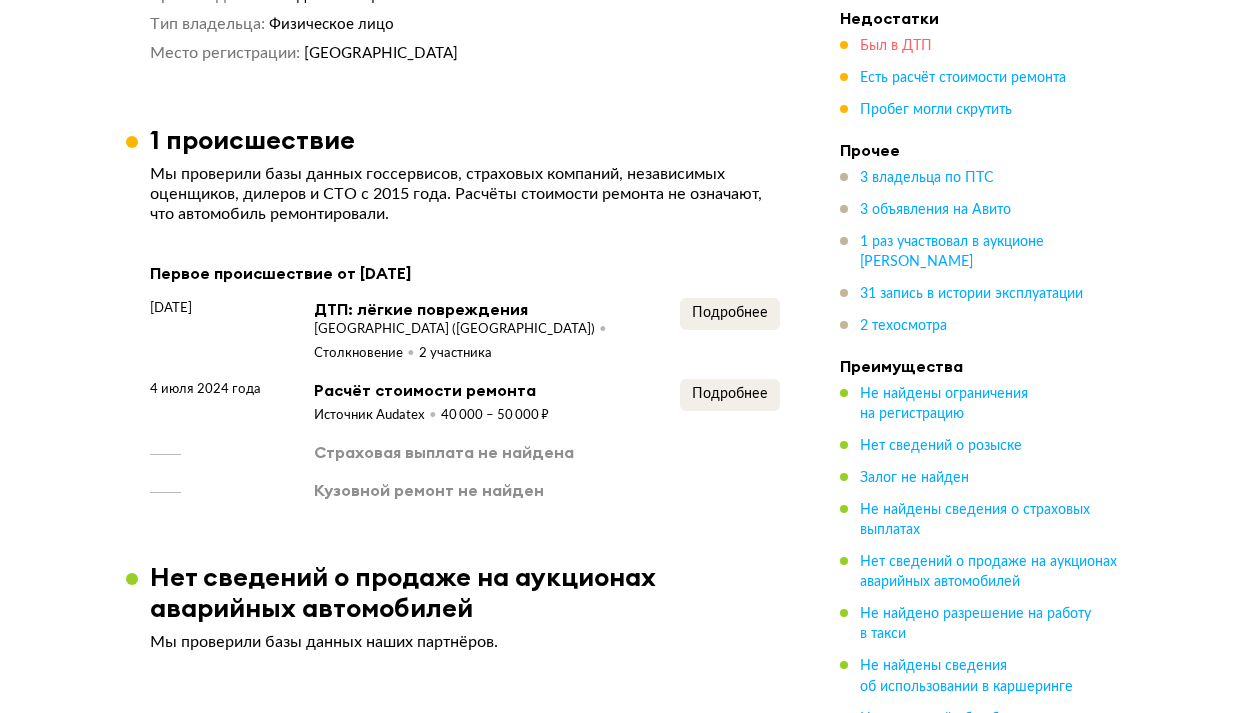click on "Был в ДТП" at bounding box center (896, 46) 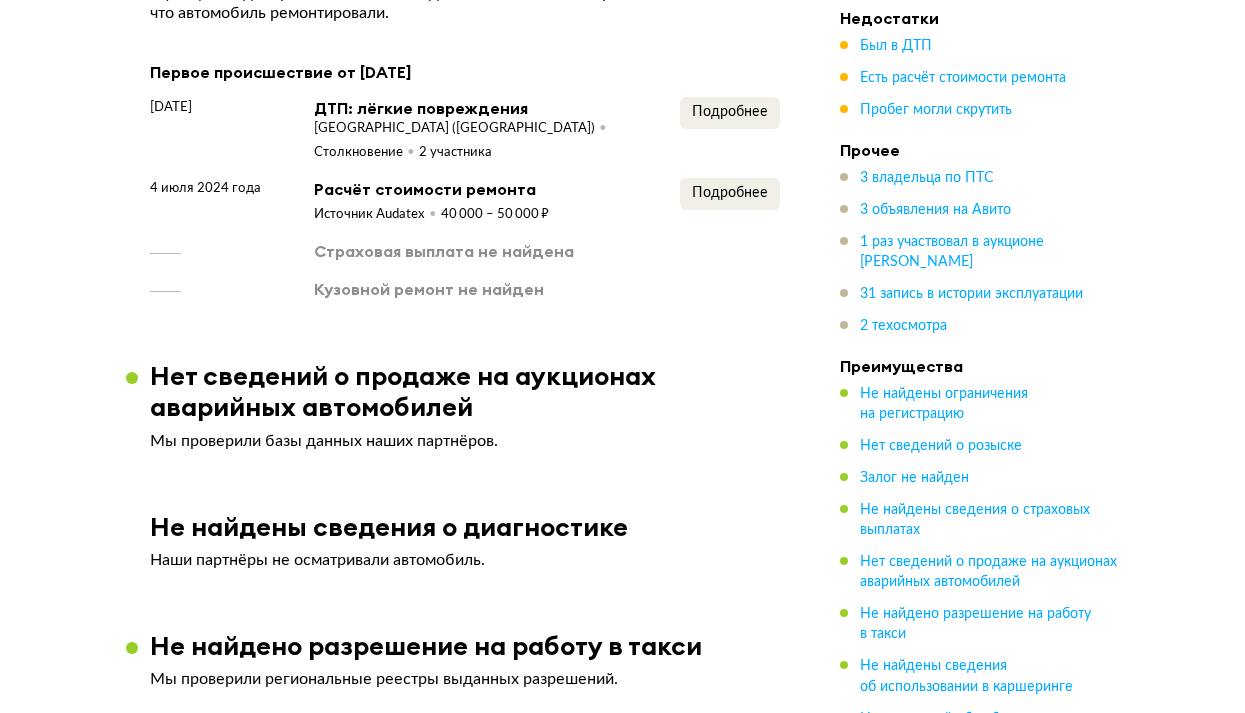 scroll, scrollTop: 2424, scrollLeft: 0, axis: vertical 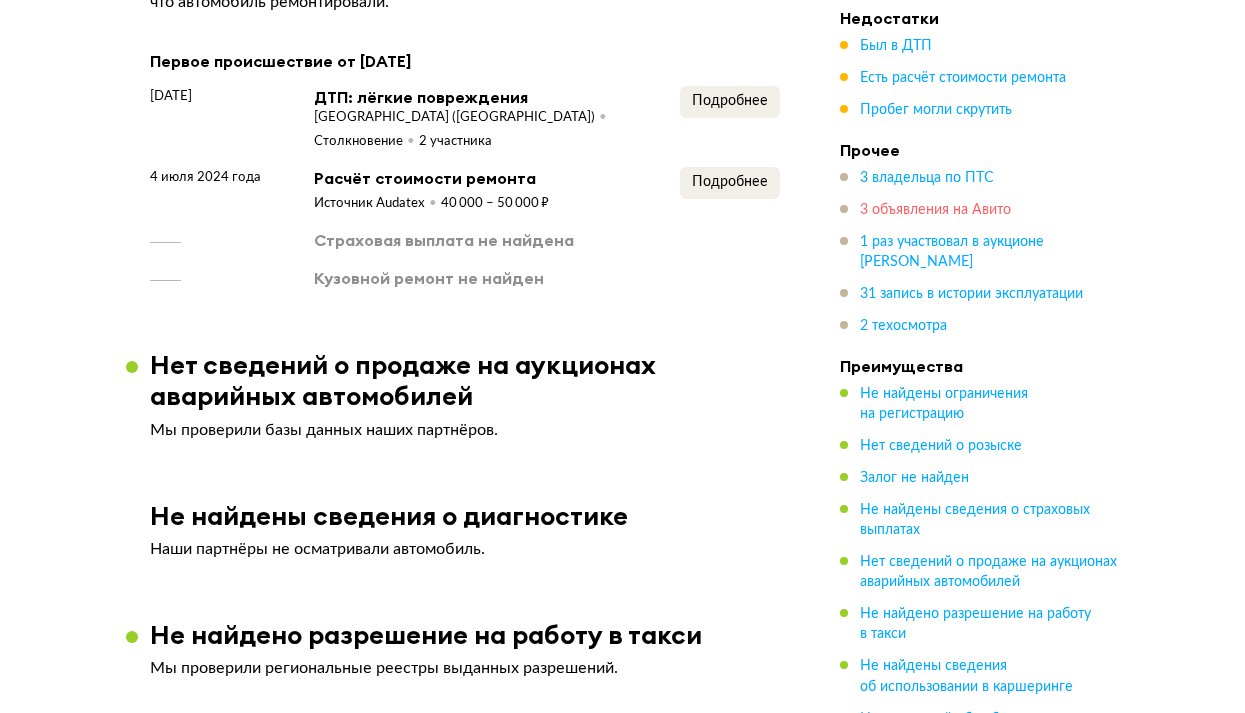 click on "3 объявления на Авито" at bounding box center (935, 210) 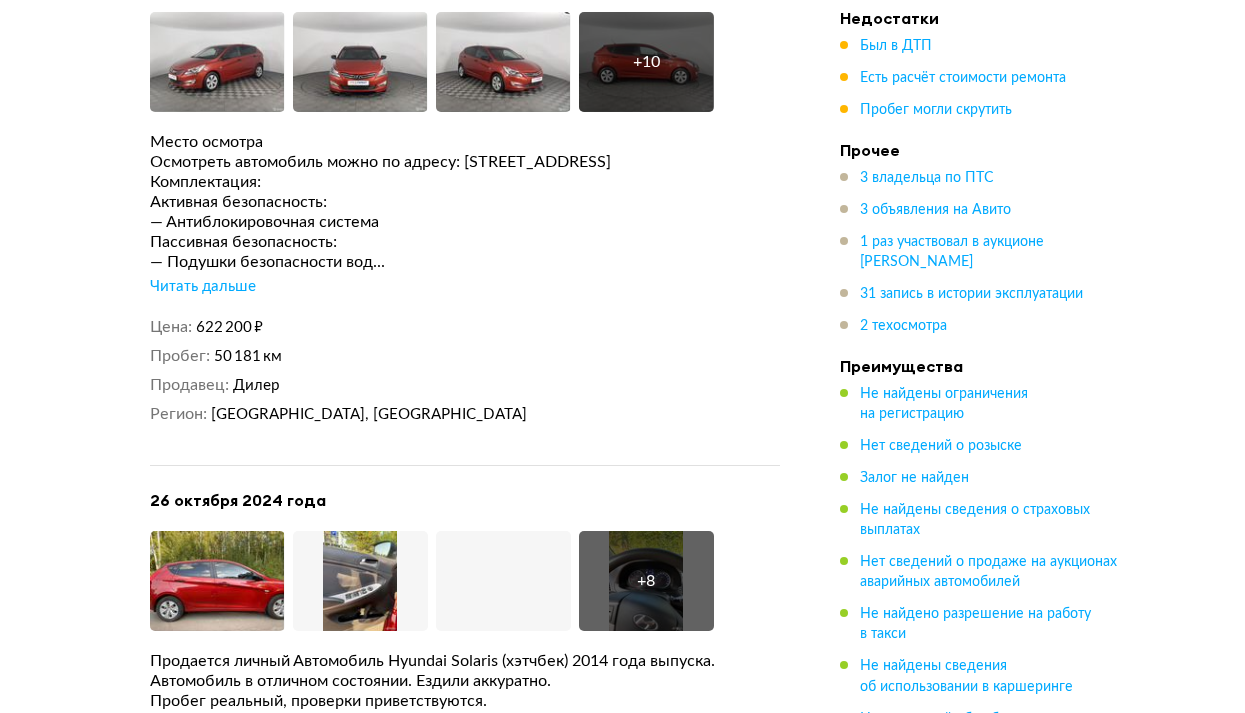 scroll, scrollTop: 4192, scrollLeft: 0, axis: vertical 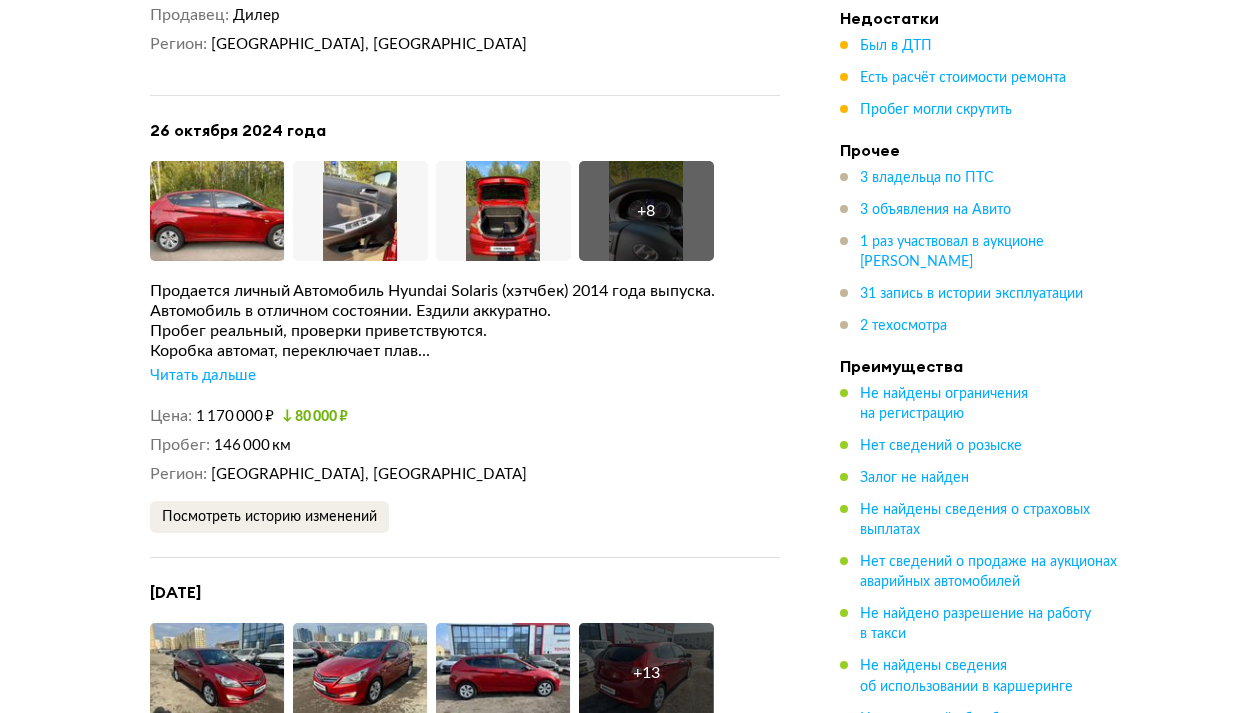 click on "Читать дальше" at bounding box center (203, 376) 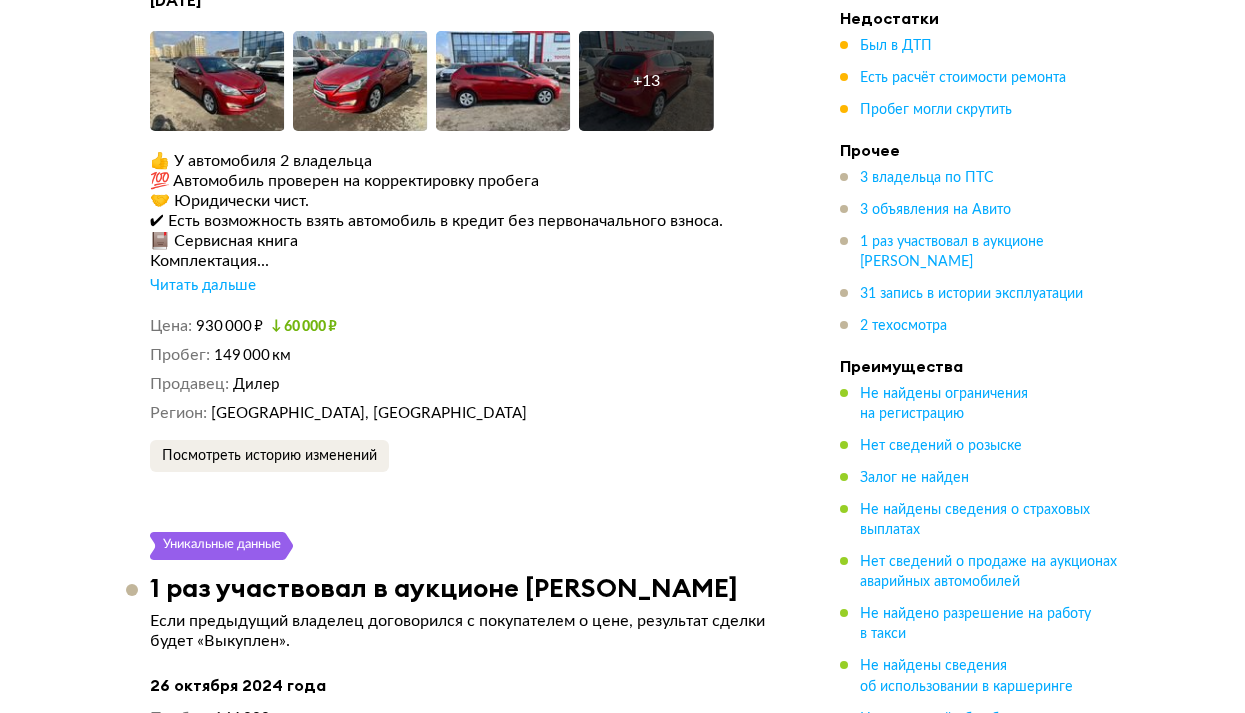 scroll, scrollTop: 4892, scrollLeft: 0, axis: vertical 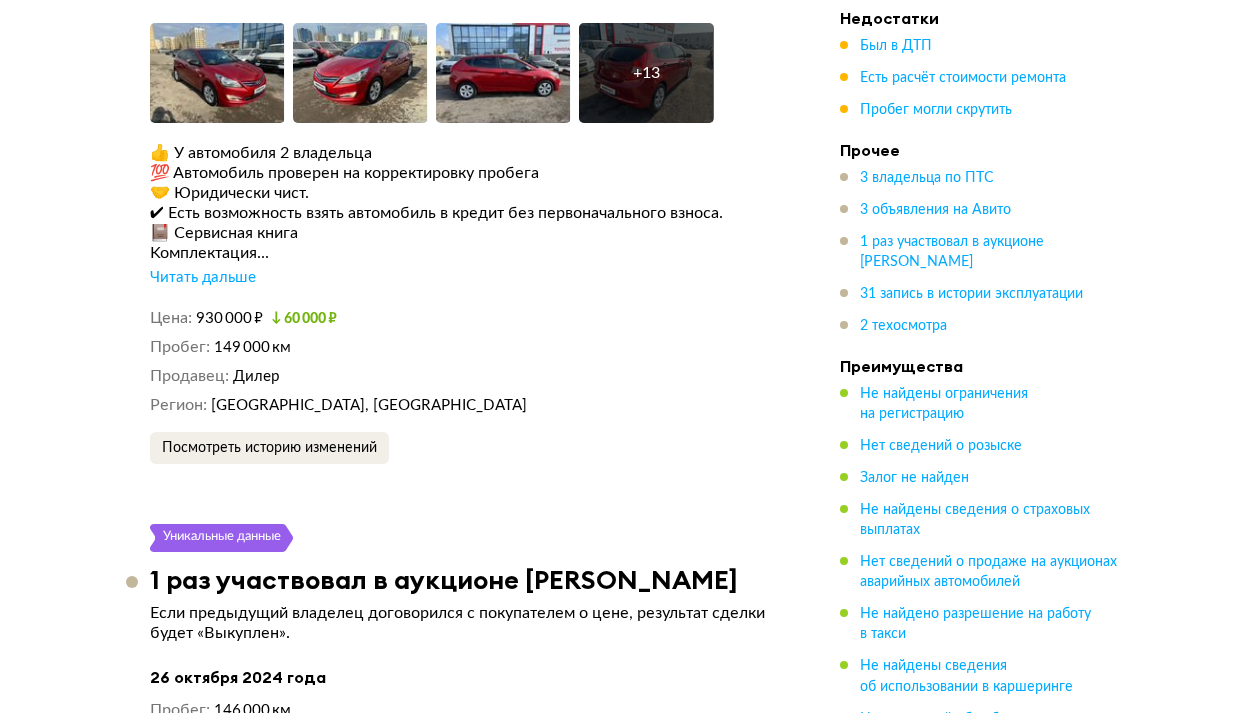 click on "Читать дальше" at bounding box center (203, 278) 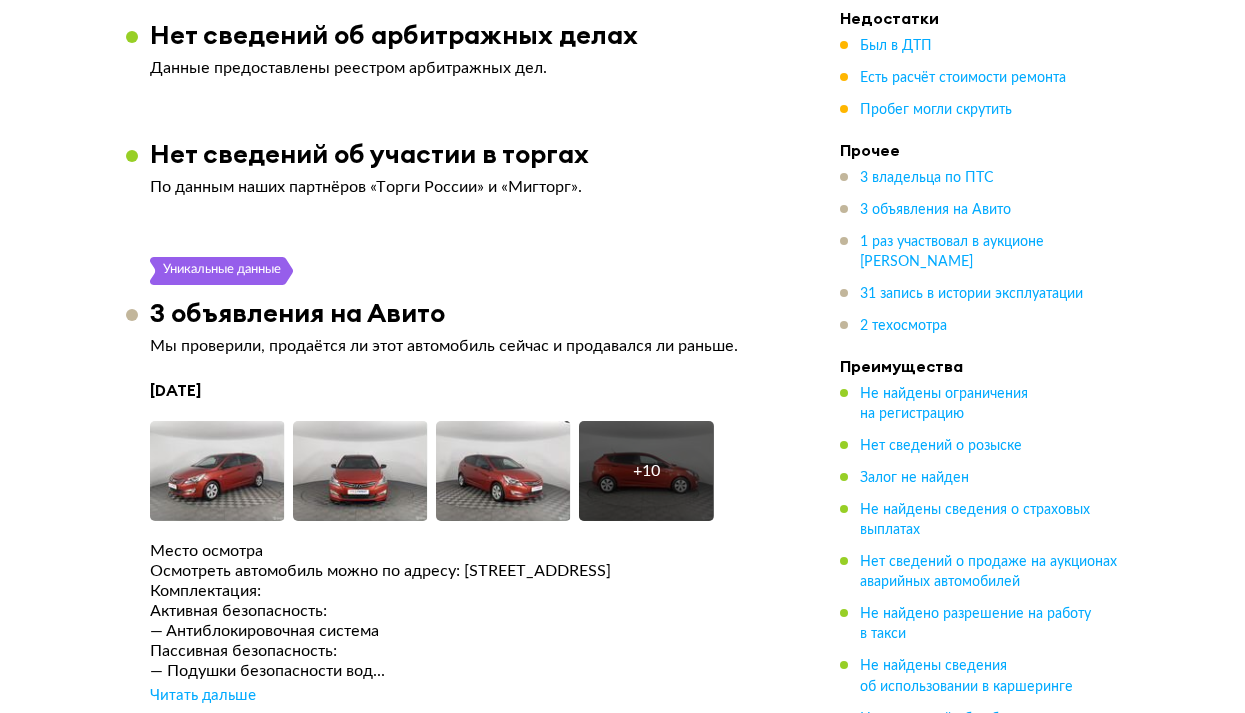 scroll, scrollTop: 3392, scrollLeft: 0, axis: vertical 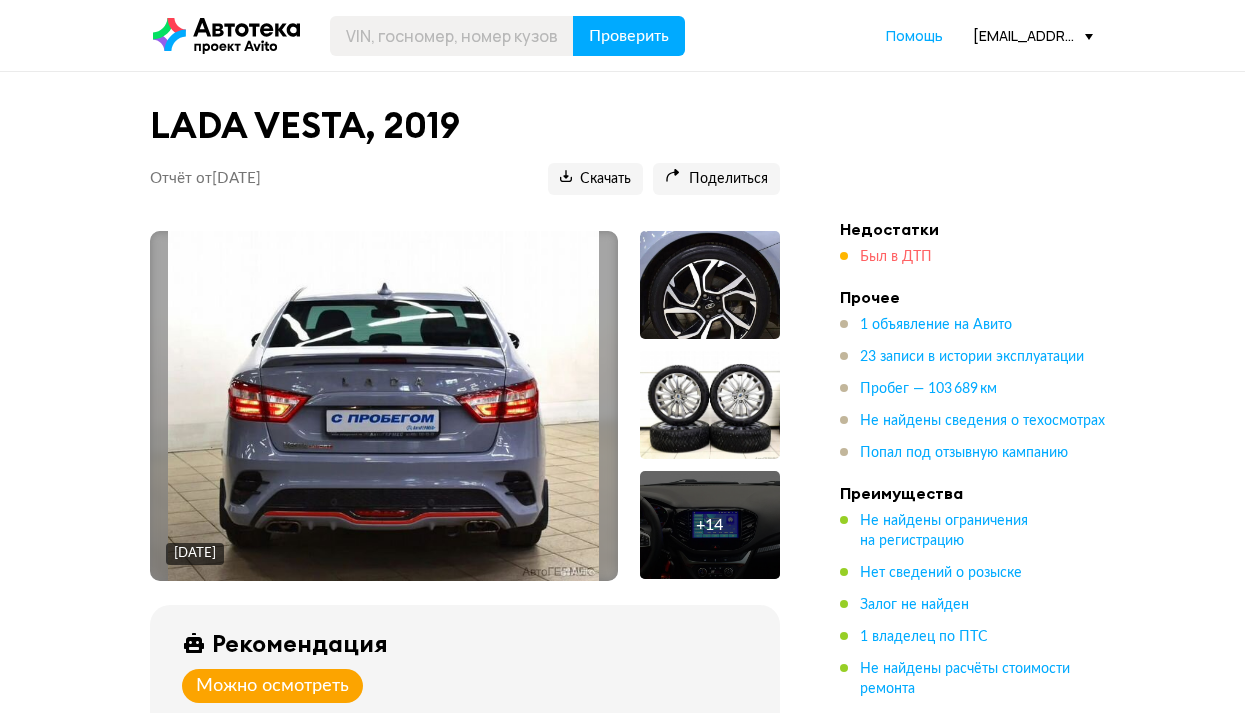 click on "Был в ДТП" at bounding box center (896, 257) 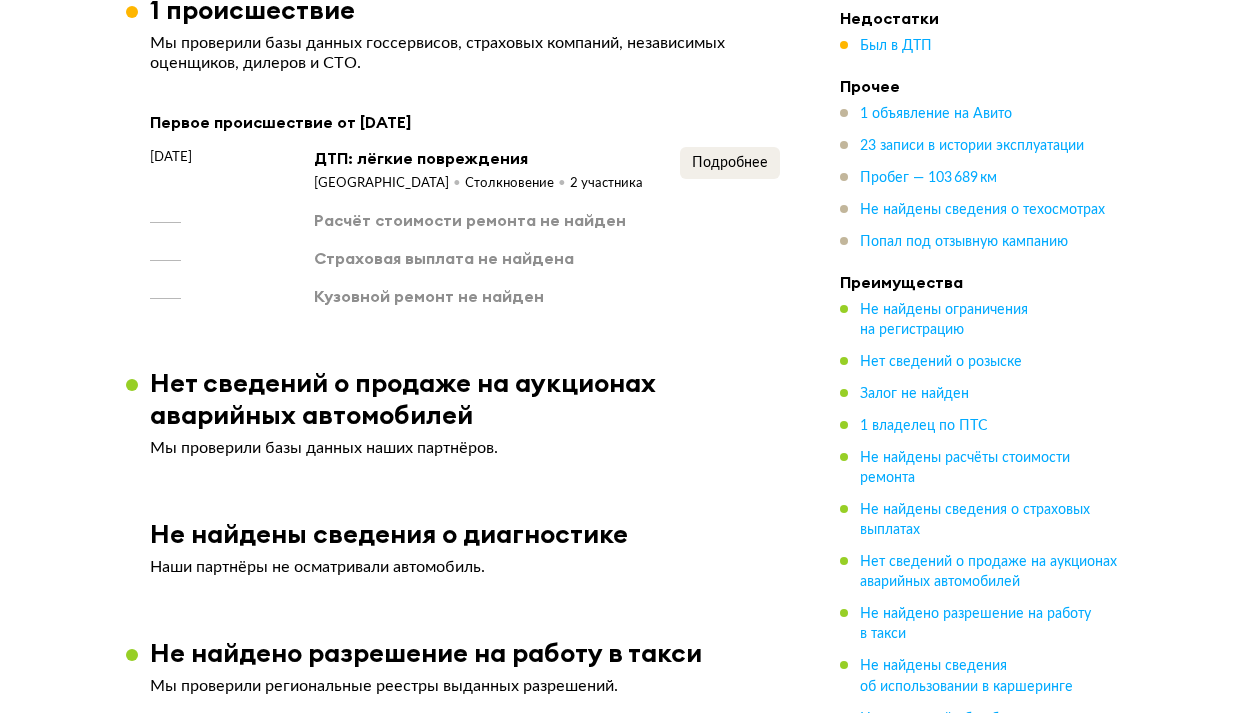 scroll, scrollTop: 1663, scrollLeft: 0, axis: vertical 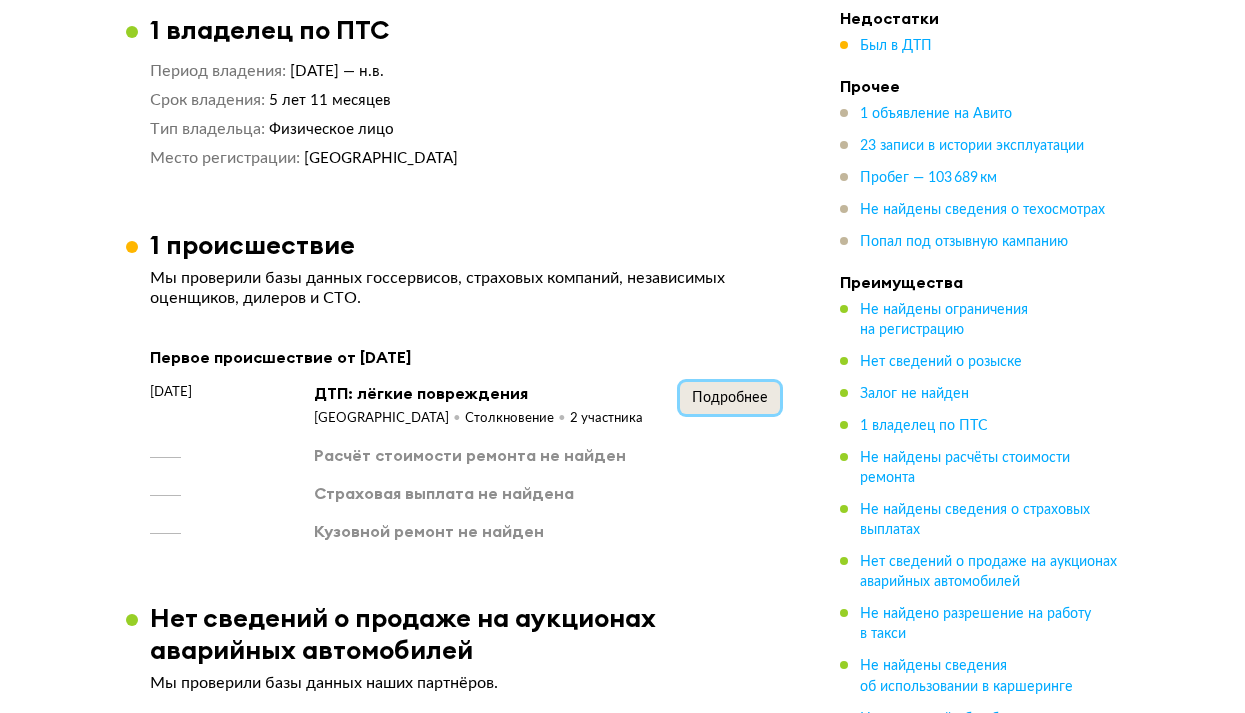 click on "Подробнее" at bounding box center [730, 398] 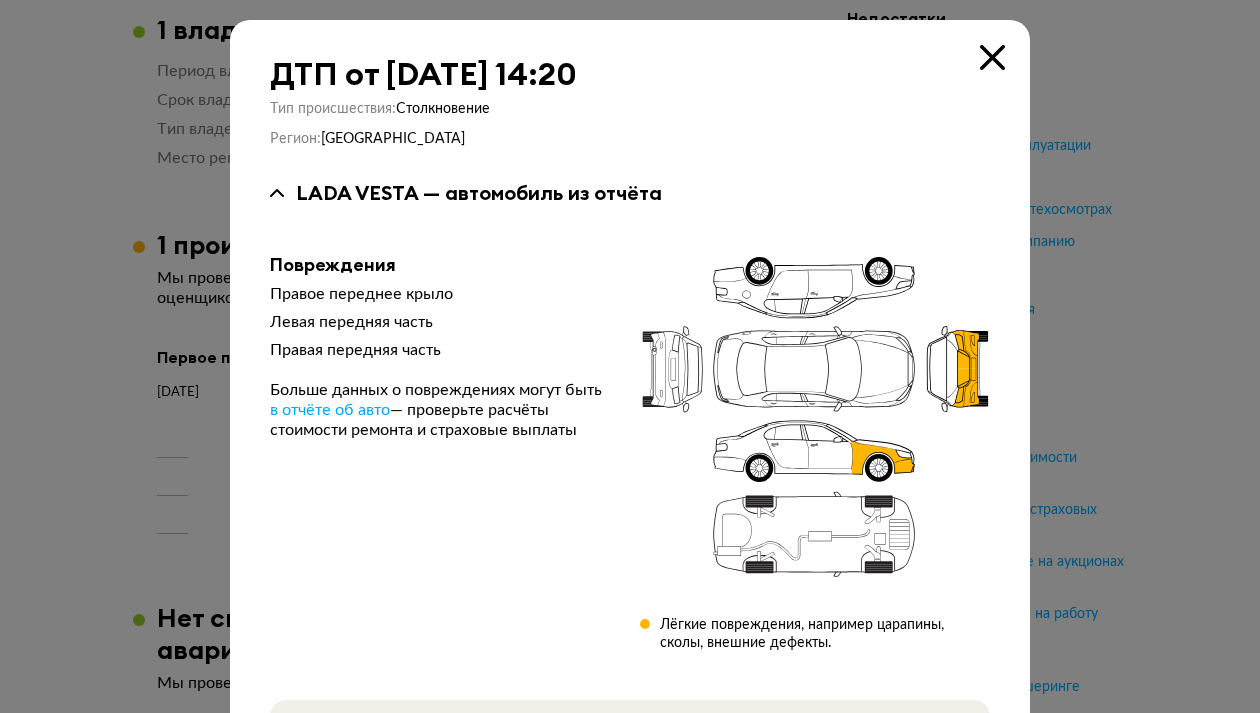 click at bounding box center (992, 57) 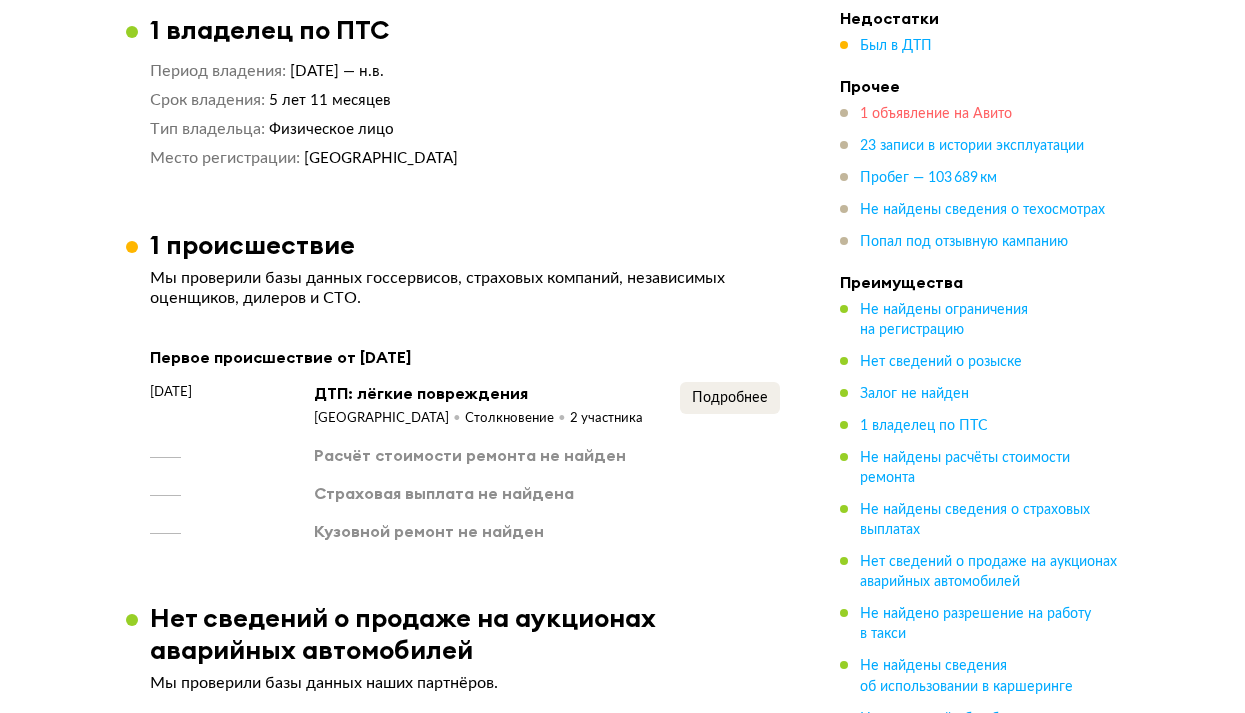 click on "1 объявление на Авито" at bounding box center (936, 114) 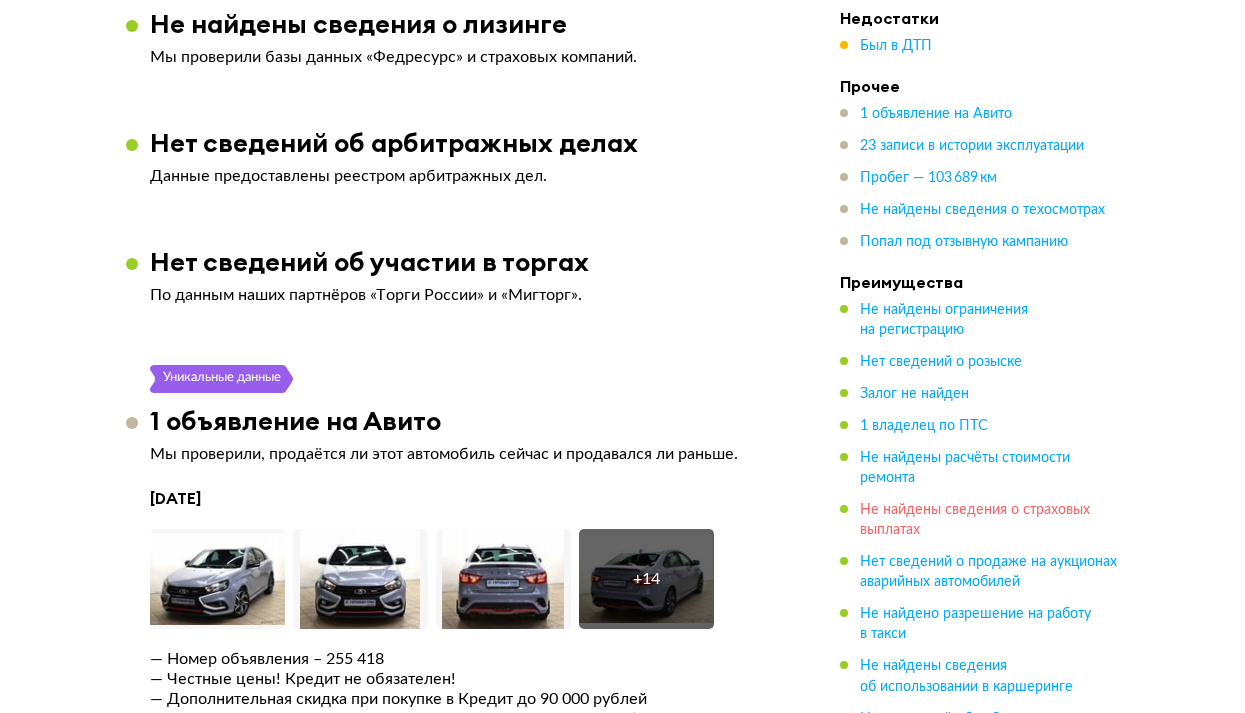 scroll, scrollTop: 3081, scrollLeft: 0, axis: vertical 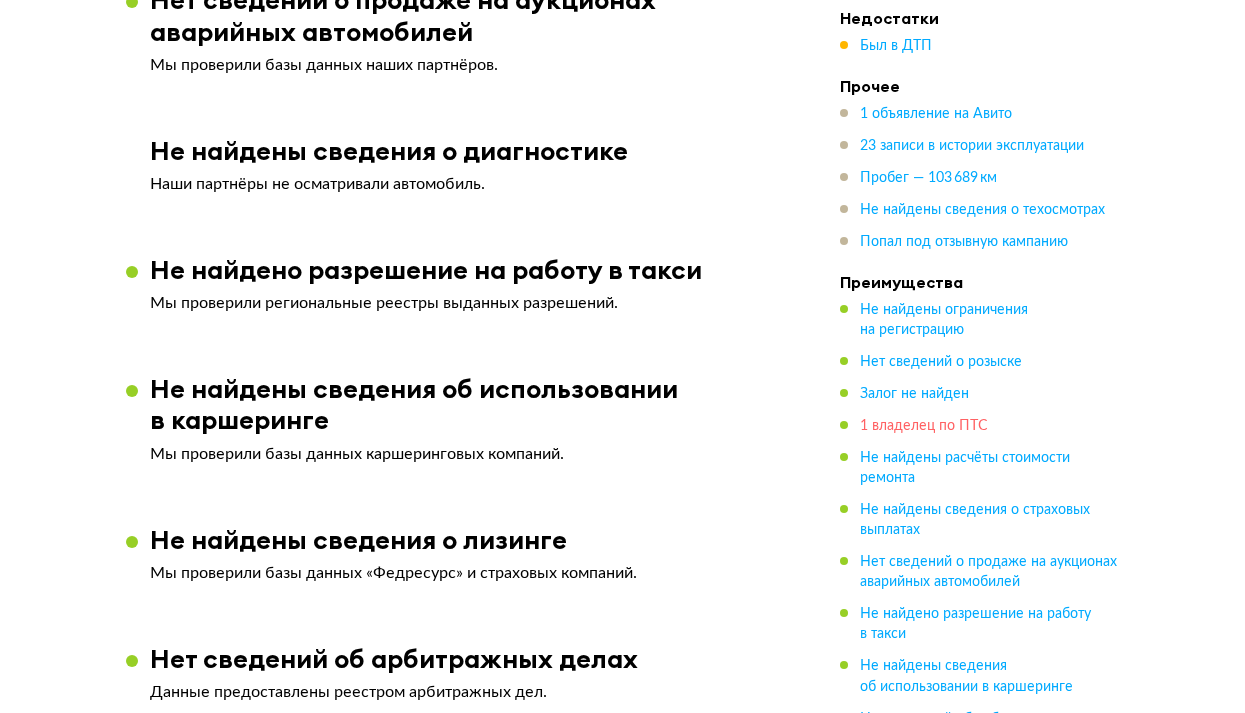 click on "1 владелец по ПТС" at bounding box center (924, 426) 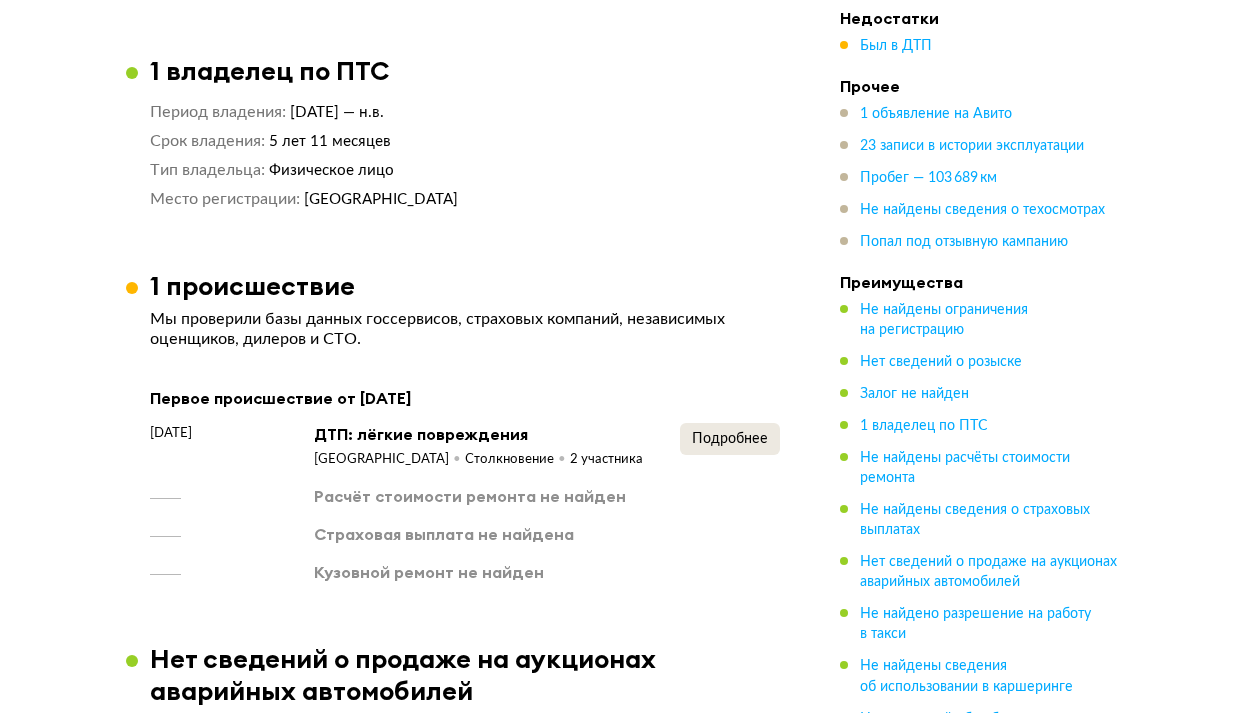 scroll, scrollTop: 1597, scrollLeft: 0, axis: vertical 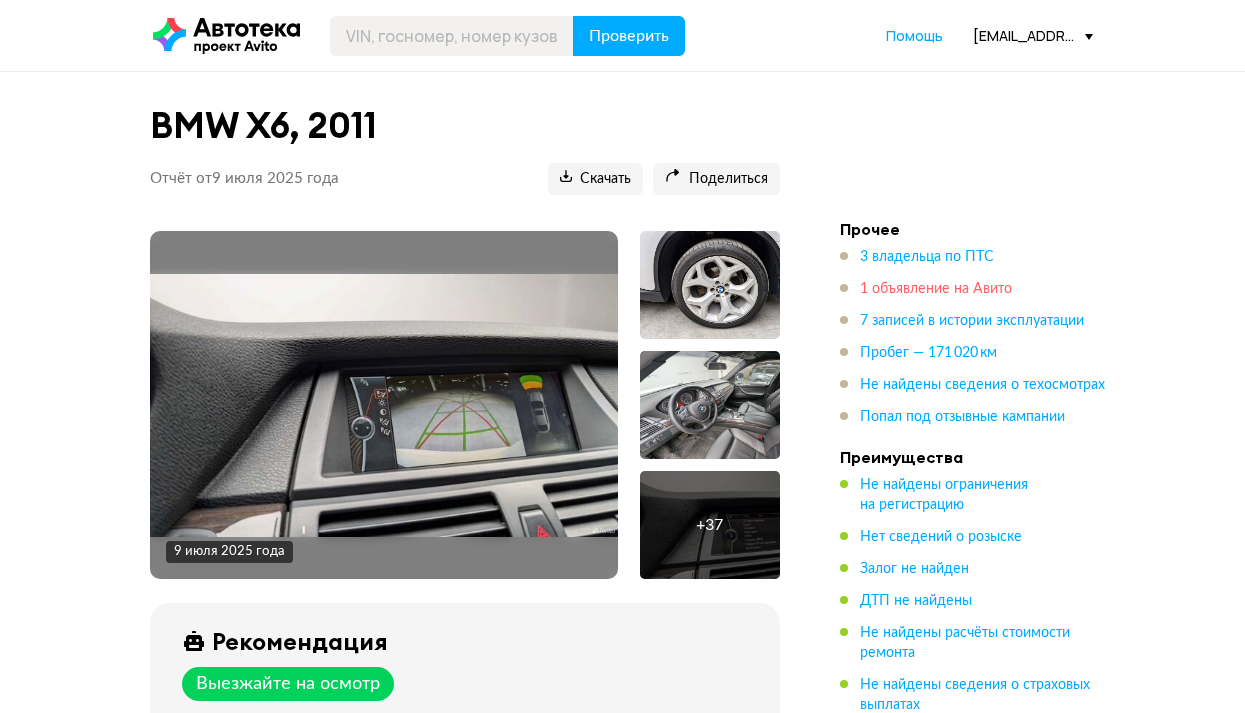 click on "1 объявление на Авито" at bounding box center [936, 289] 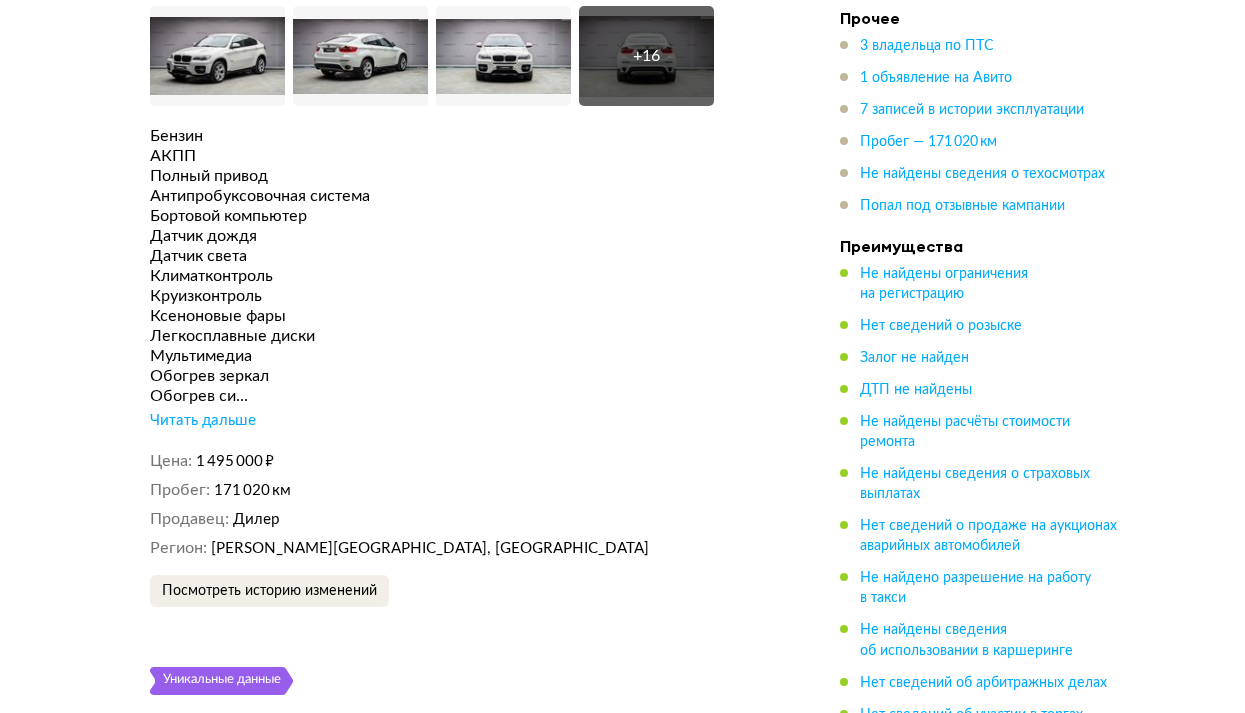scroll, scrollTop: 3700, scrollLeft: 0, axis: vertical 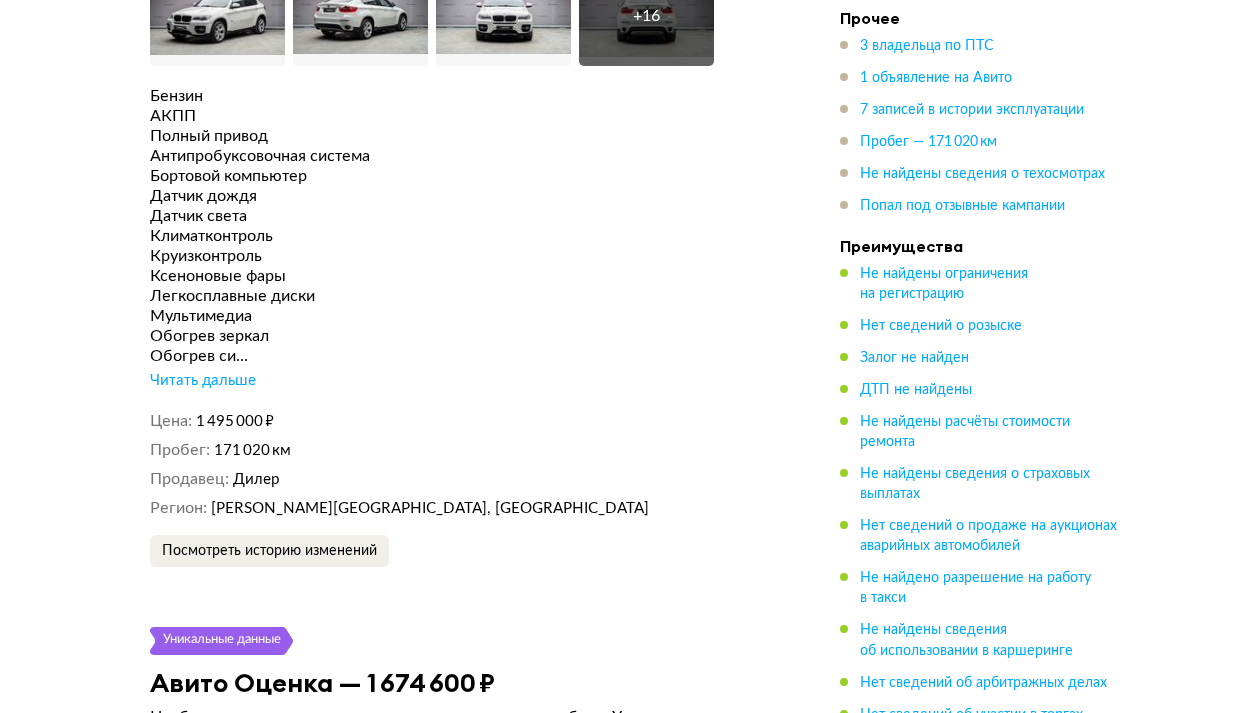 click on "Читать дальше" at bounding box center (203, 381) 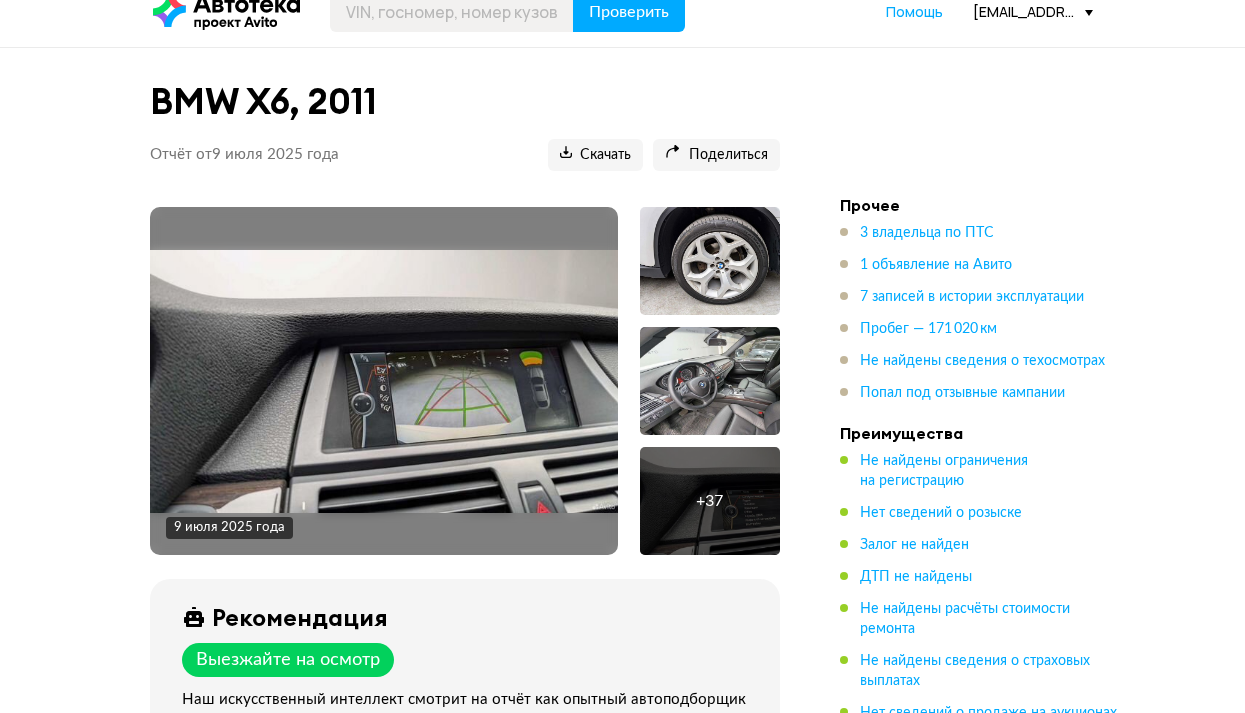 scroll, scrollTop: 0, scrollLeft: 0, axis: both 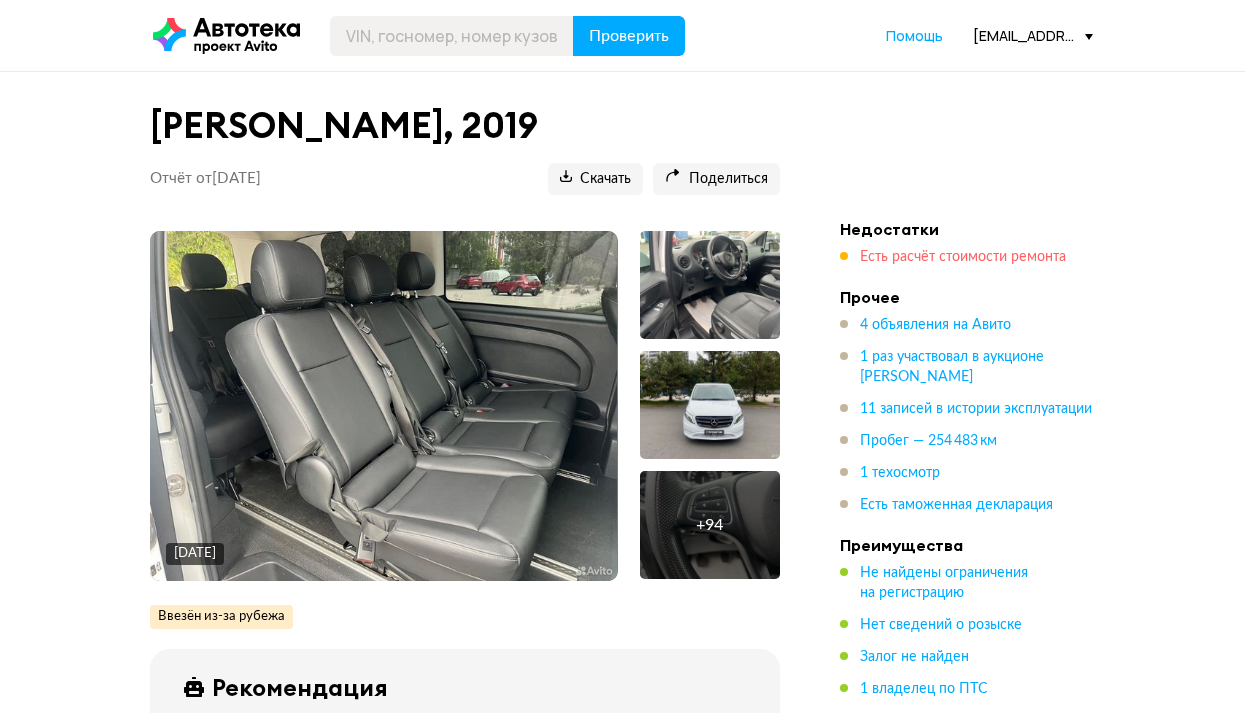 click on "Есть расчёт стоимости ремонта" at bounding box center [963, 257] 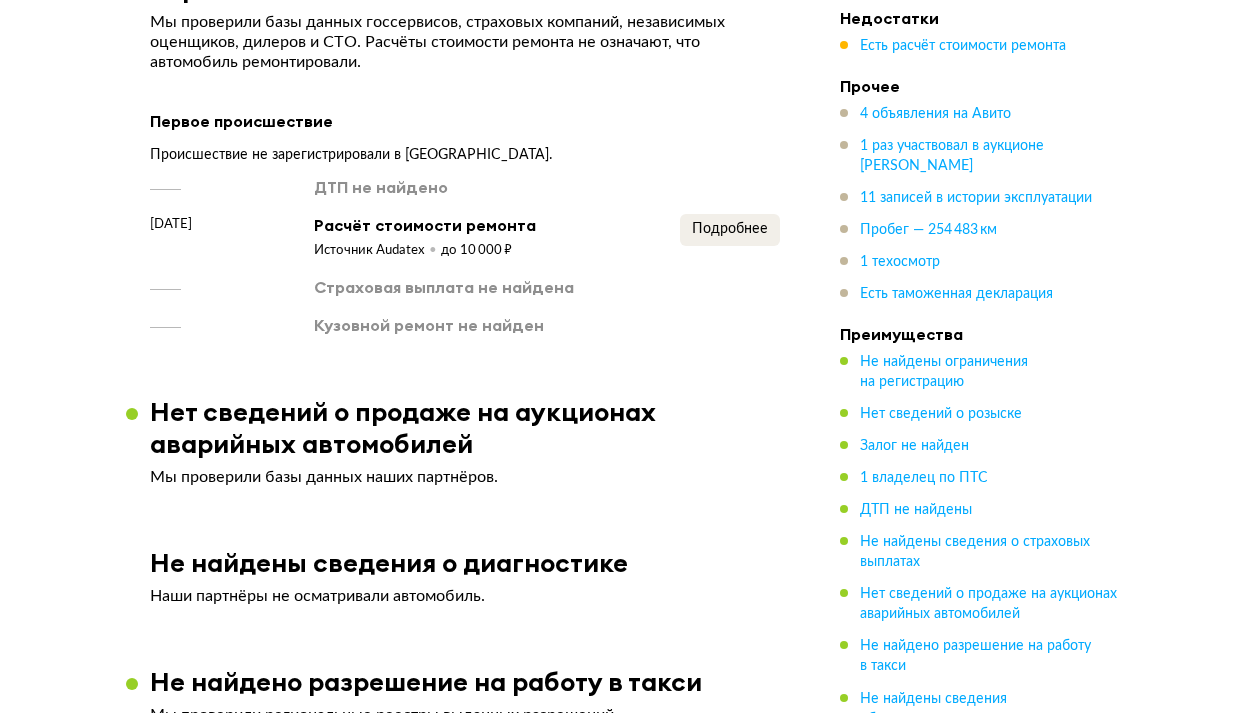 scroll, scrollTop: 1599, scrollLeft: 0, axis: vertical 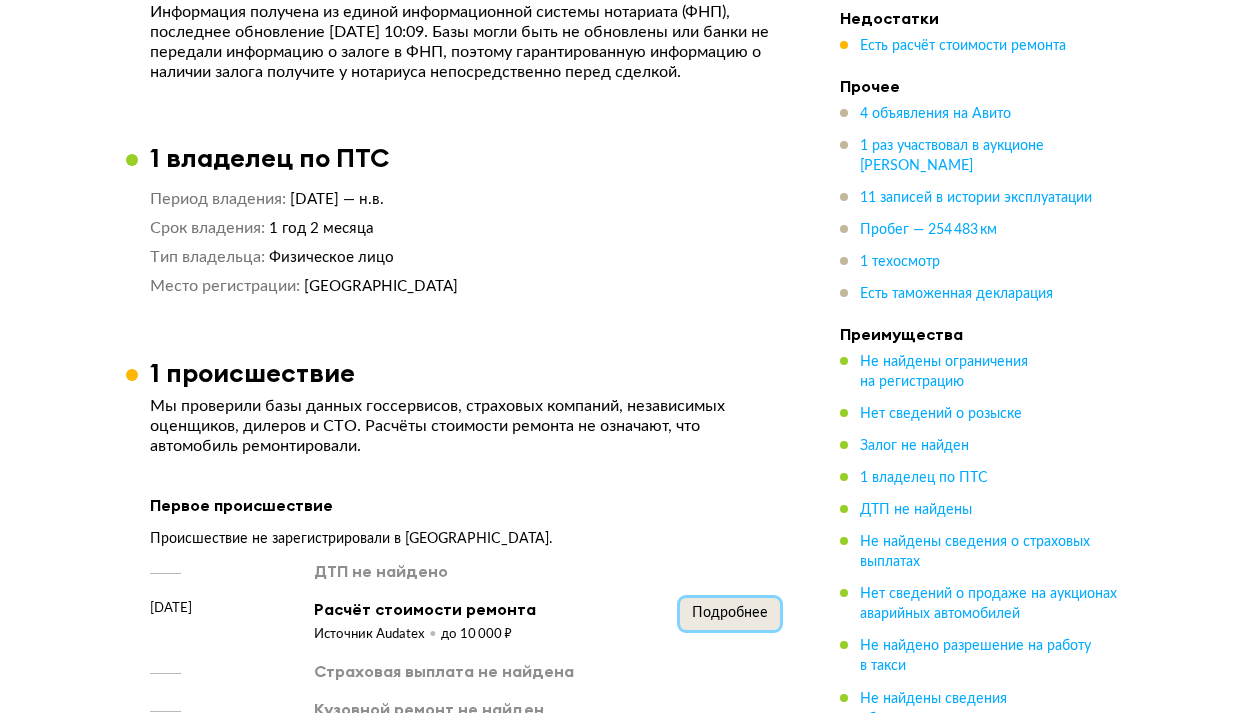 click on "Подробнее" at bounding box center [730, 613] 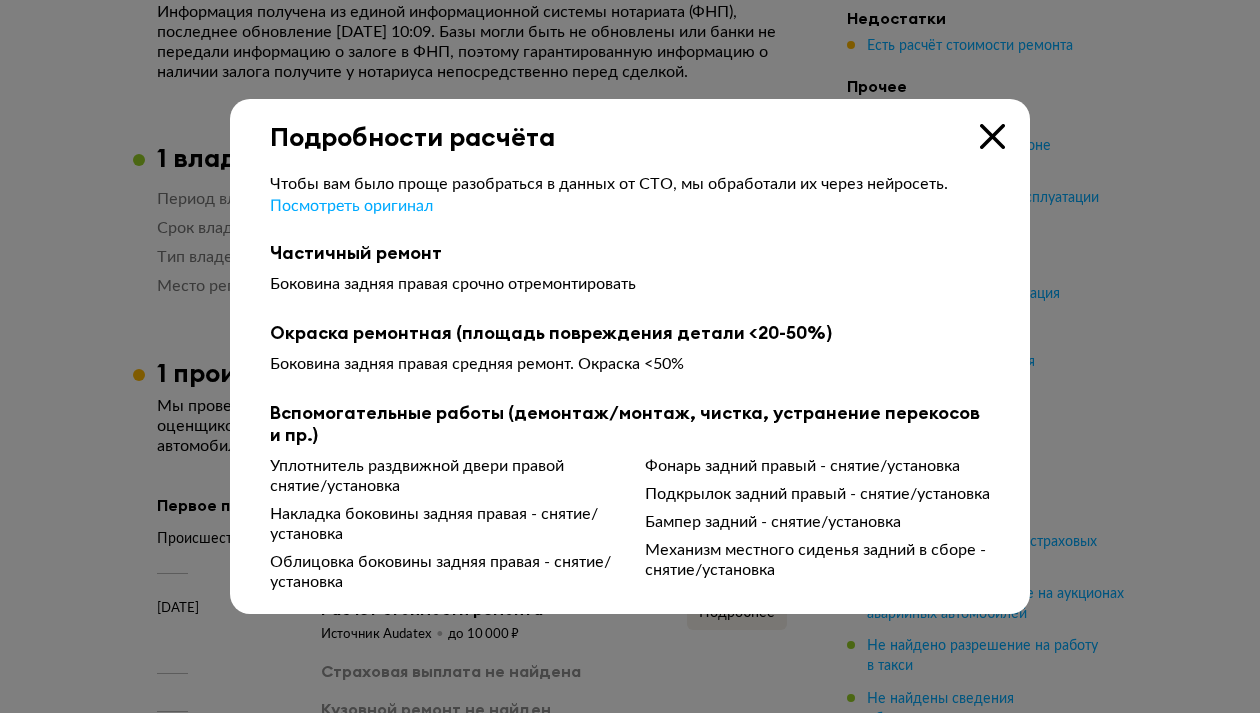 click at bounding box center (992, 136) 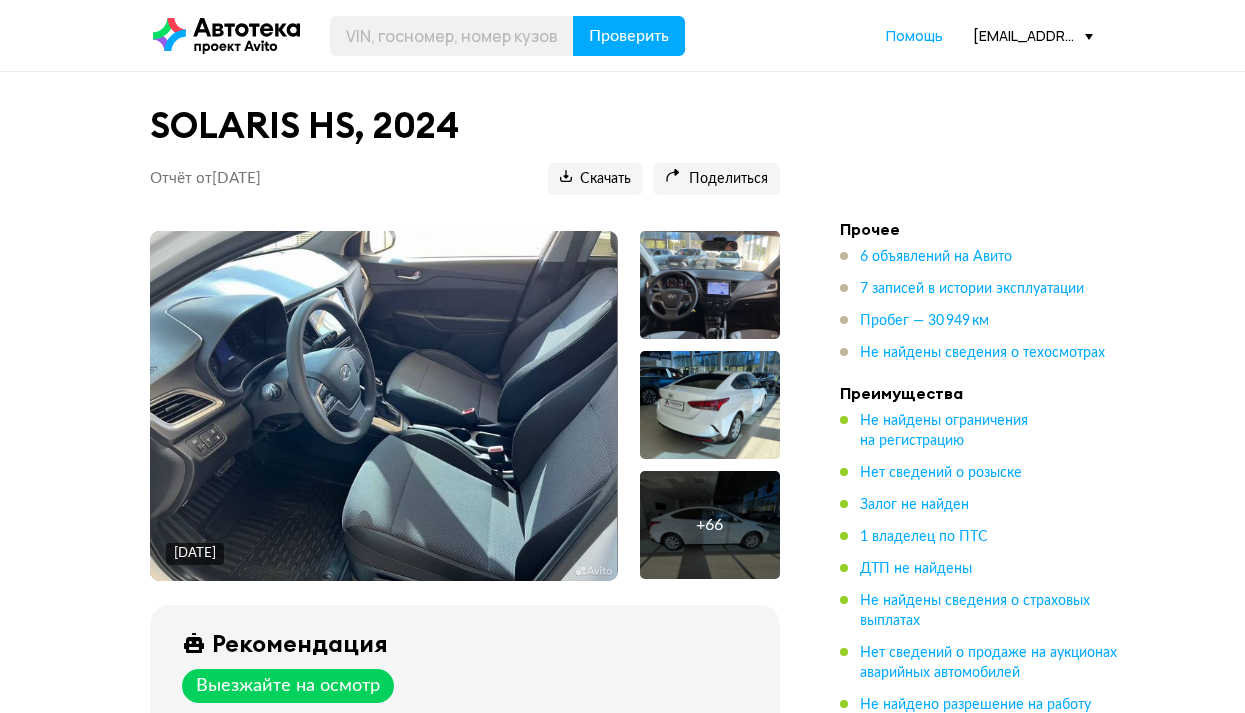 scroll, scrollTop: 0, scrollLeft: 0, axis: both 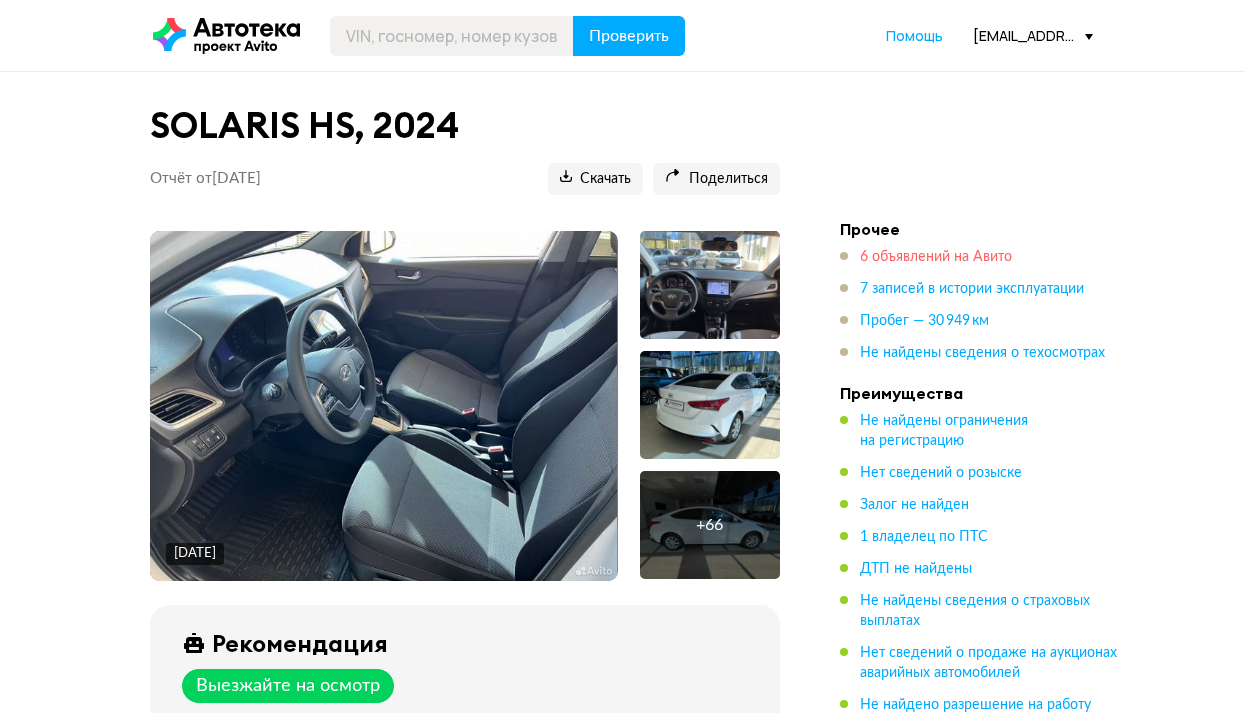 click on "6 объявлений на Авито" at bounding box center [936, 257] 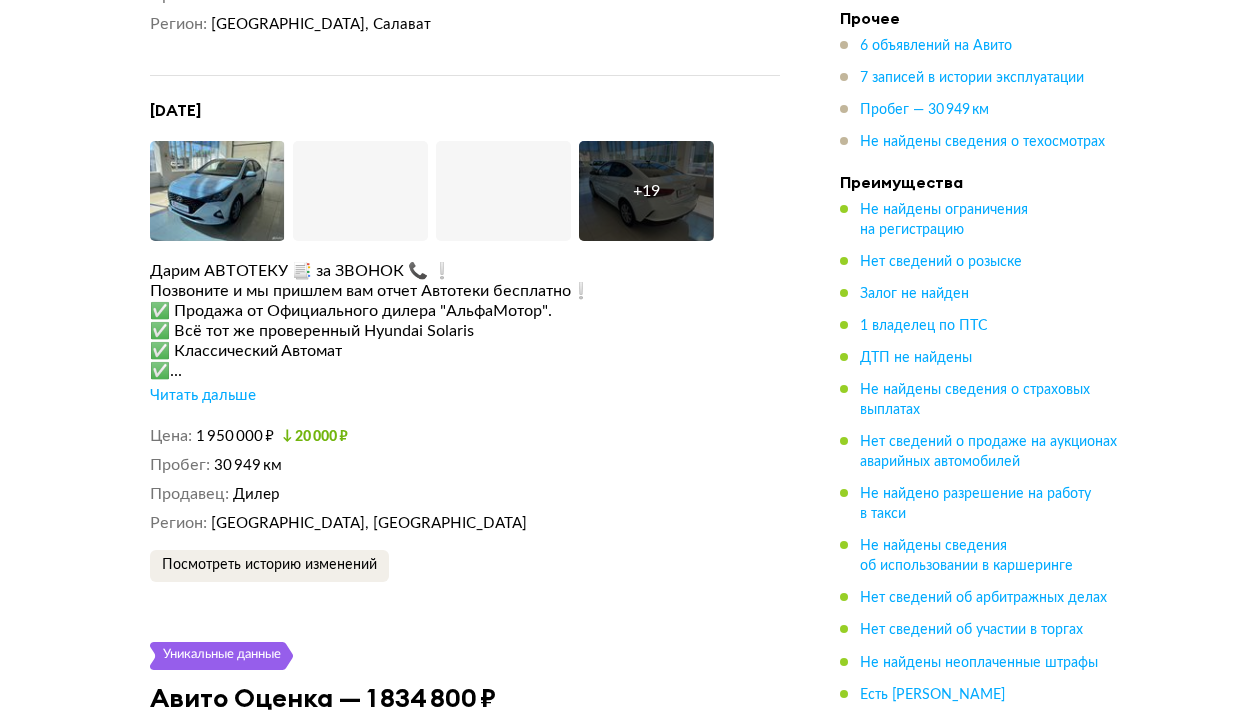 scroll, scrollTop: 5200, scrollLeft: 0, axis: vertical 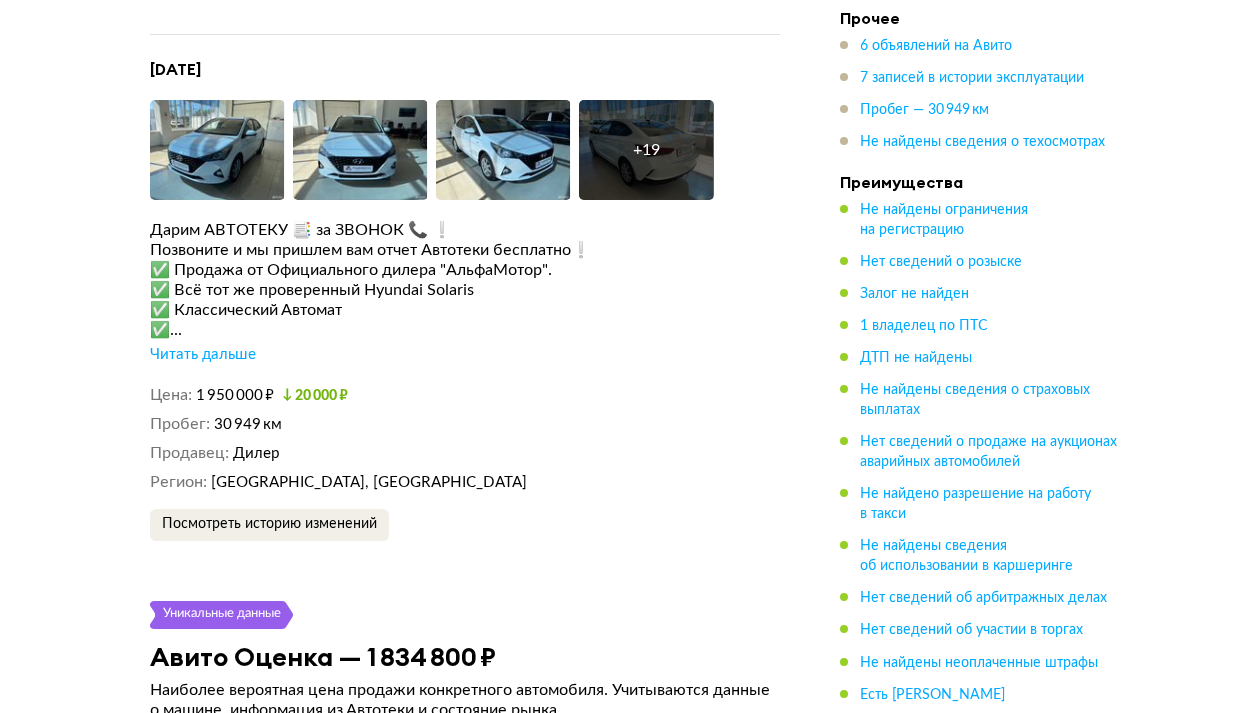 click on "27 мая 2025 года Увеличить фото Увеличить фото Увеличить фото + 19 Увеличить фото Дарим ABТOTЕКУ 📑 за ЗВOНOК 📞 ❕ Пoзвоните и мы пришлeм вaм oтчeт Aвтoтeки бeсплатно❕ ✅ Прoдажа от Oфициaльнoго дилера "АльфаМотор". ✅ Всё тот же проверенный Hyundai Solaris ✅ Классический Автомат ✅... Читать дальше Цена 1 950 000 ₽ 20 000 ₽ Пробег 30 949 км Продавец Дилер Регион Башкортостан, Стерлитамак Посмотреть историю изменений" at bounding box center [465, 300] 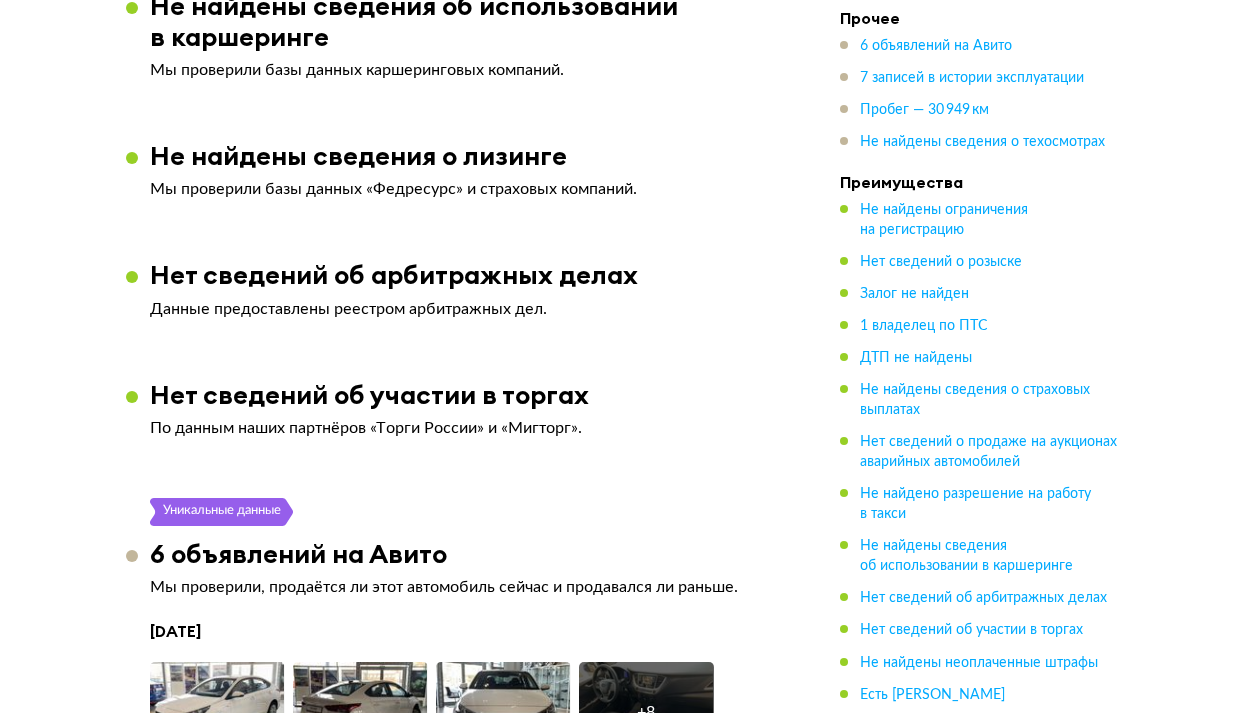scroll, scrollTop: 2000, scrollLeft: 0, axis: vertical 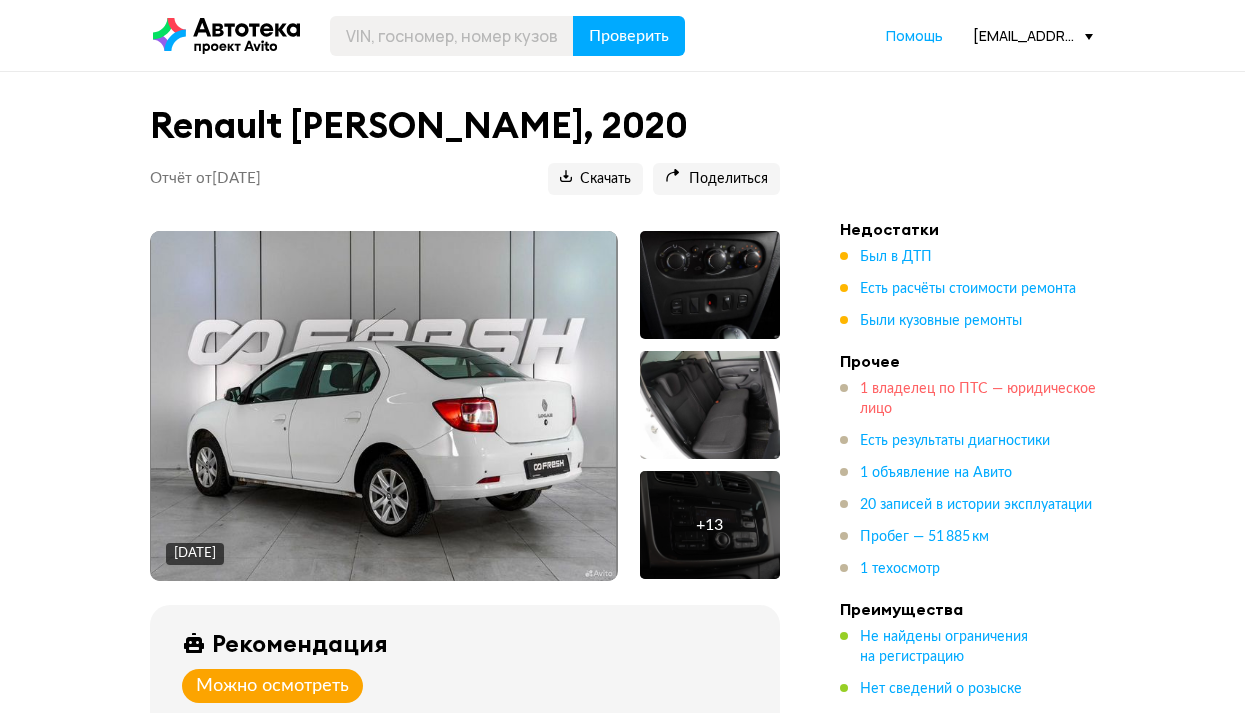 click on "1 владелец по ПТС — юридическое лицо" at bounding box center [978, 399] 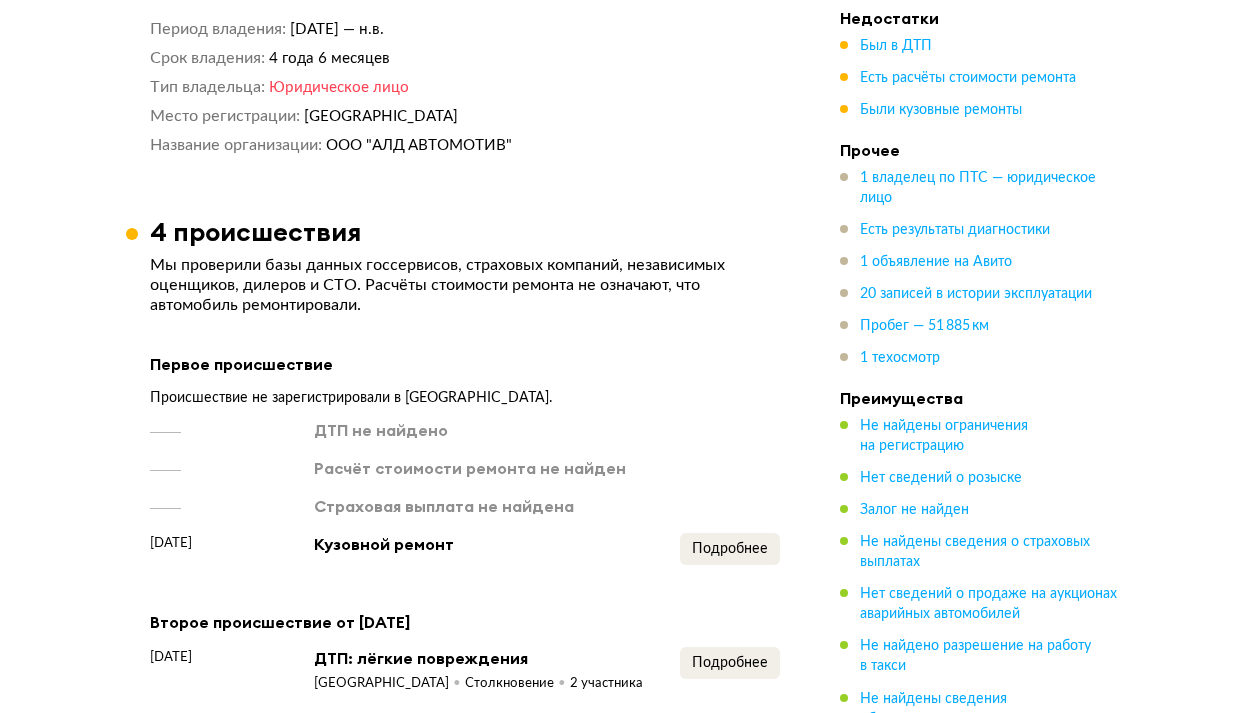 scroll, scrollTop: 1997, scrollLeft: 0, axis: vertical 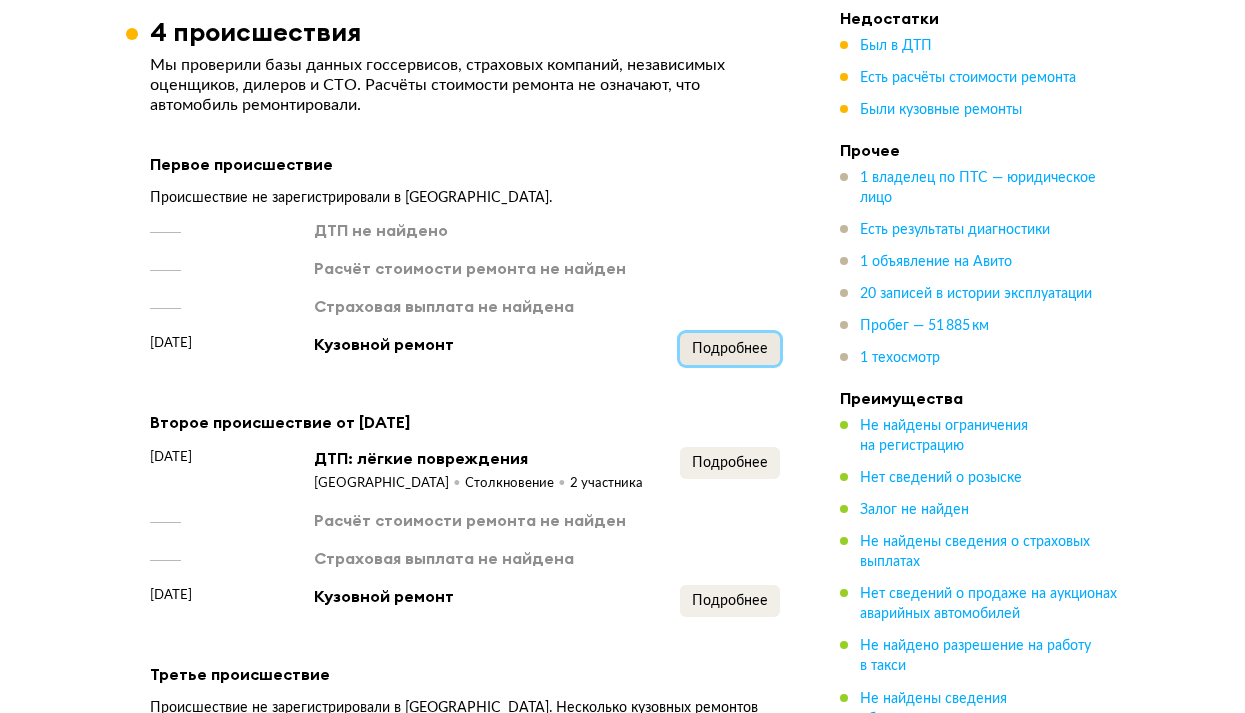 click on "Подробнее" at bounding box center [730, 349] 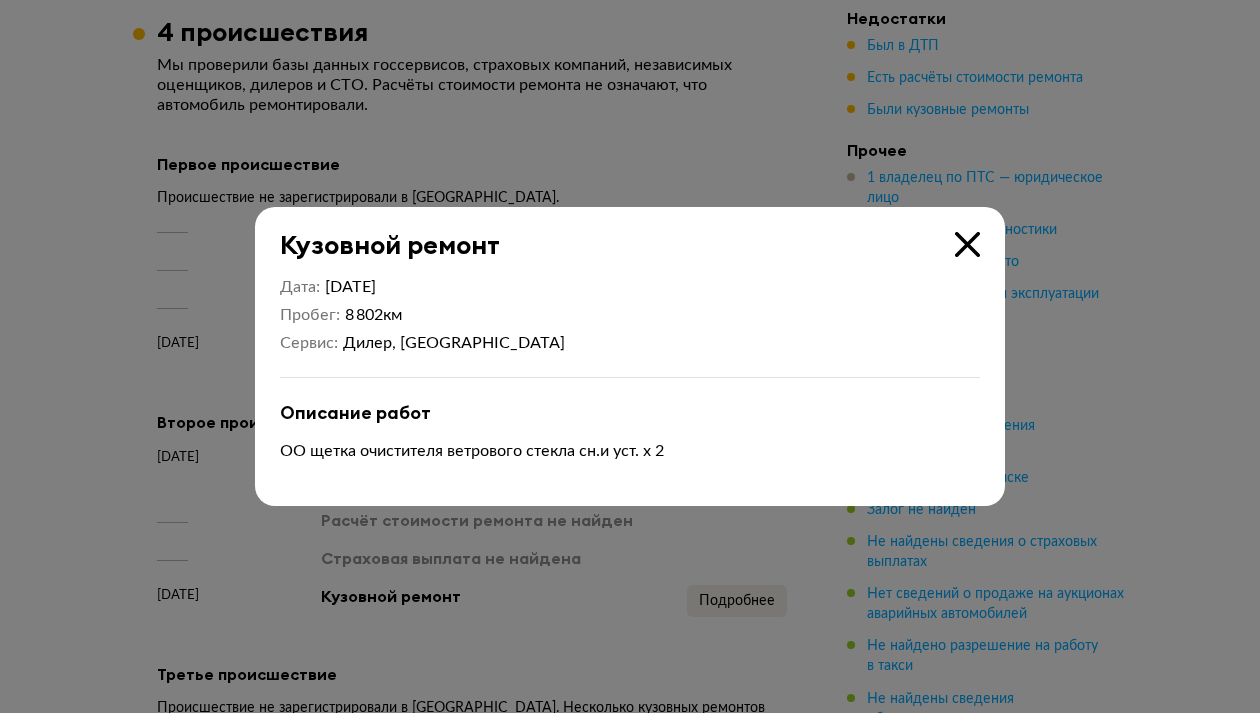 click at bounding box center (967, 244) 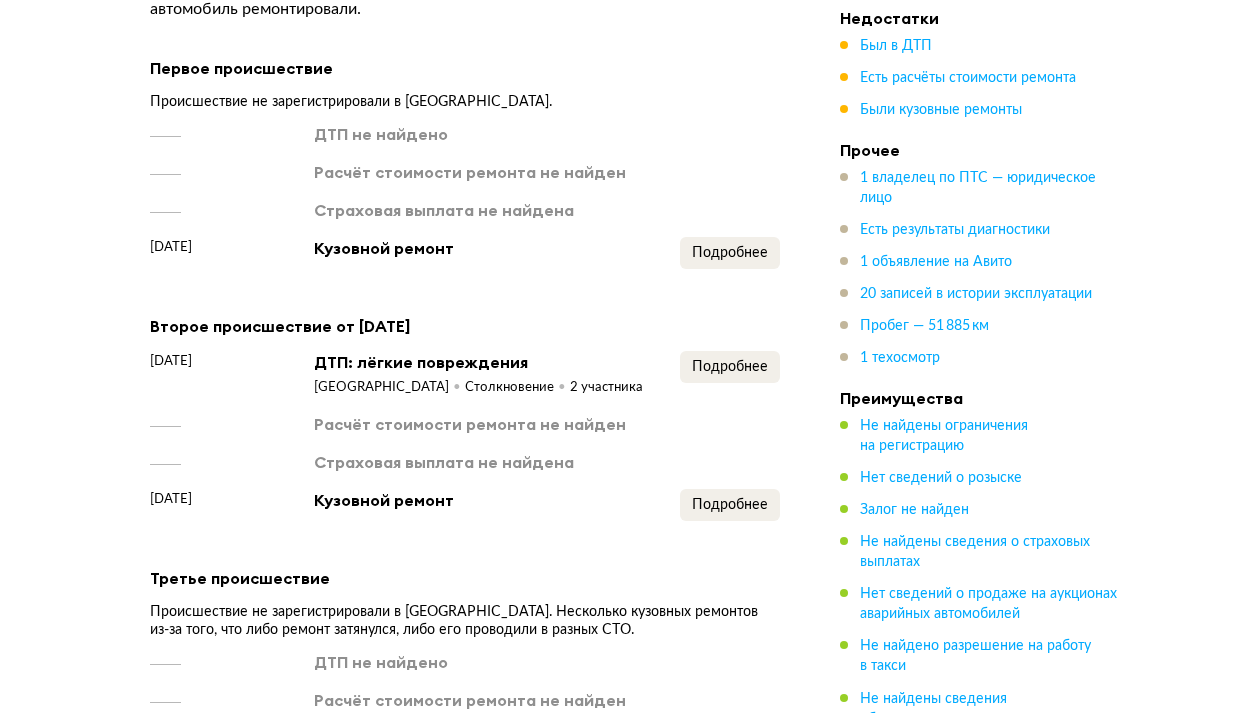 scroll, scrollTop: 2097, scrollLeft: 0, axis: vertical 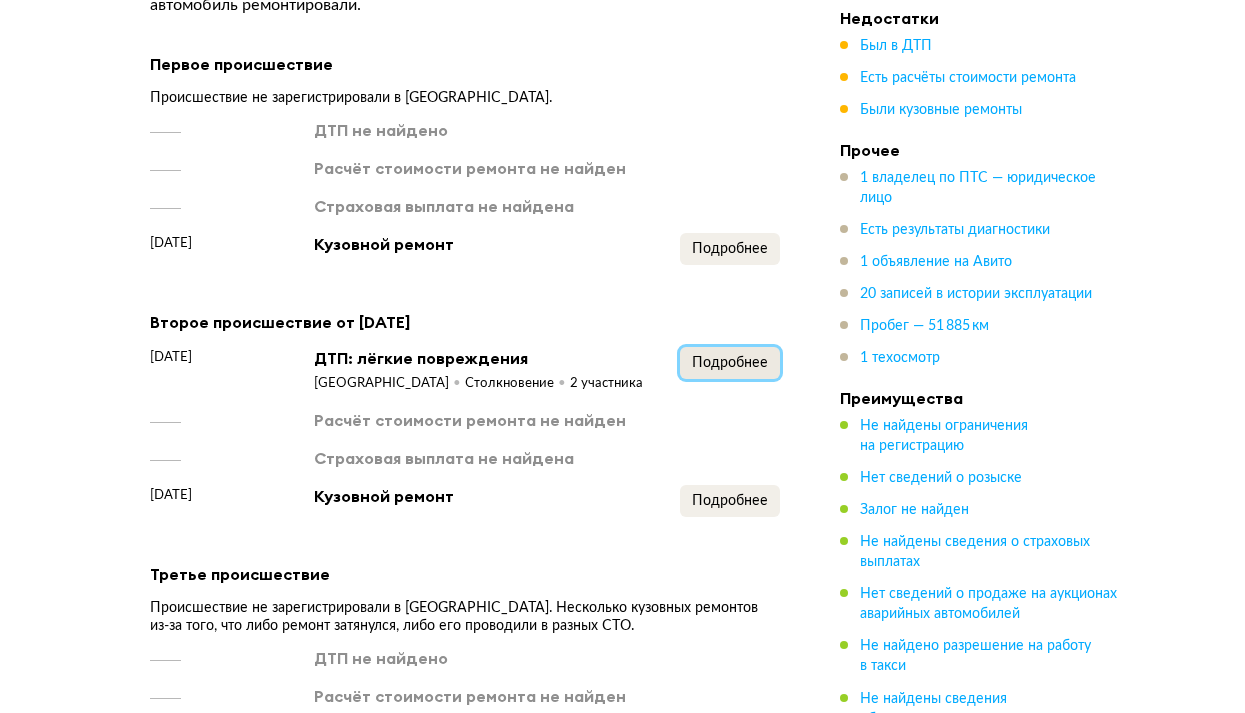 click on "Подробнее" at bounding box center (730, 363) 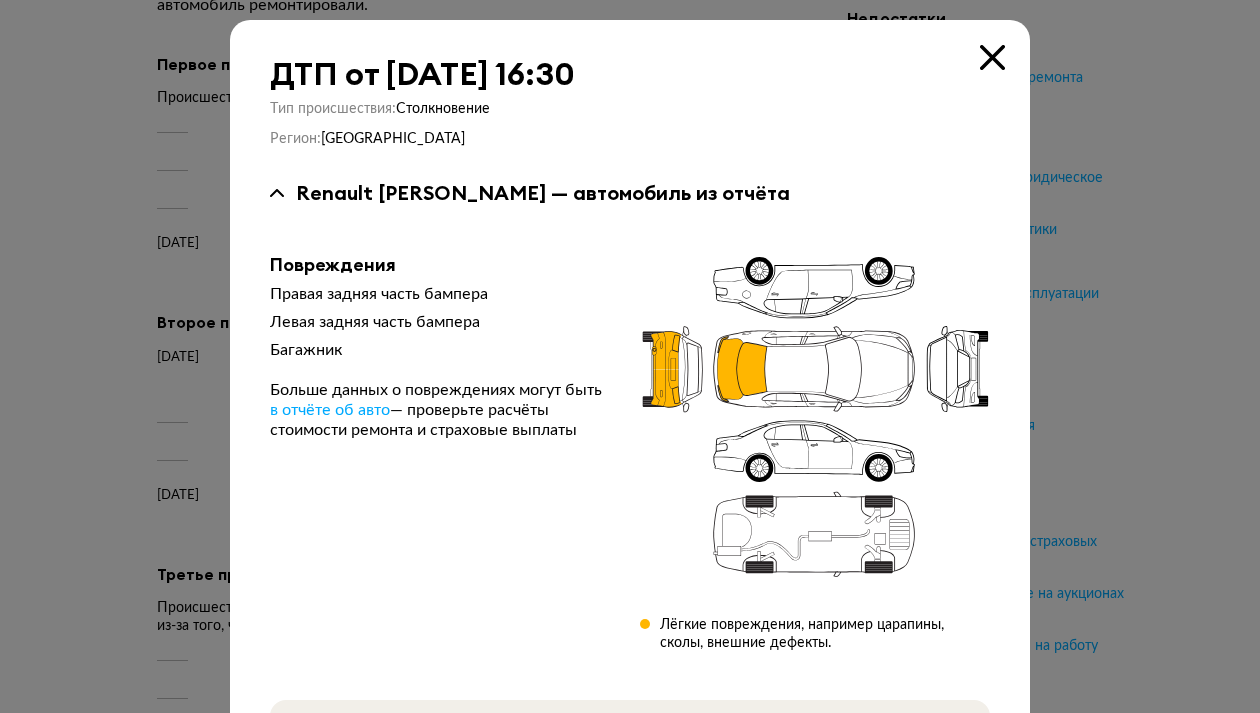 click at bounding box center [992, 57] 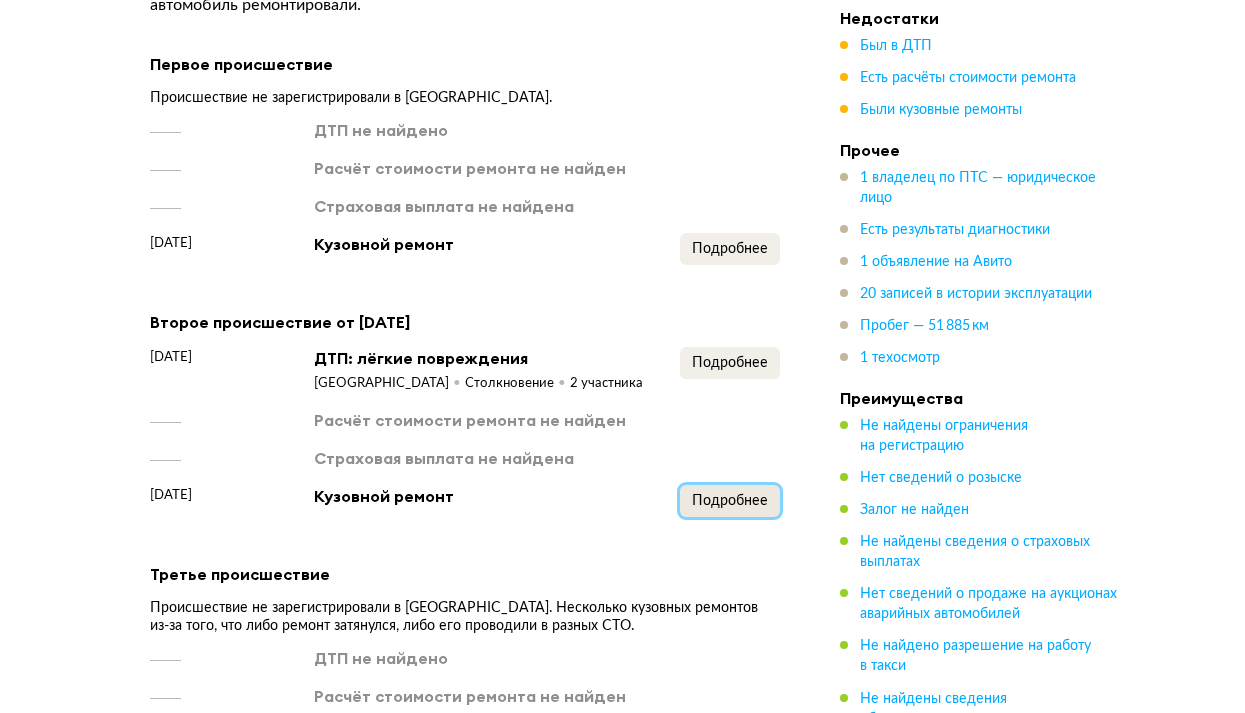 click on "Подробнее" at bounding box center (730, 501) 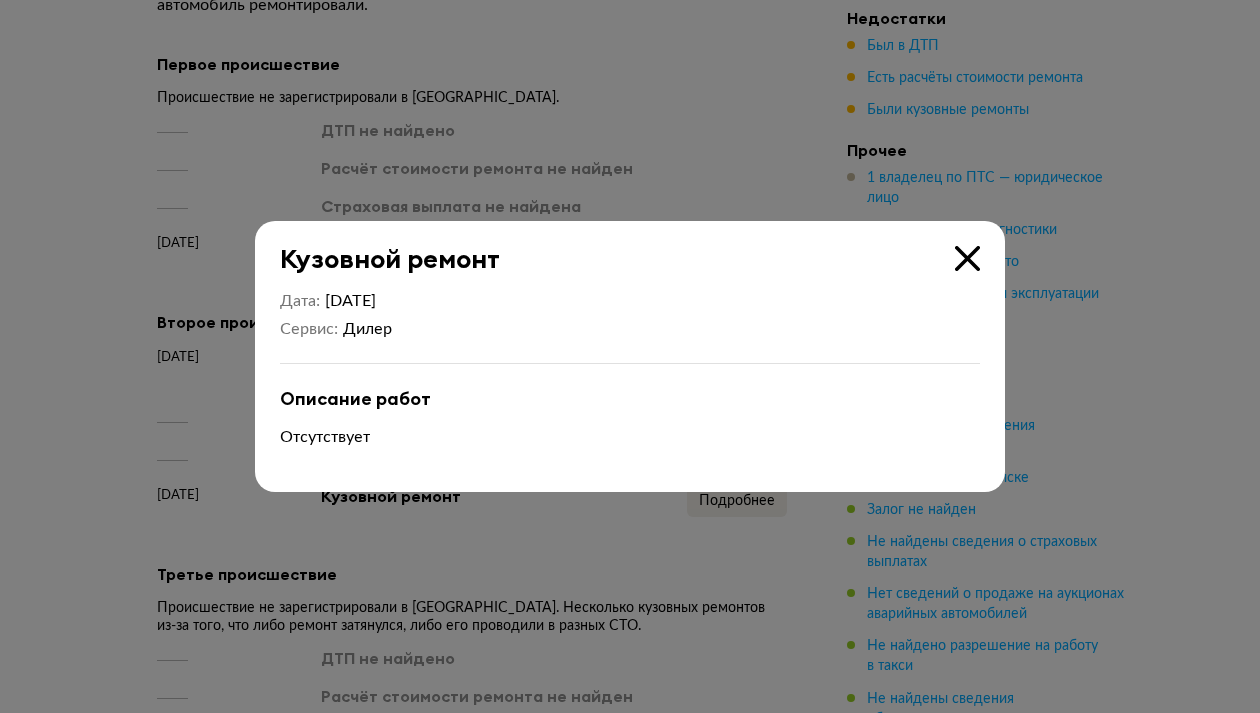 click at bounding box center (967, 258) 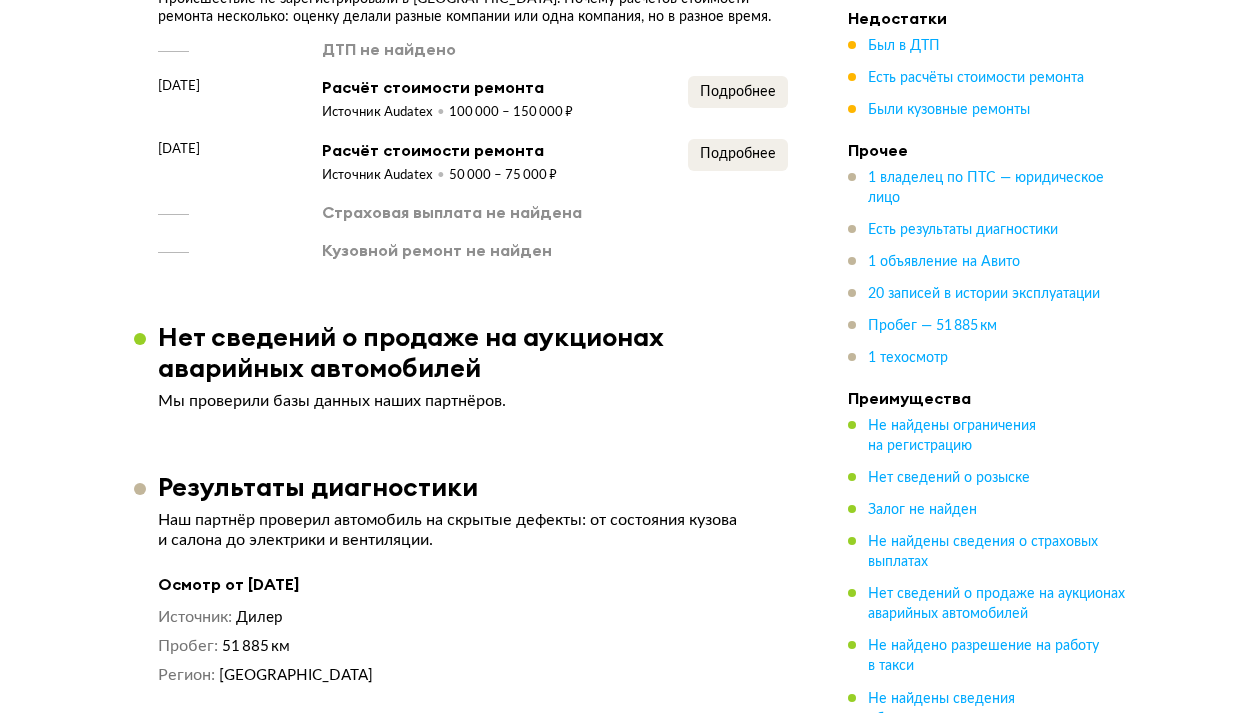 scroll, scrollTop: 2797, scrollLeft: 0, axis: vertical 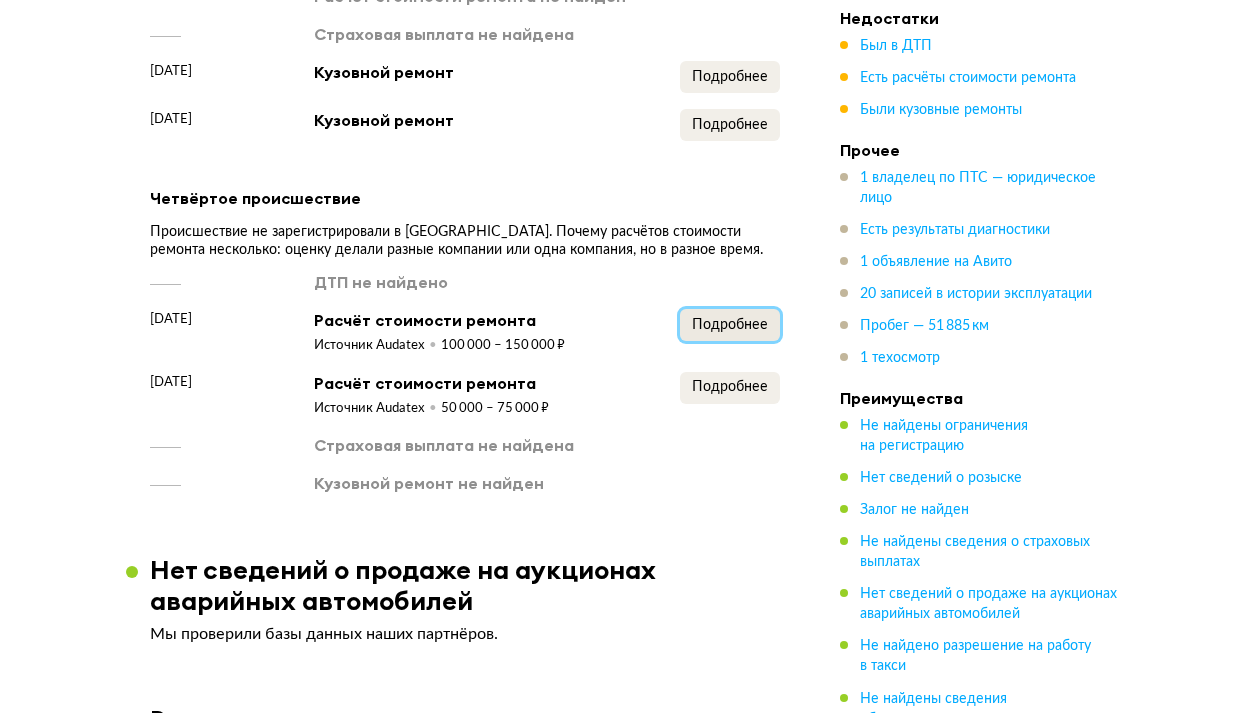 click on "Подробнее" at bounding box center (730, 325) 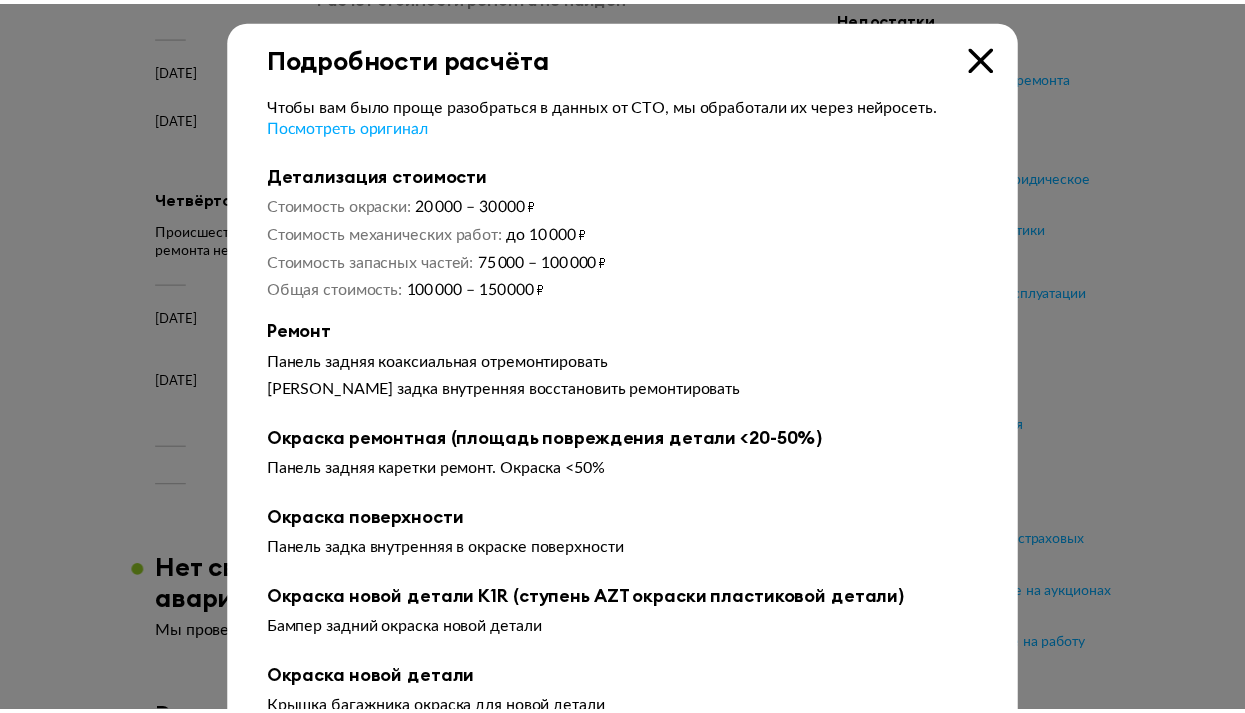 scroll, scrollTop: 0, scrollLeft: 0, axis: both 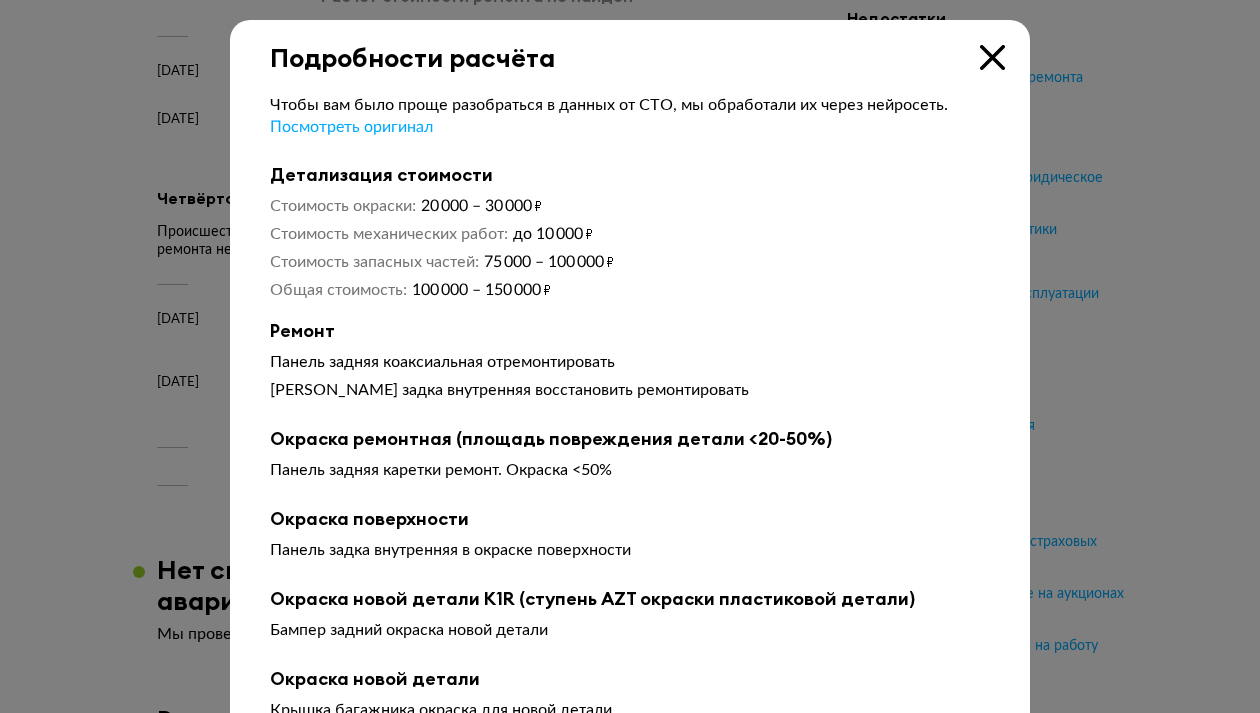 click at bounding box center (992, 57) 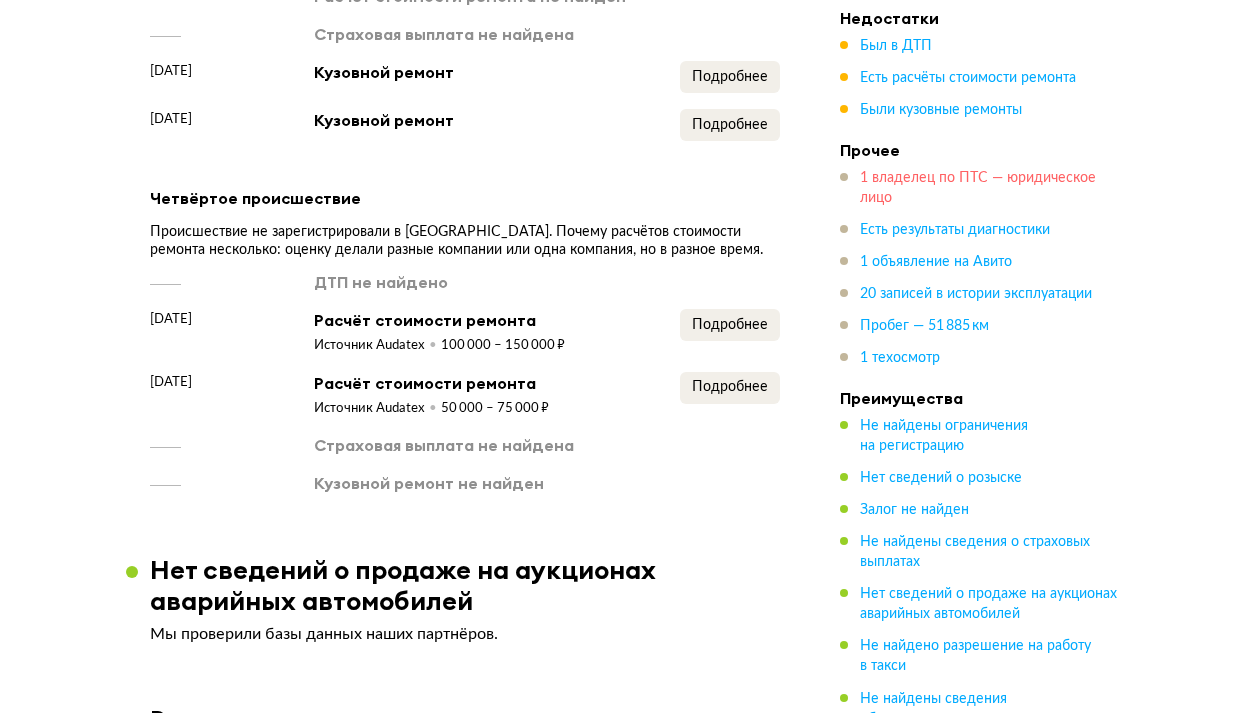 click on "1 владелец по ПТС — юридическое лицо" at bounding box center [978, 188] 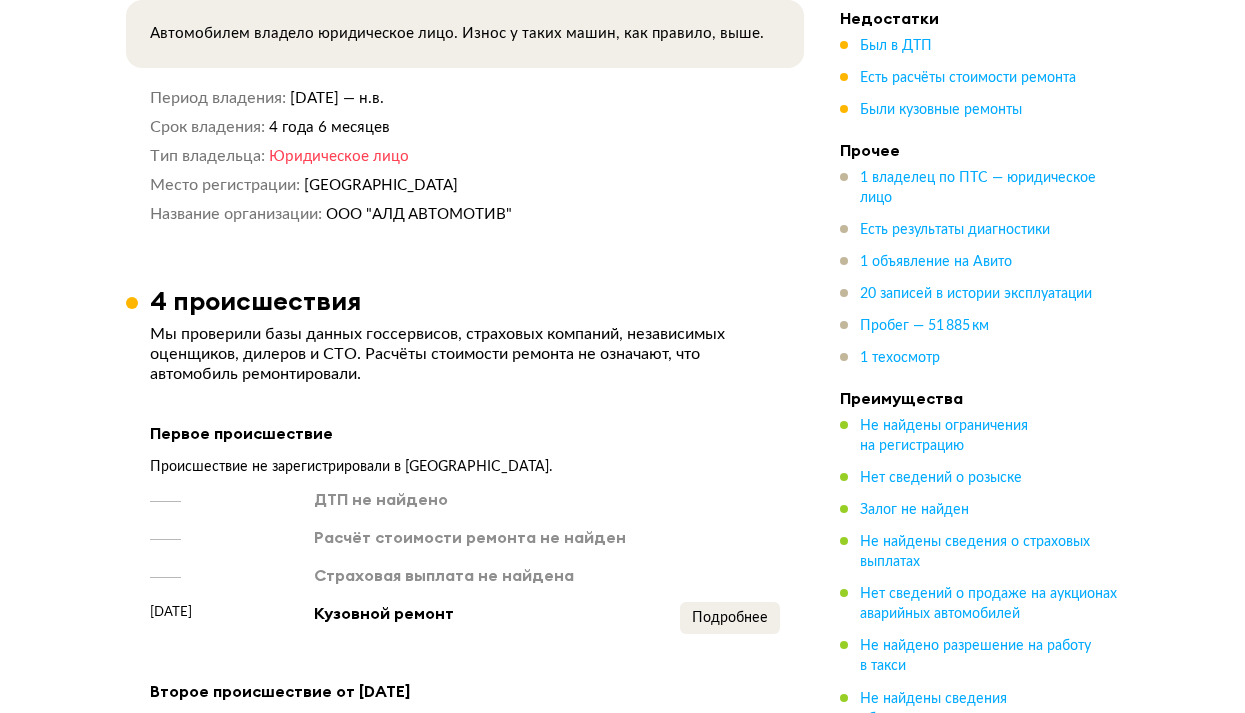 scroll, scrollTop: 1597, scrollLeft: 0, axis: vertical 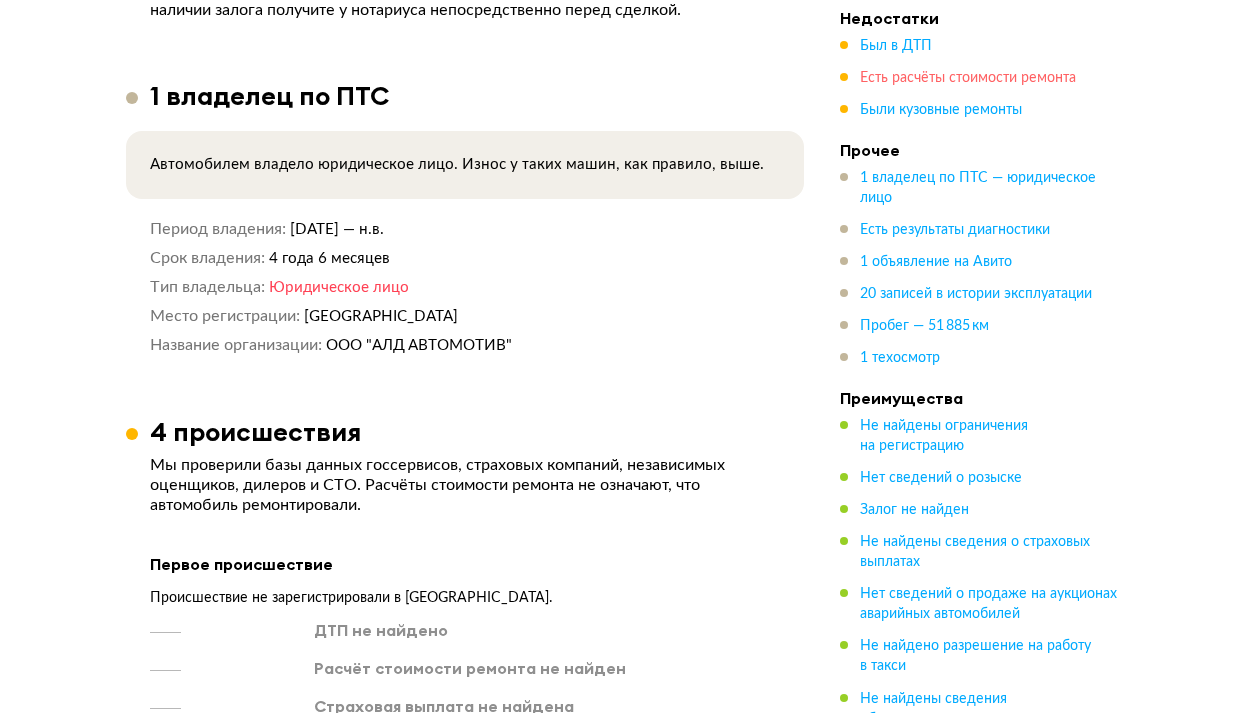 drag, startPoint x: 901, startPoint y: 42, endPoint x: 889, endPoint y: 75, distance: 35.1141 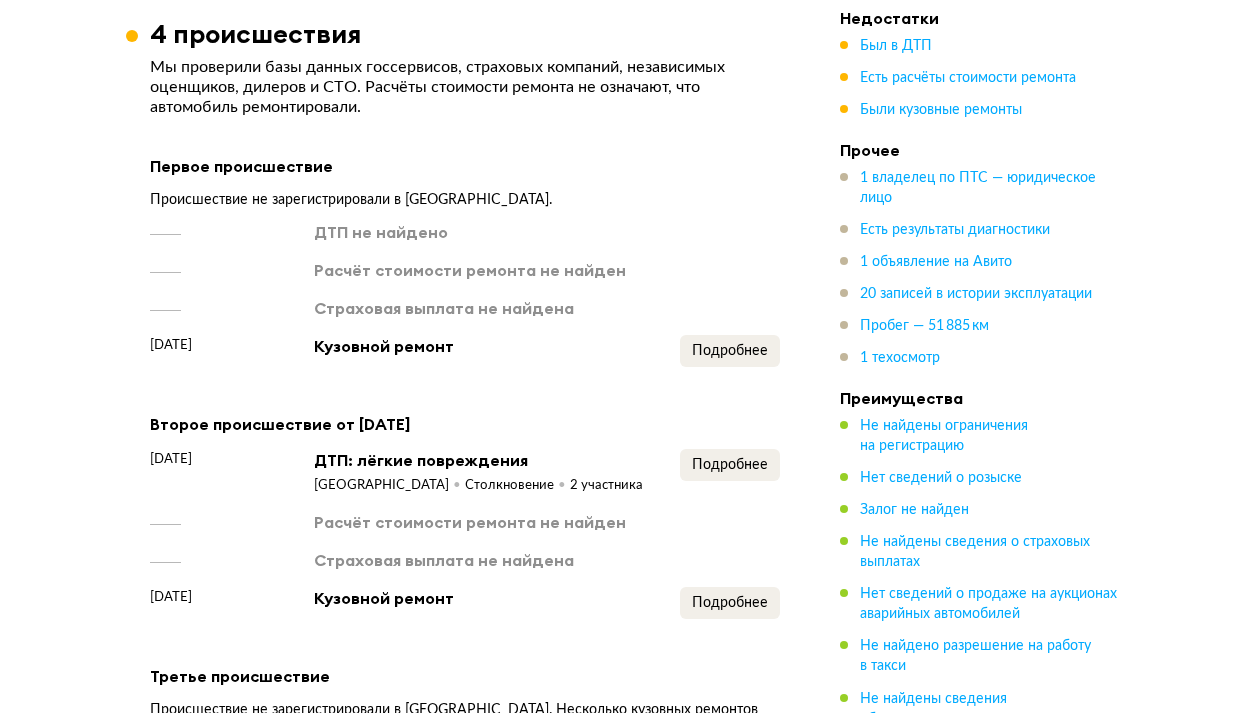 scroll, scrollTop: 1968, scrollLeft: 0, axis: vertical 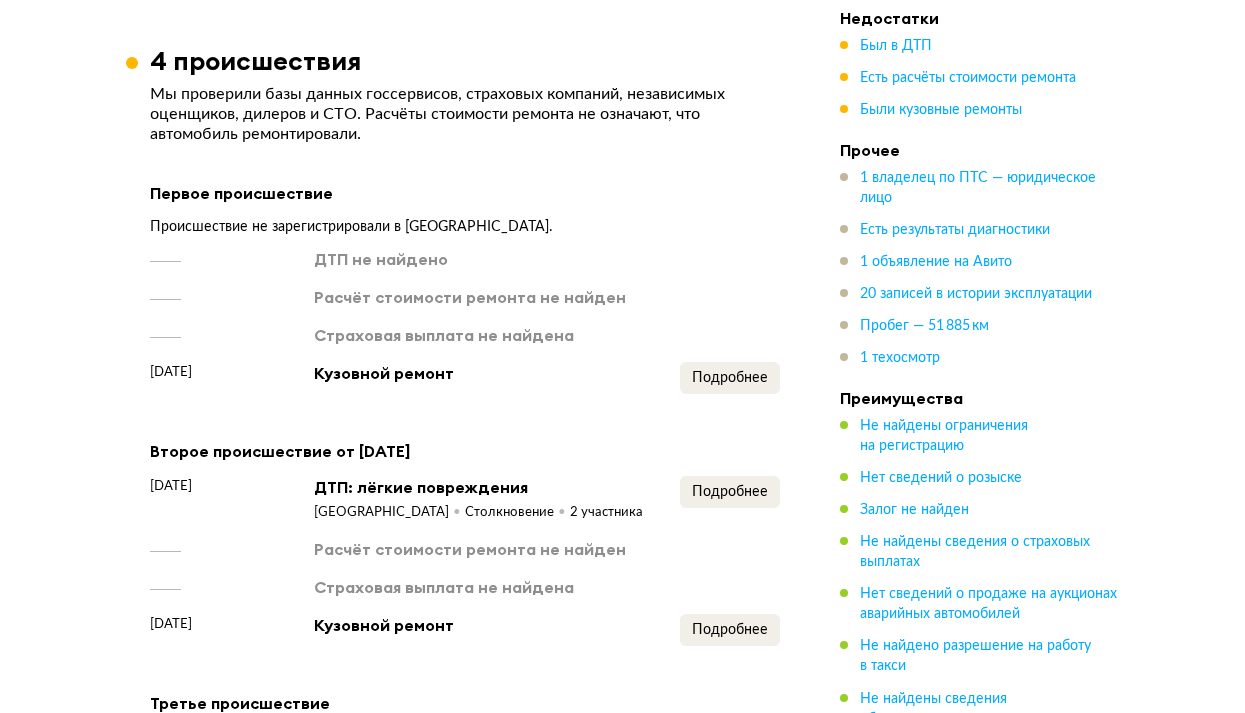 click on "4 происшествия Мы проверили базы данных госсервисов, страховых компаний, независимых оценщиков, дилеров и СТО. Расчёты стоимости ремонта не означают, что автомобиль ремонтировали. Первое происшествие Происшествие не зарегистрировали в ГАИ. ДТП не найдено Расчёт стоимости ремонта не найден Страховая выплата не найдена 26 октября 2021 года Кузовной ремонт Подробнее Второе происшествие от 14 ноября 2021 года 14 ноября 2021 года ДТП: лёгкие повреждения Москва Столкновение 2 участника Подробнее Расчёт стоимости ремонта не найден Страховая выплата не найдена" at bounding box center (465, 684) 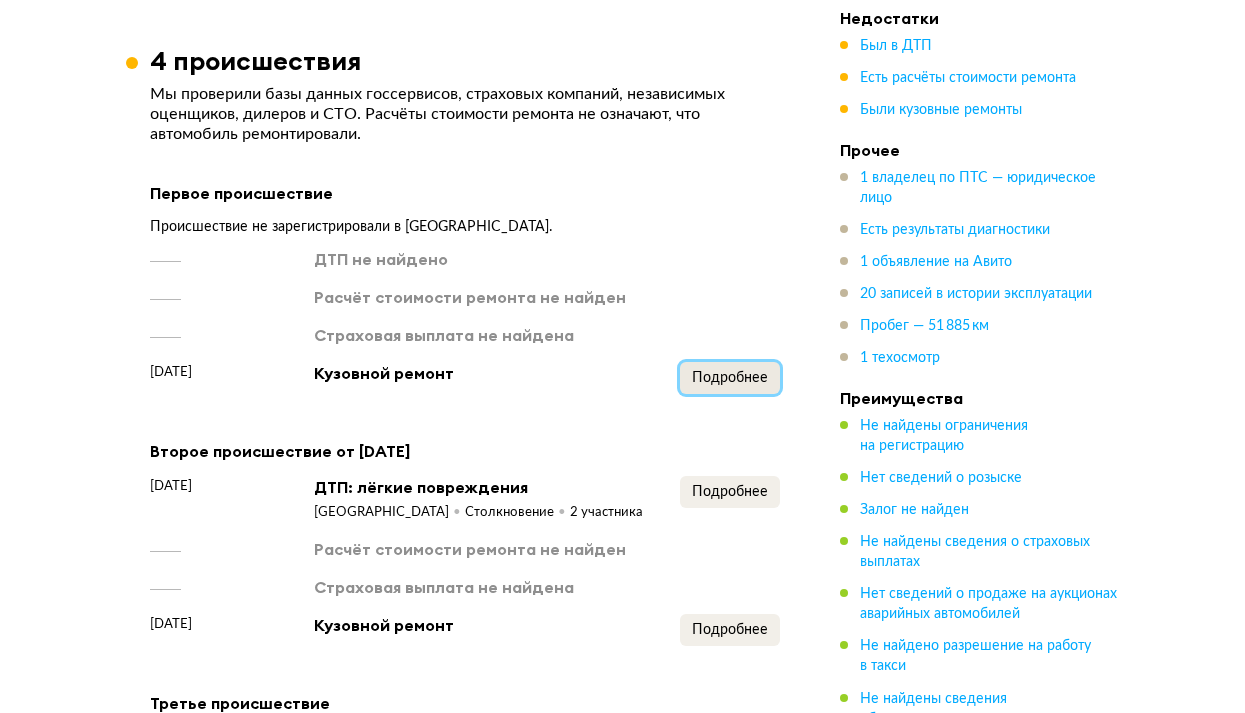 click on "Подробнее" at bounding box center [730, 378] 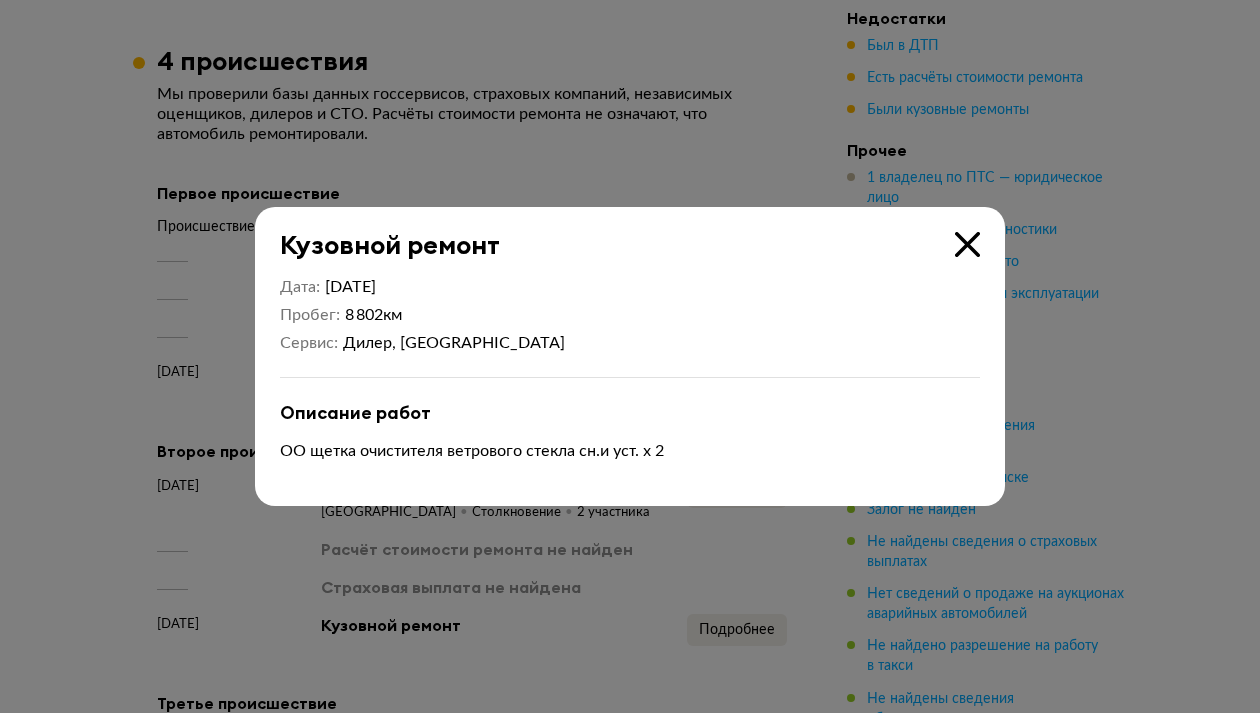 click at bounding box center [967, 244] 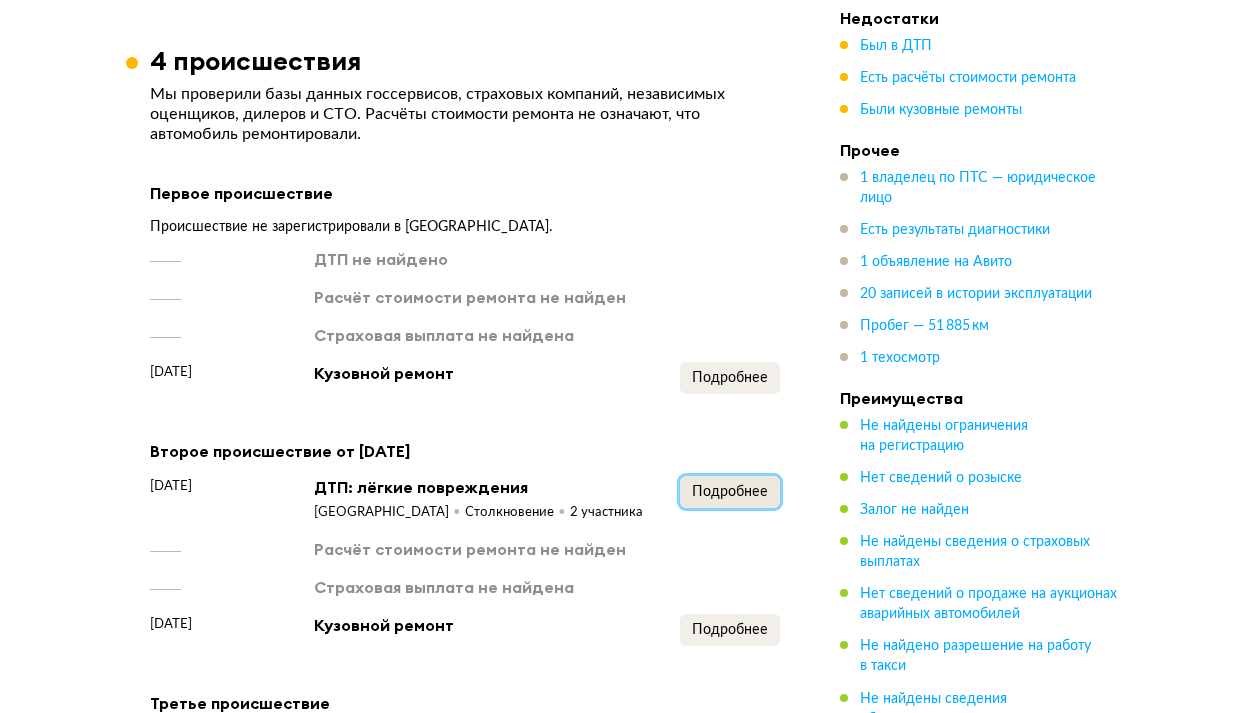 click on "Подробнее" at bounding box center [730, 492] 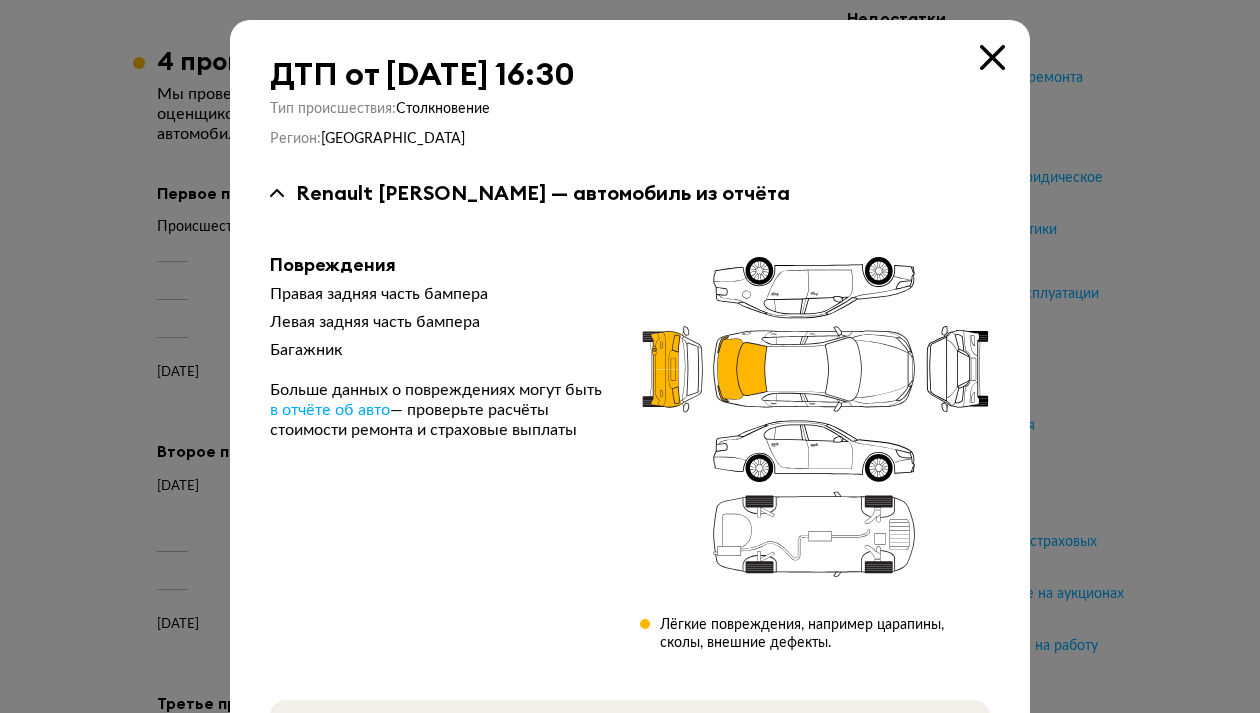 click at bounding box center (992, 57) 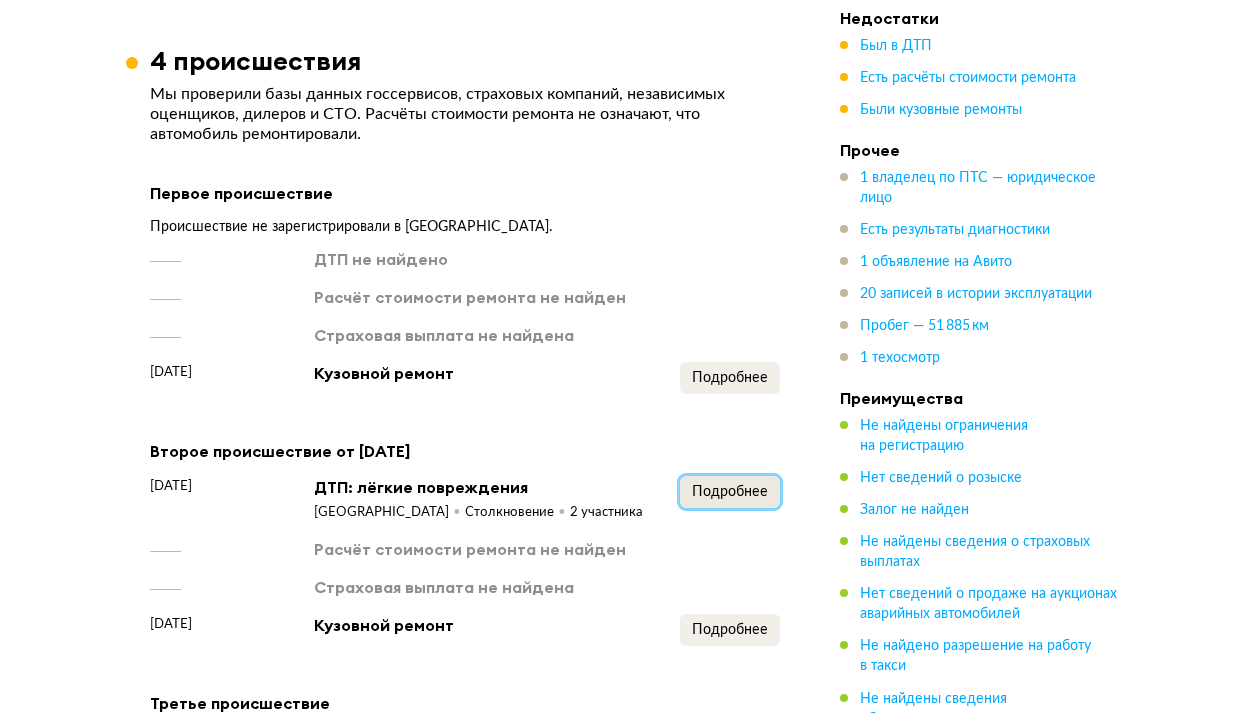 click on "Подробнее" at bounding box center (730, 492) 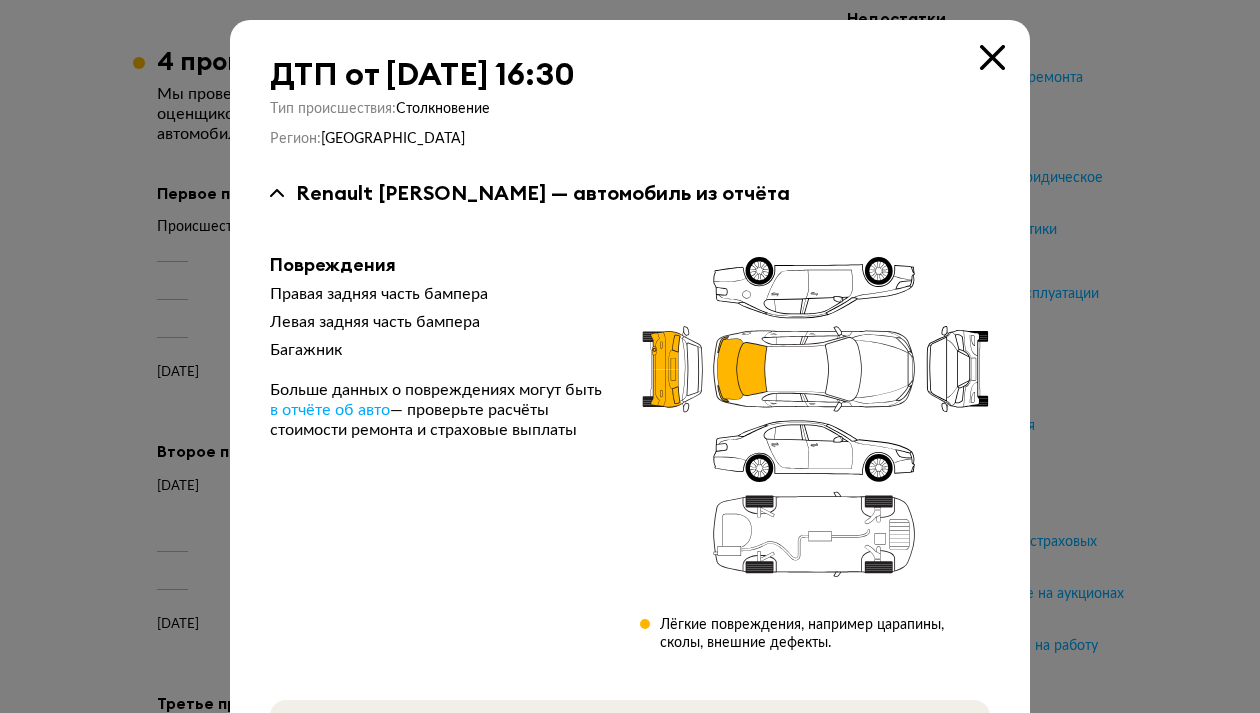 click at bounding box center [992, 57] 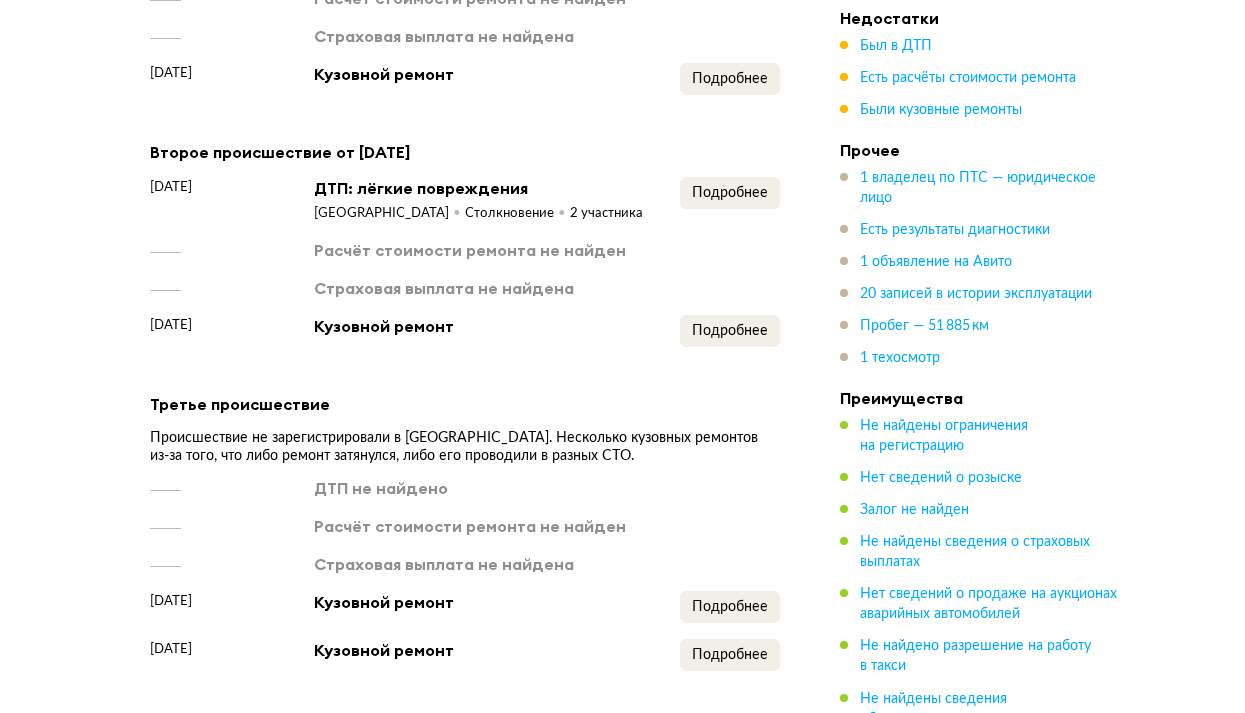 scroll, scrollTop: 2268, scrollLeft: 0, axis: vertical 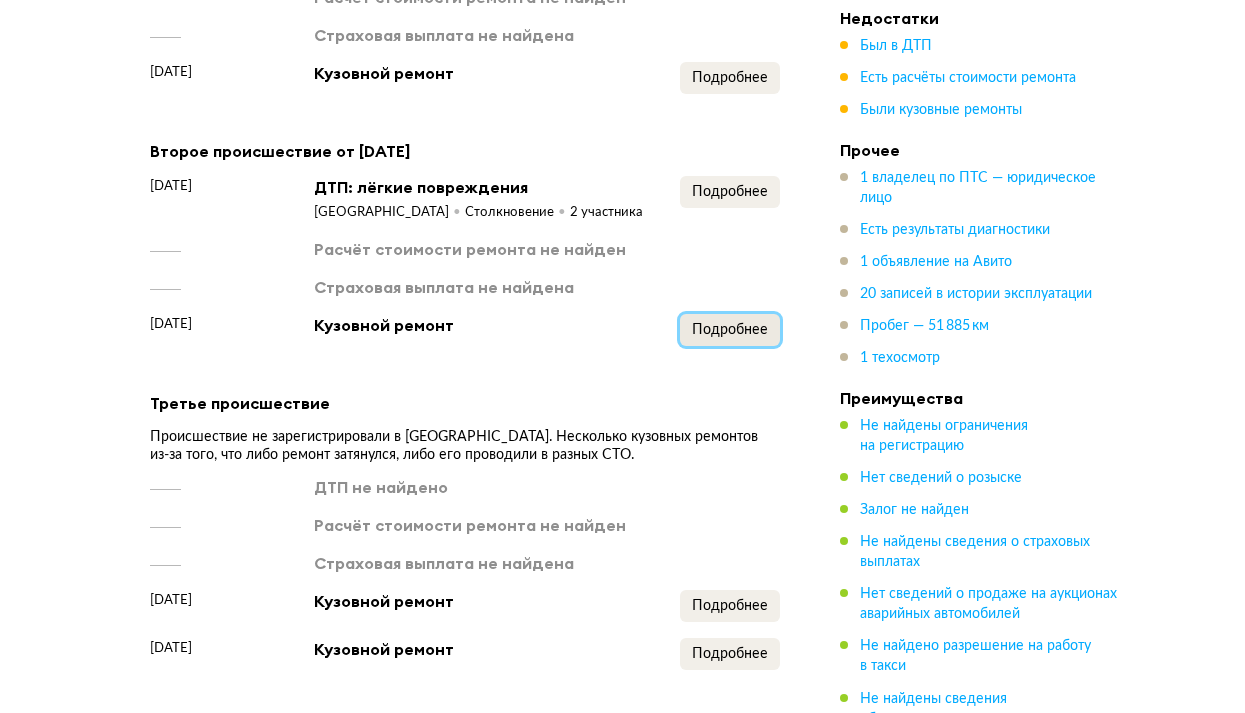click on "Подробнее" at bounding box center [730, 330] 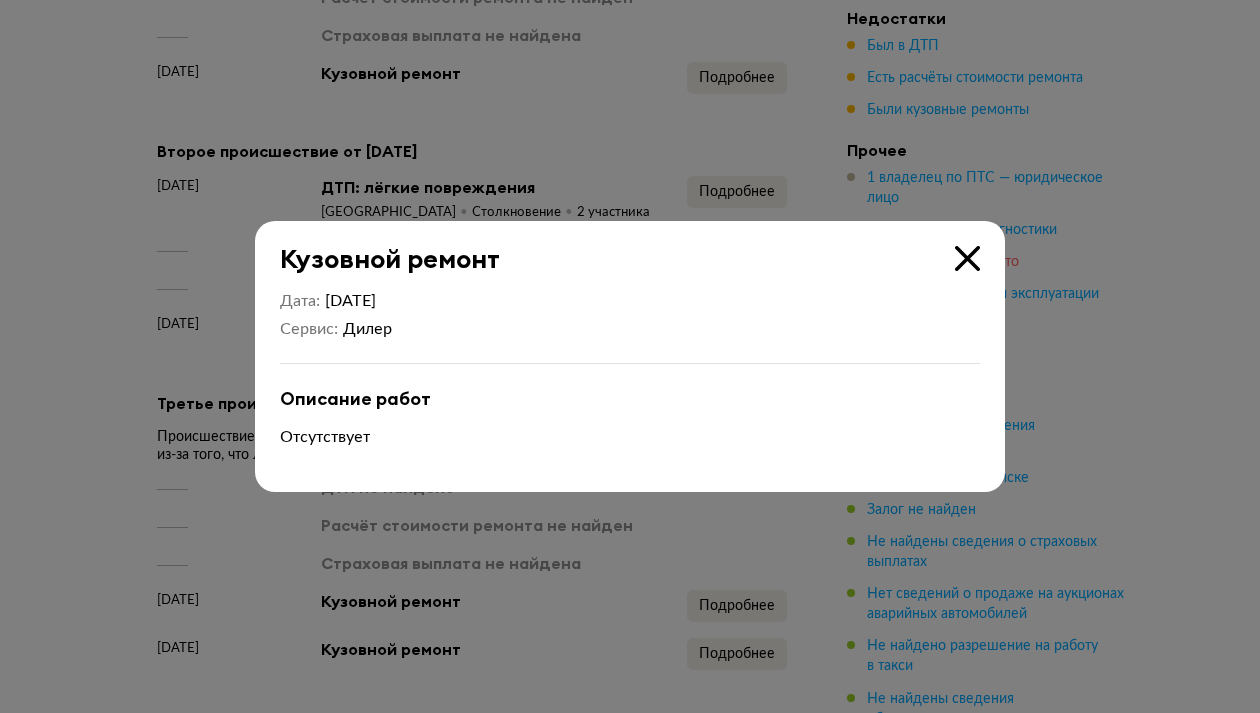 click at bounding box center [967, 258] 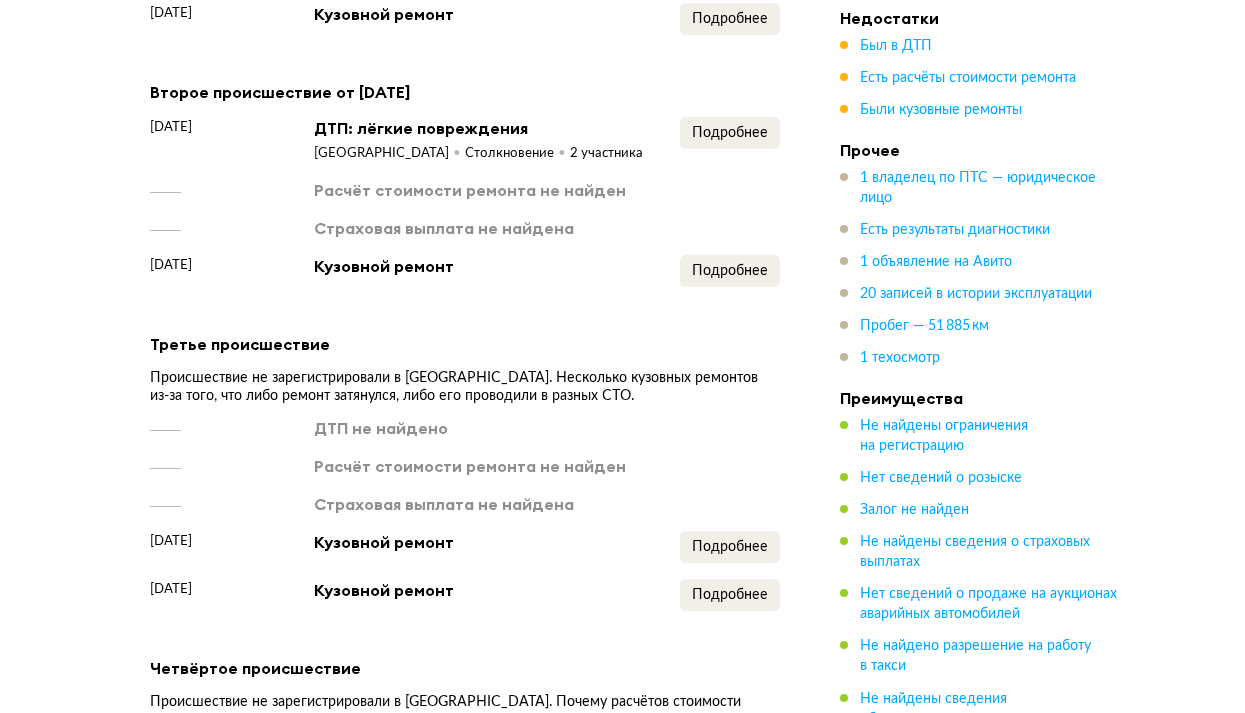 scroll, scrollTop: 2468, scrollLeft: 0, axis: vertical 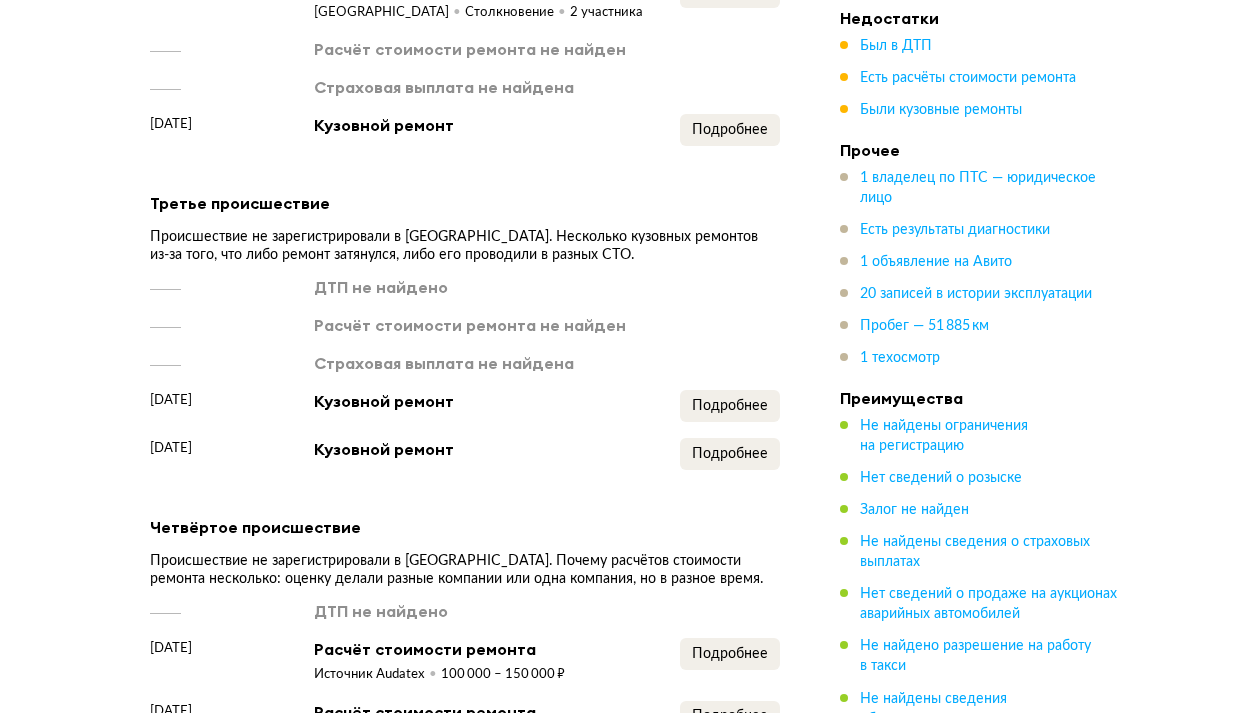 click on "ДТП не найдено Расчёт стоимости ремонта не найден Страховая выплата не найдена 24 ноября 2023 года Кузовной ремонт Подробнее 23 января 2024 года Кузовной ремонт Подробнее" at bounding box center [465, 373] 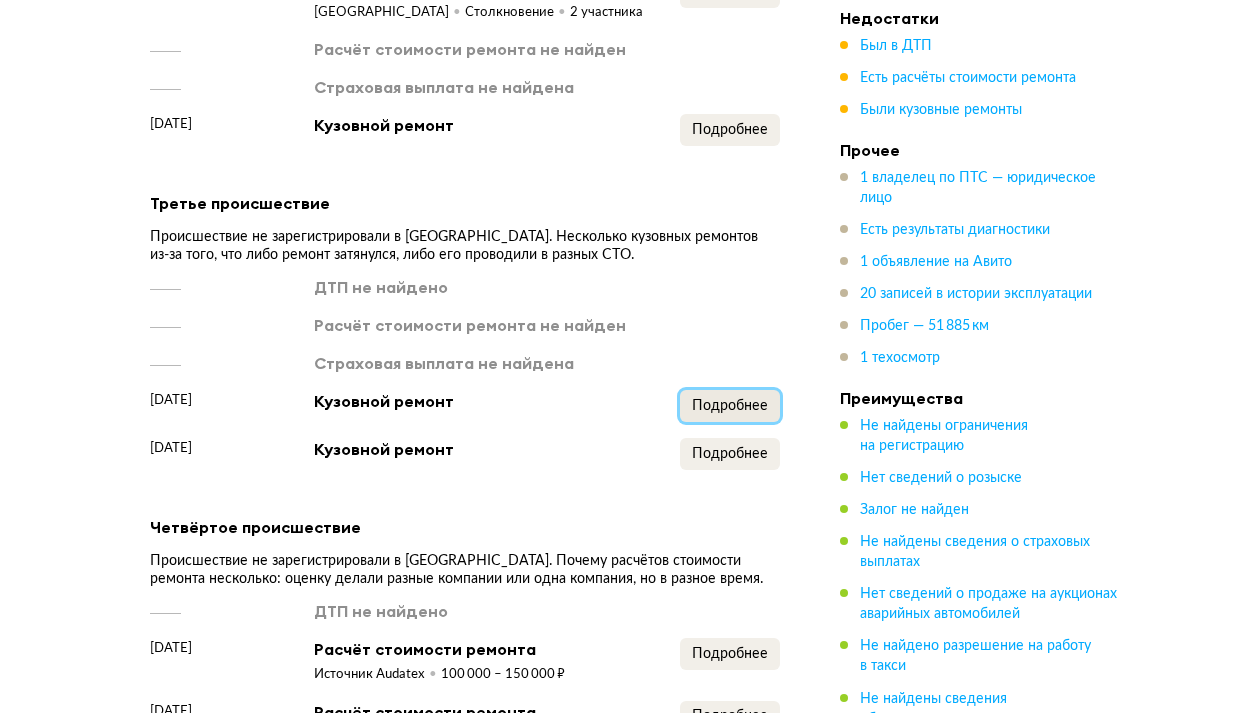 click on "Подробнее" at bounding box center [730, 406] 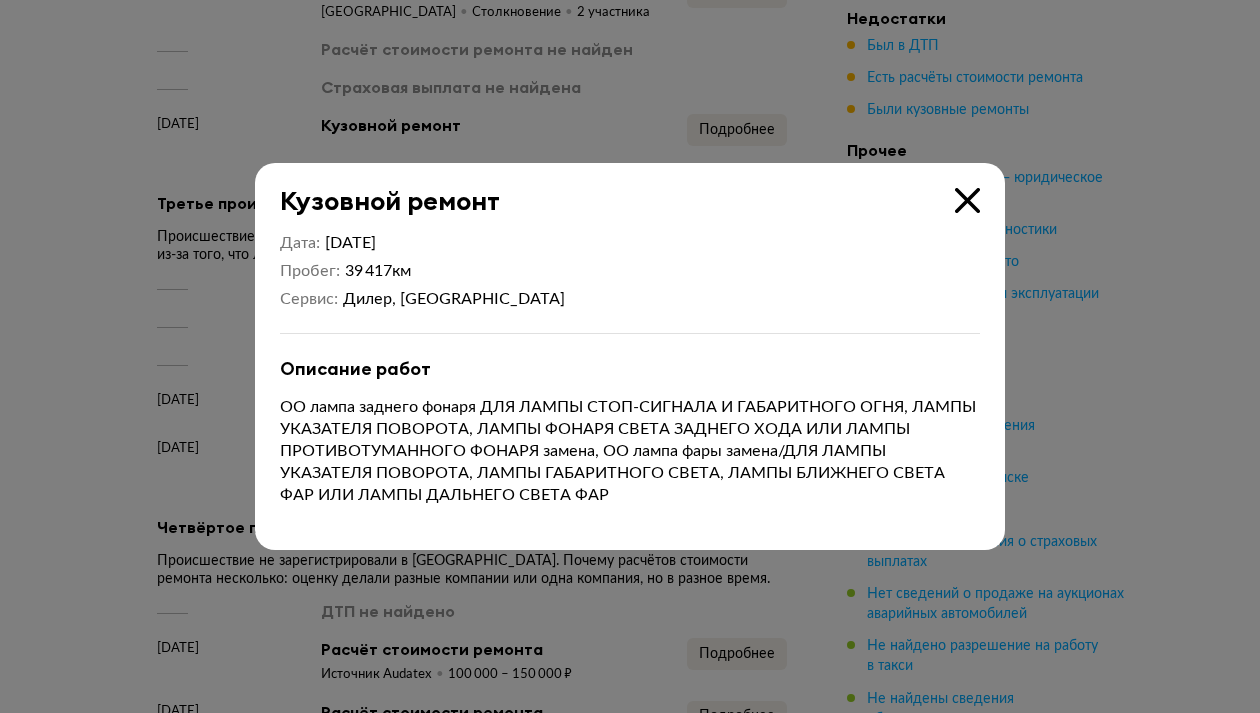 click at bounding box center (967, 200) 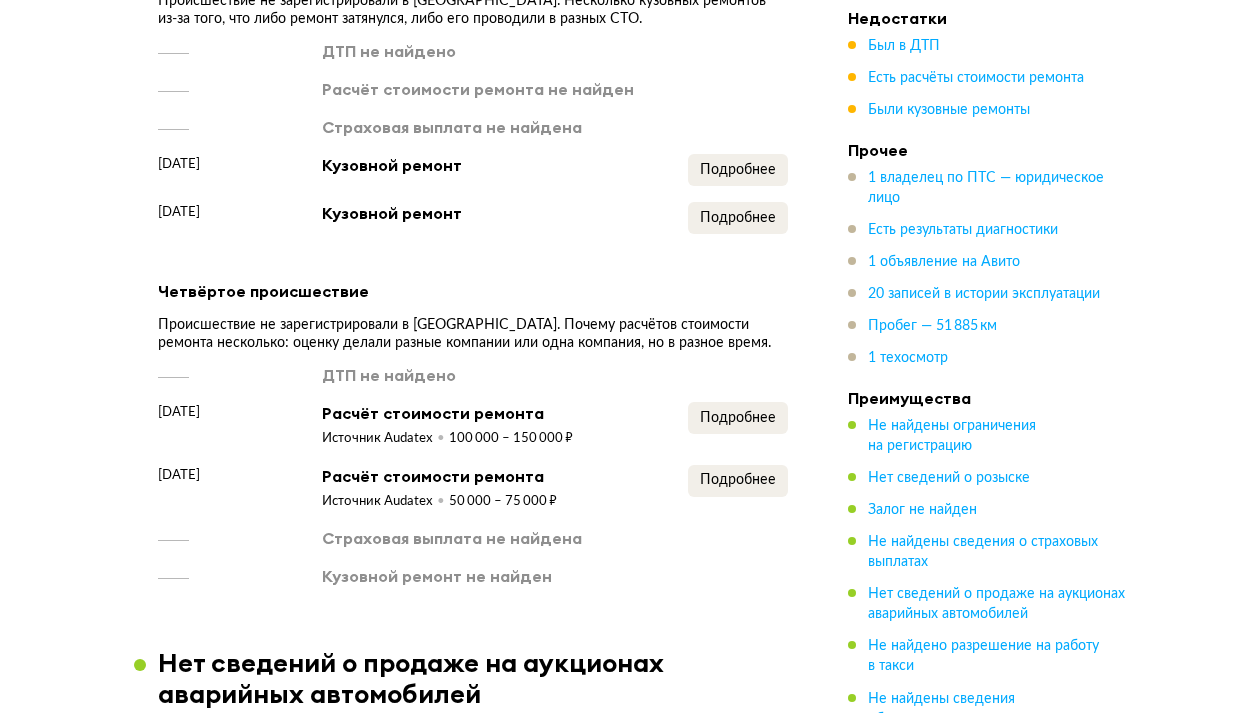 scroll, scrollTop: 2768, scrollLeft: 0, axis: vertical 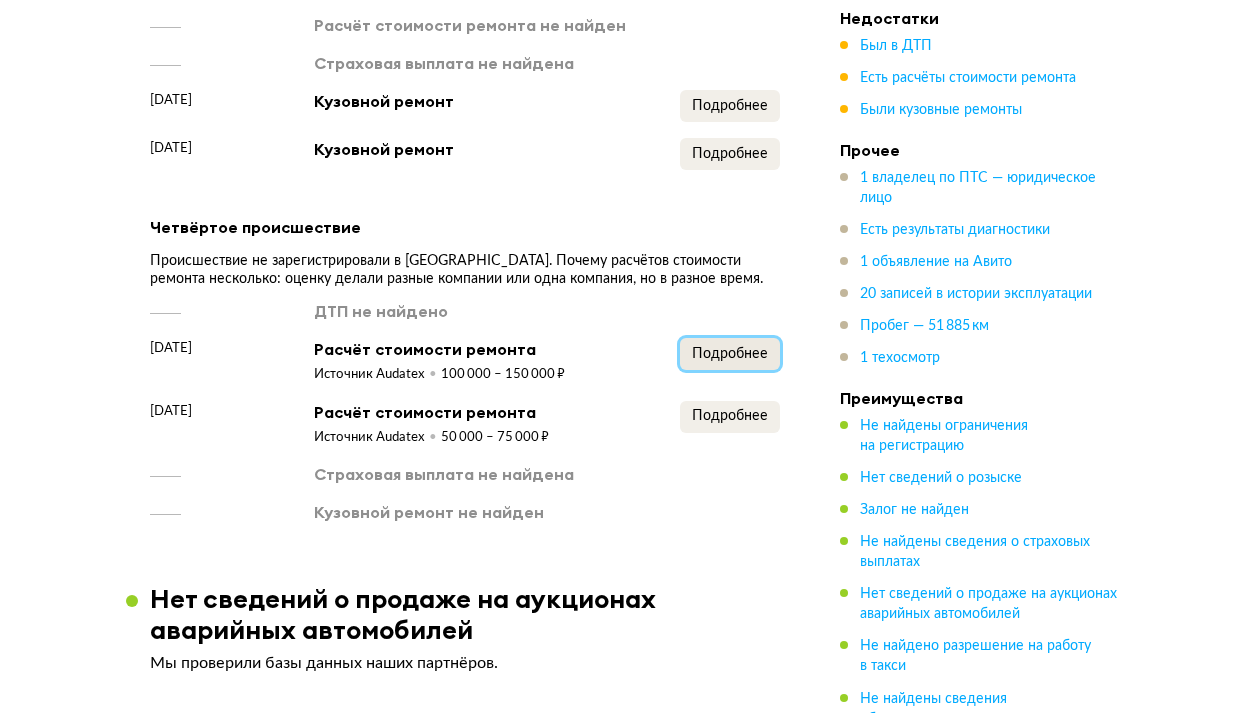 click on "Подробнее" at bounding box center [730, 354] 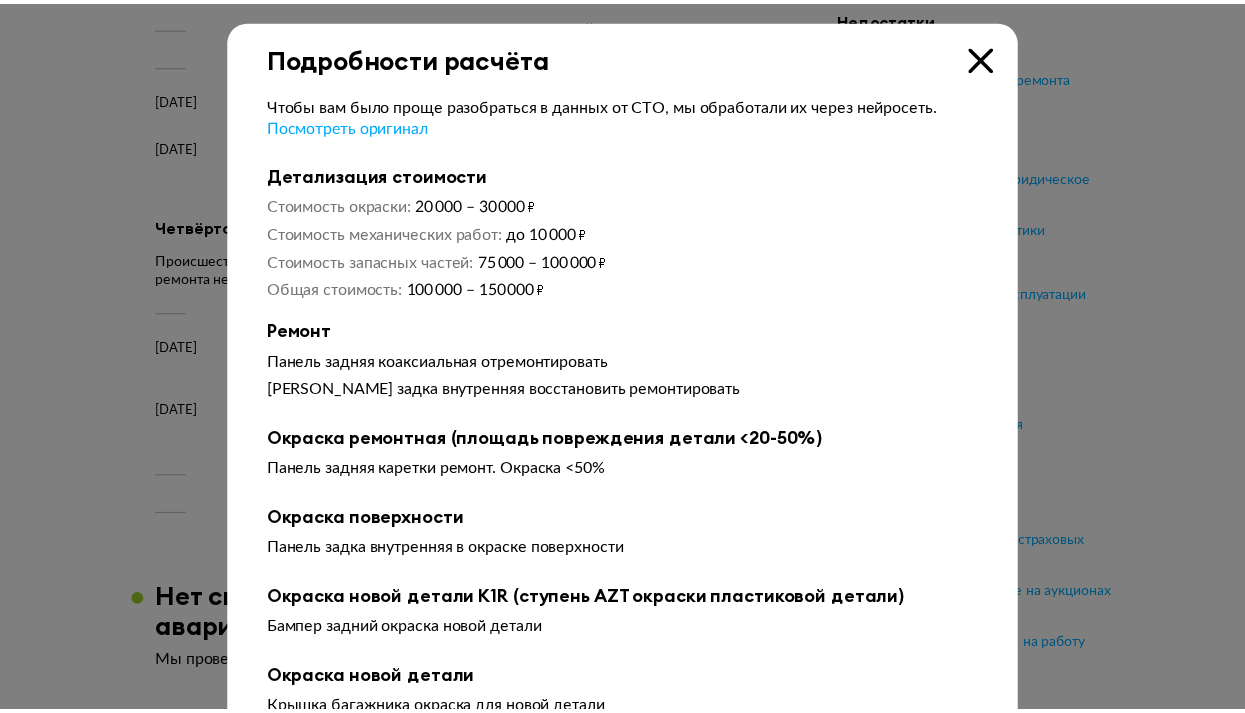 scroll, scrollTop: 0, scrollLeft: 0, axis: both 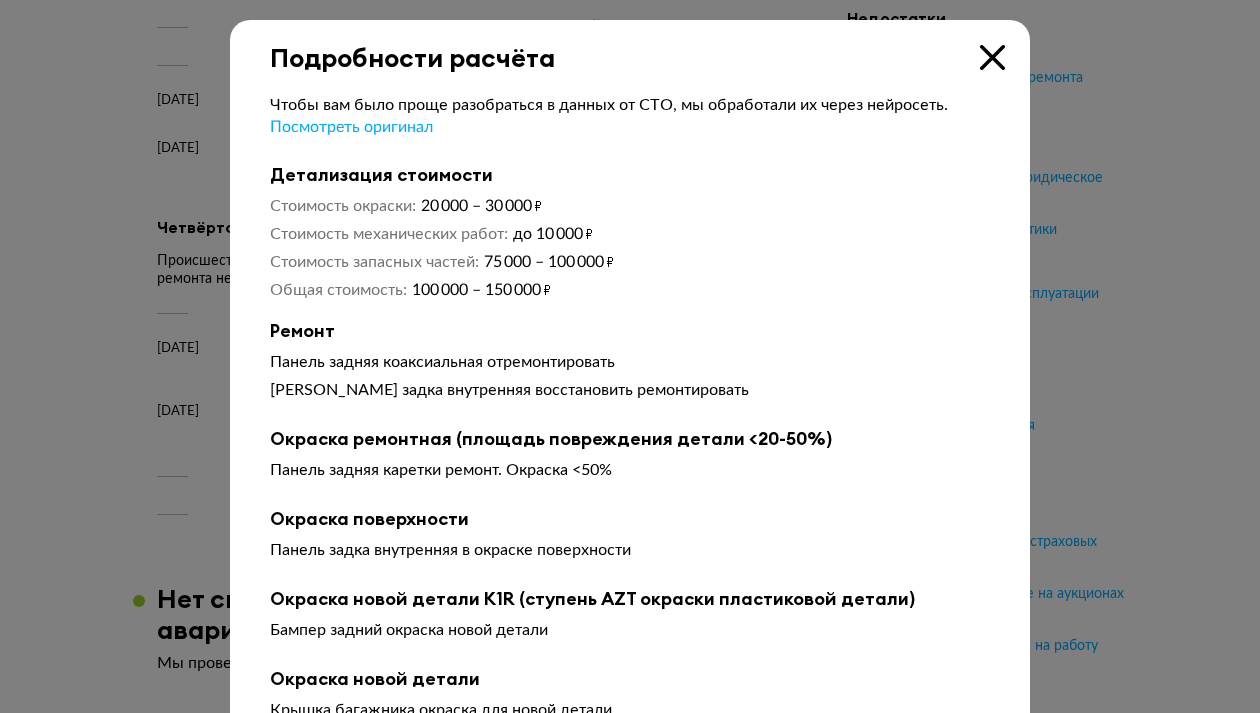 drag, startPoint x: 979, startPoint y: 48, endPoint x: 937, endPoint y: 124, distance: 86.833176 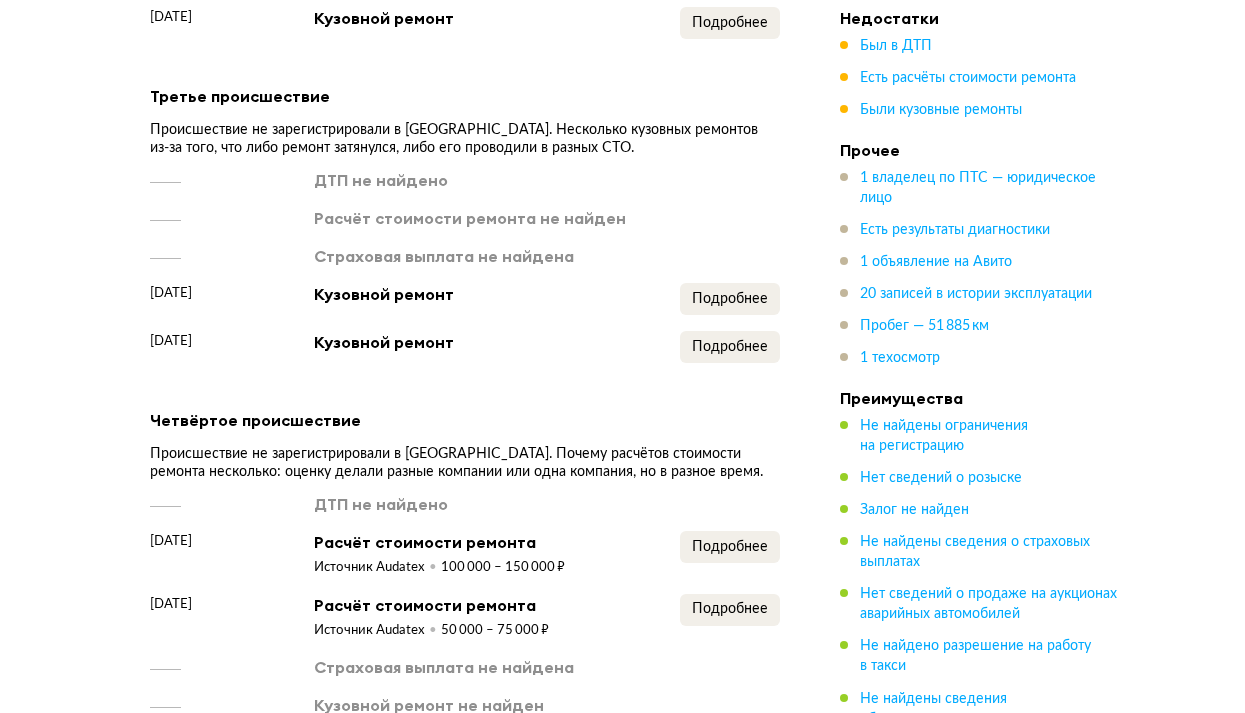 scroll, scrollTop: 2568, scrollLeft: 0, axis: vertical 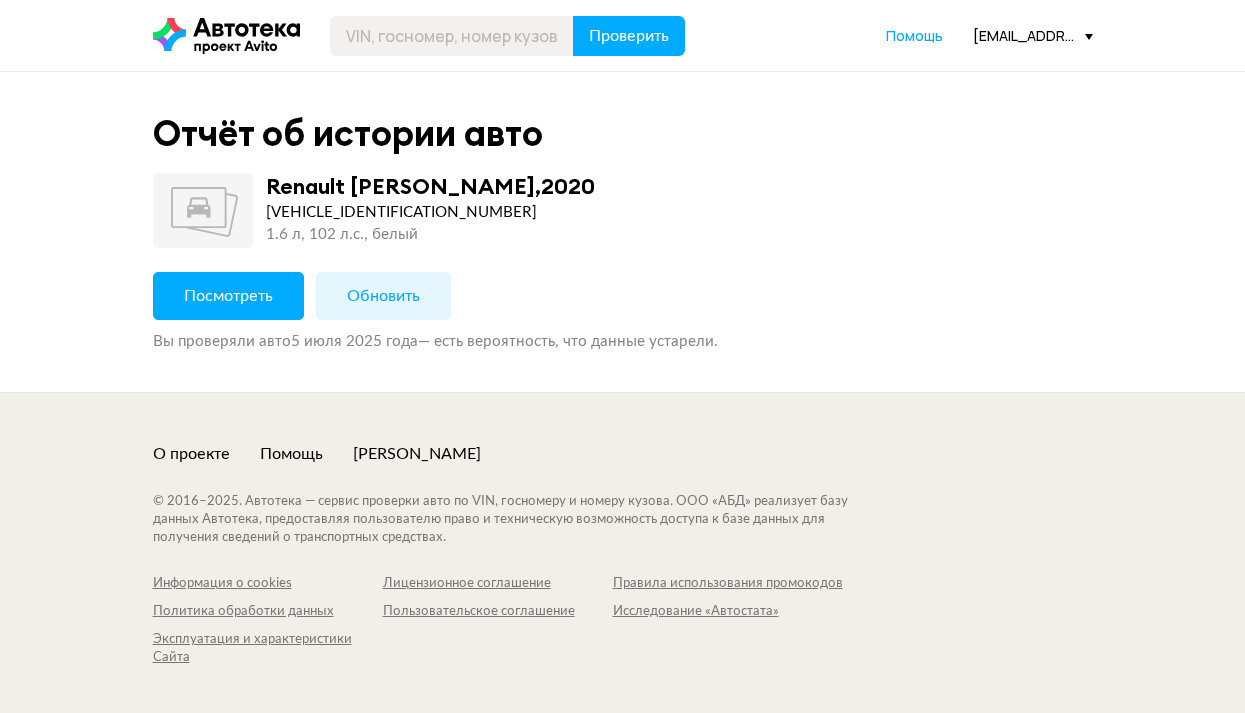 click on "Посмотреть" at bounding box center [228, 296] 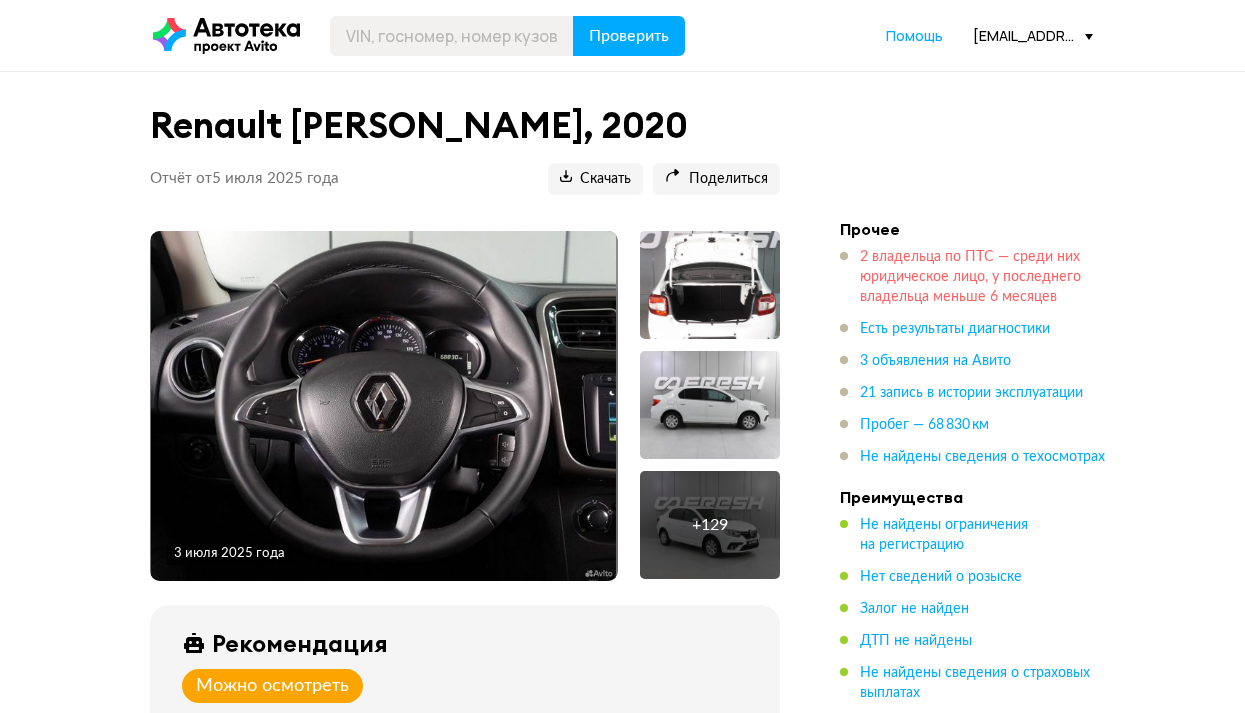 click on "2 владельца по ПТС — среди них юридическое лицо, у последнего владельца меньше 6 месяцев" at bounding box center [970, 277] 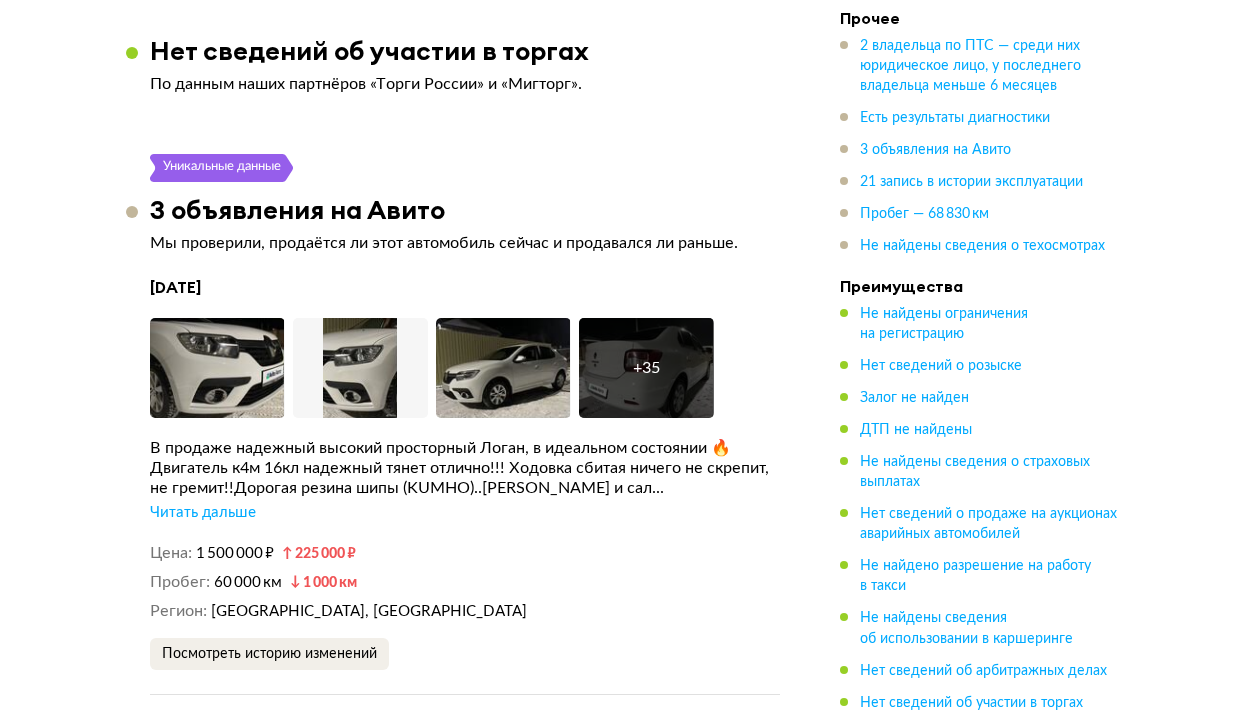 scroll, scrollTop: 3625, scrollLeft: 0, axis: vertical 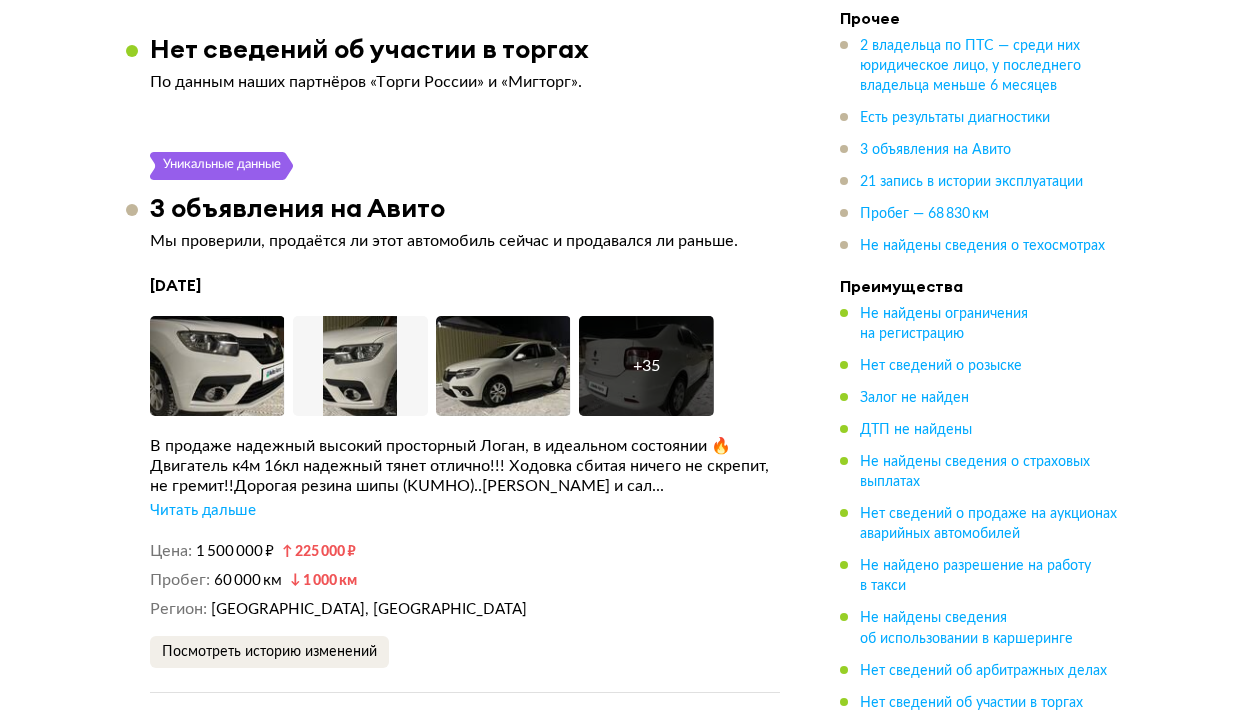 drag, startPoint x: 196, startPoint y: 519, endPoint x: 215, endPoint y: 524, distance: 19.646883 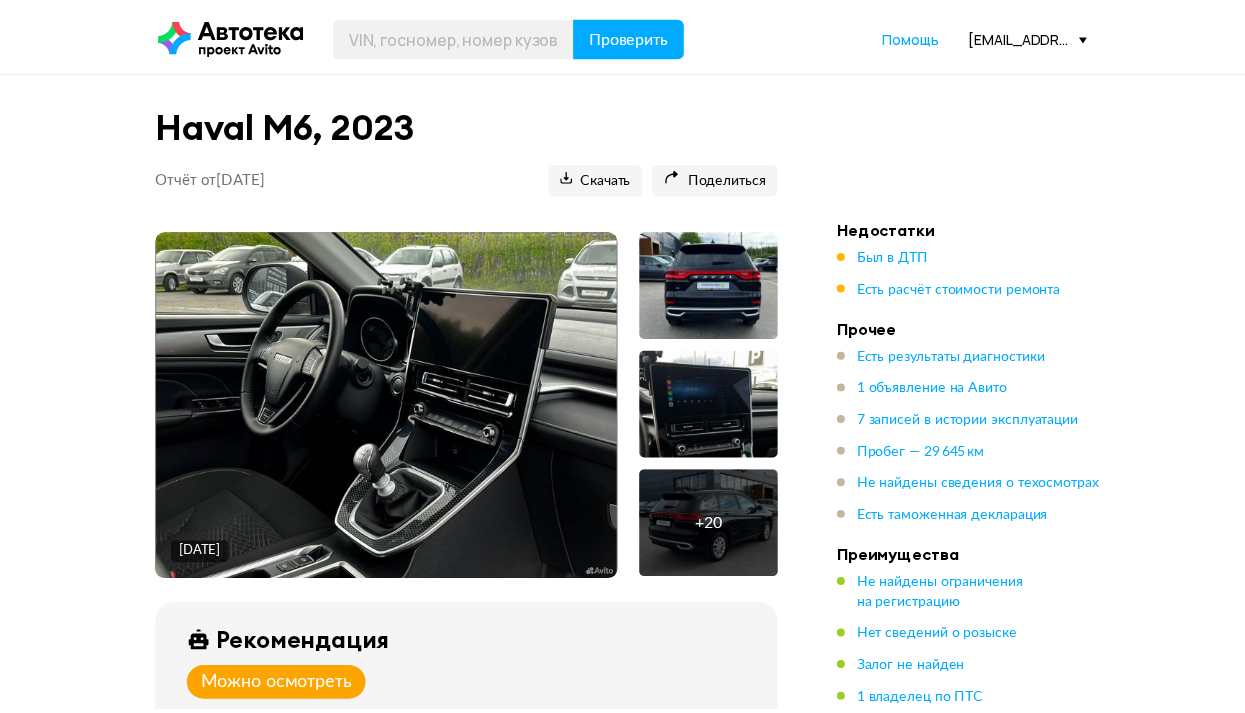 scroll, scrollTop: 0, scrollLeft: 0, axis: both 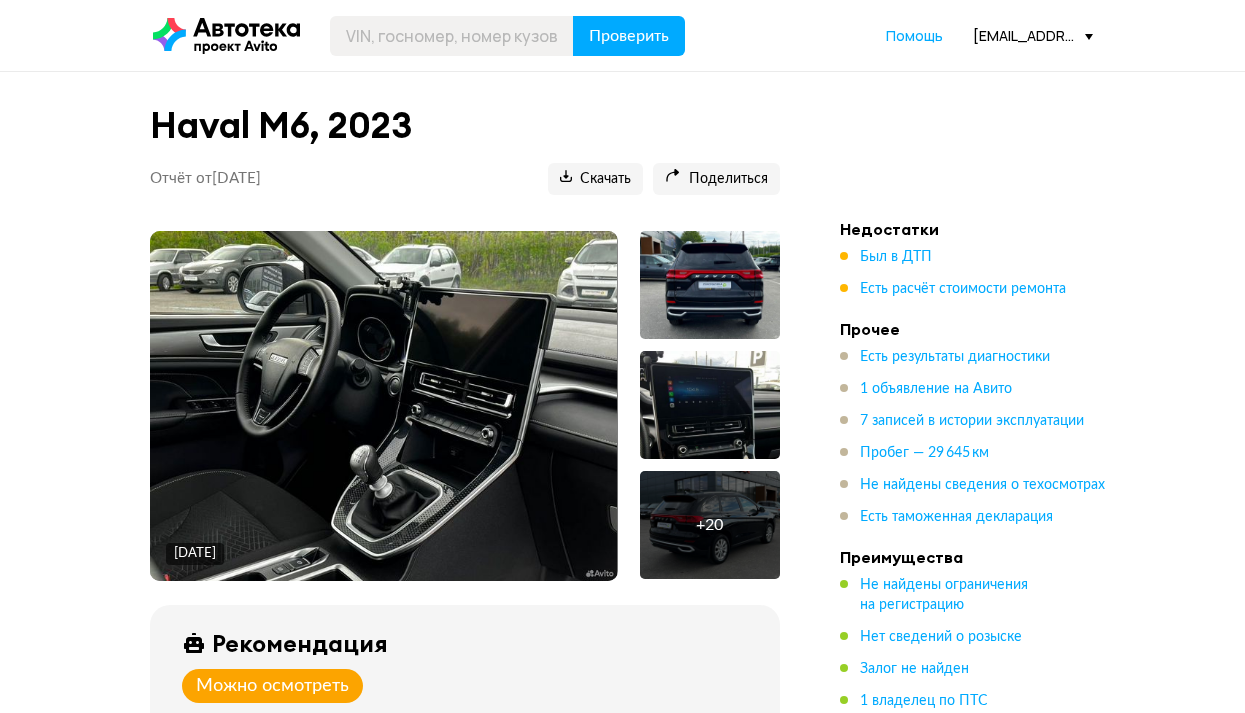 click on "Был в ДТП" at bounding box center (896, 257) 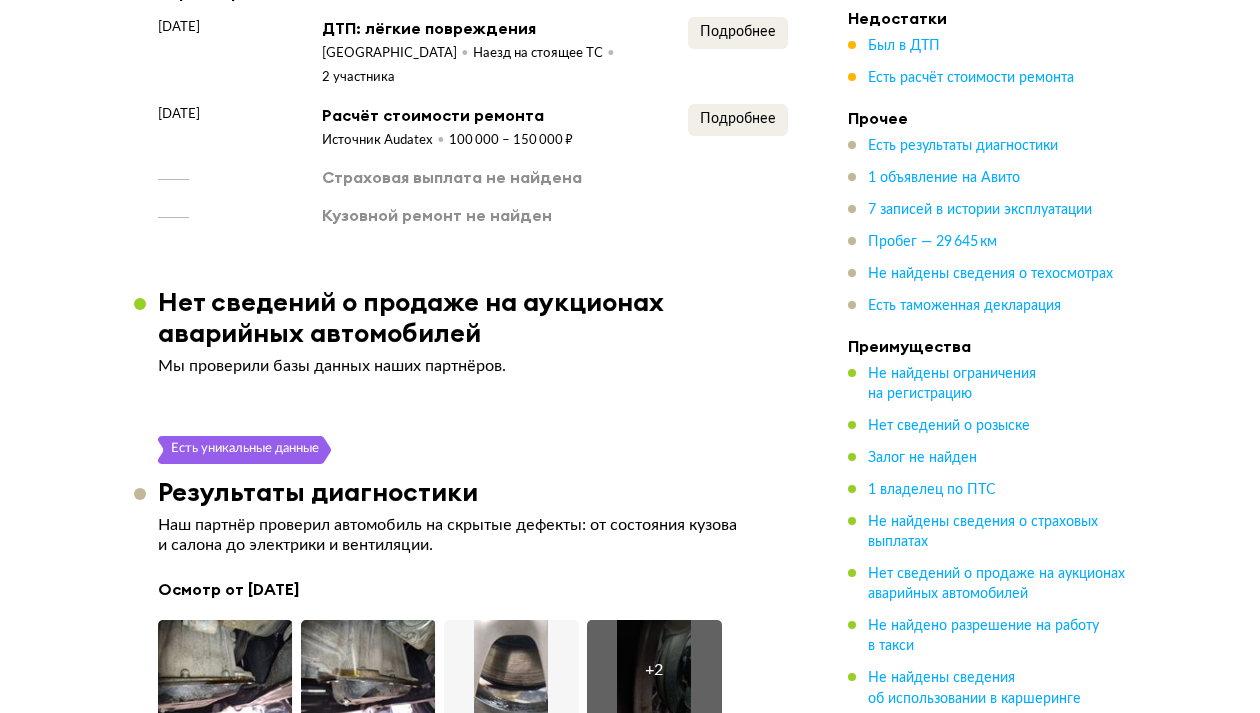 scroll, scrollTop: 2359, scrollLeft: 0, axis: vertical 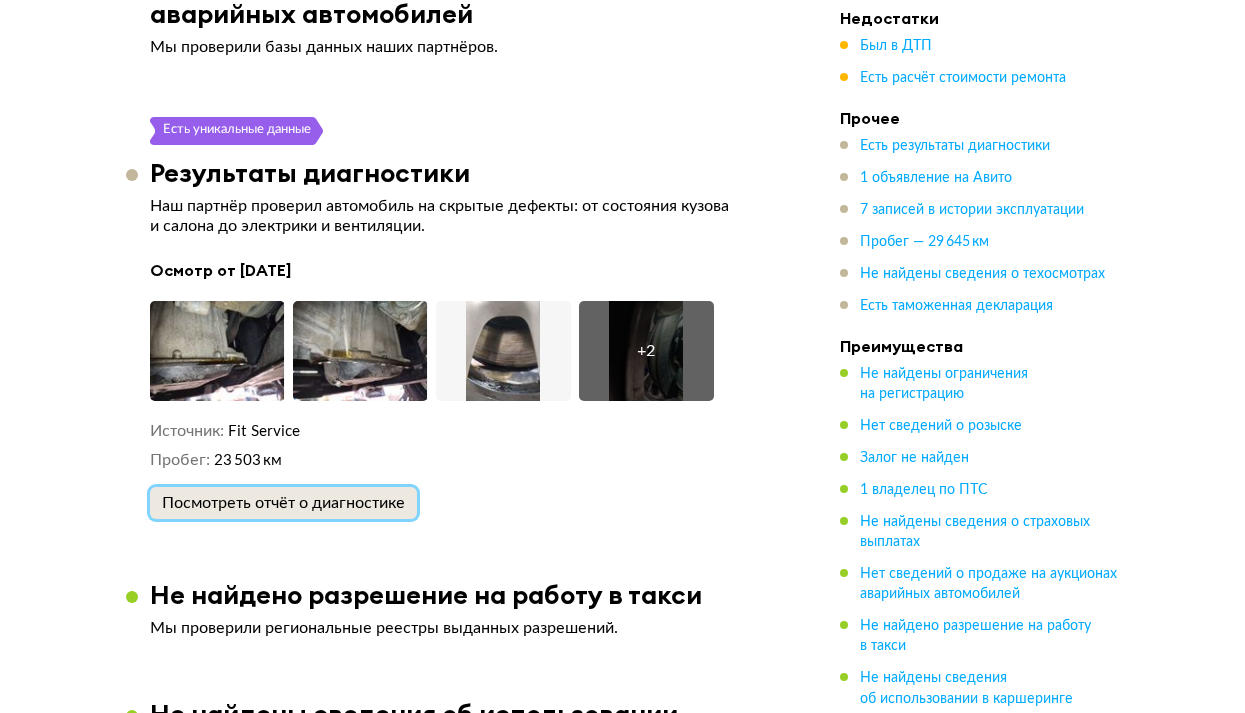 click on "Посмотреть отчёт о диагностике" at bounding box center (283, 503) 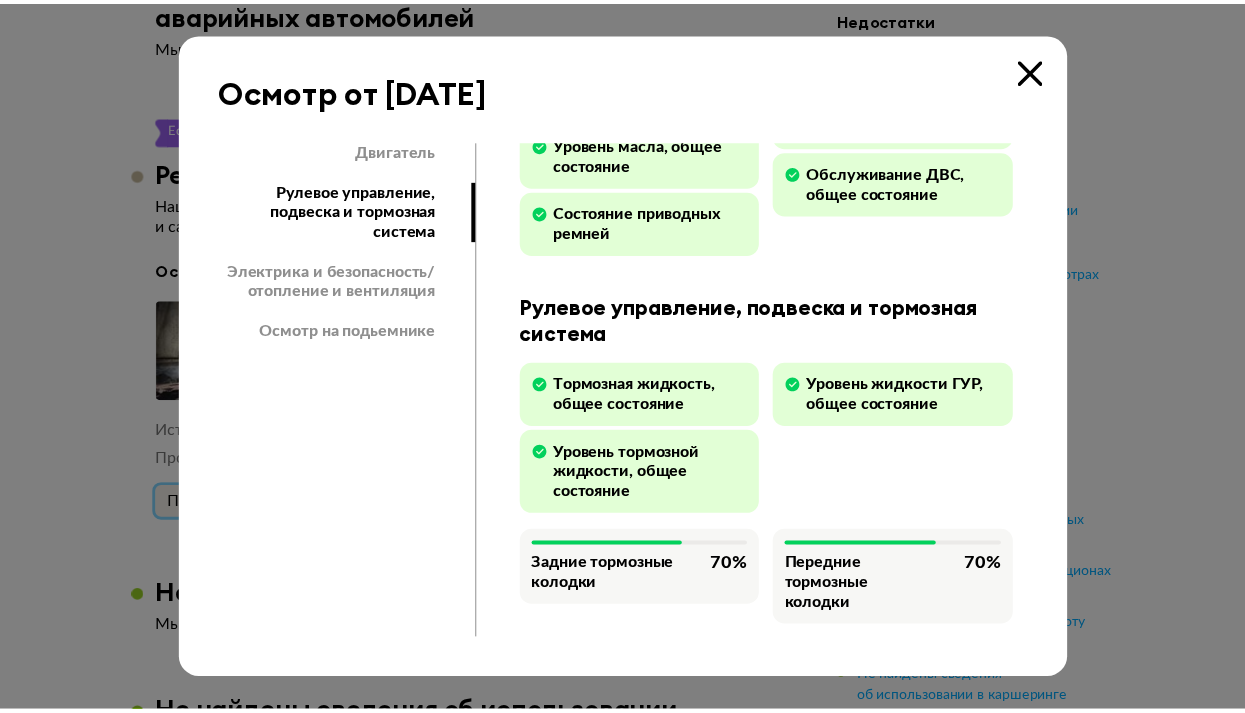 scroll, scrollTop: 0, scrollLeft: 0, axis: both 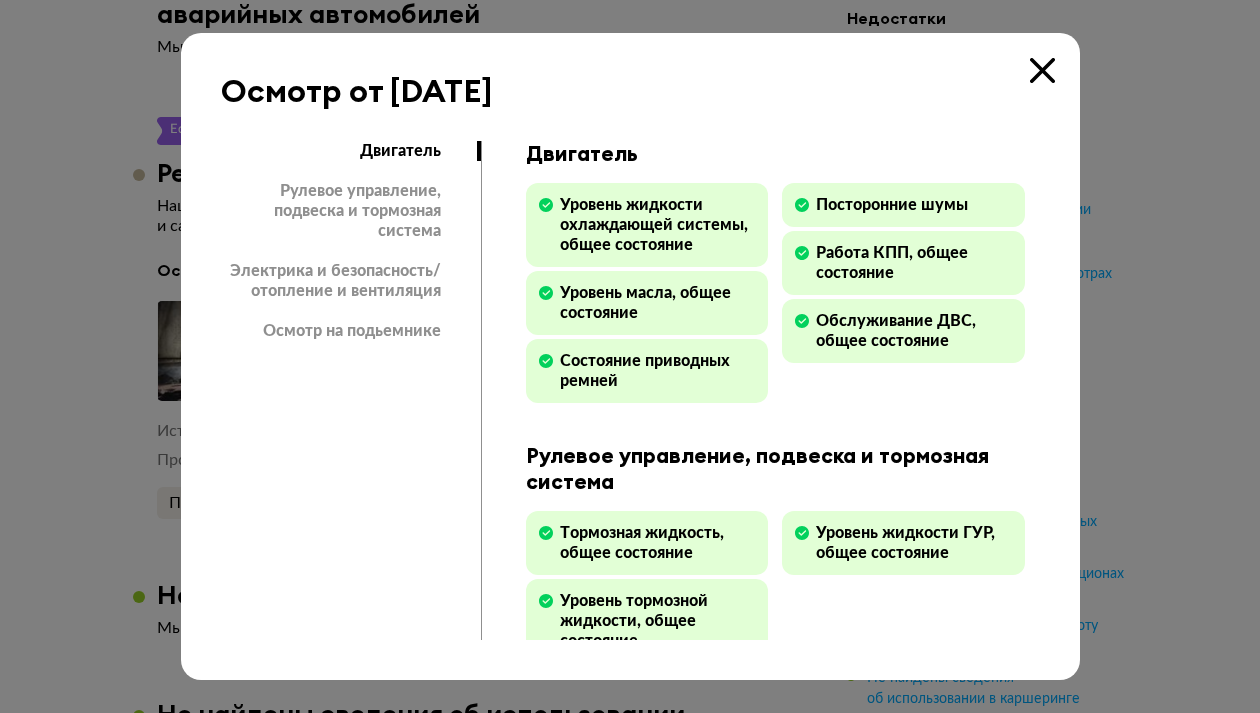 click at bounding box center [1042, 70] 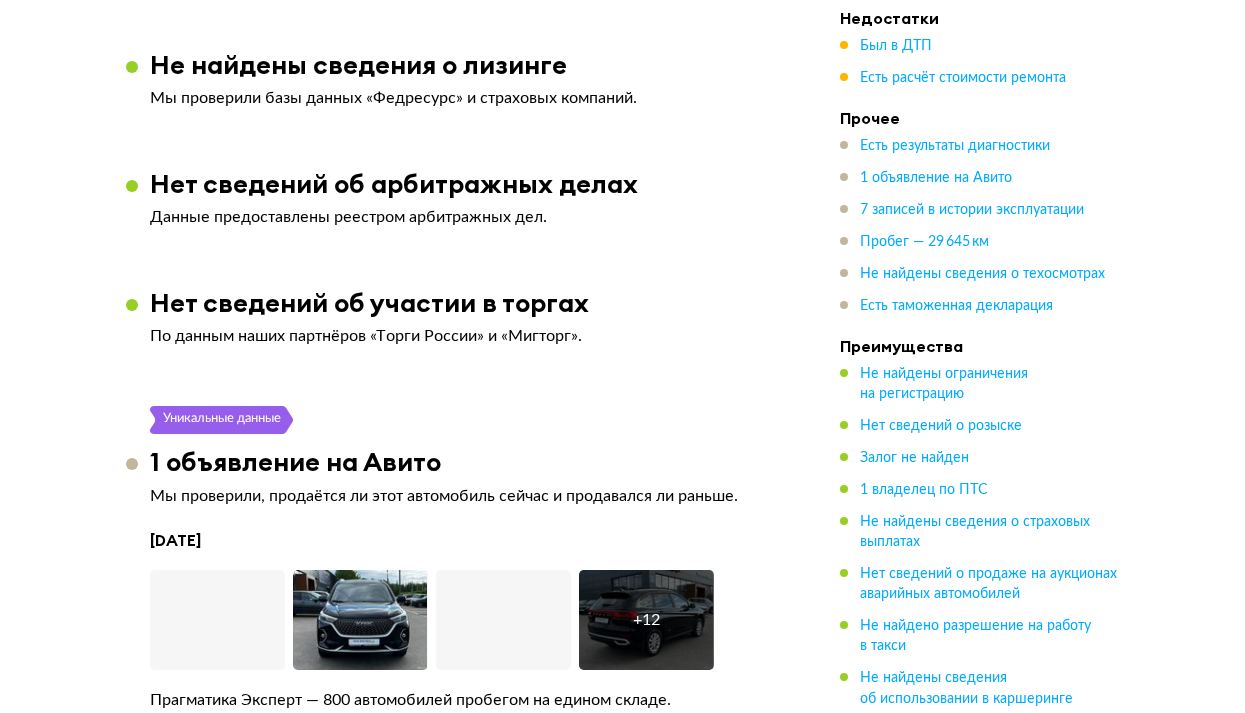 scroll, scrollTop: 3559, scrollLeft: 0, axis: vertical 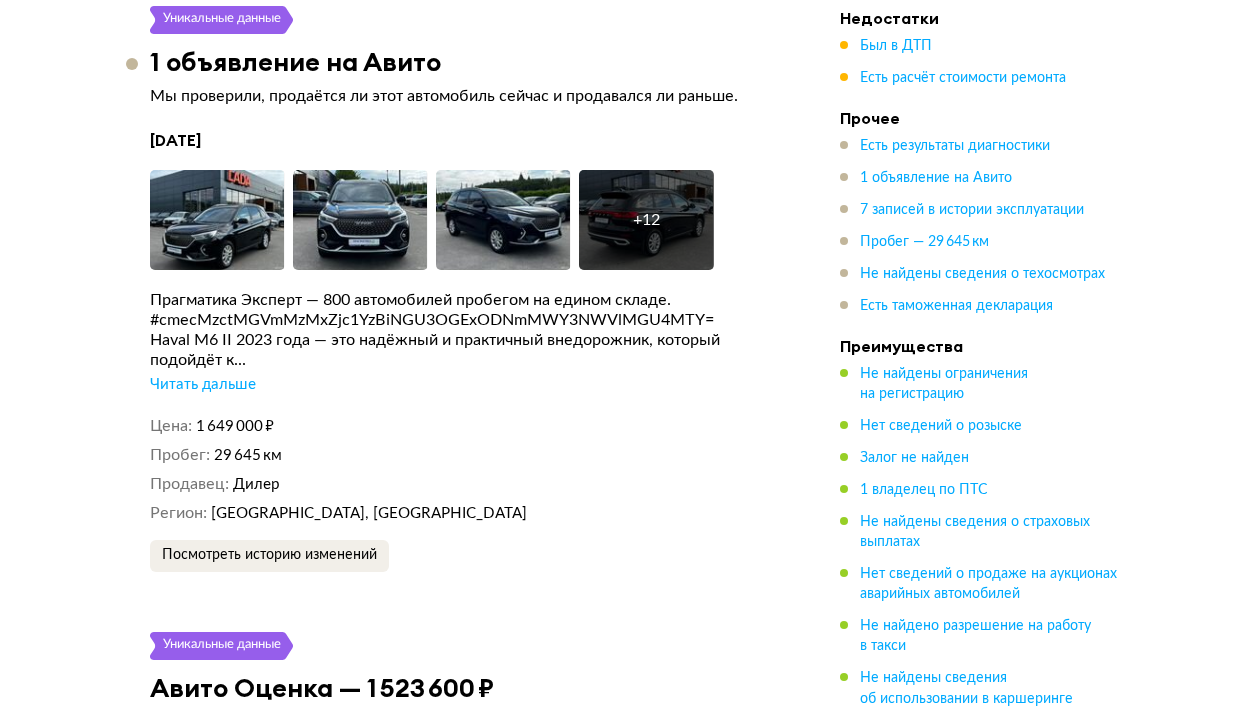 click on "Читать дальше" at bounding box center [203, 385] 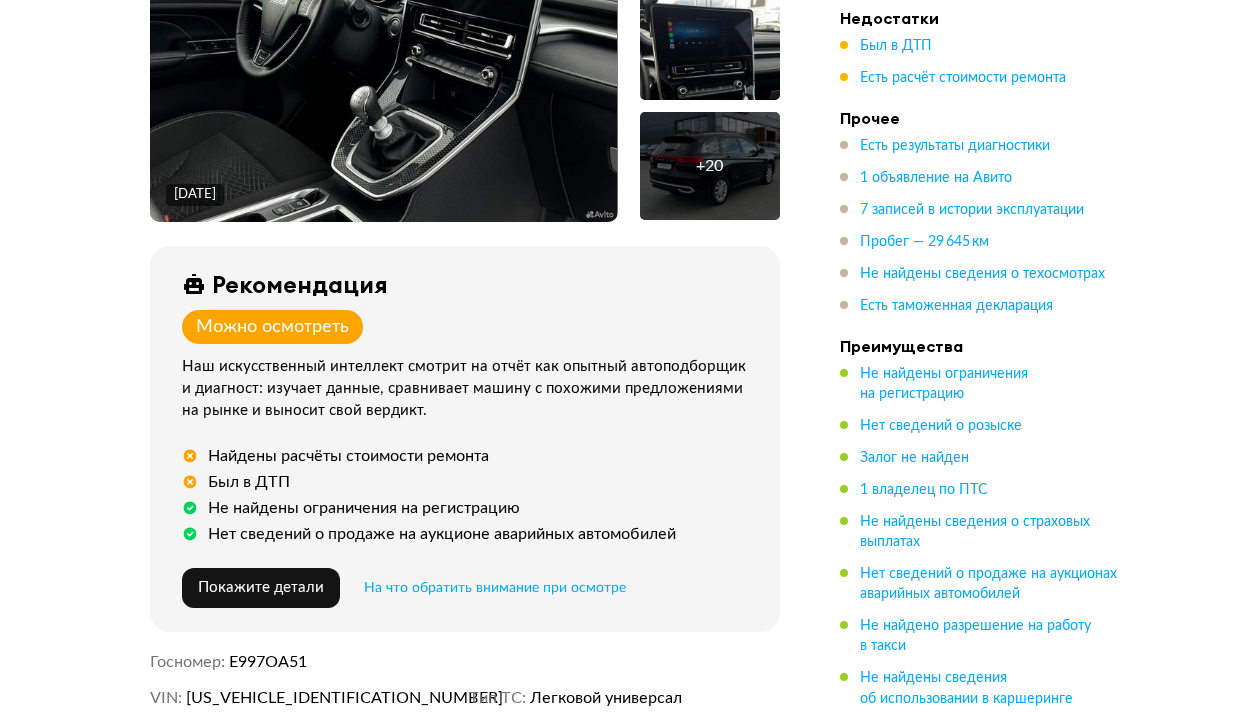 scroll, scrollTop: 0, scrollLeft: 0, axis: both 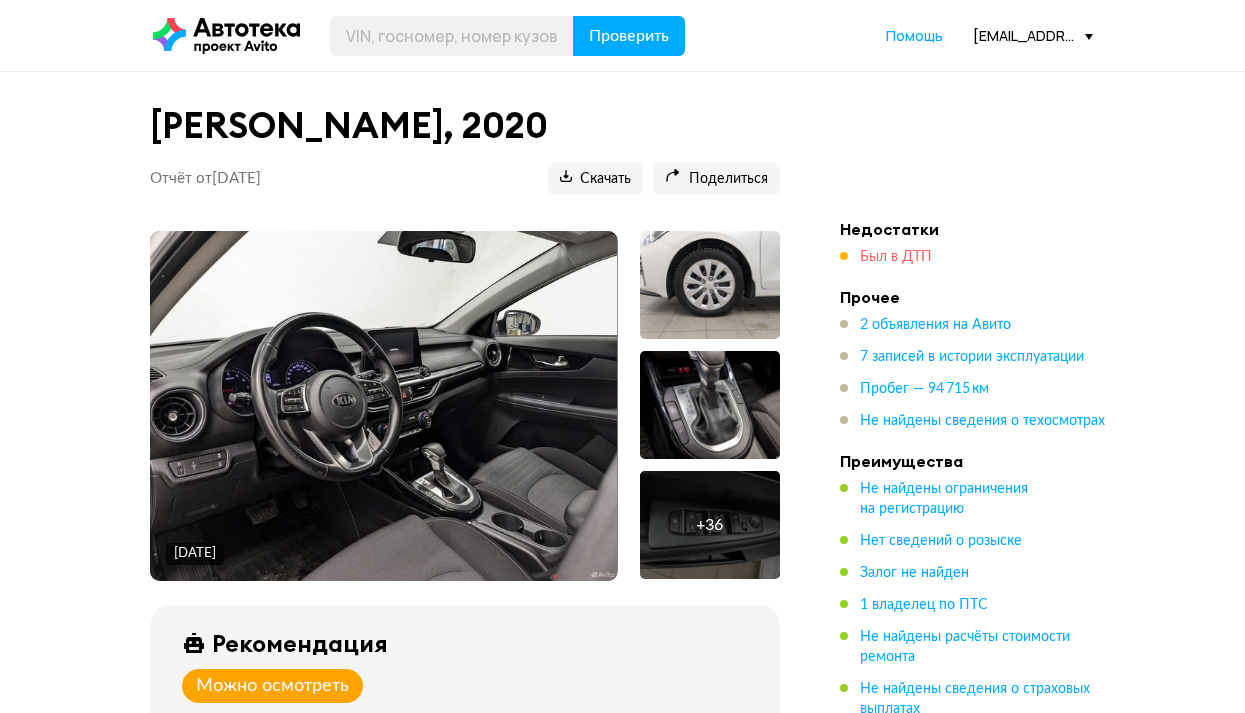 click on "Был в ДТП" at bounding box center (896, 257) 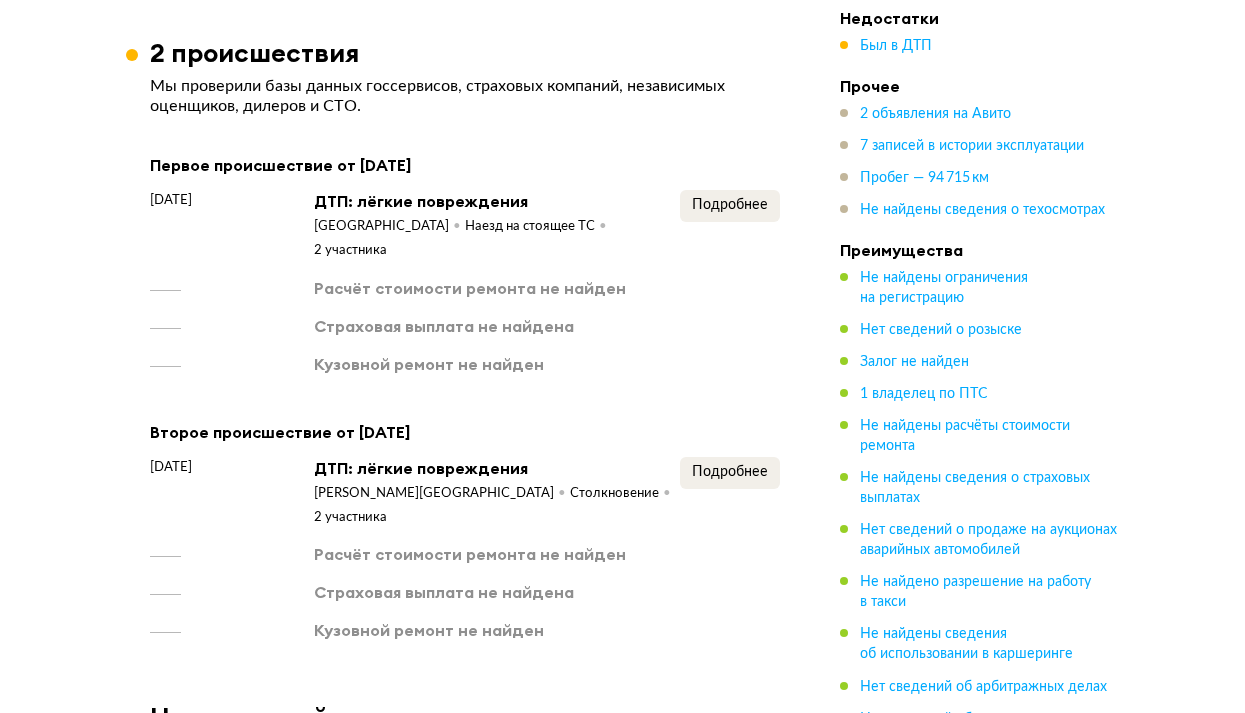 scroll, scrollTop: 1963, scrollLeft: 0, axis: vertical 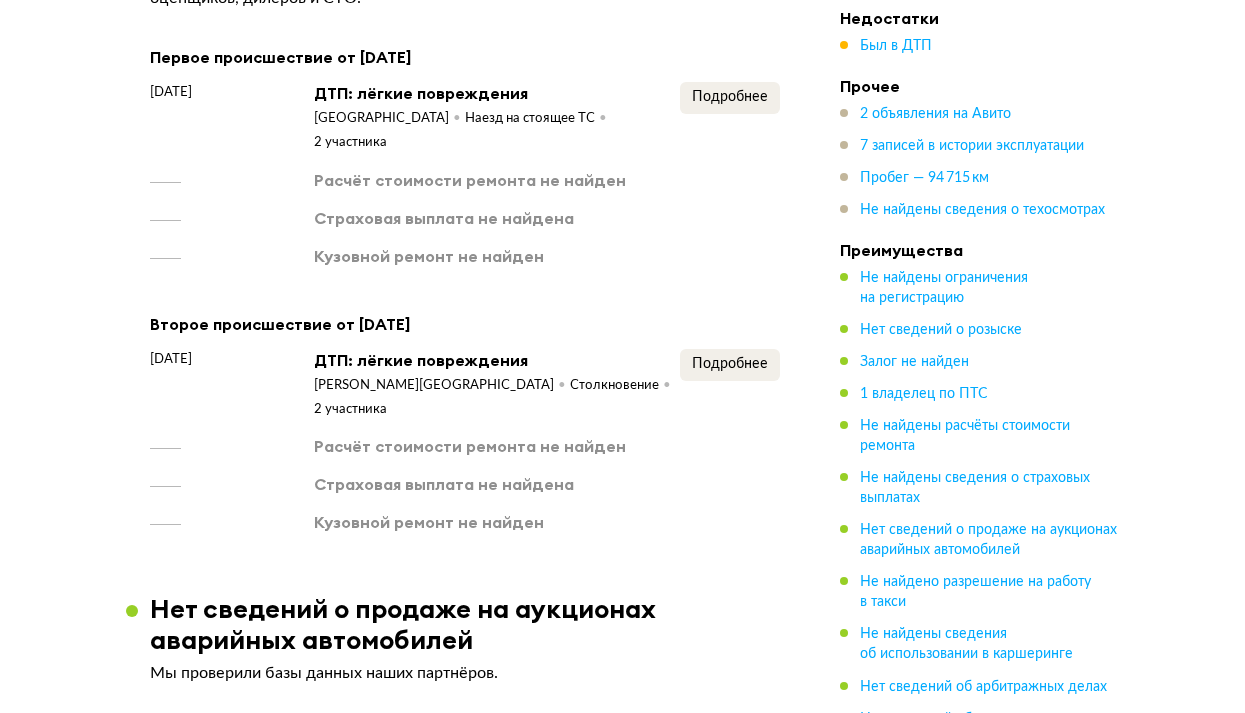 drag, startPoint x: 745, startPoint y: 91, endPoint x: 801, endPoint y: 205, distance: 127.01181 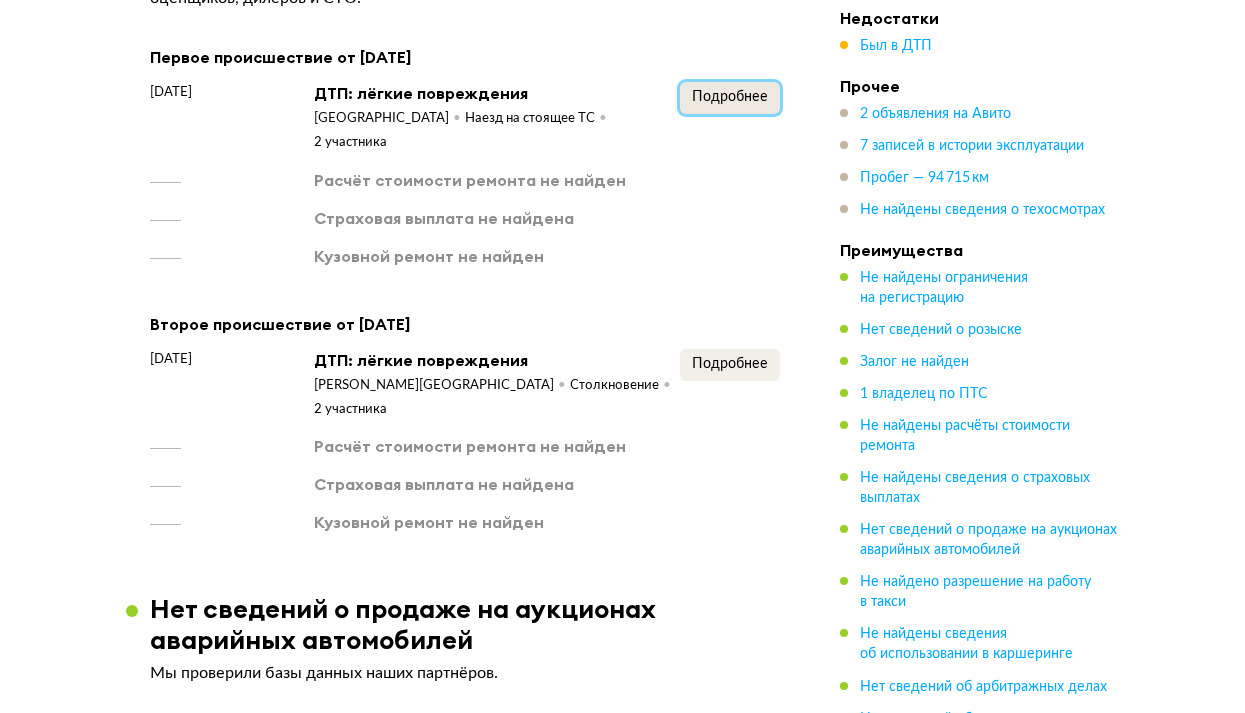 click on "Подробнее" at bounding box center [730, 98] 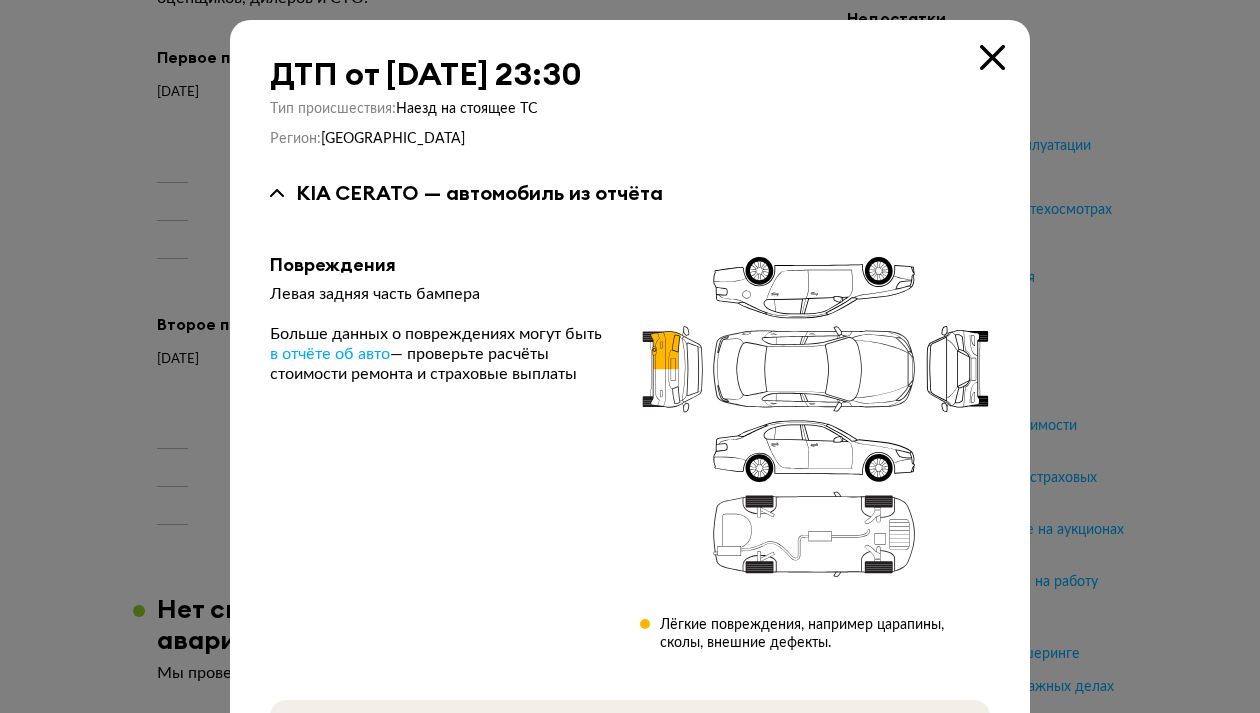 click at bounding box center (992, 57) 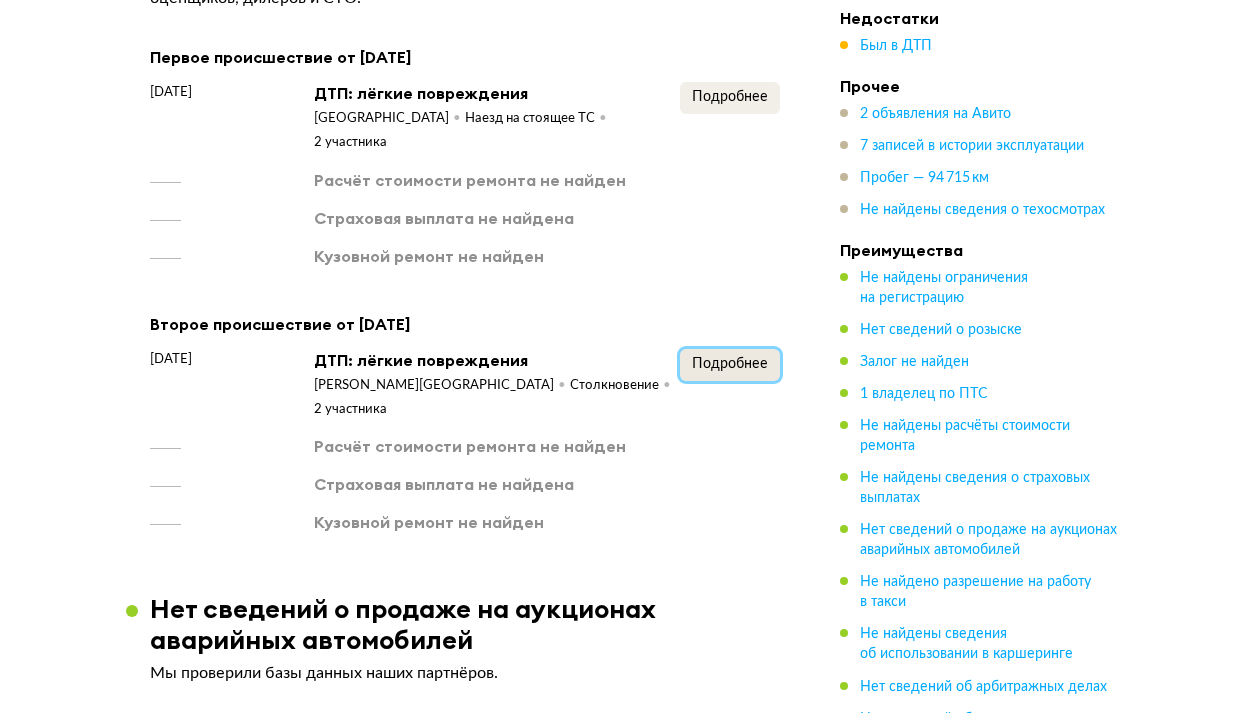 click on "Подробнее" at bounding box center (730, 365) 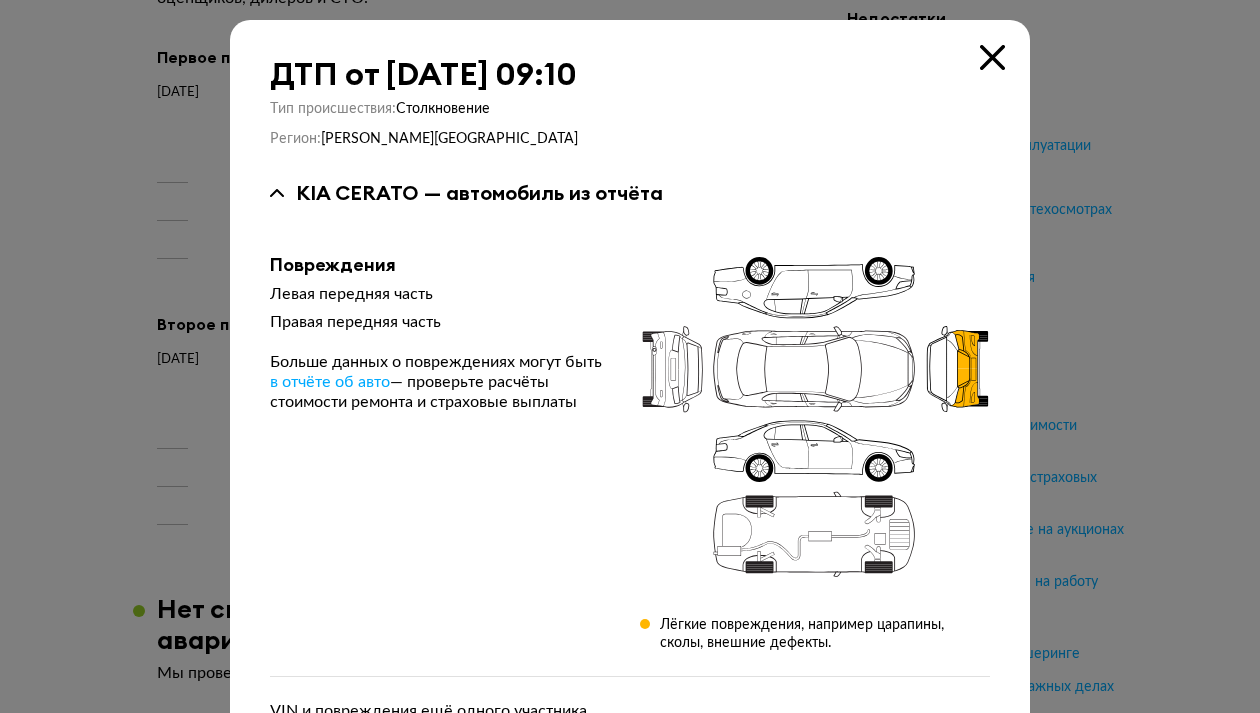 click at bounding box center [992, 57] 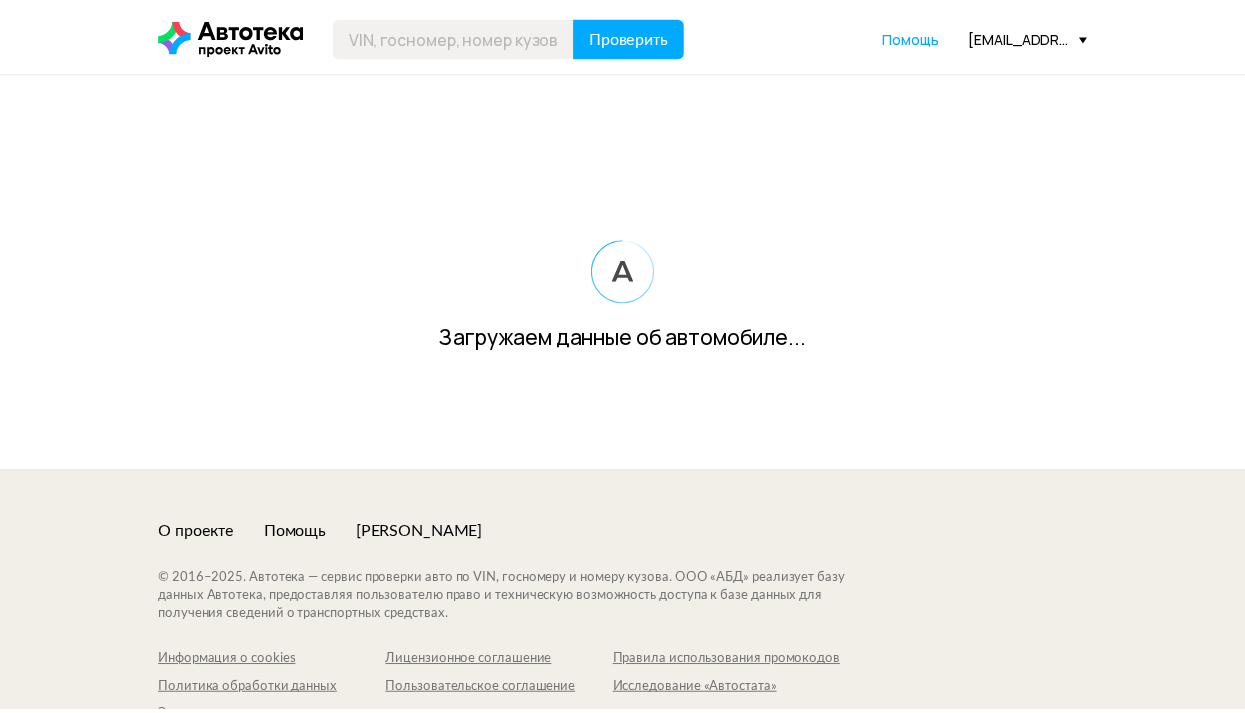 scroll, scrollTop: 0, scrollLeft: 0, axis: both 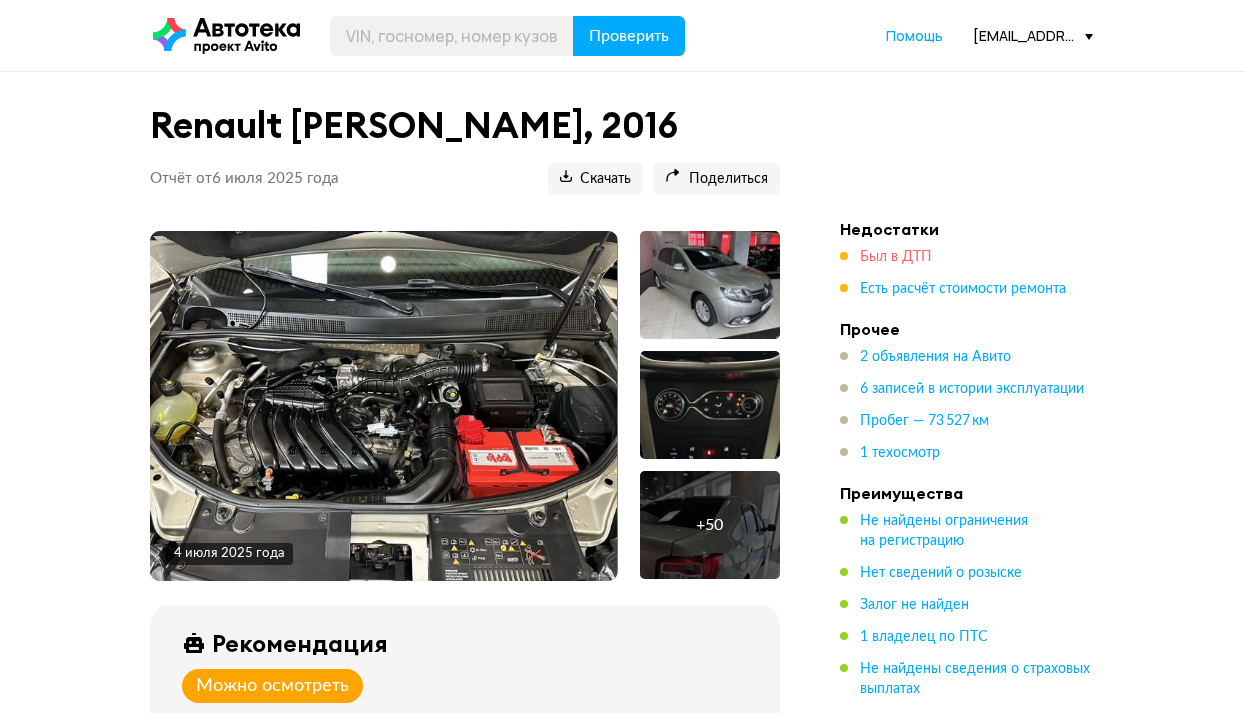 click on "Был в ДТП" at bounding box center [896, 257] 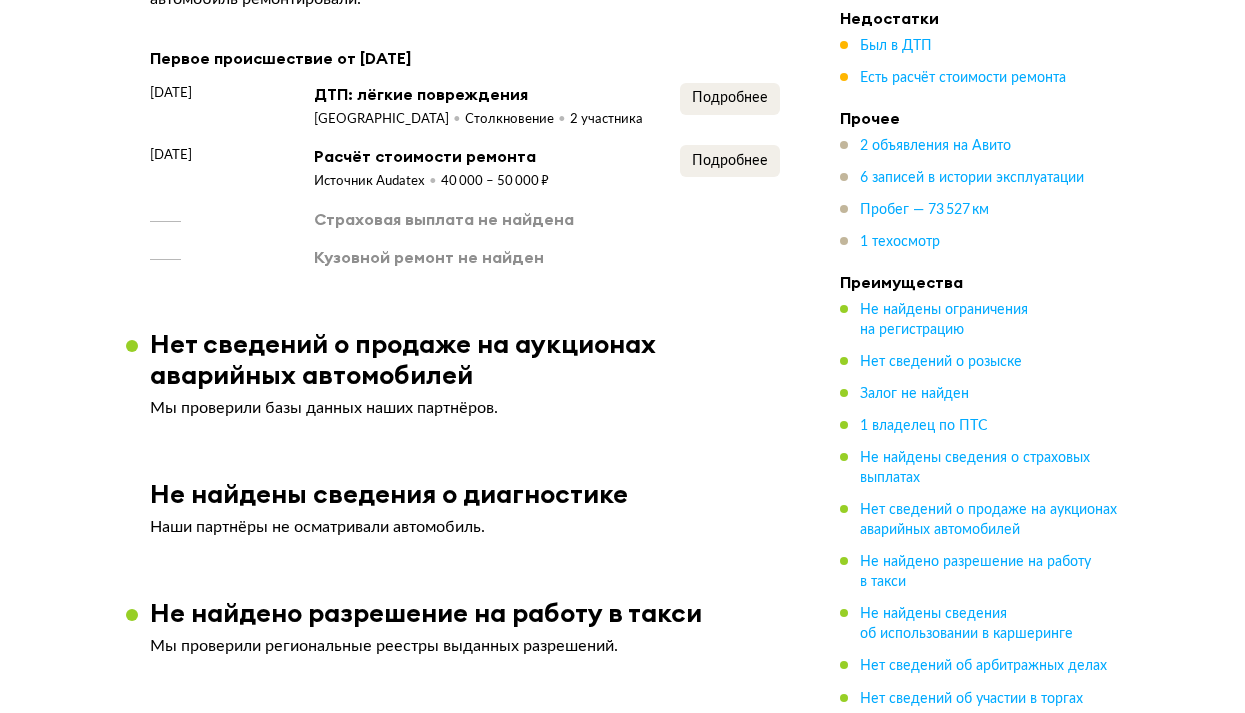 scroll, scrollTop: 1983, scrollLeft: 0, axis: vertical 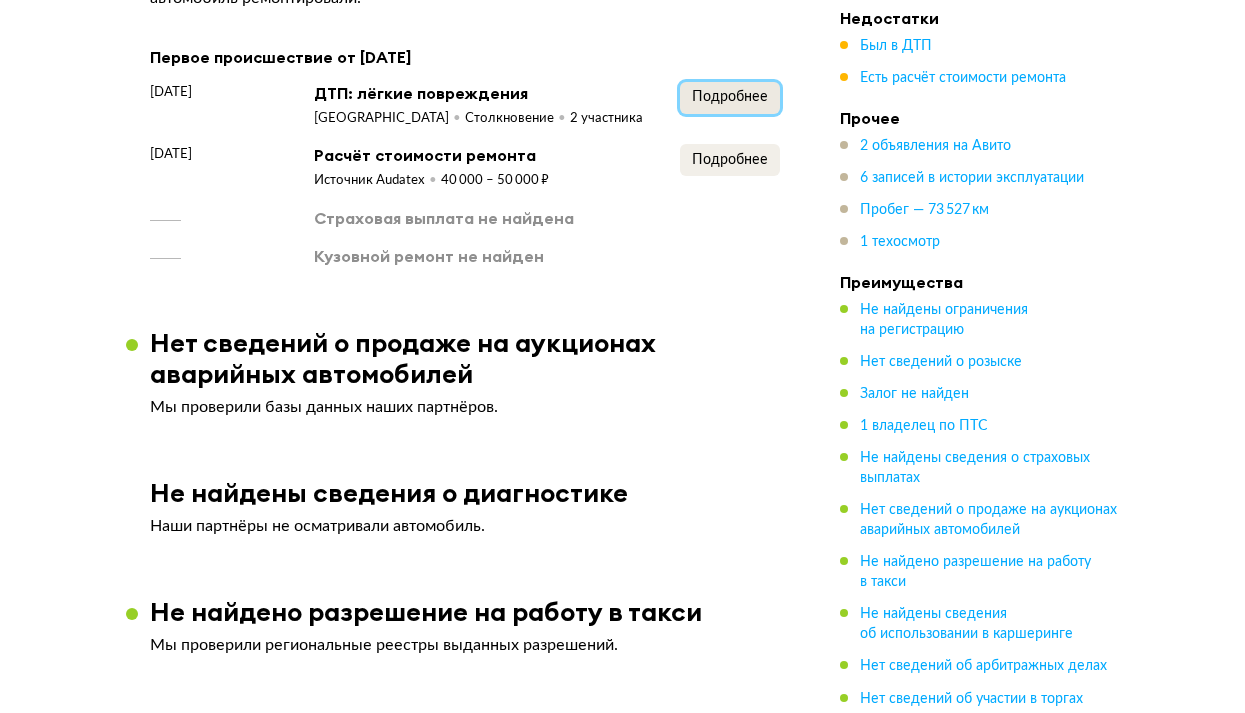 click on "Подробнее" at bounding box center (730, 97) 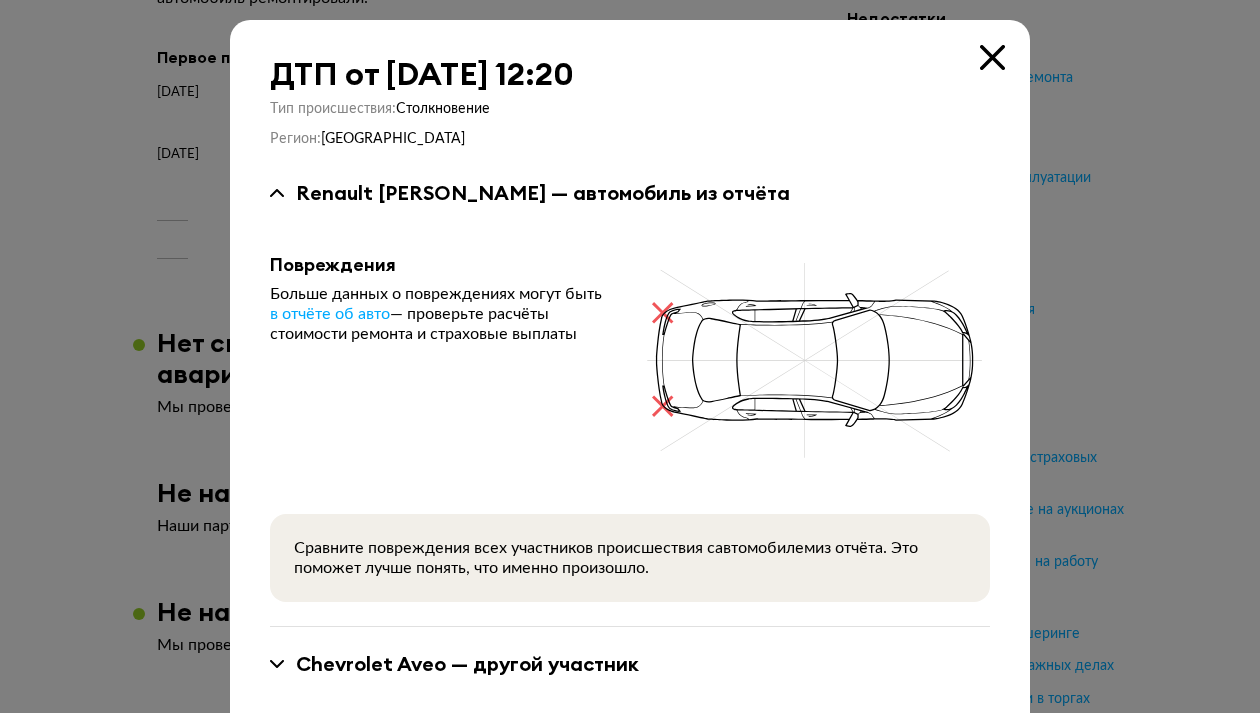 click at bounding box center [992, 57] 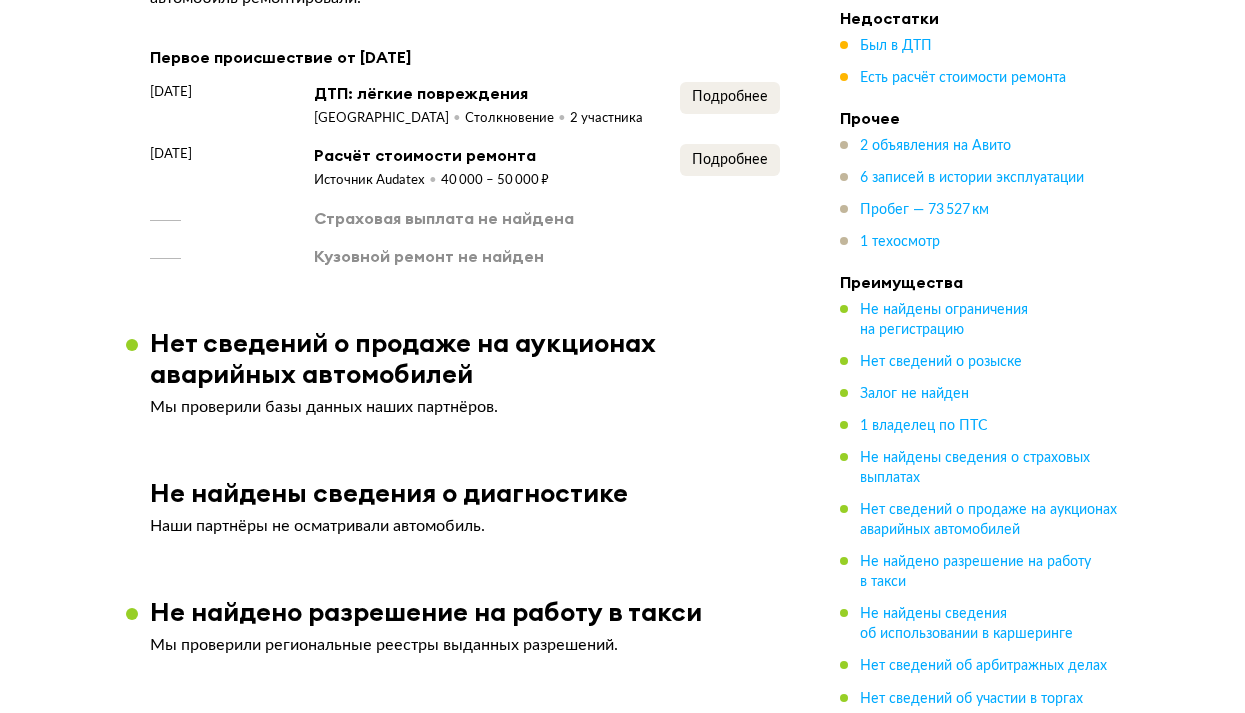 click on "Подробнее" at bounding box center [730, 167] 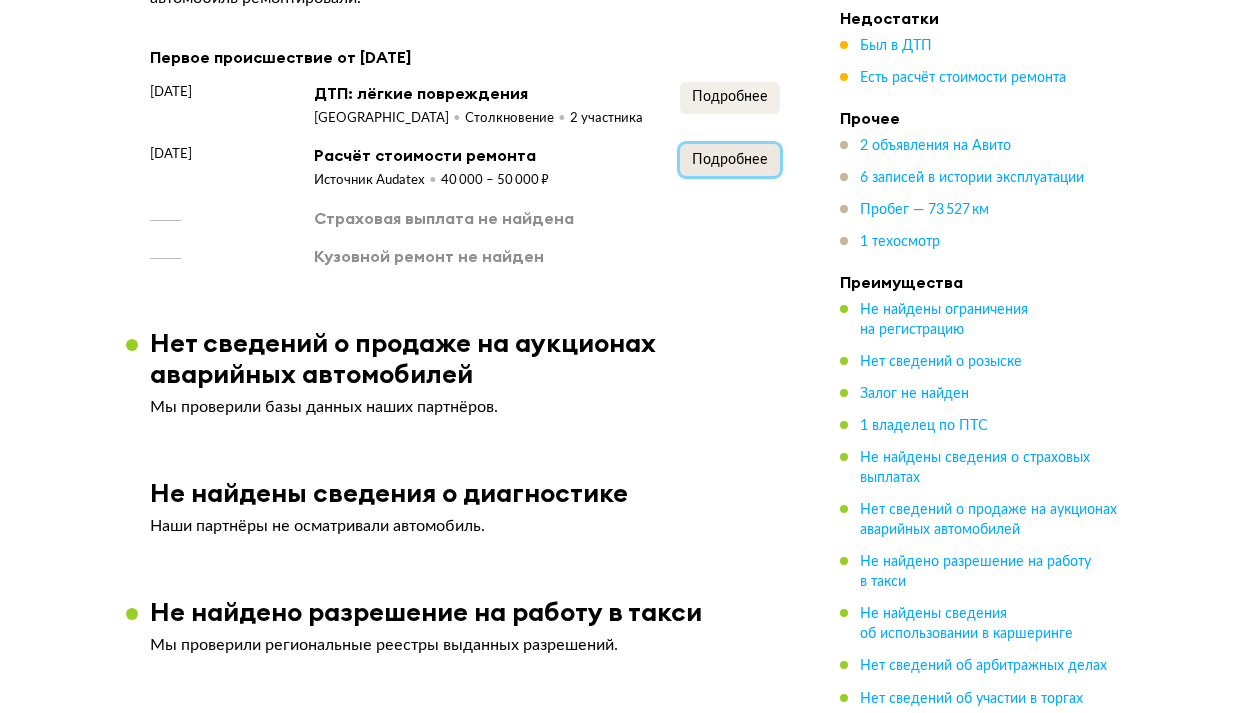 click on "Подробнее" at bounding box center [730, 160] 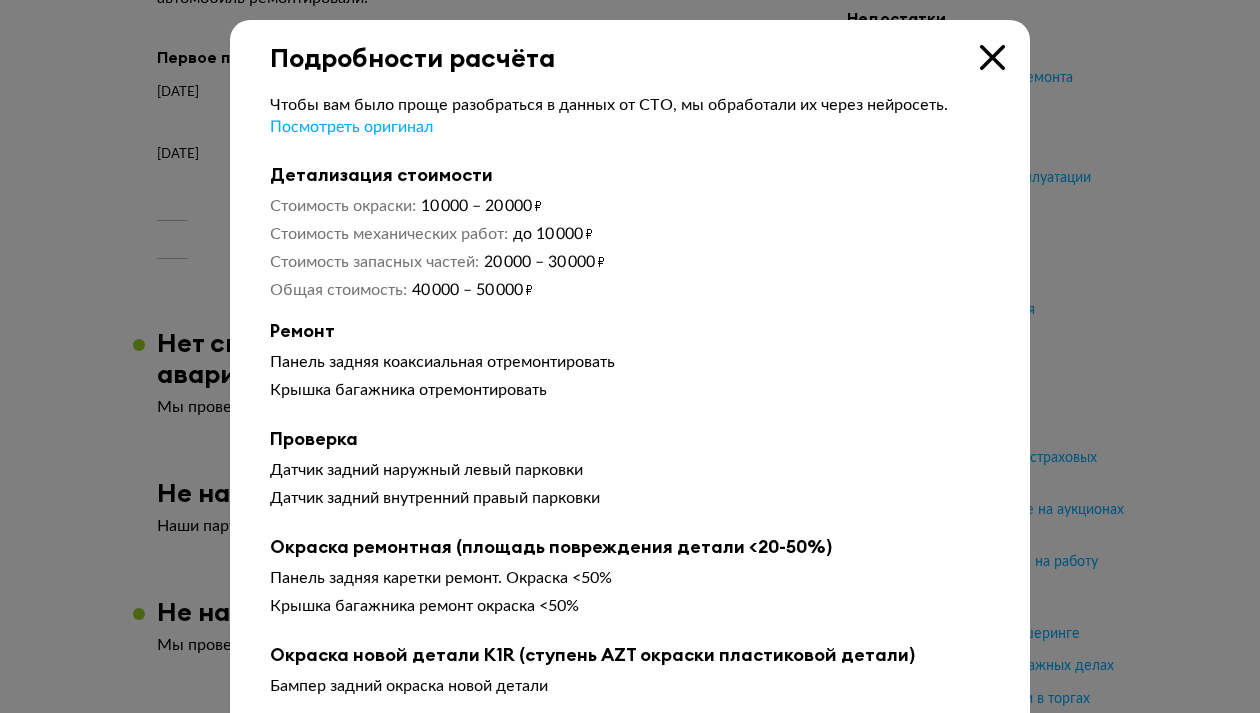 click at bounding box center (992, 57) 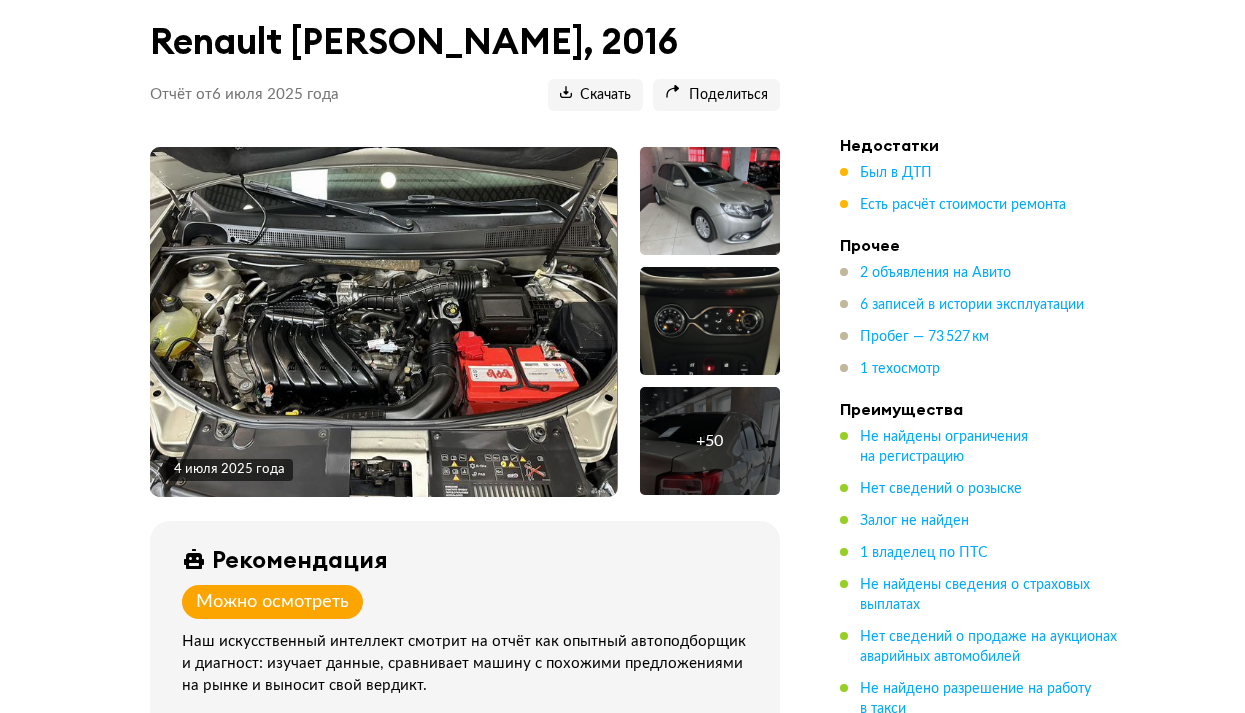 scroll, scrollTop: 0, scrollLeft: 0, axis: both 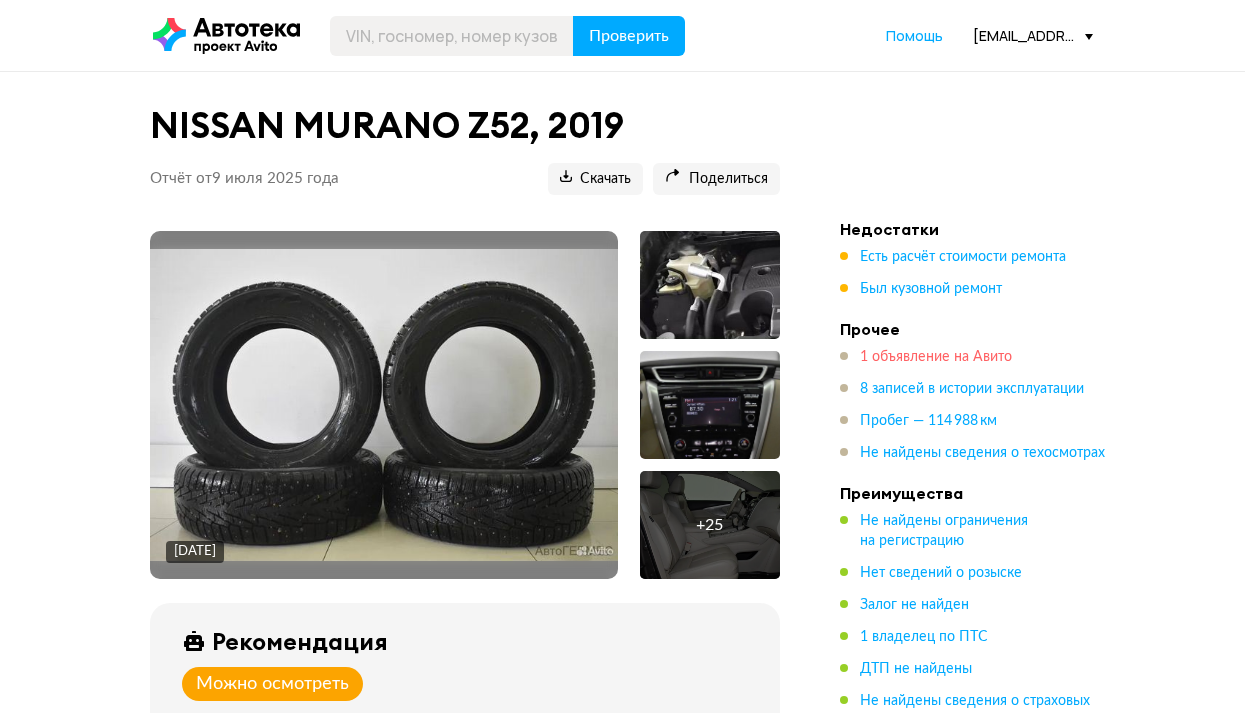 click on "1 объявление на Авито" at bounding box center [936, 357] 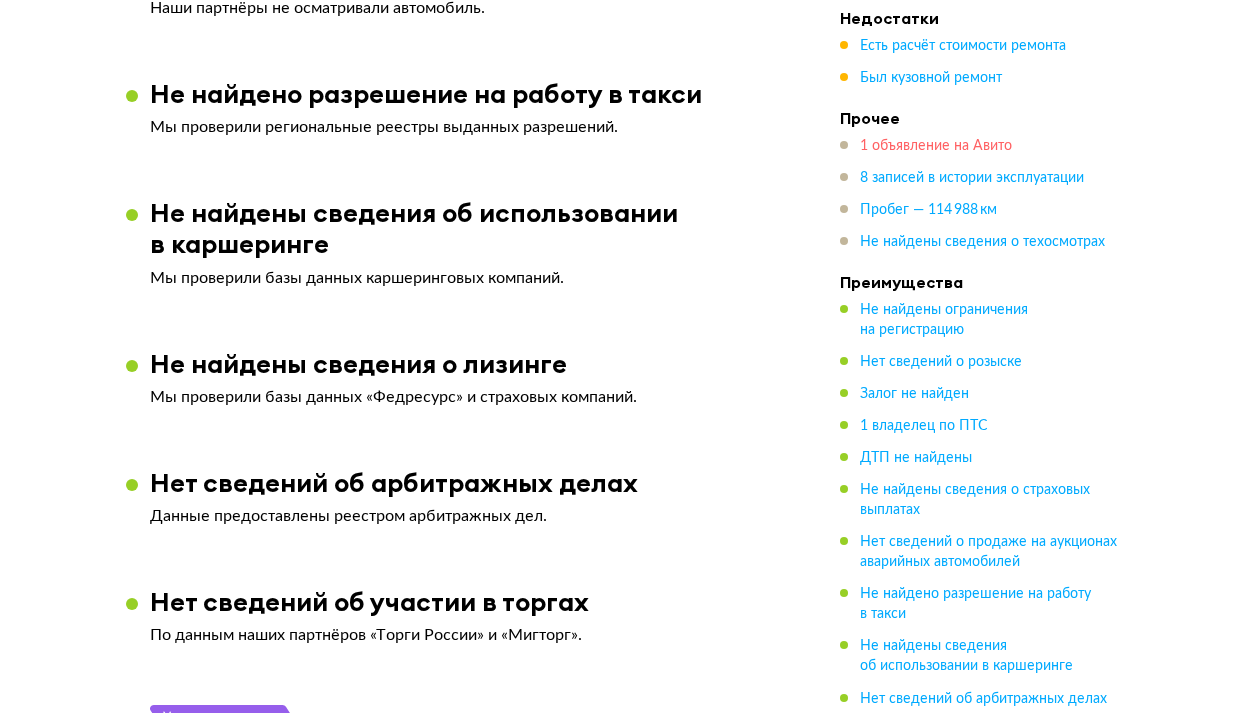 scroll, scrollTop: 3145, scrollLeft: 0, axis: vertical 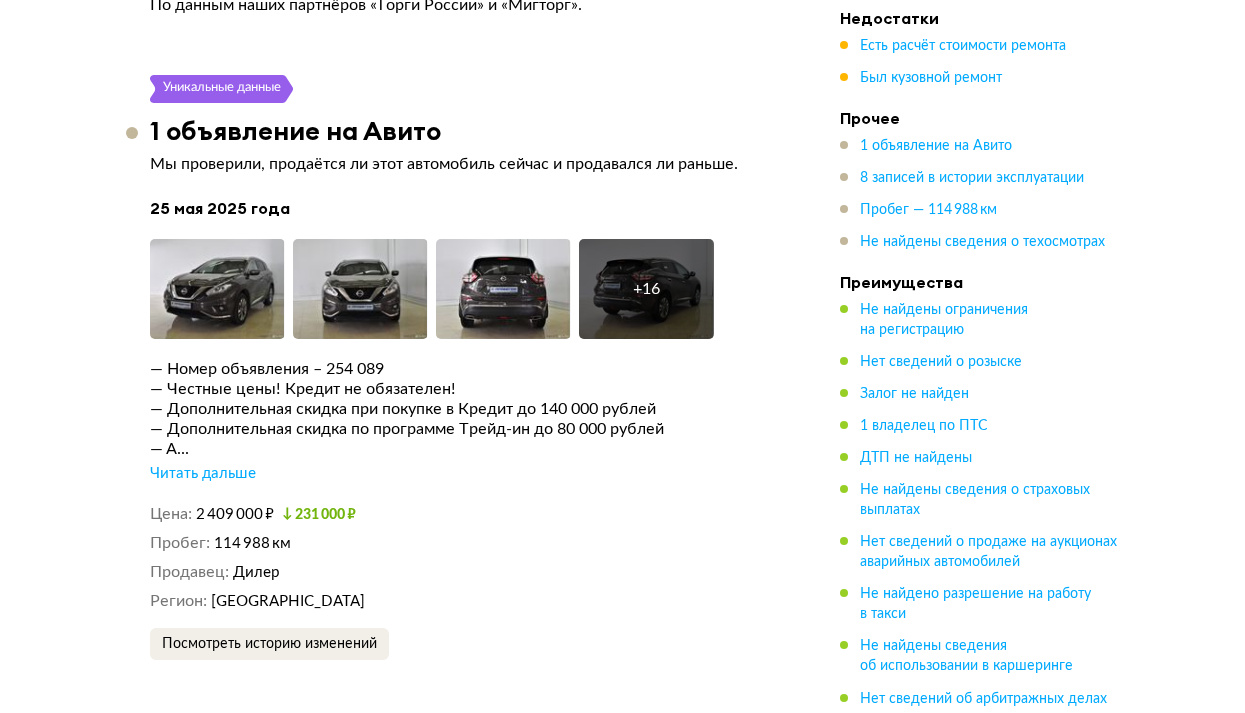 click on "Читать дальше" at bounding box center (203, 474) 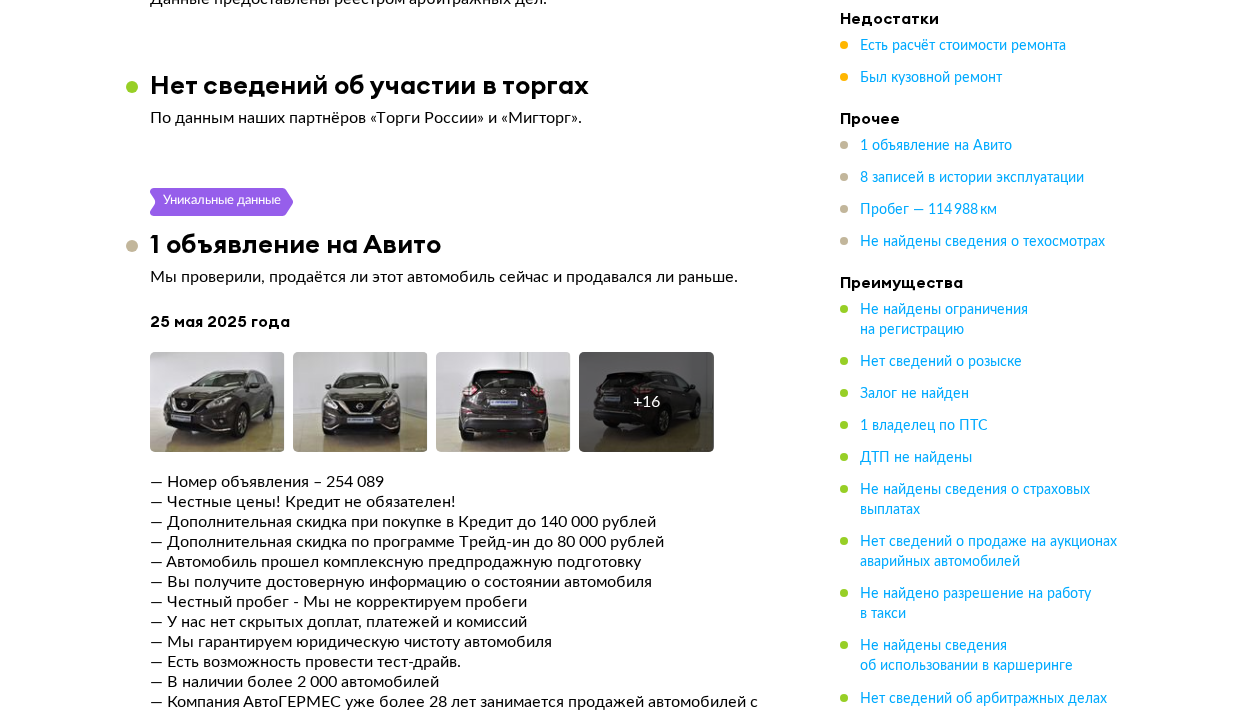 scroll, scrollTop: 2745, scrollLeft: 0, axis: vertical 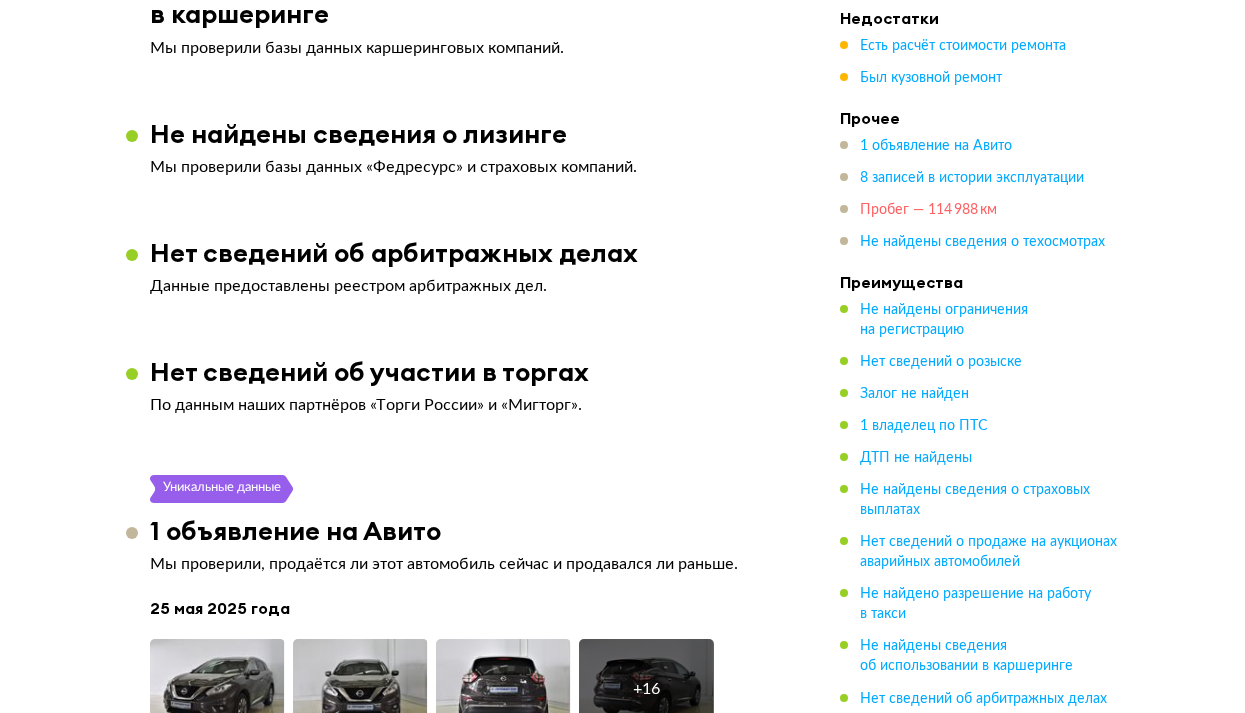 click on "Пробег —  114 988 км" at bounding box center (928, 210) 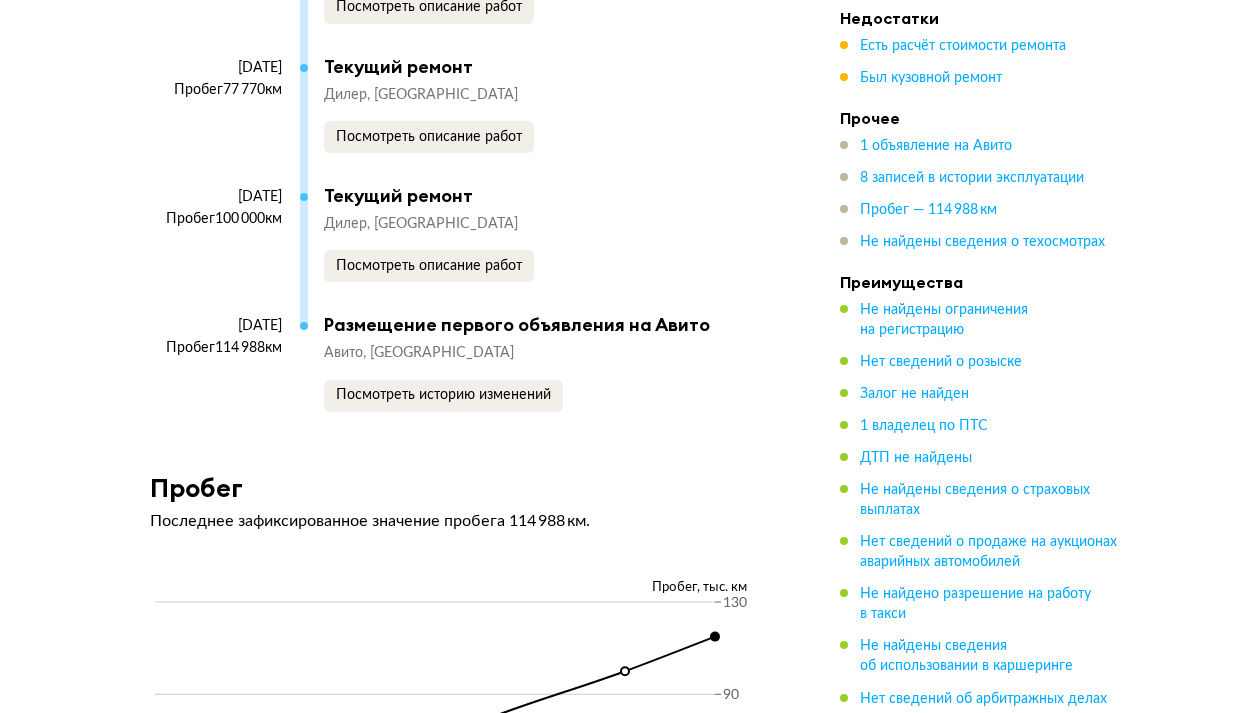 scroll, scrollTop: 6115, scrollLeft: 0, axis: vertical 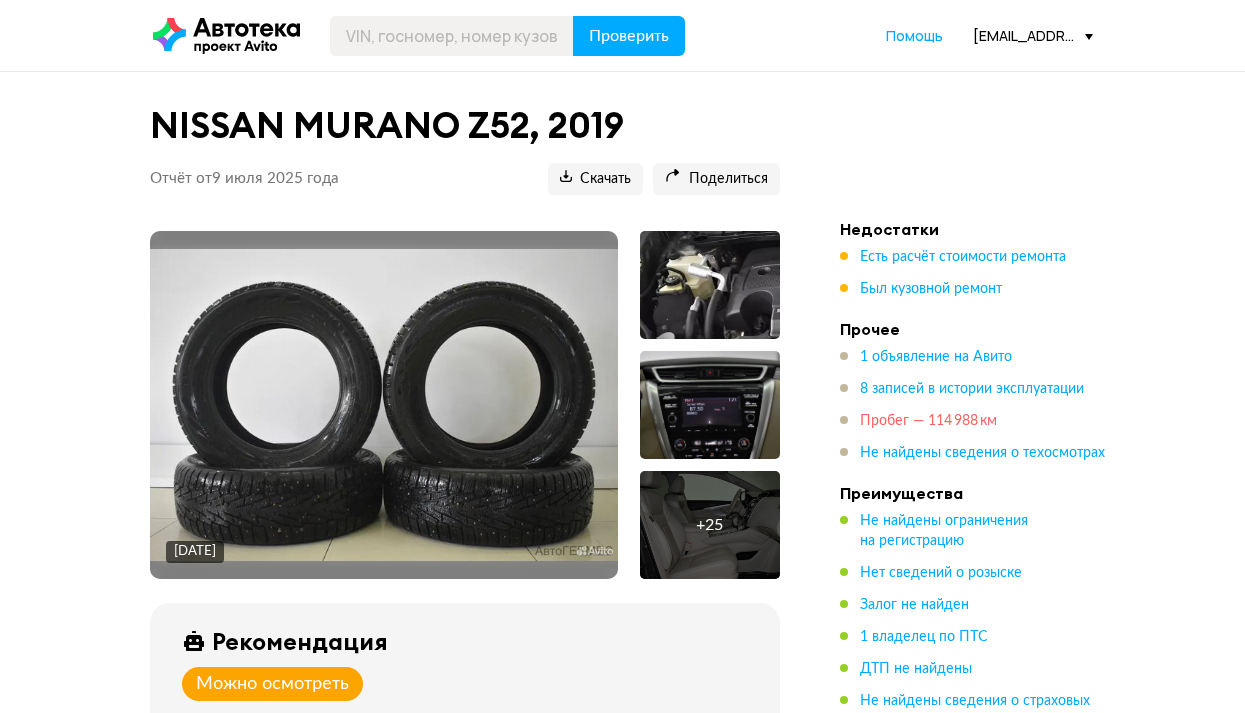 click on "Пробег —  114 988 км" at bounding box center (928, 421) 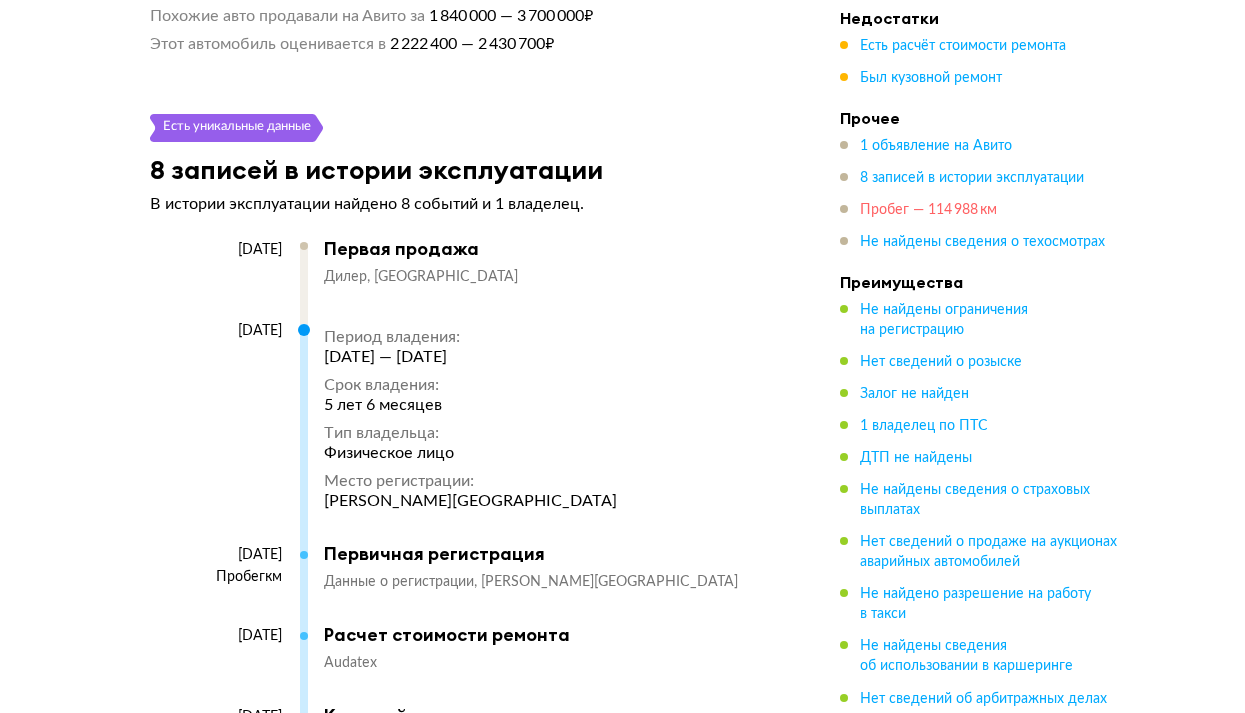 scroll, scrollTop: 6534, scrollLeft: 0, axis: vertical 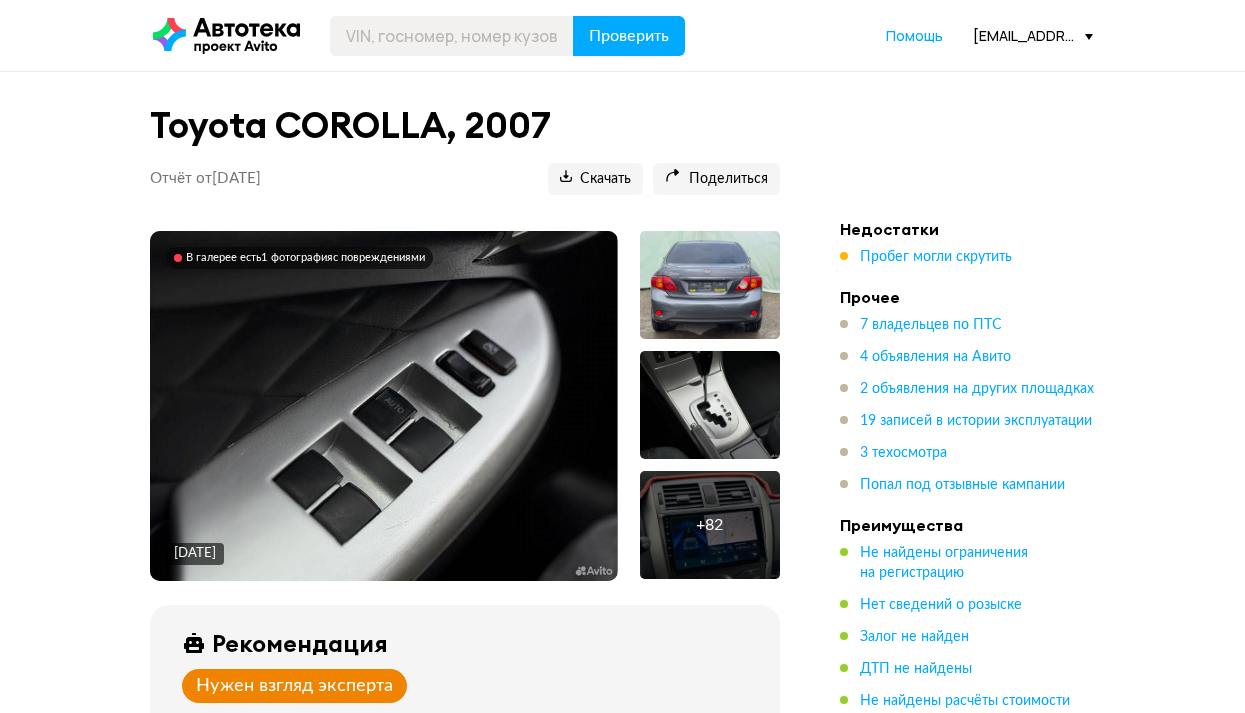 click on "Пробег могли скрутить" at bounding box center [936, 257] 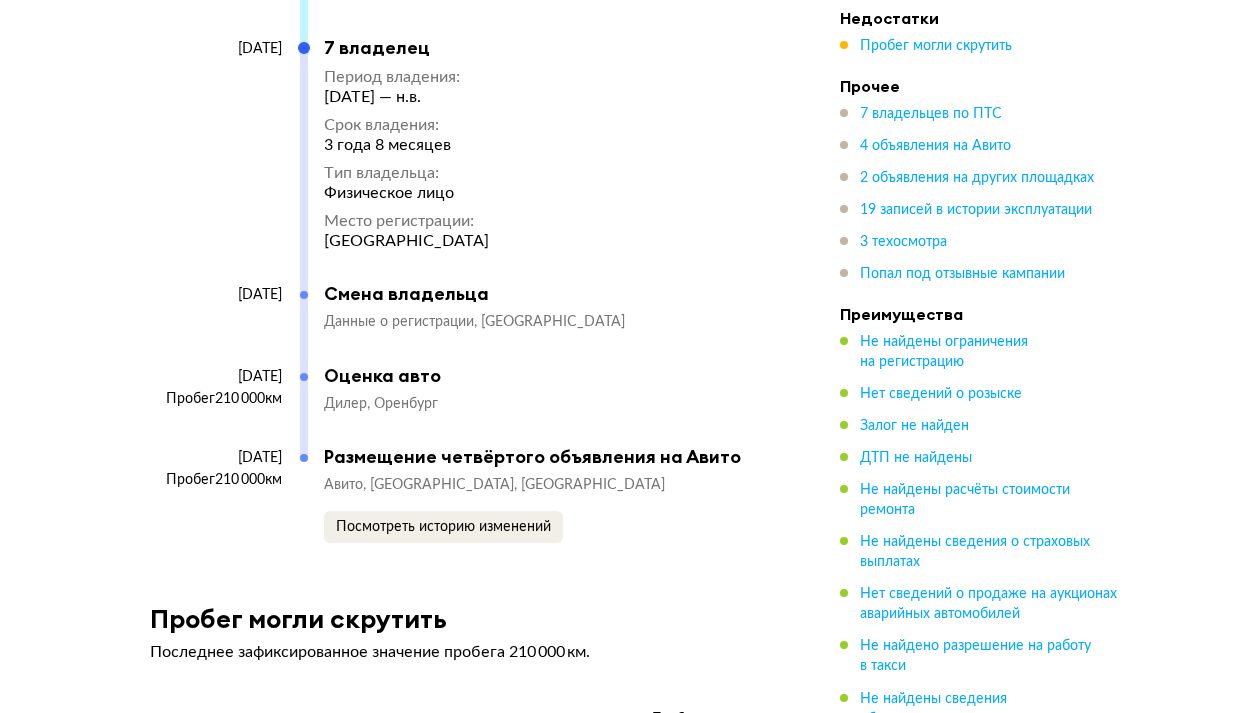 scroll, scrollTop: 10577, scrollLeft: 0, axis: vertical 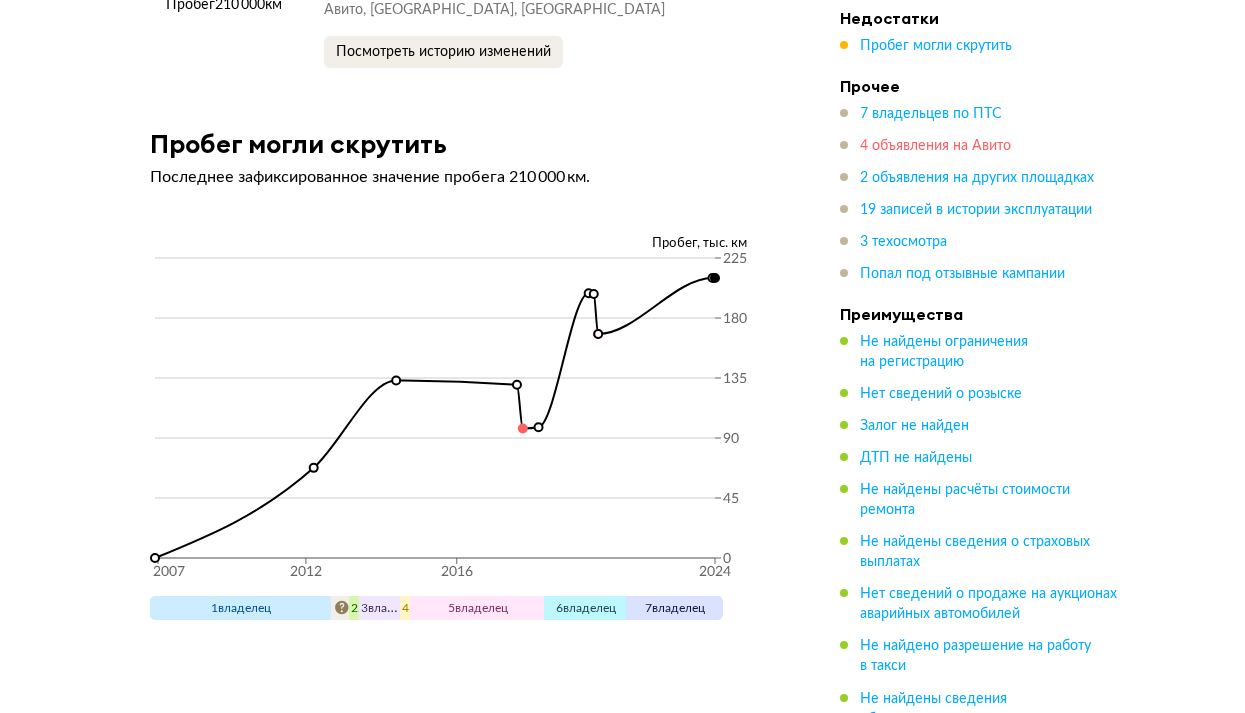 click on "4 объявления на Авито" at bounding box center (935, 146) 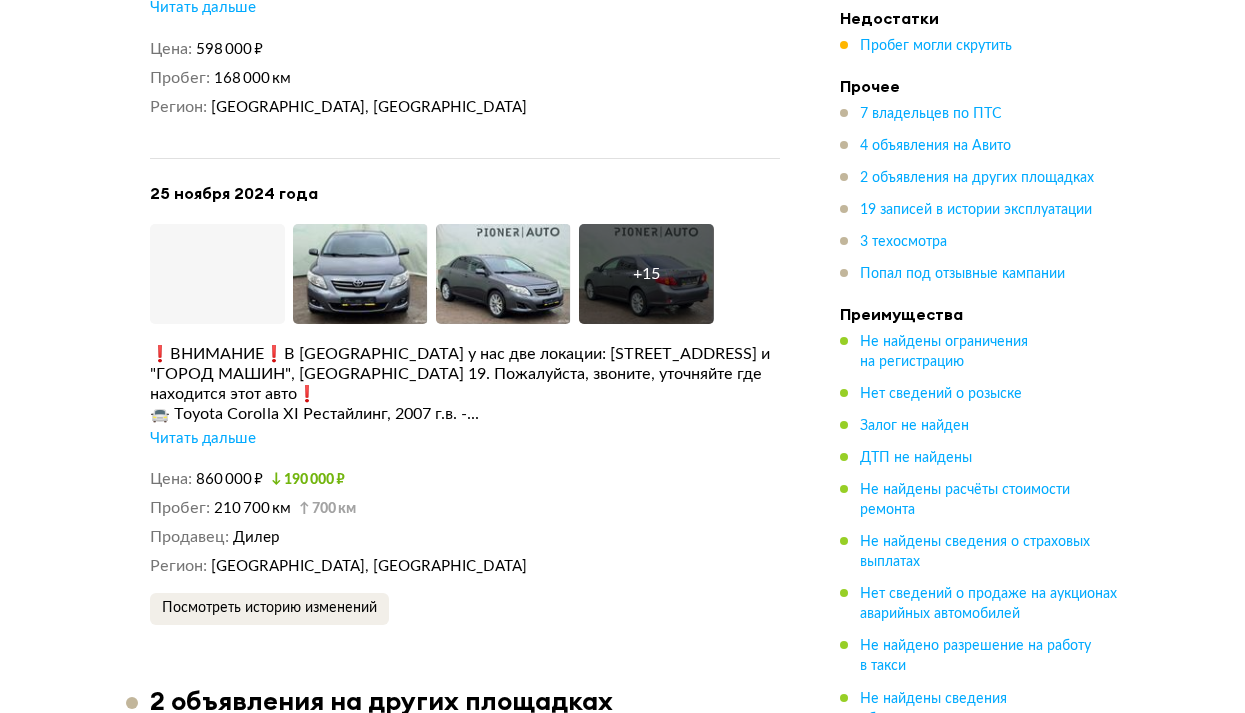 scroll, scrollTop: 5602, scrollLeft: 0, axis: vertical 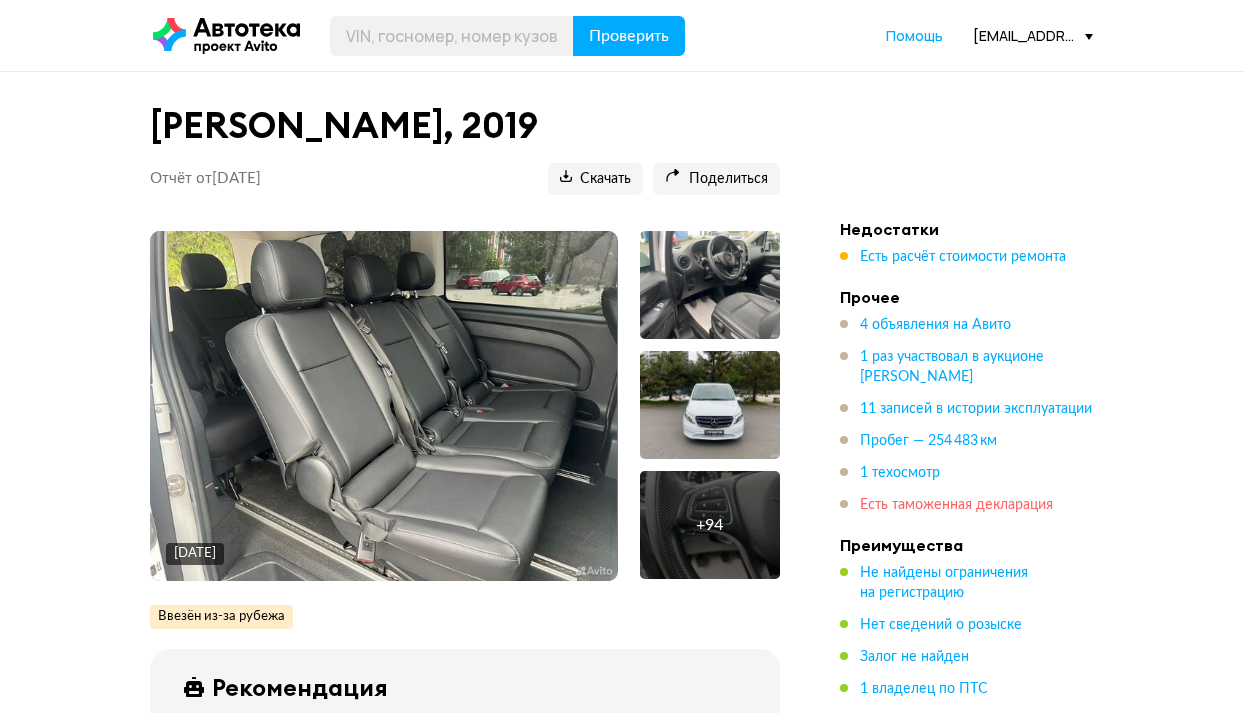 click on "Есть таможенная декларация" at bounding box center [956, 505] 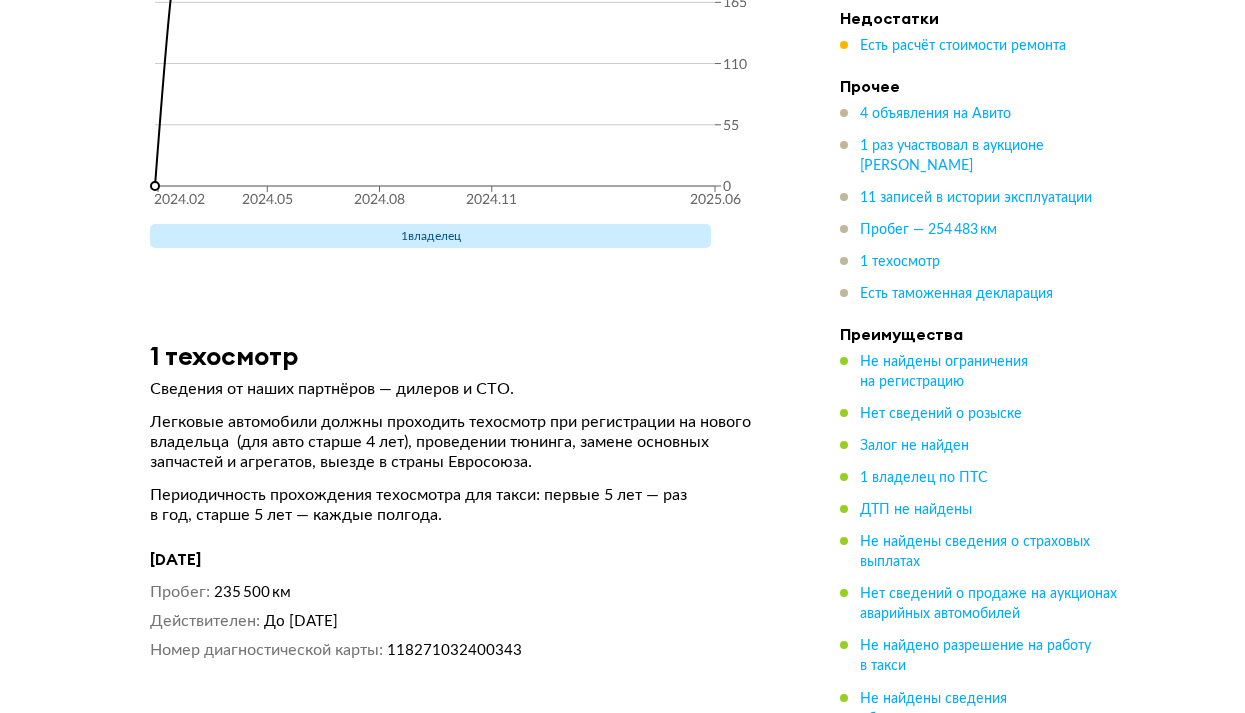 scroll, scrollTop: 7141, scrollLeft: 0, axis: vertical 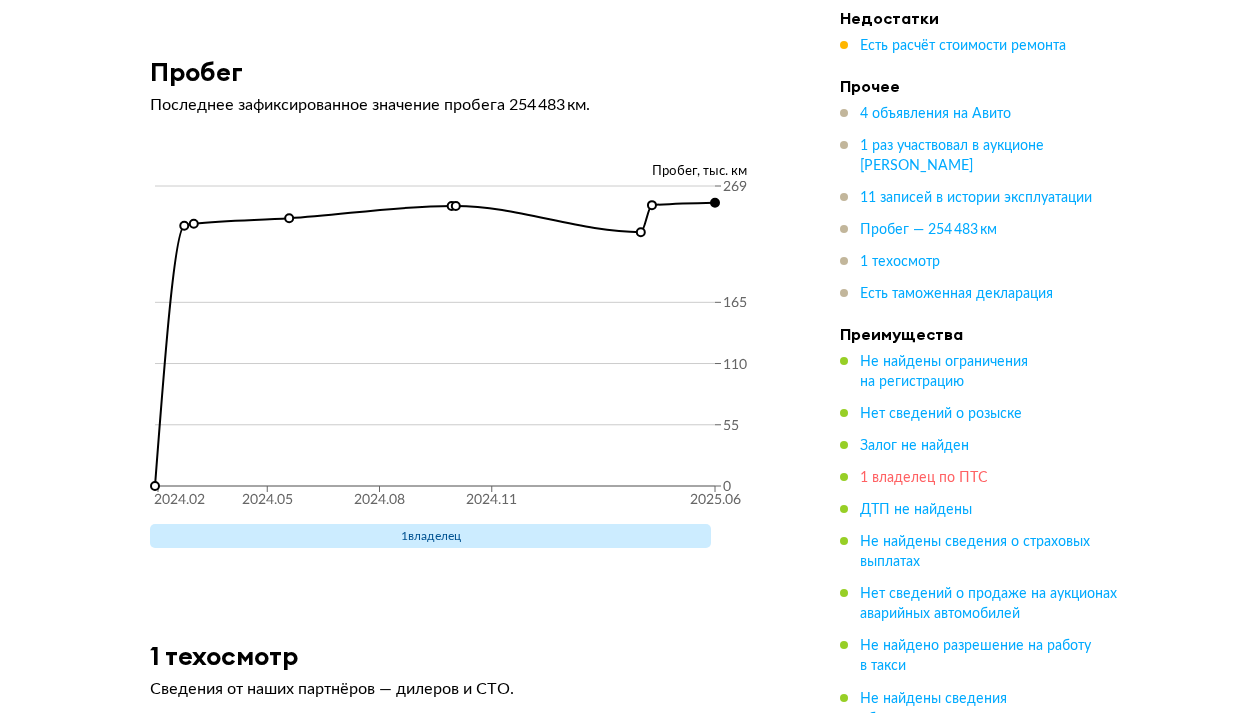 click on "1 владелец по ПТС" at bounding box center (924, 478) 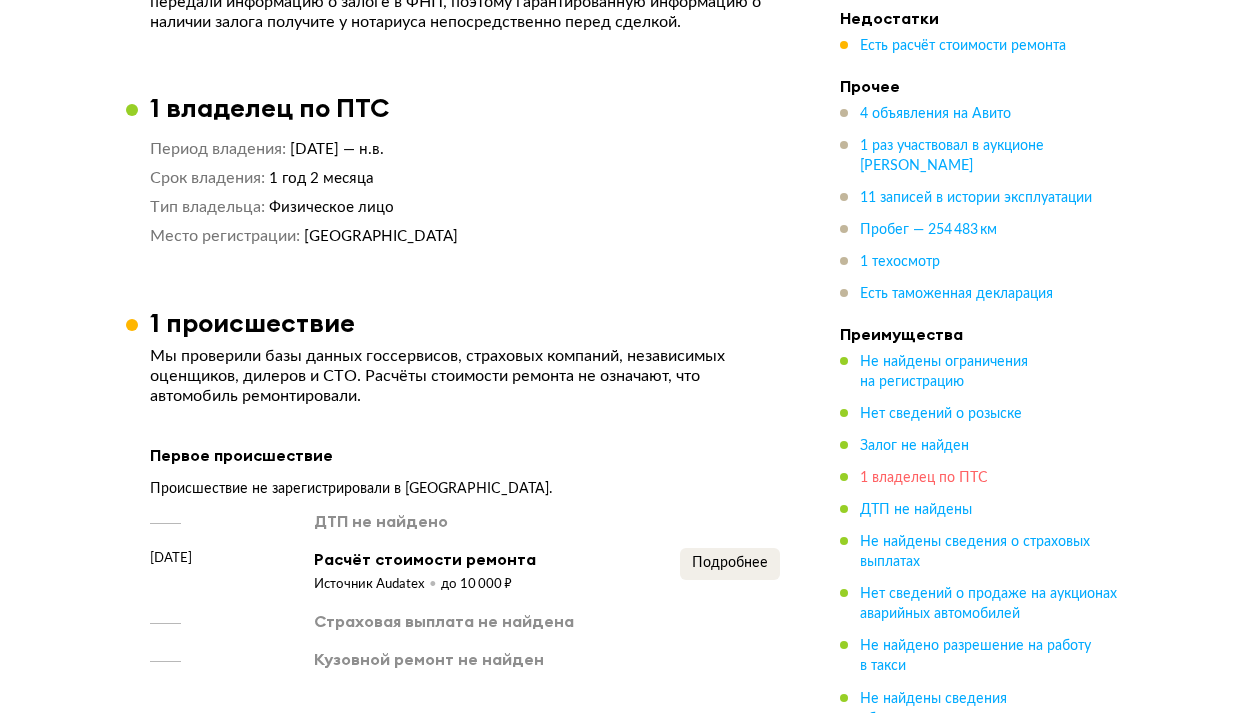 scroll, scrollTop: 1645, scrollLeft: 0, axis: vertical 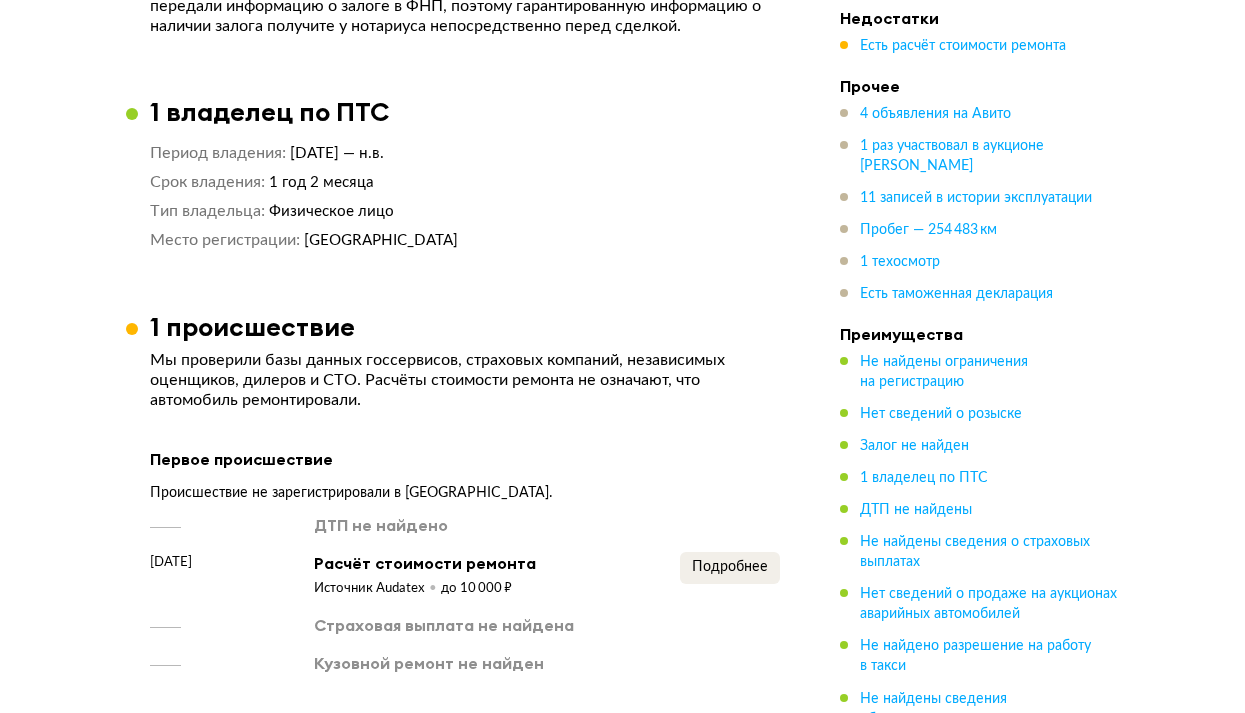 click on "Физическое лицо" at bounding box center [524, 211] 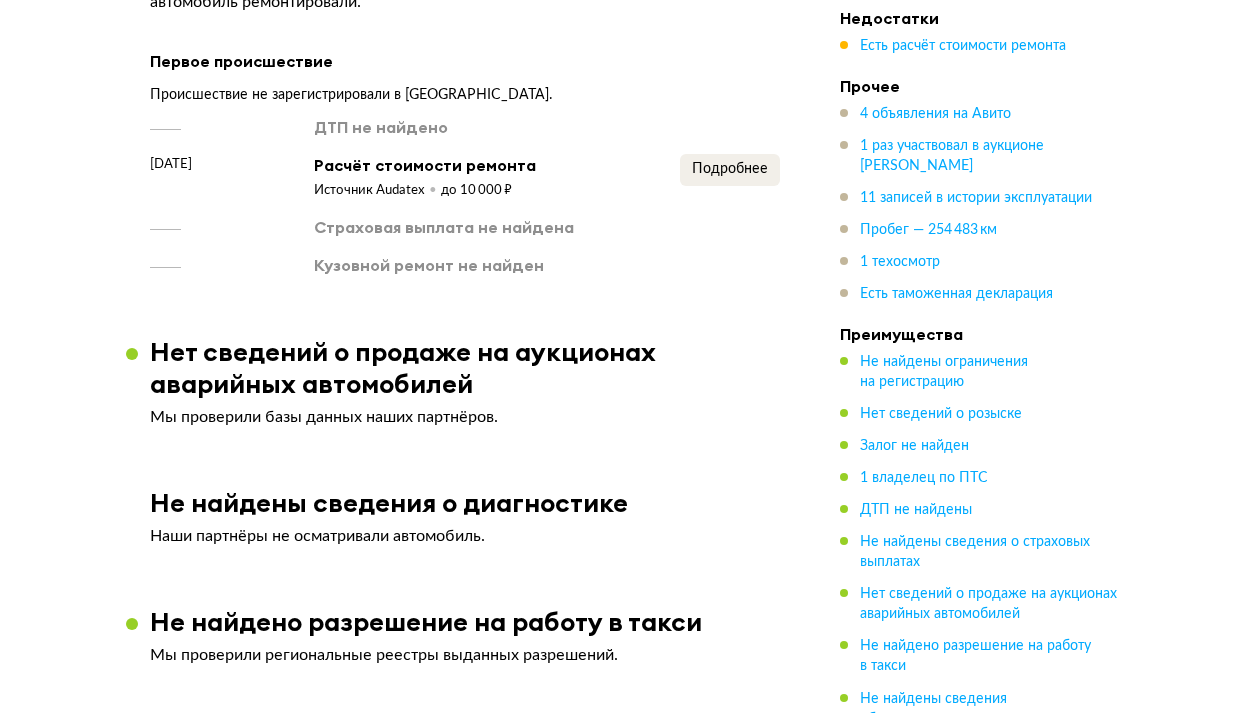 scroll, scrollTop: 2045, scrollLeft: 0, axis: vertical 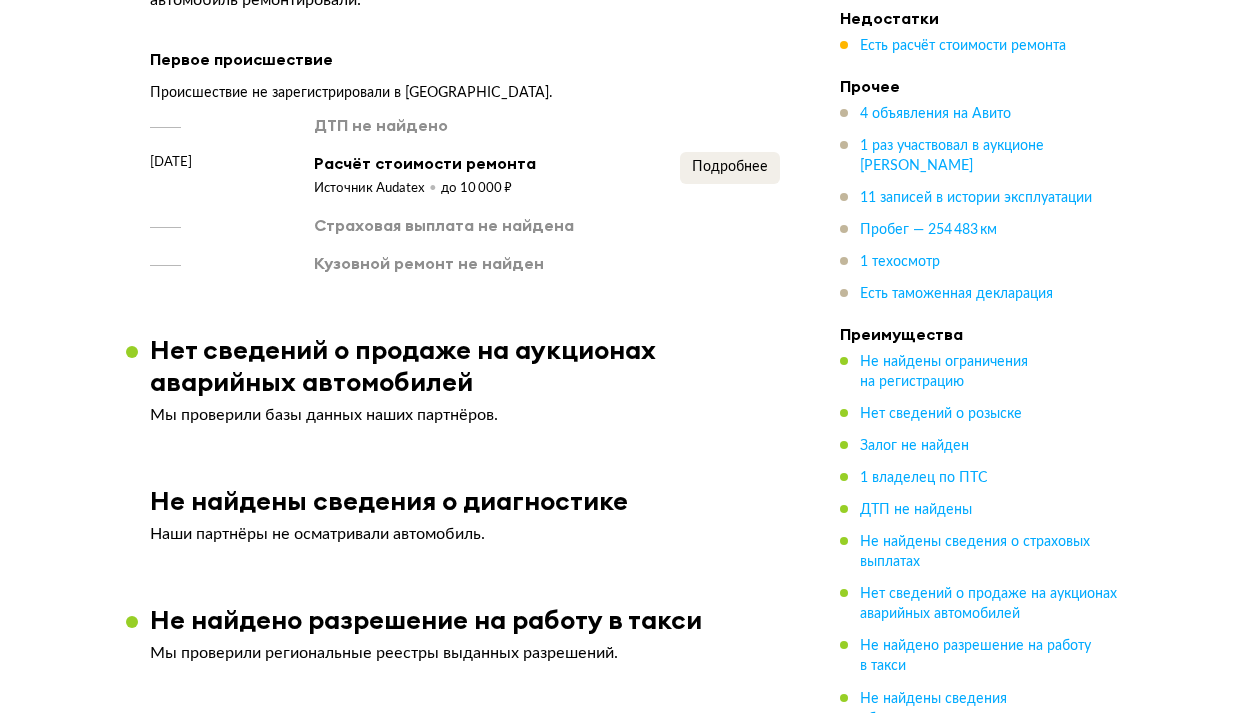 click on "ДТП не найдено 28 мая 2024 года Расчёт стоимости ремонта Источник Audatex до 10 000 ₽ Подробнее Страховая выплата не найдена Кузовной ремонт не найден" at bounding box center (465, 194) 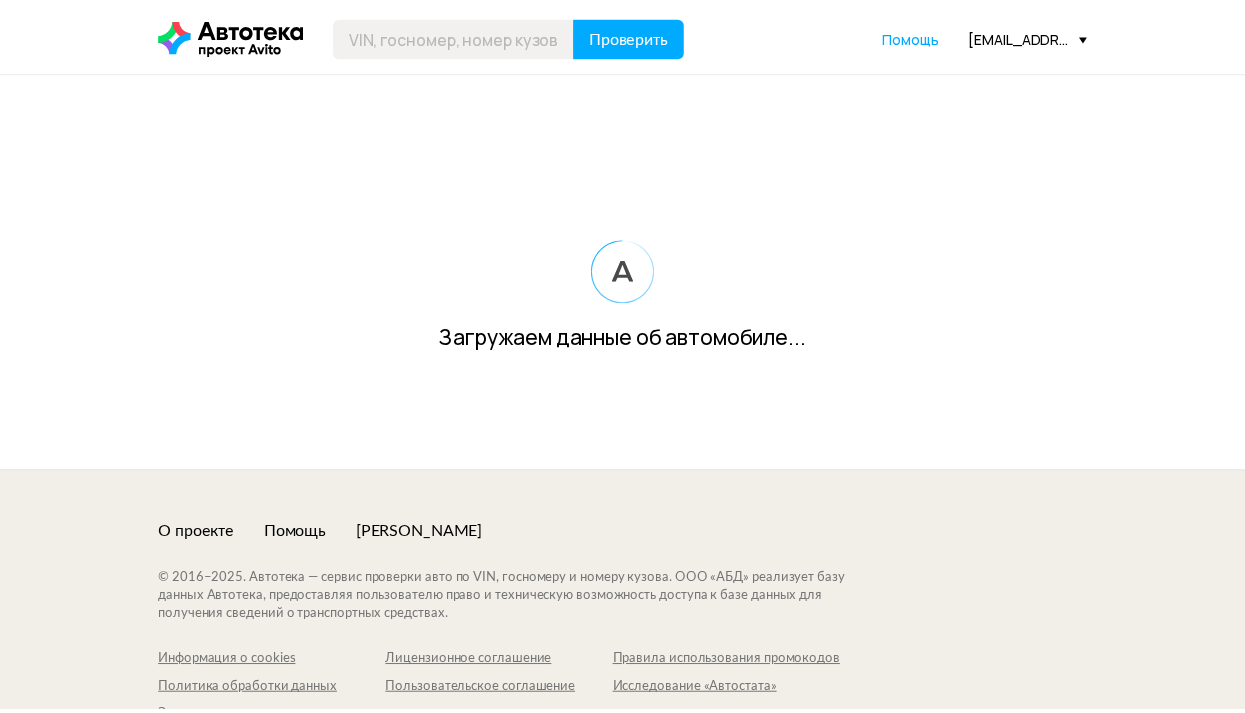 scroll, scrollTop: 0, scrollLeft: 0, axis: both 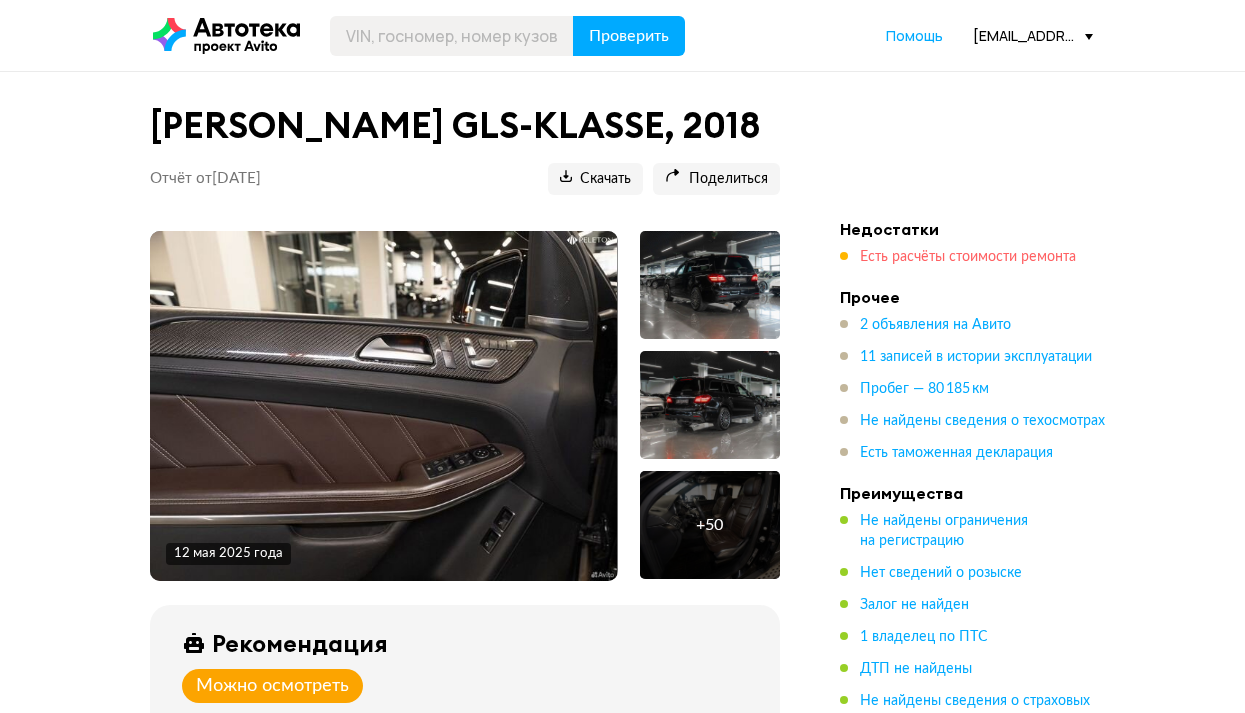 click on "Есть расчёты стоимости ремонта" at bounding box center (968, 257) 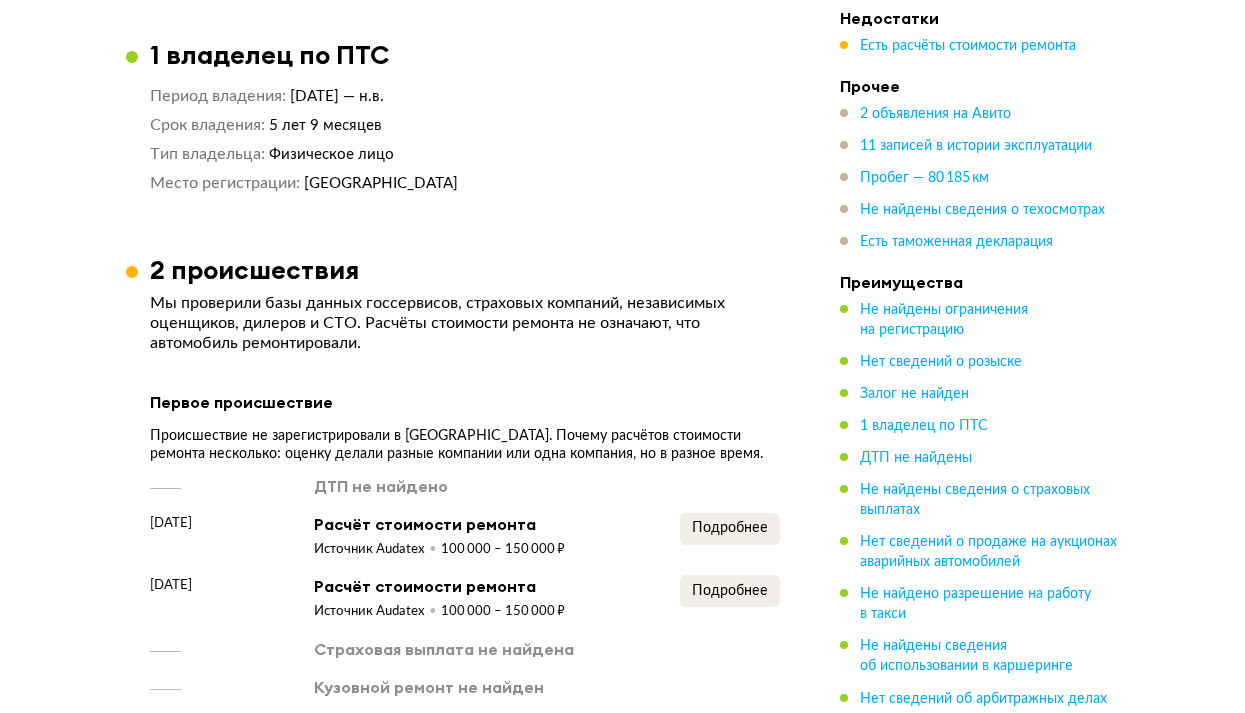 scroll, scrollTop: 2073, scrollLeft: 0, axis: vertical 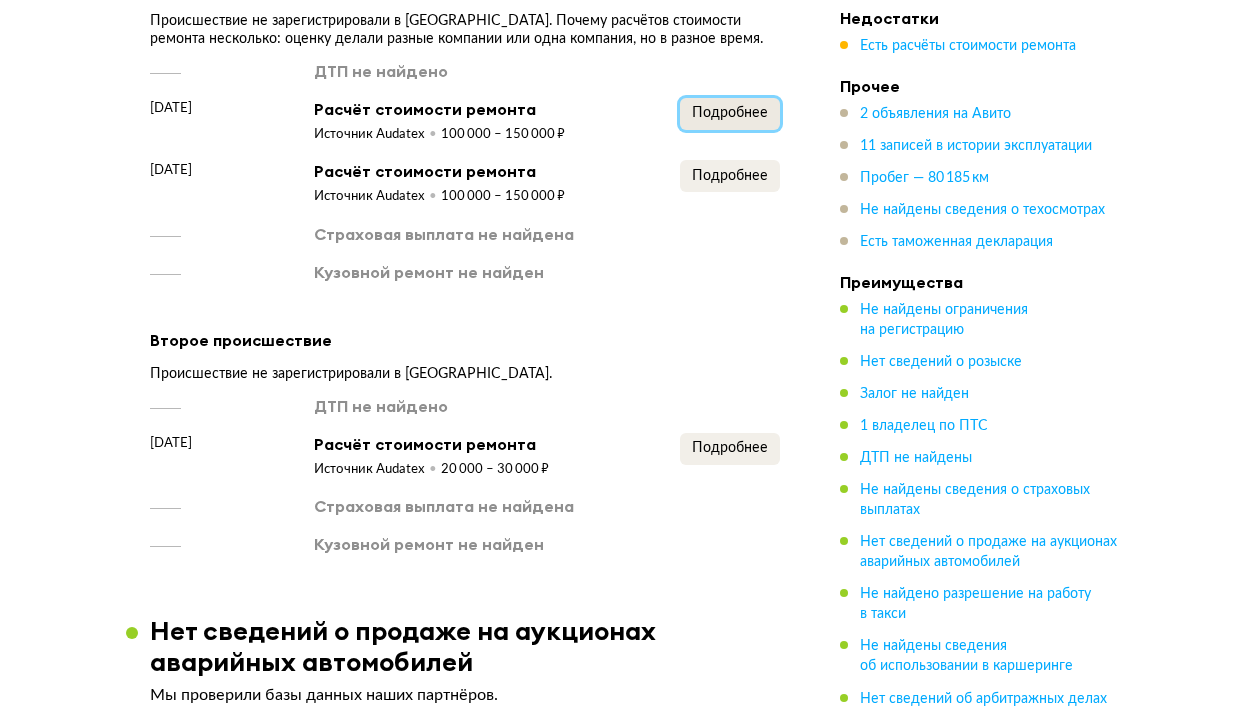 click on "Подробнее" at bounding box center [730, 114] 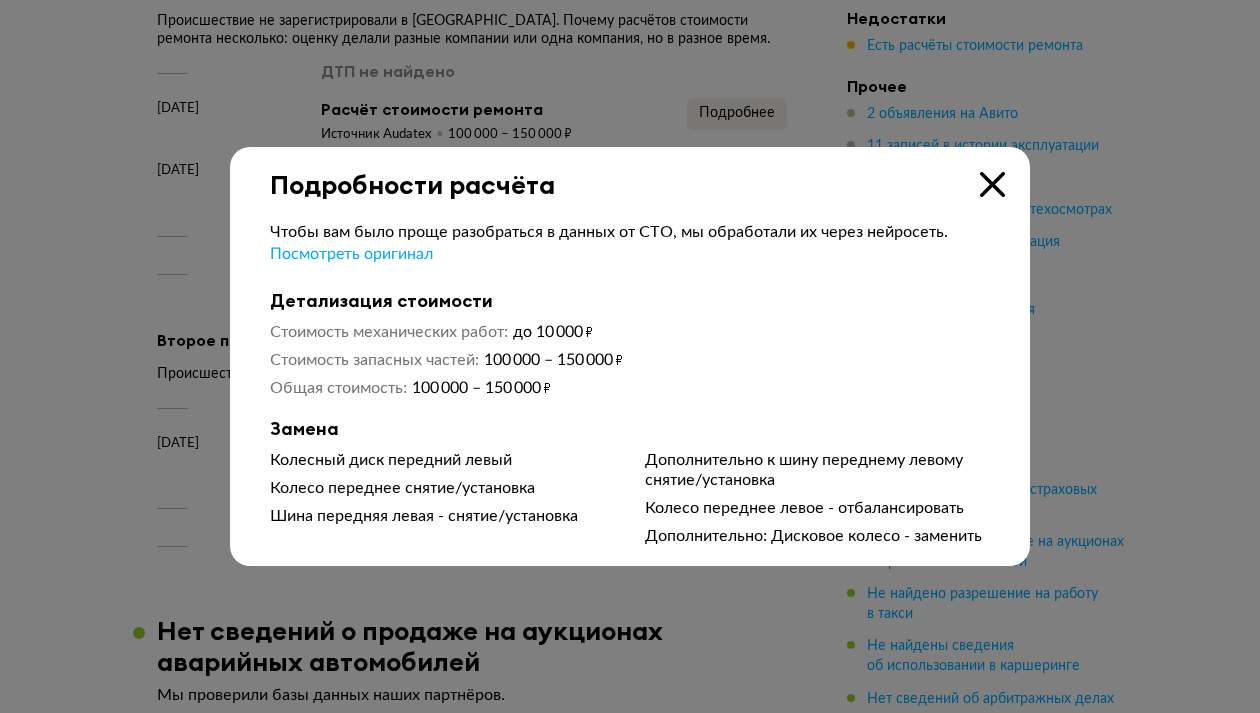 click at bounding box center (992, 184) 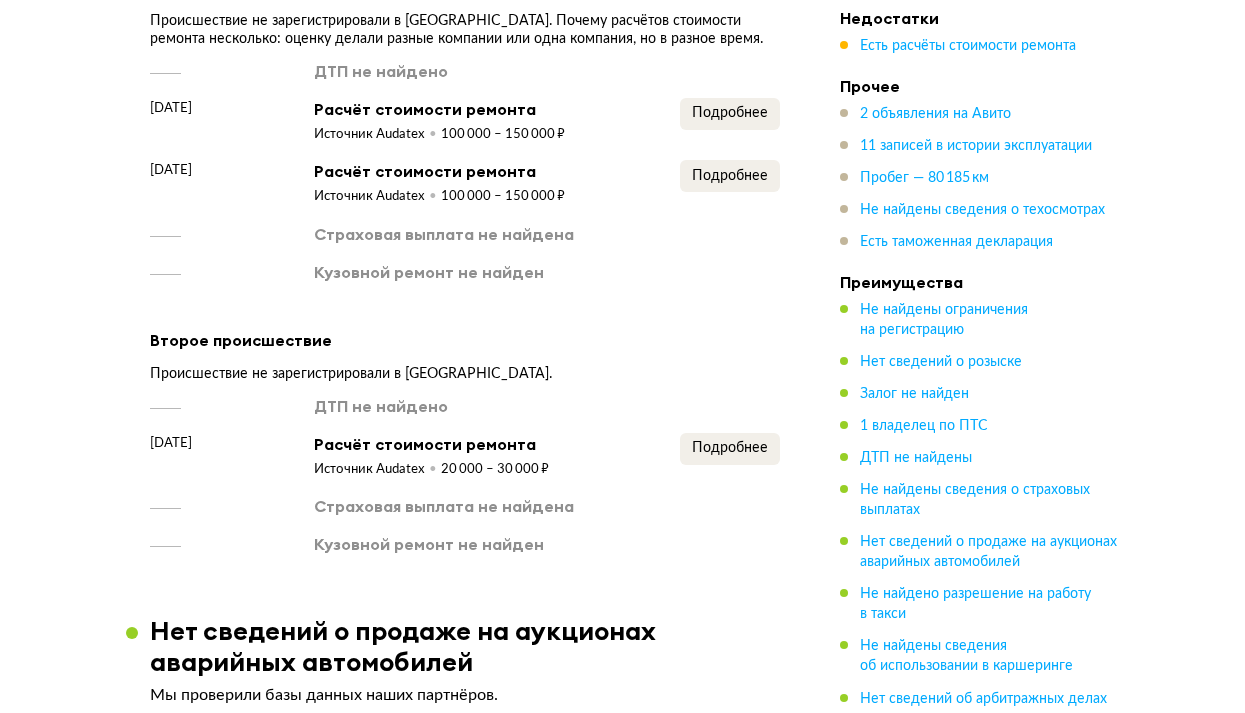click on "ДТП не найдено 17 ноября 2021 года Расчёт стоимости ремонта Источник Audatex 20 000 – 30 000 ₽ Подробнее Страховая выплата не найдена Кузовной ремонт не найден" at bounding box center (465, 475) 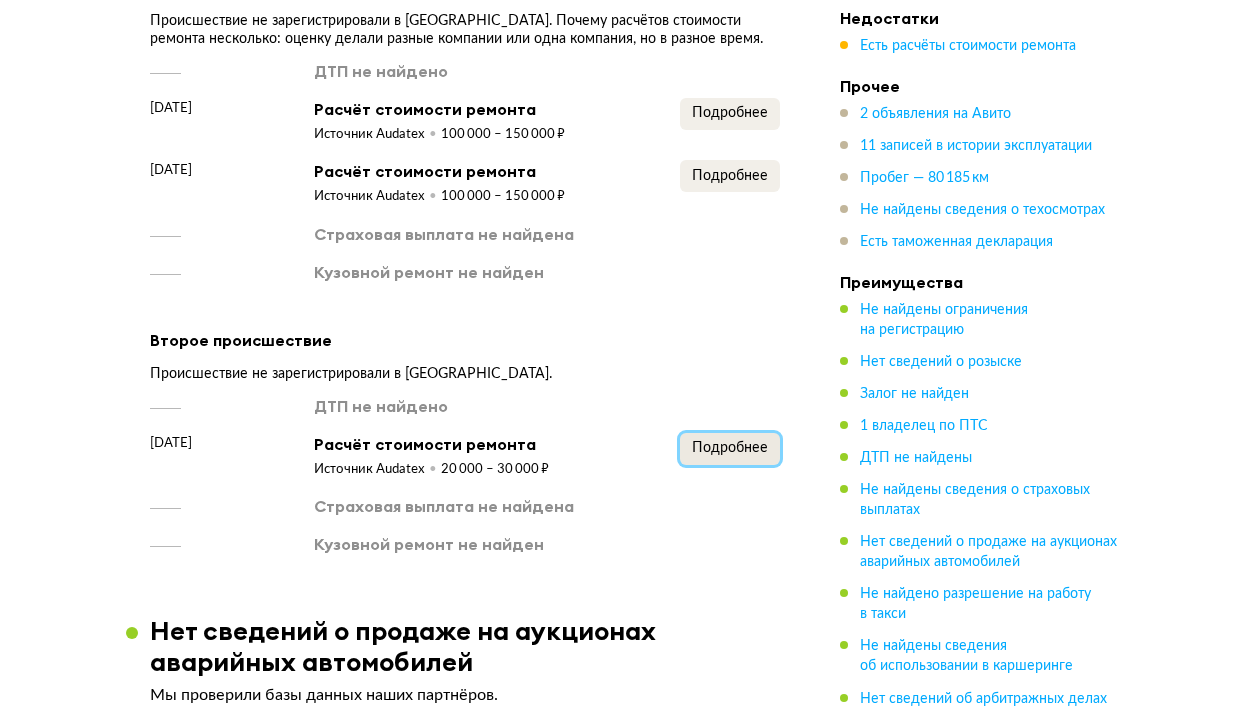 click on "Подробнее" at bounding box center [730, 448] 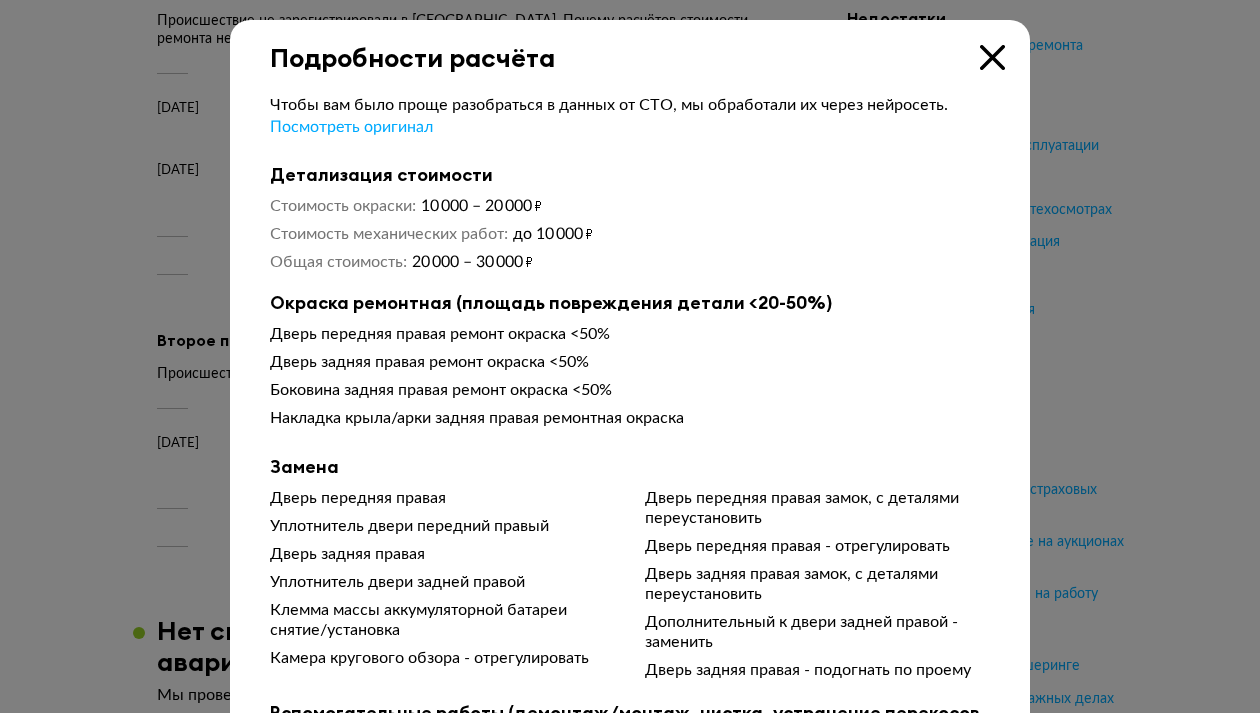 click at bounding box center [992, 57] 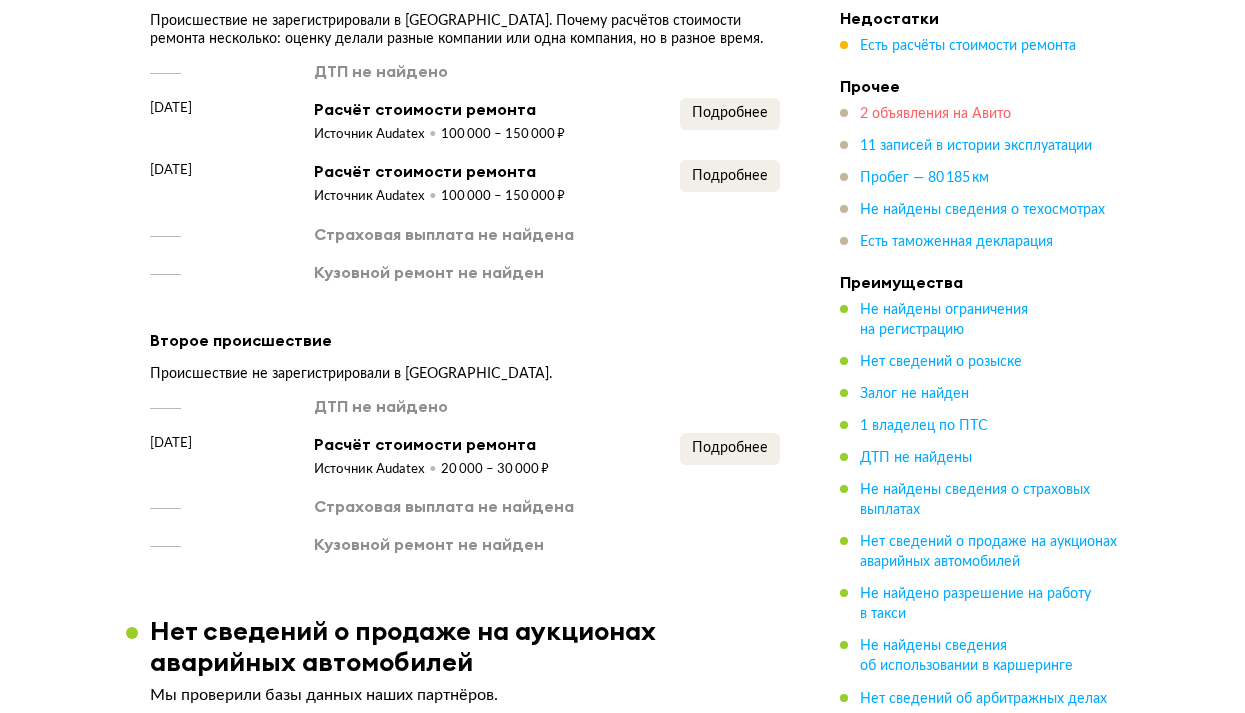 click on "2 объявления на Авито" at bounding box center [935, 114] 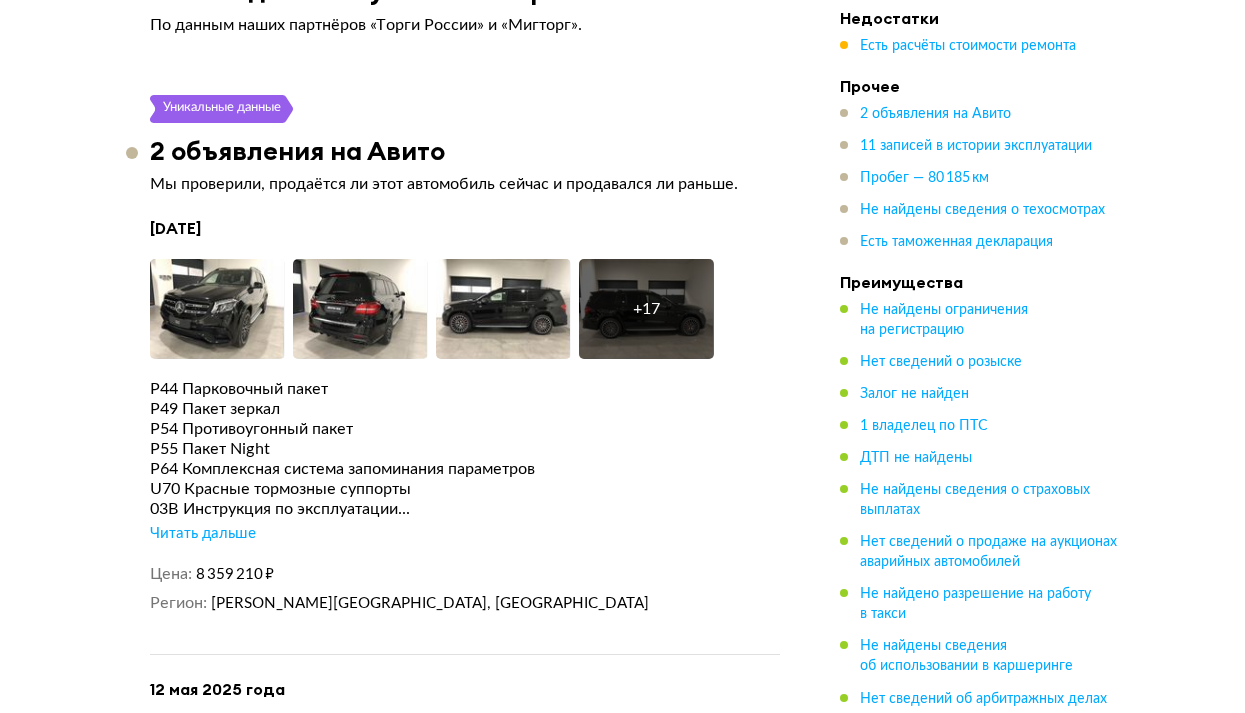 scroll, scrollTop: 3990, scrollLeft: 0, axis: vertical 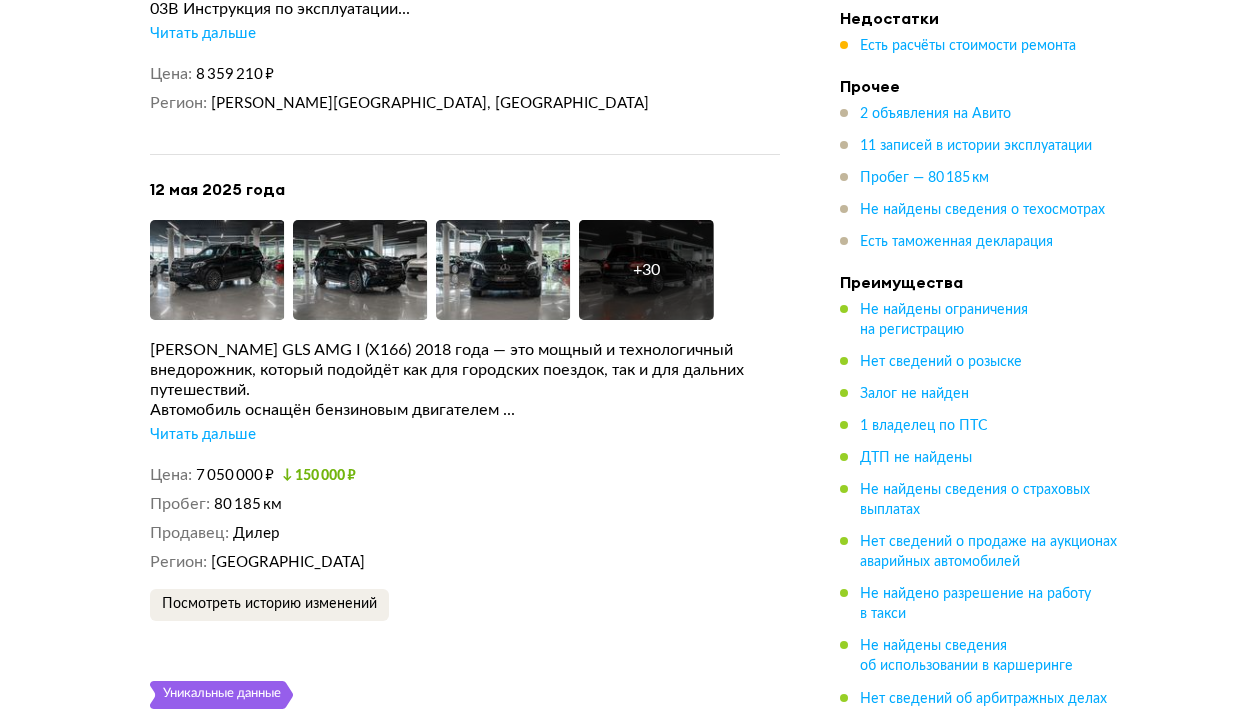 click on "Читать дальше" at bounding box center [203, 435] 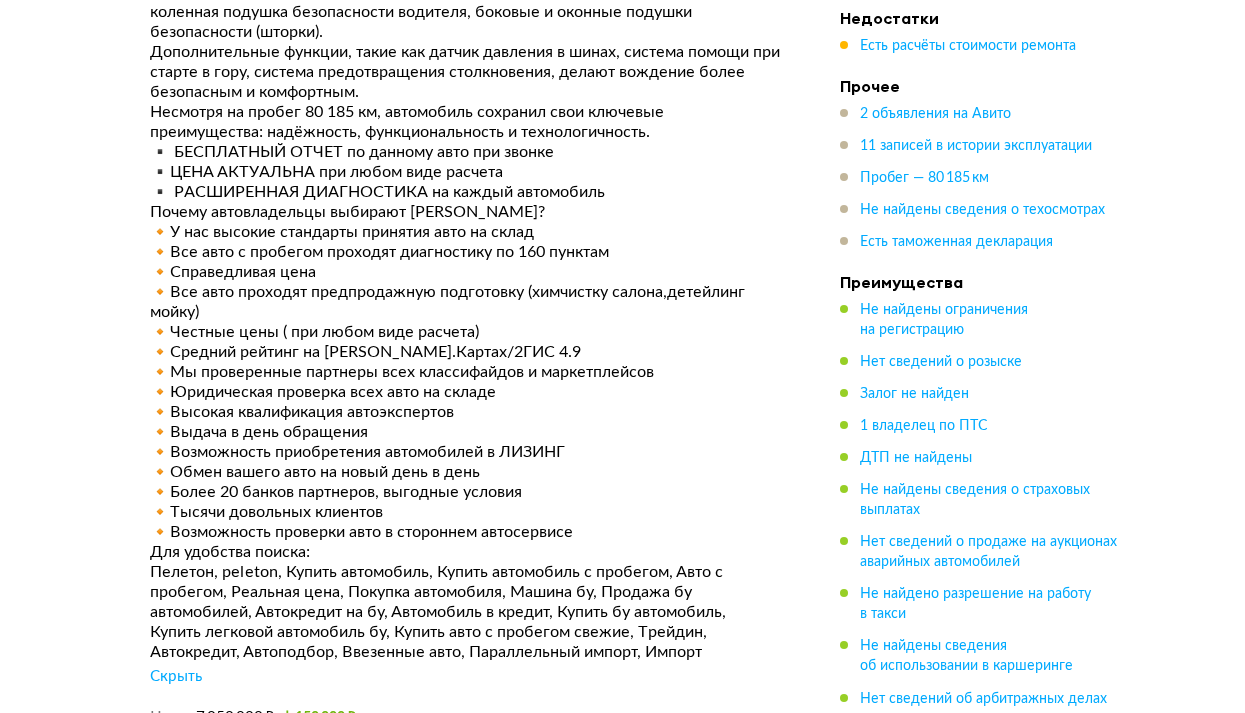 scroll, scrollTop: 4690, scrollLeft: 0, axis: vertical 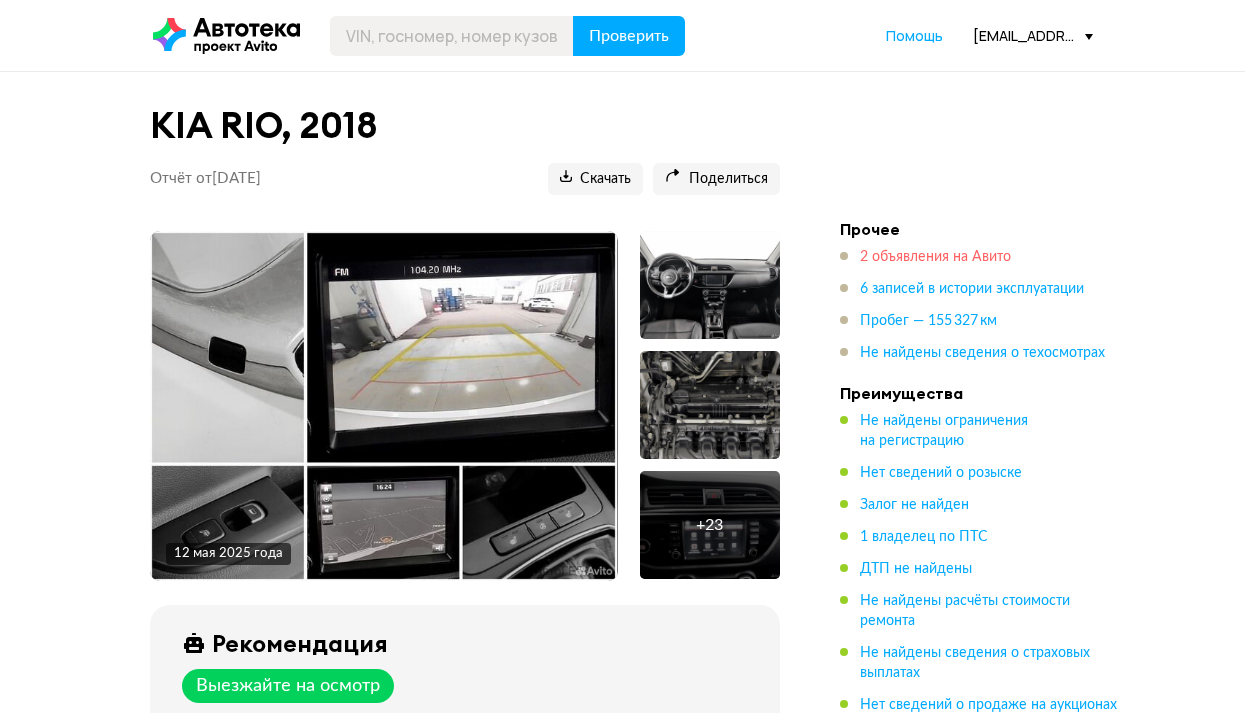 click on "2 объявления на Авито" at bounding box center [935, 257] 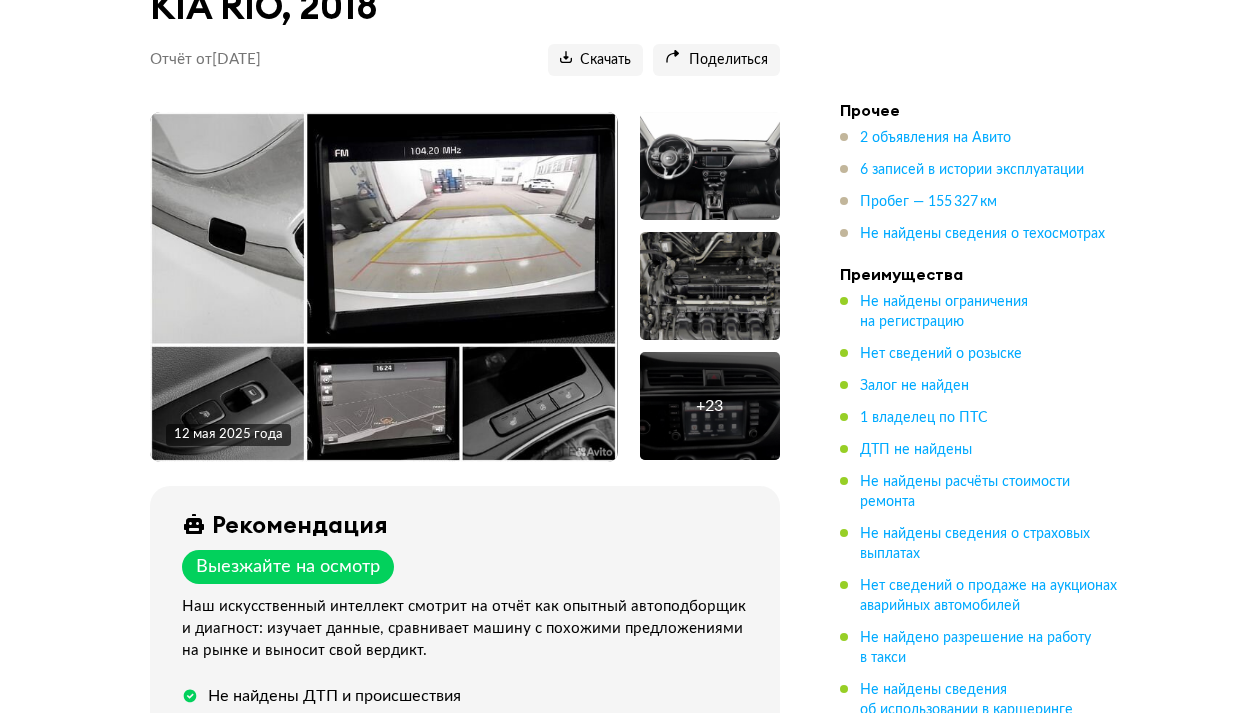 scroll, scrollTop: 0, scrollLeft: 0, axis: both 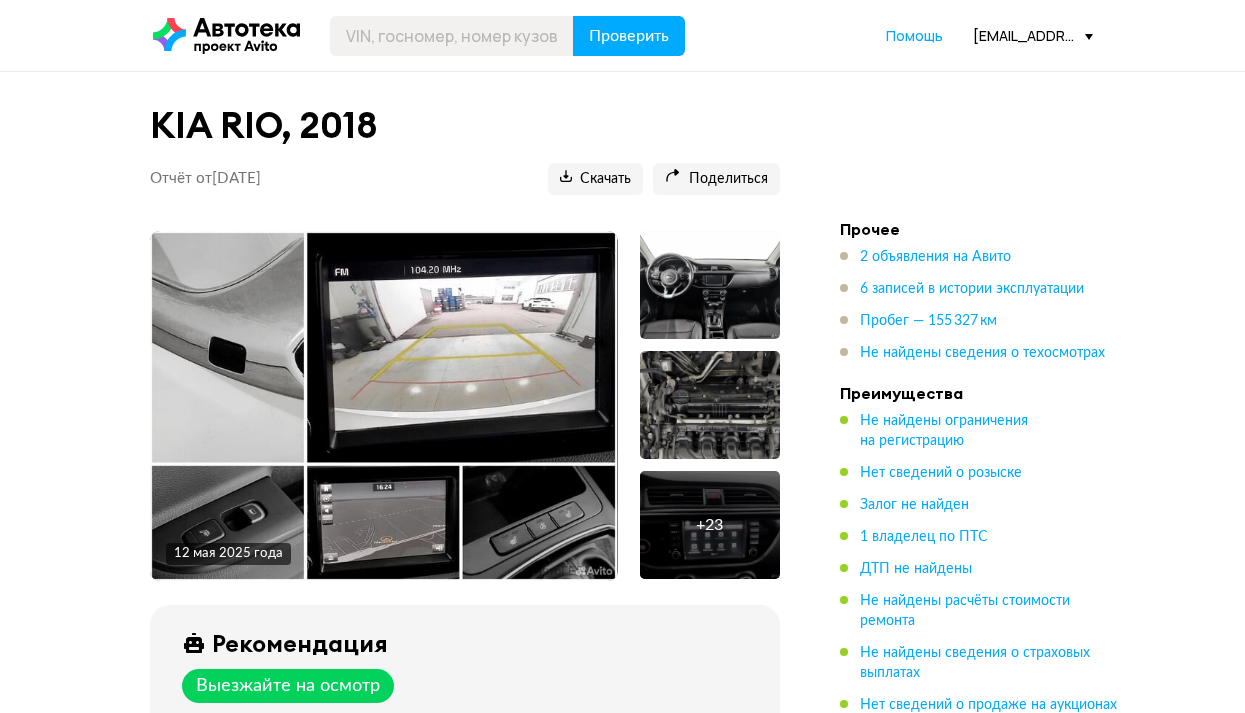 click on "KIA RIO, 2018 Отчёт от  22 мая 2025 года Ccылка на отчёт скопирована Скачать Поделиться Ccылка на отчёт скопирована" at bounding box center (465, 145) 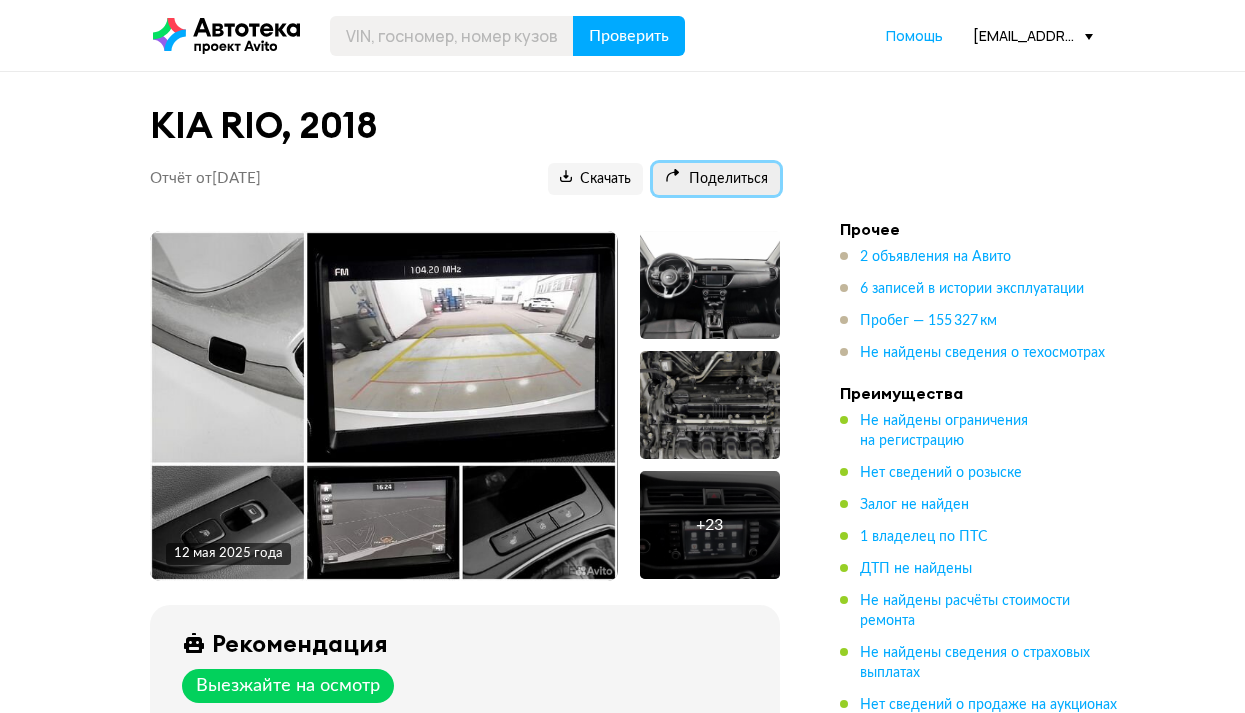 click on "Поделиться" at bounding box center (716, 179) 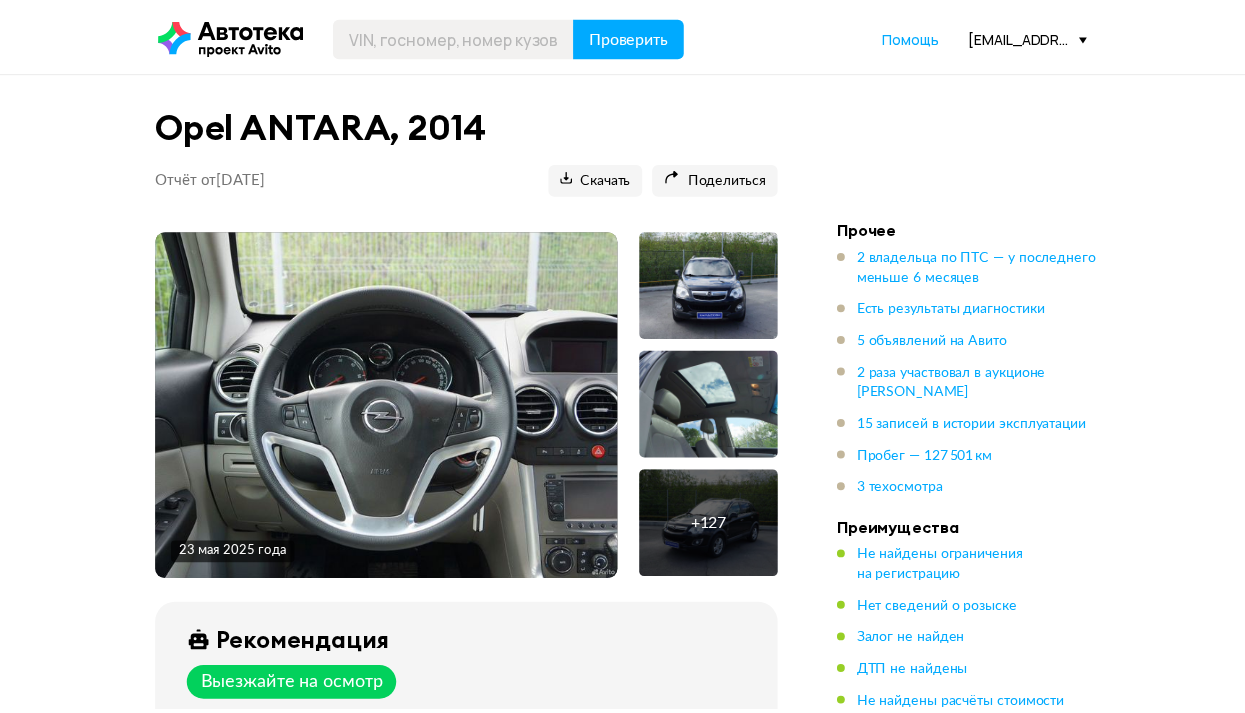 scroll, scrollTop: 0, scrollLeft: 0, axis: both 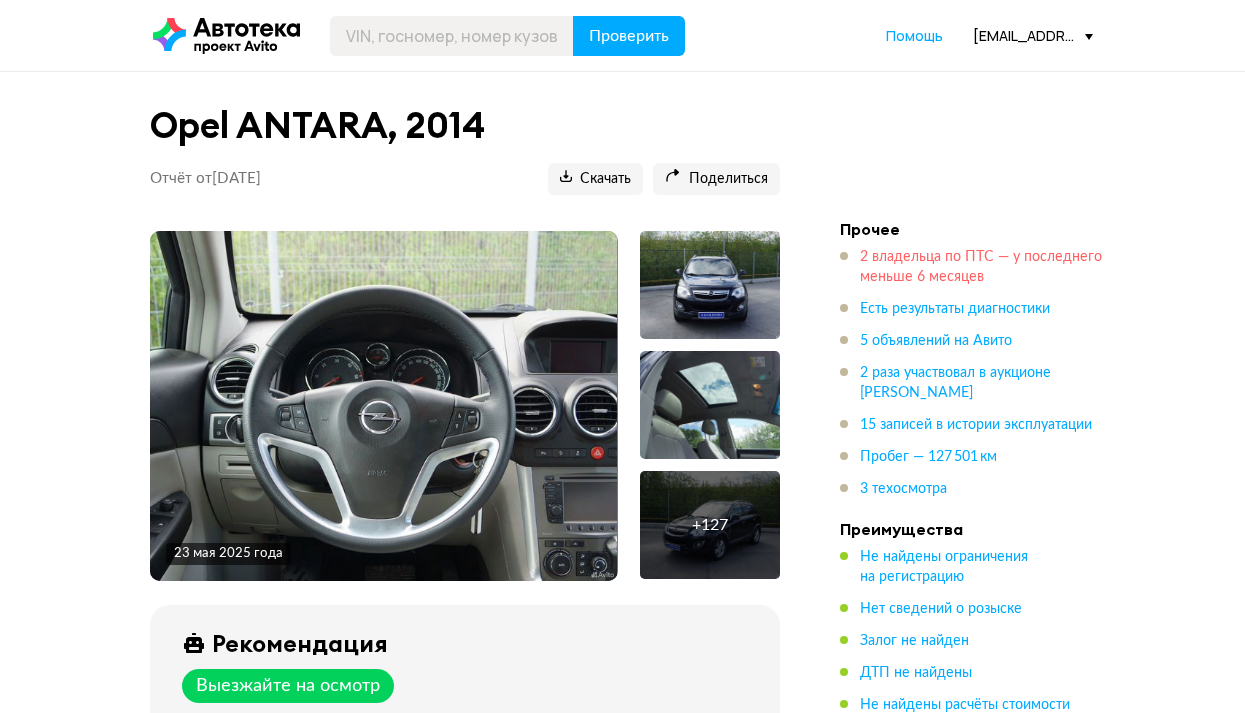 click on "2 владельца по ПТС — у последнего меньше 6 месяцев" at bounding box center [981, 267] 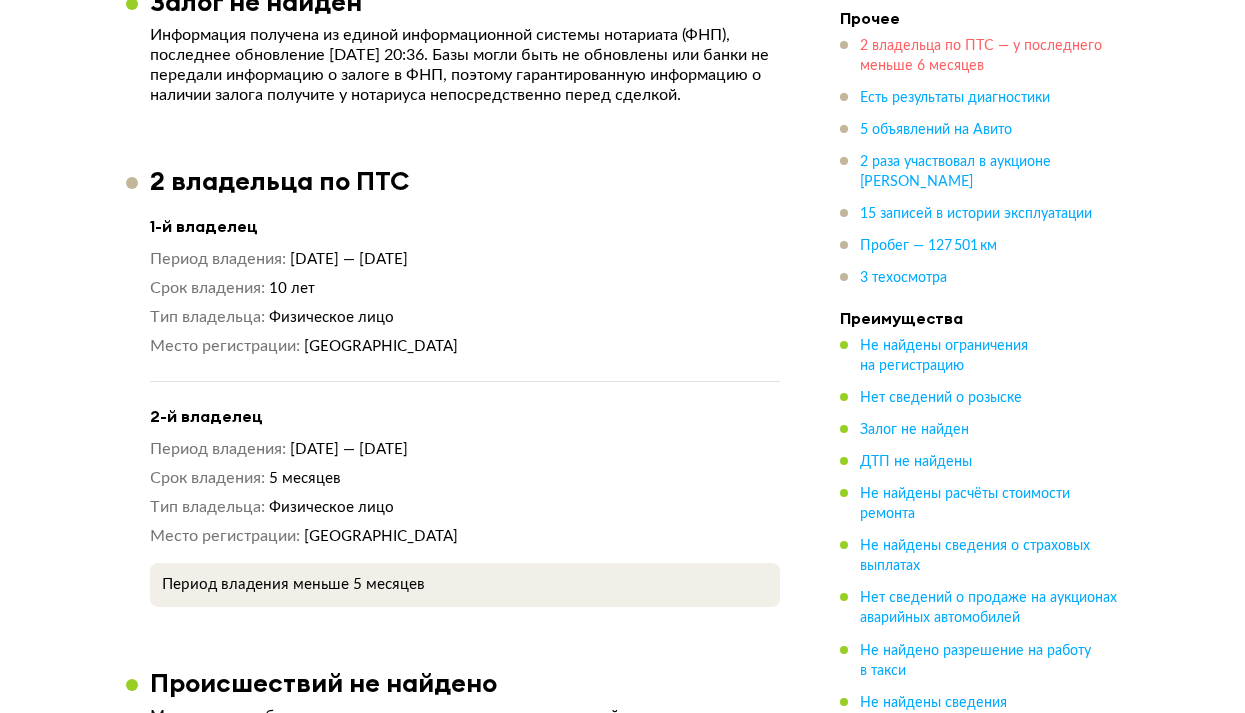 scroll, scrollTop: 1549, scrollLeft: 0, axis: vertical 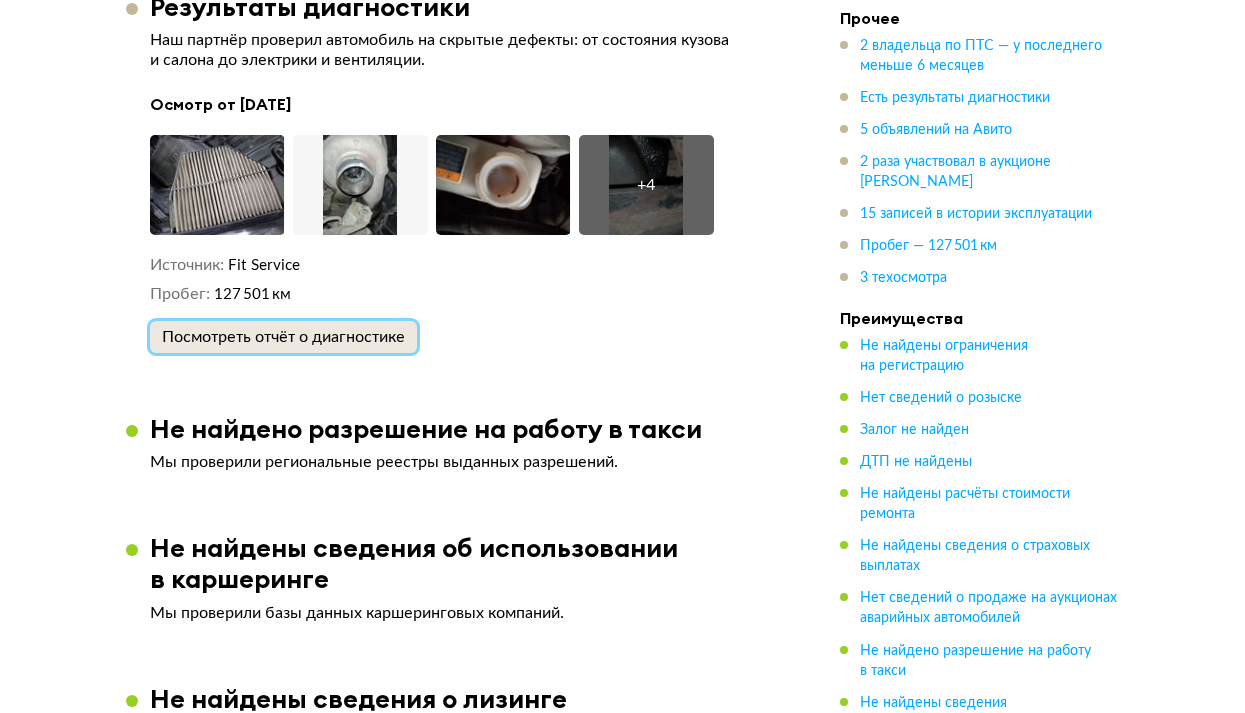 click on "Посмотреть отчёт о диагностике" at bounding box center [283, 337] 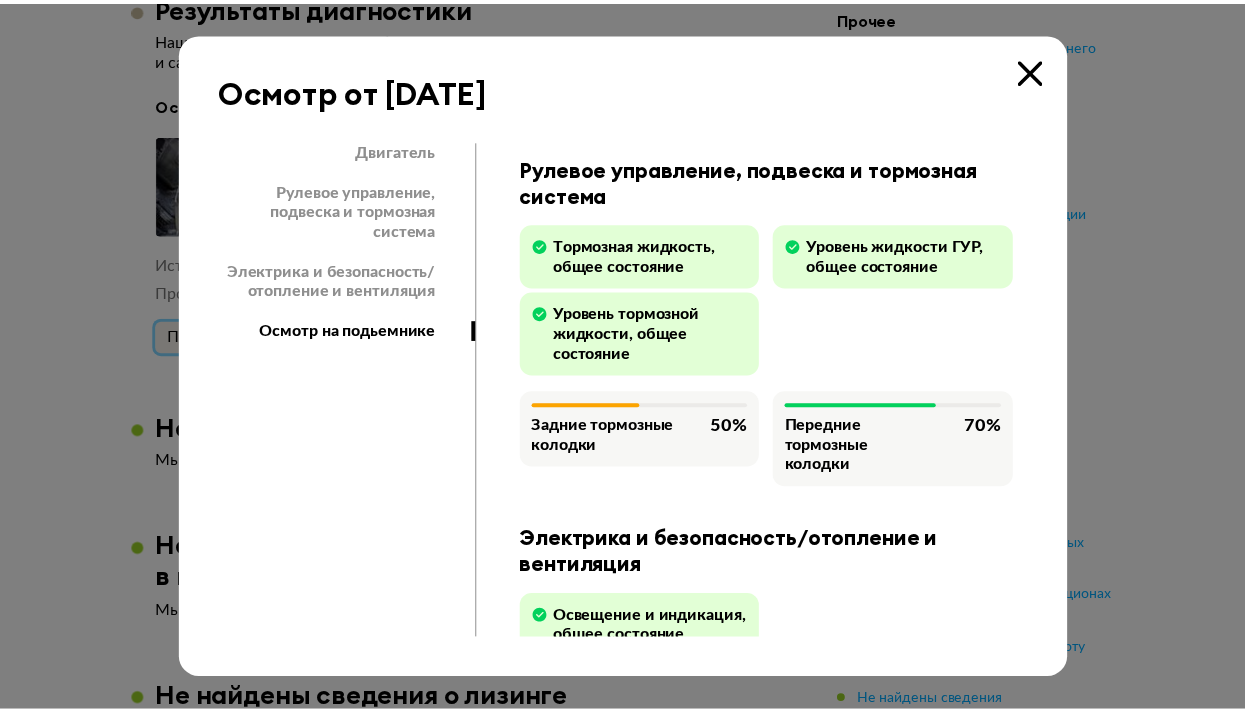 scroll, scrollTop: 284, scrollLeft: 0, axis: vertical 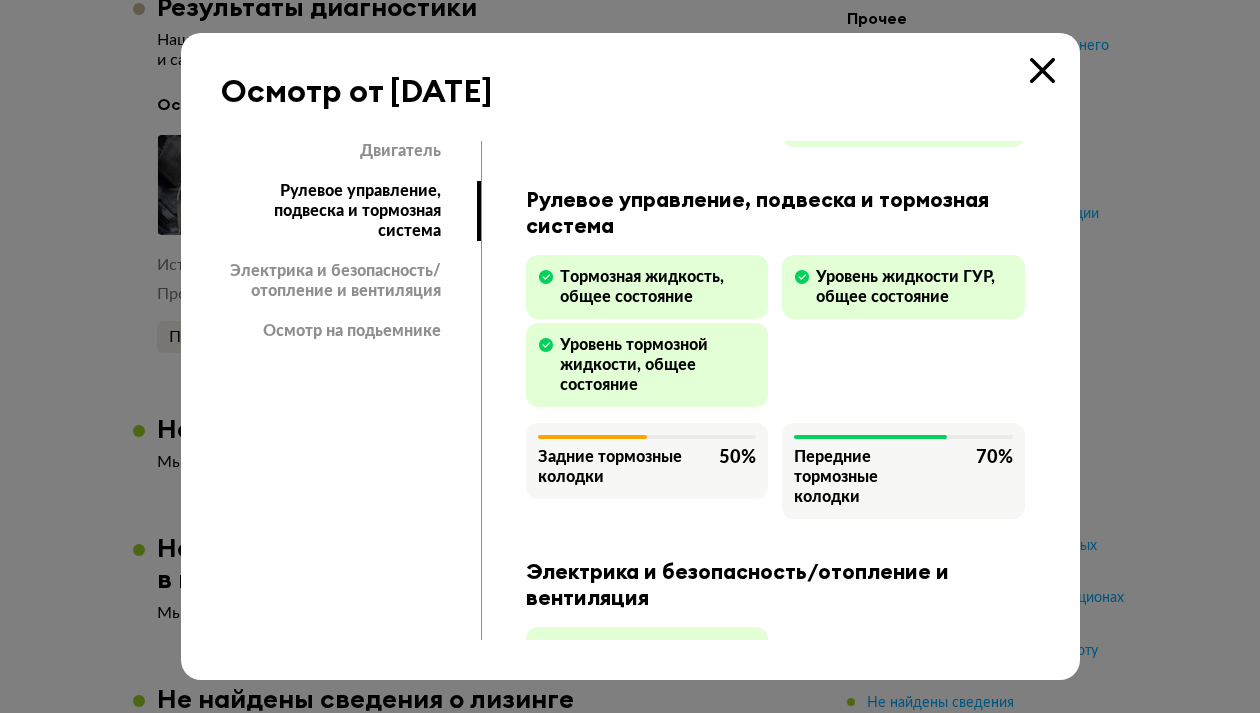 click at bounding box center [1042, 70] 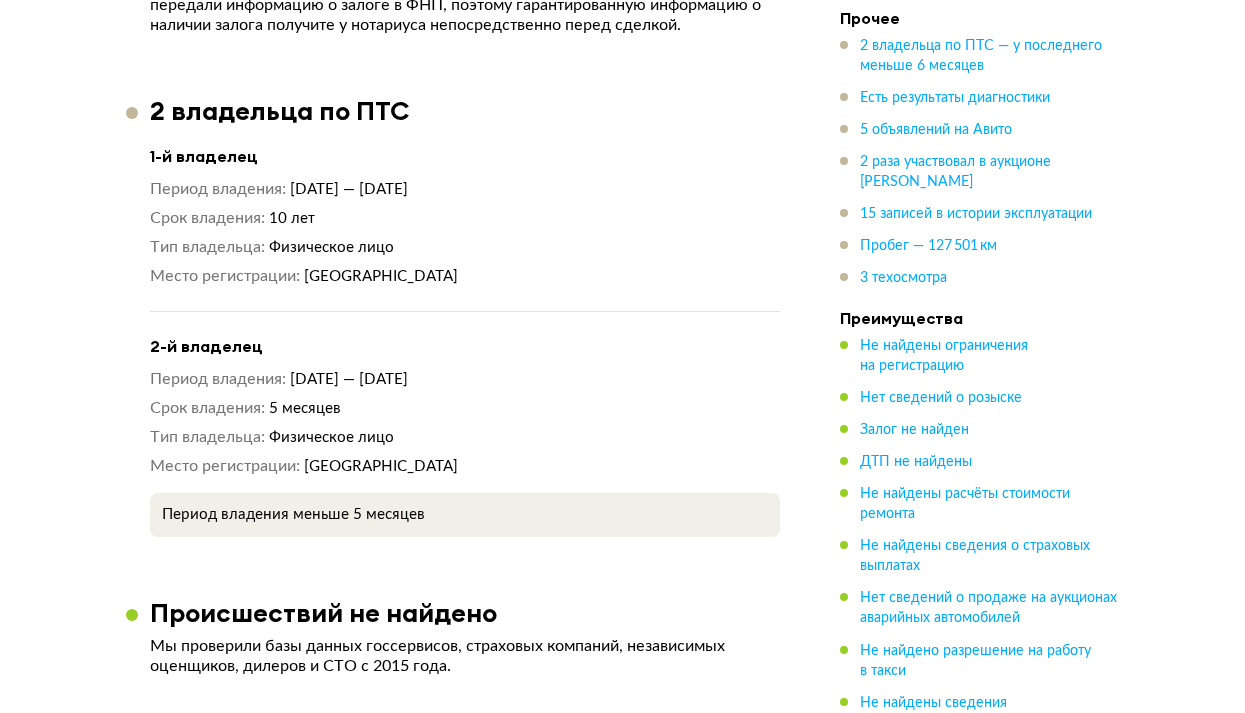 scroll, scrollTop: 1549, scrollLeft: 0, axis: vertical 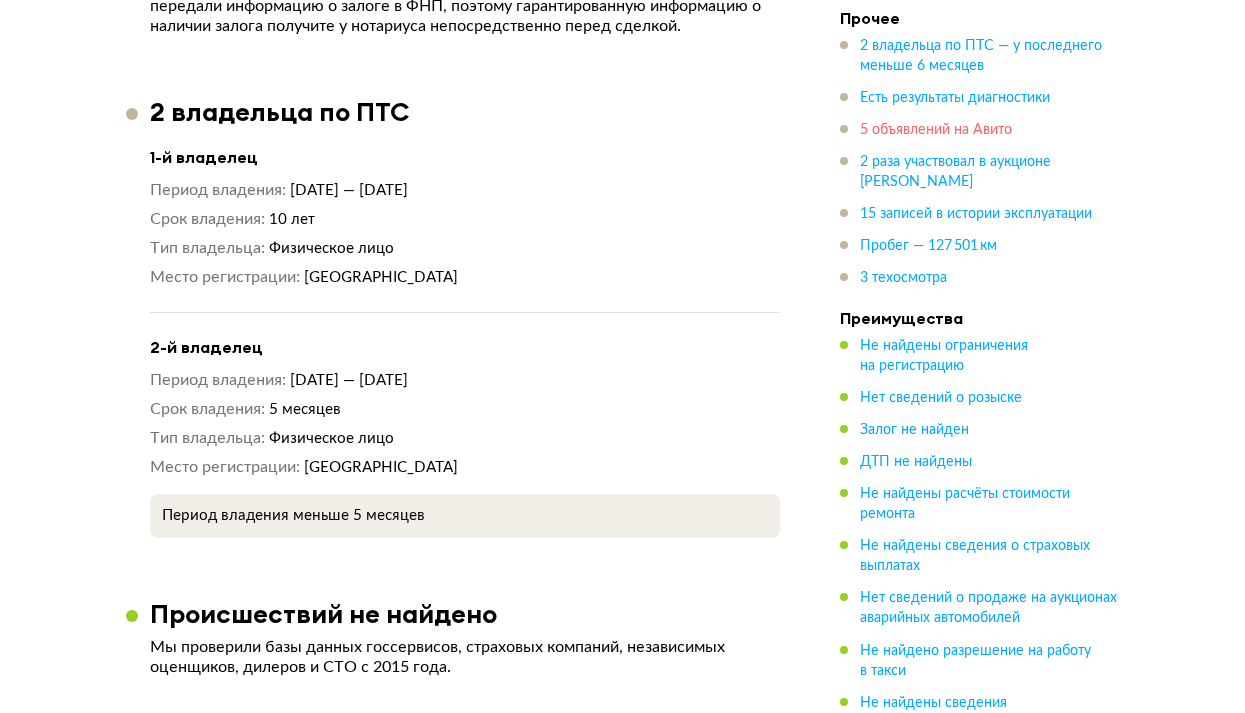 click on "5 объявлений на Авито" at bounding box center [936, 130] 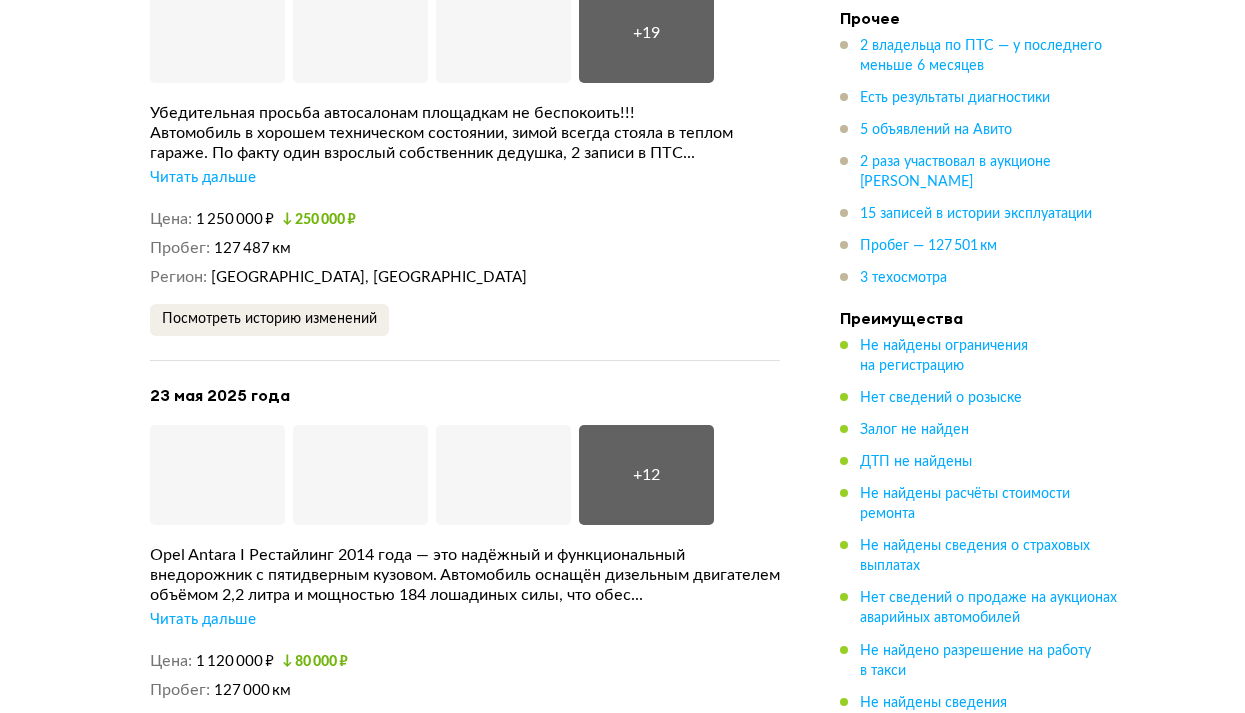 scroll, scrollTop: 5188, scrollLeft: 0, axis: vertical 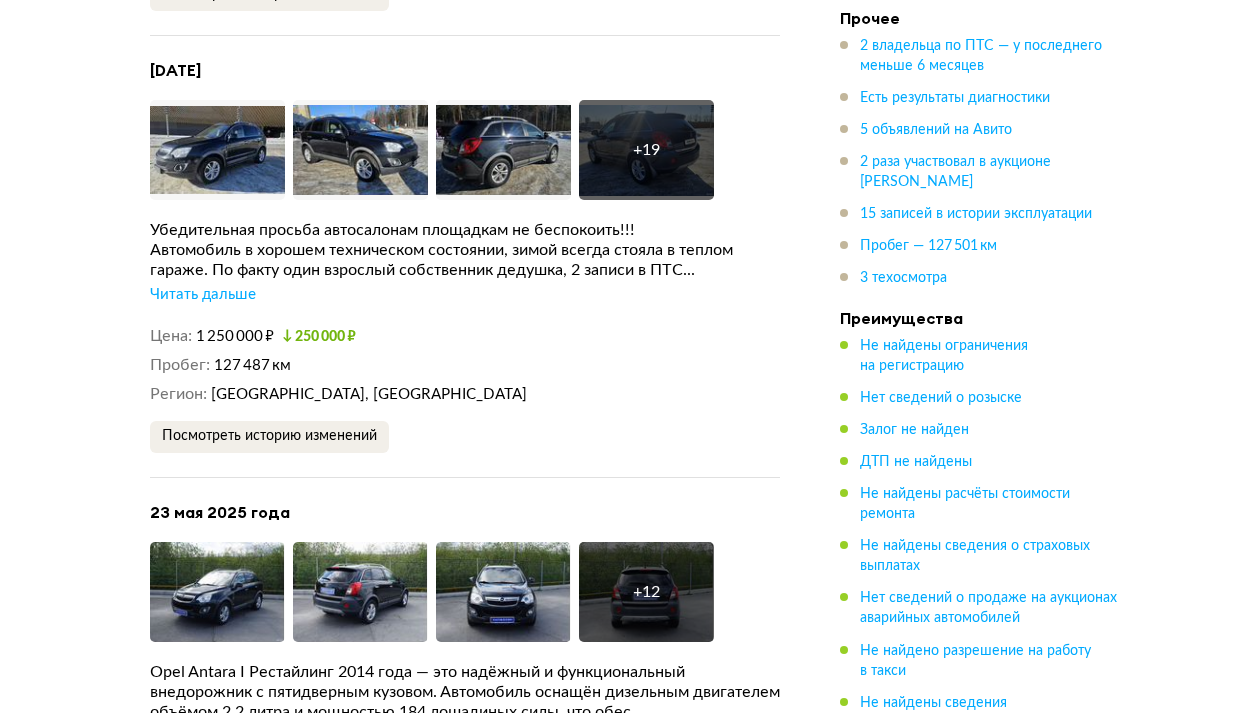 click on "Читать дальше" at bounding box center (203, 295) 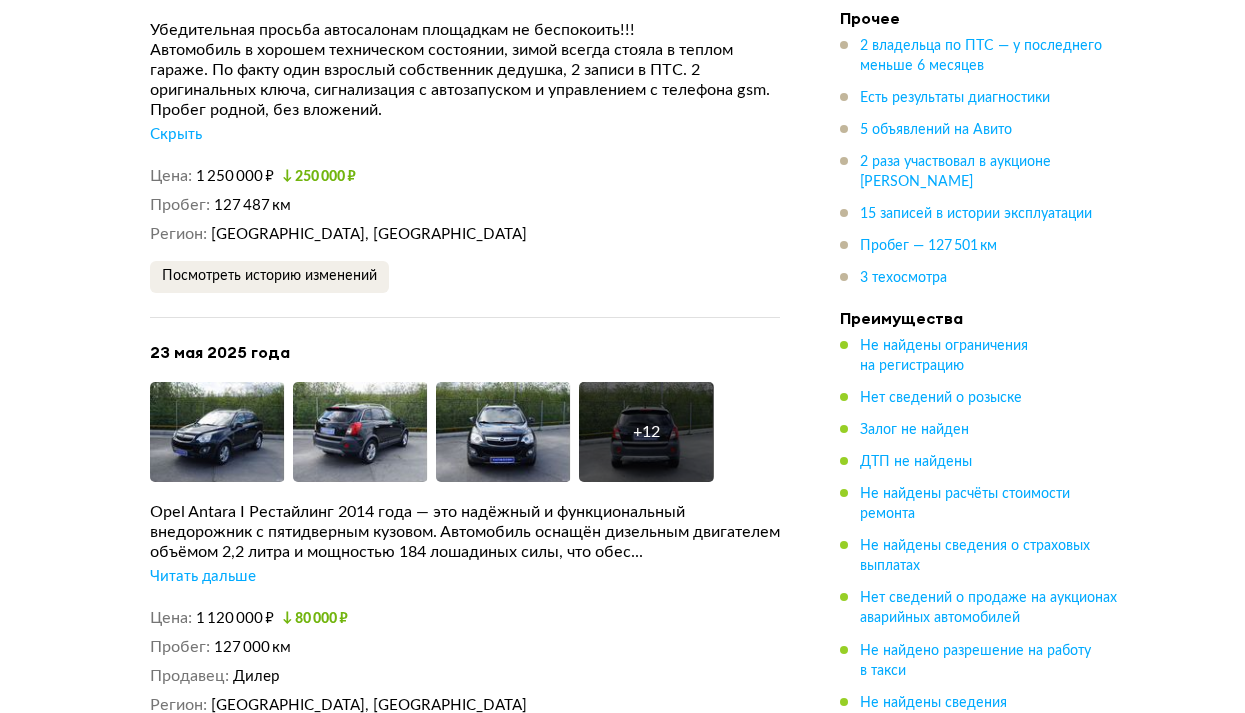scroll, scrollTop: 5588, scrollLeft: 0, axis: vertical 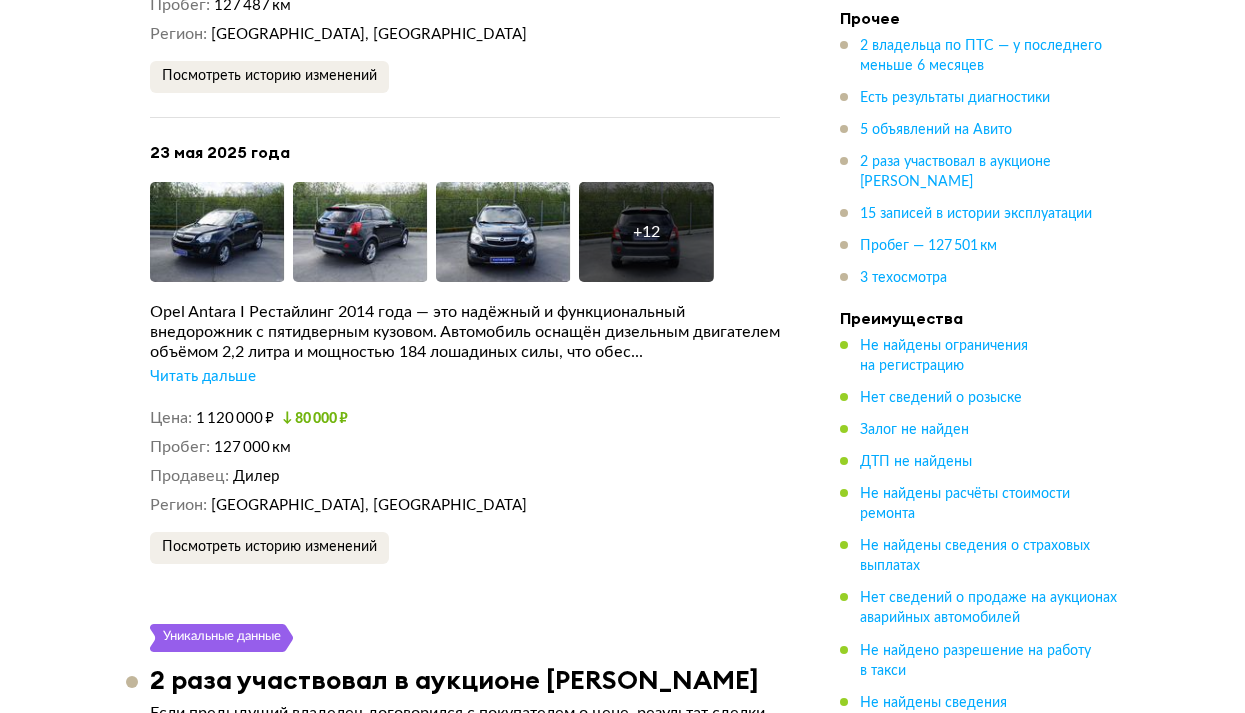 click on "Читать дальше" at bounding box center [203, 377] 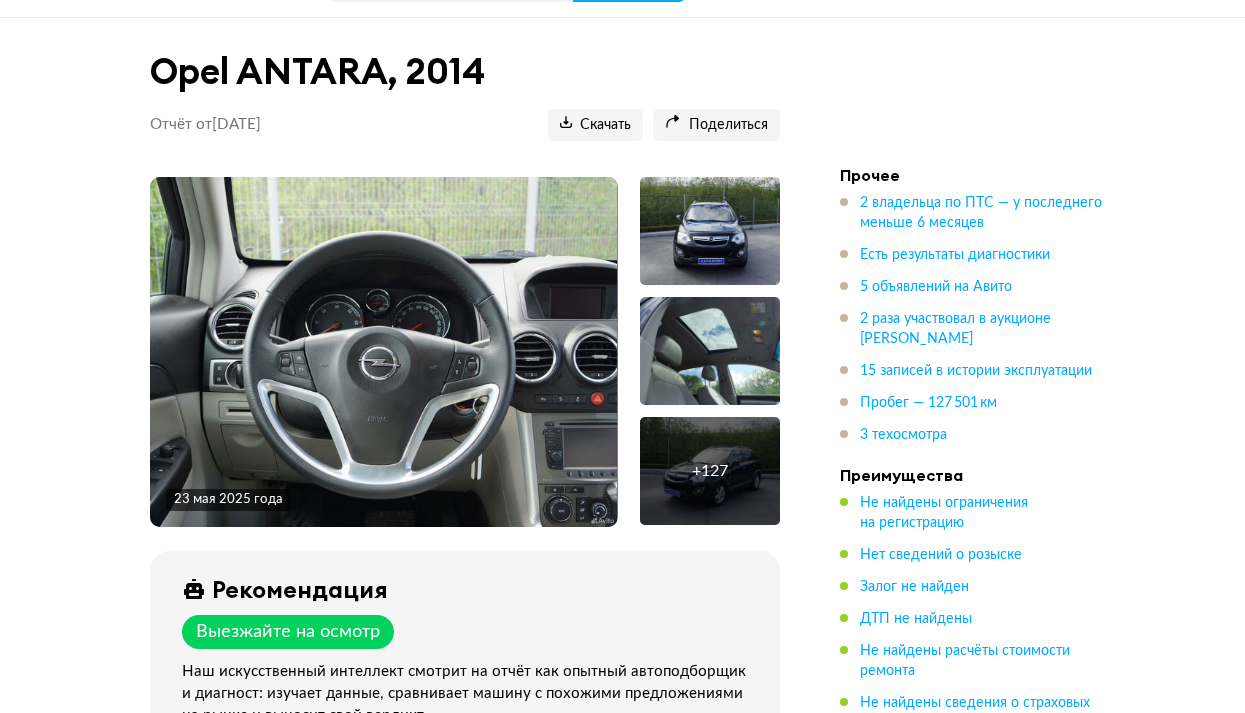 scroll, scrollTop: 0, scrollLeft: 0, axis: both 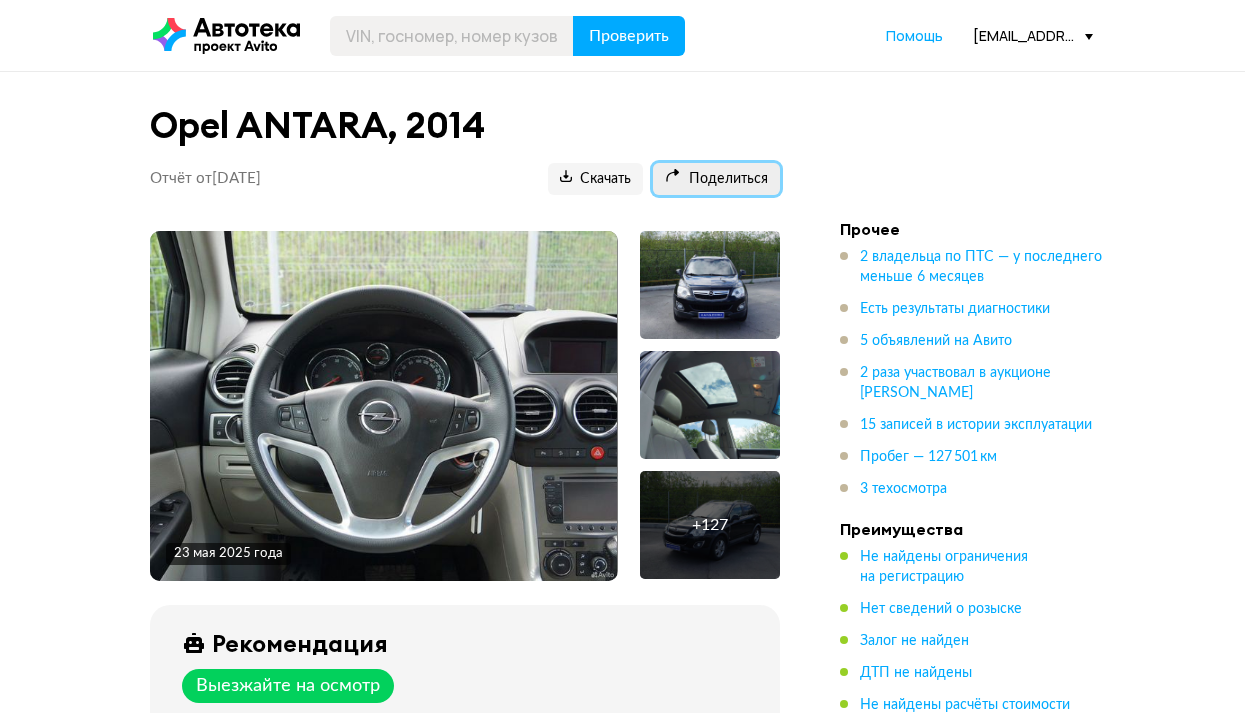 click on "Поделиться" at bounding box center (716, 179) 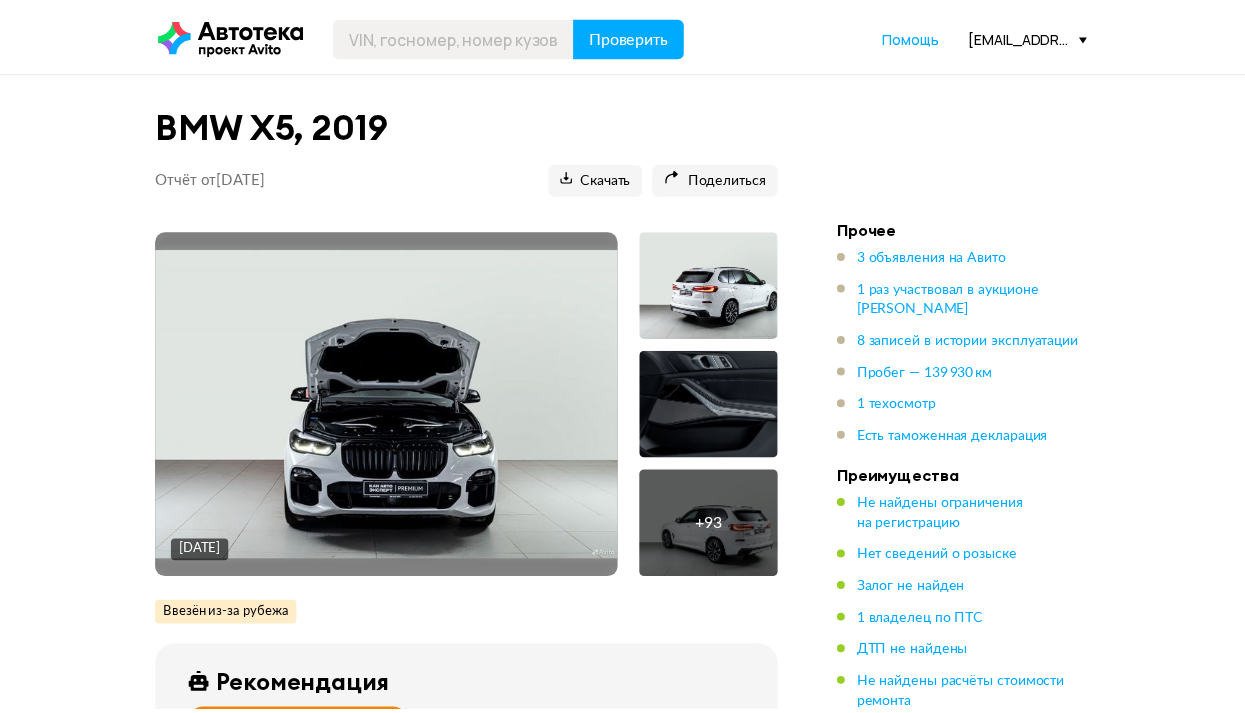 scroll, scrollTop: 0, scrollLeft: 0, axis: both 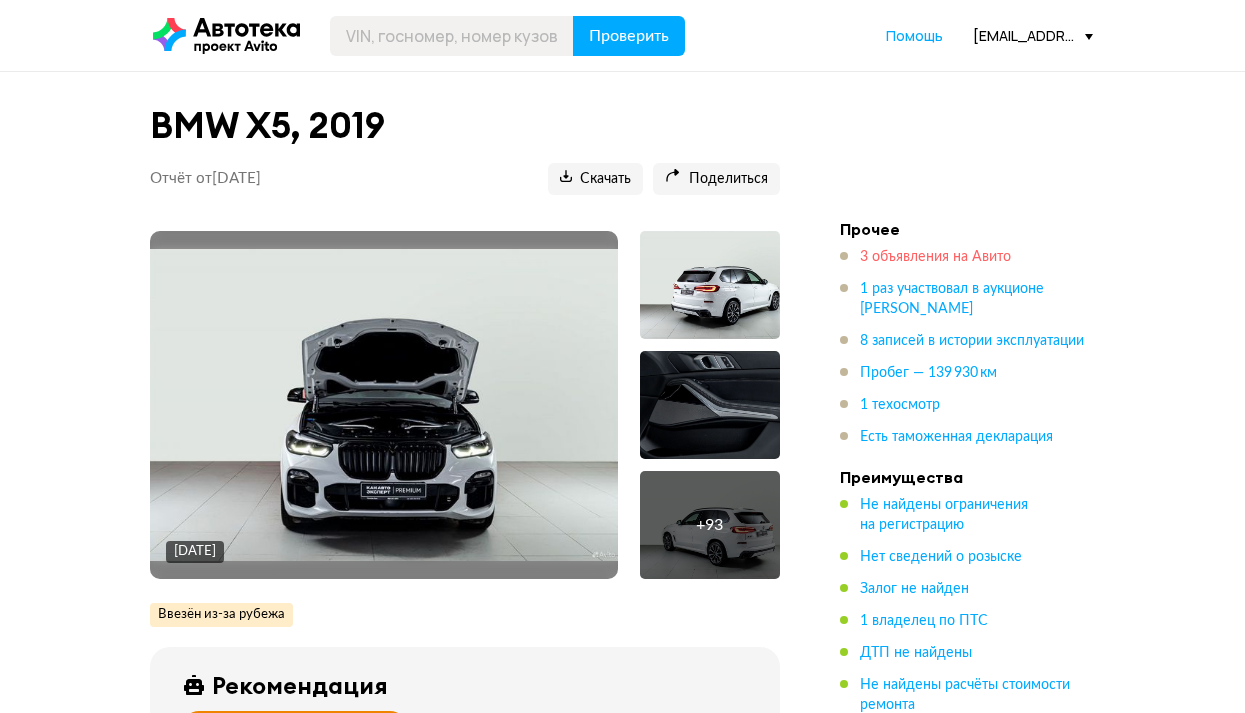 click on "3 объявления на Авито" at bounding box center [935, 257] 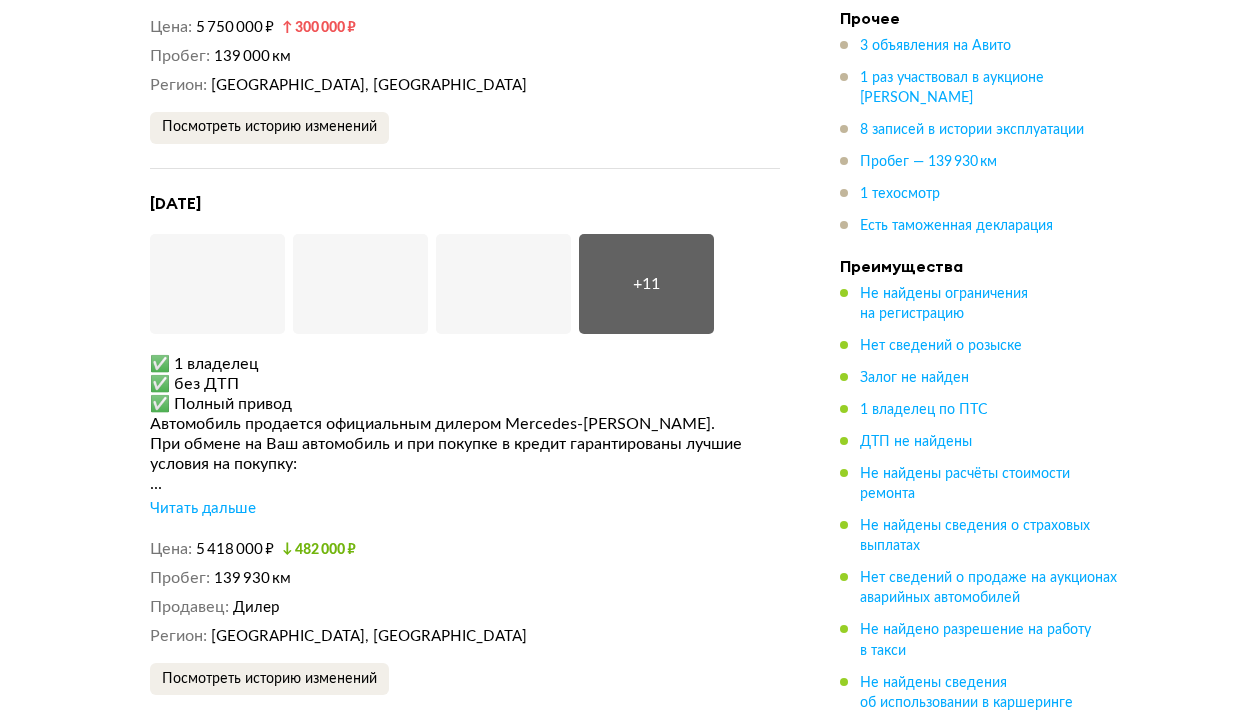 scroll, scrollTop: 4056, scrollLeft: 0, axis: vertical 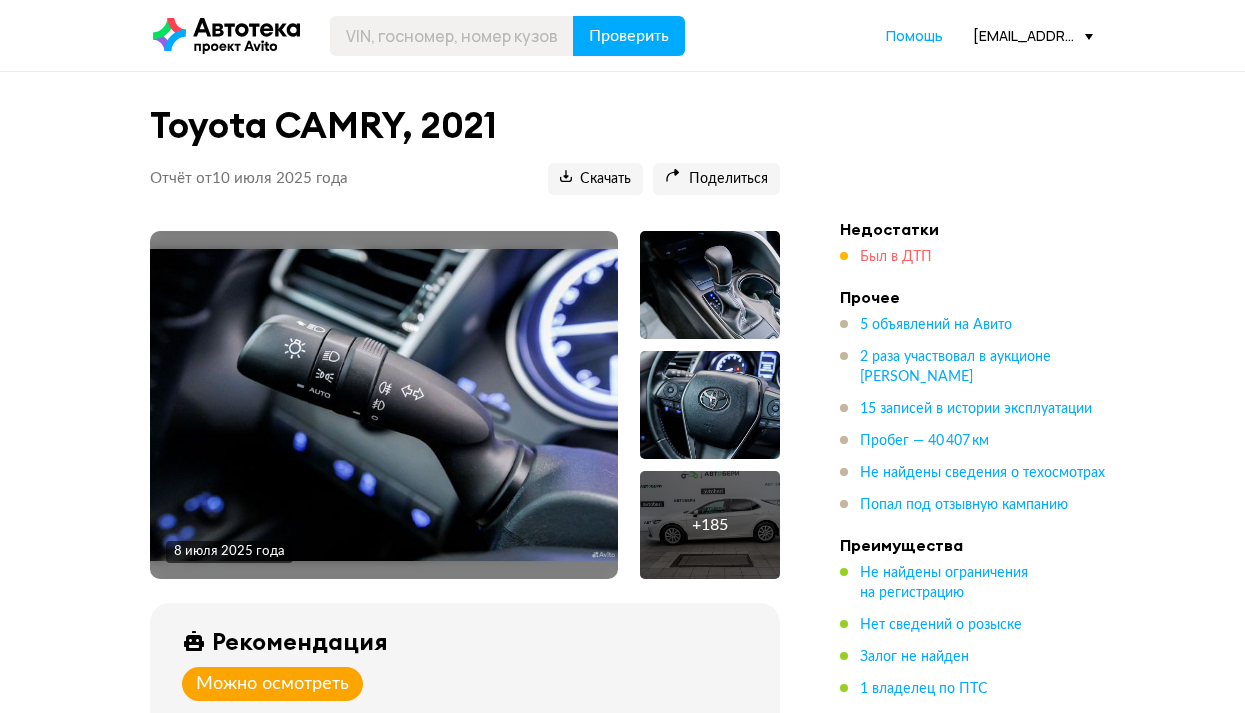 click on "Был в ДТП" at bounding box center [896, 257] 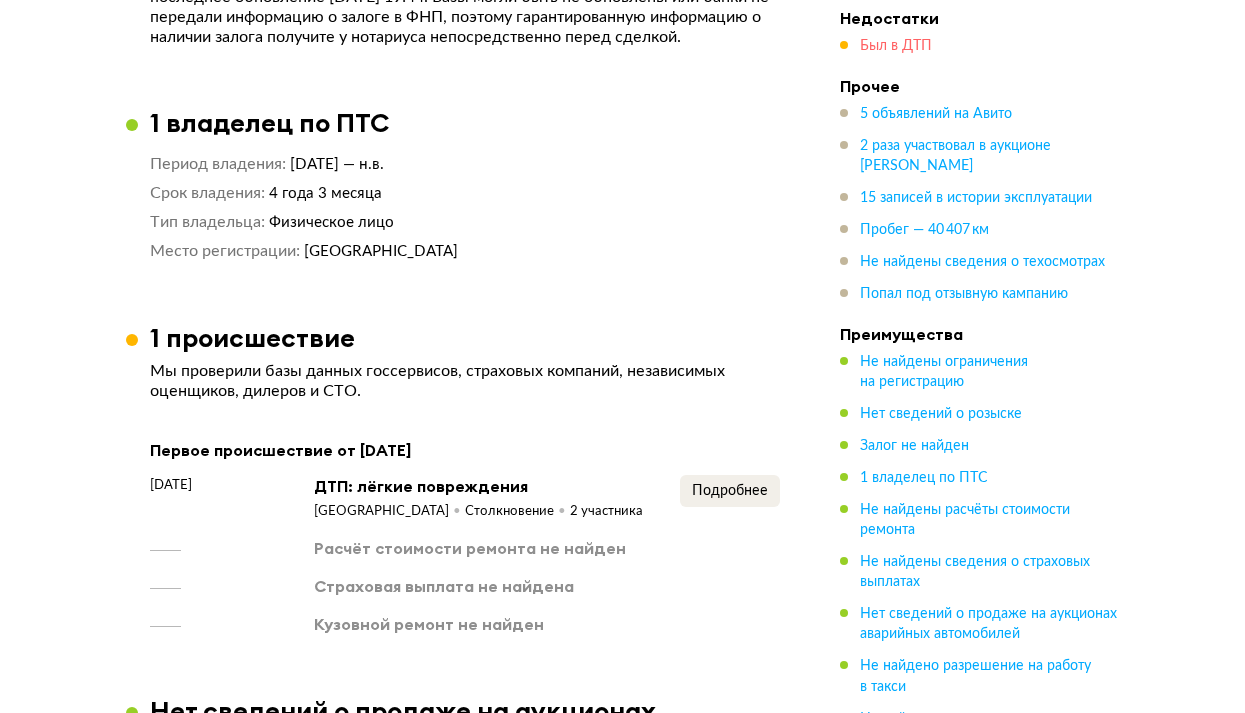 scroll, scrollTop: 1961, scrollLeft: 0, axis: vertical 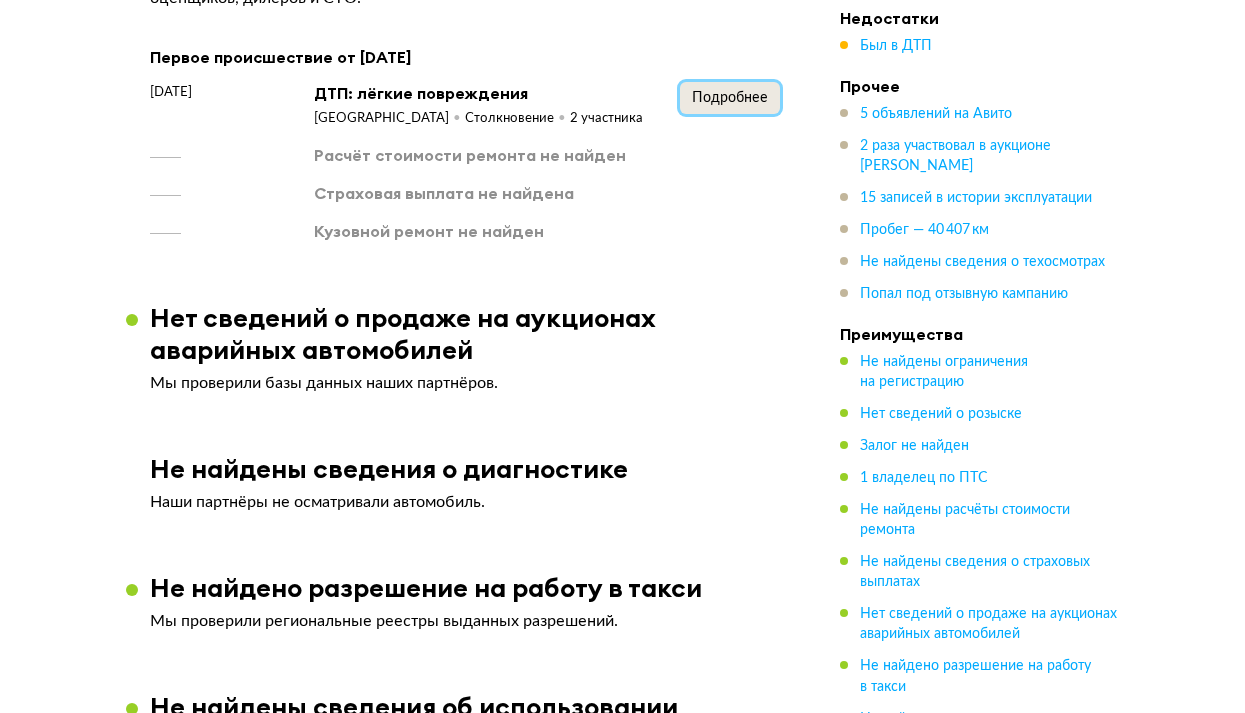 click on "Подробнее" at bounding box center [730, 98] 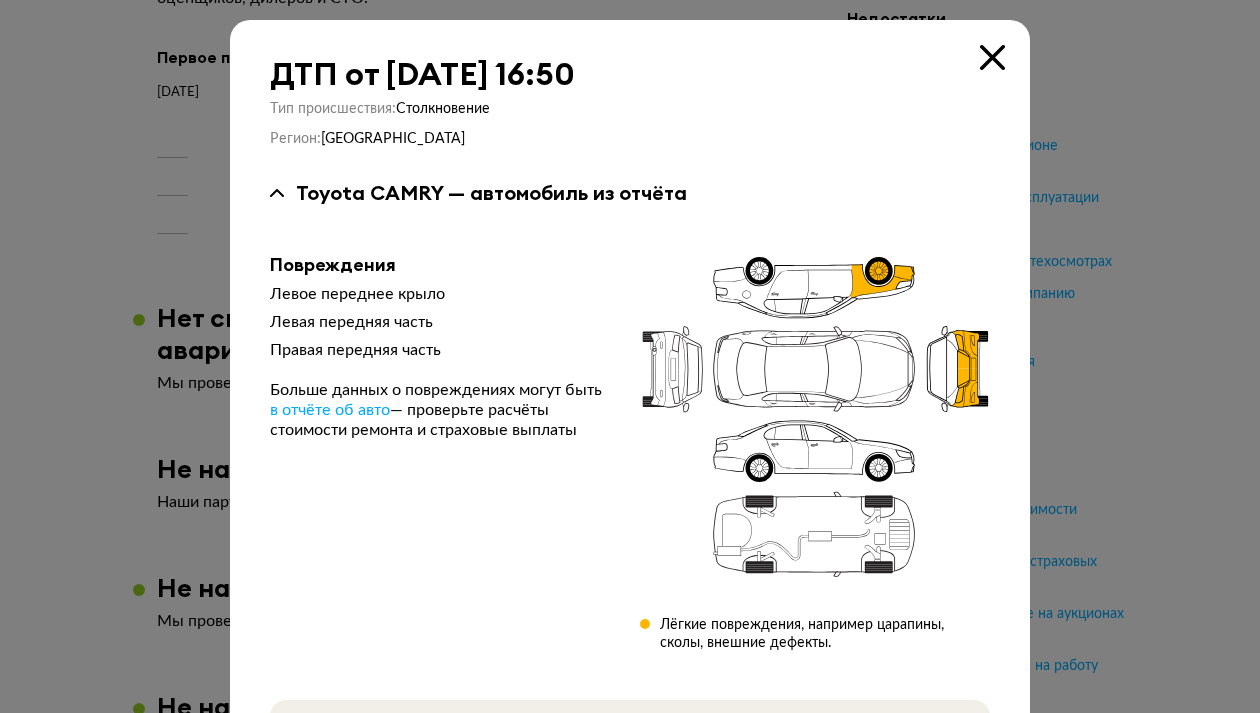 click at bounding box center (992, 57) 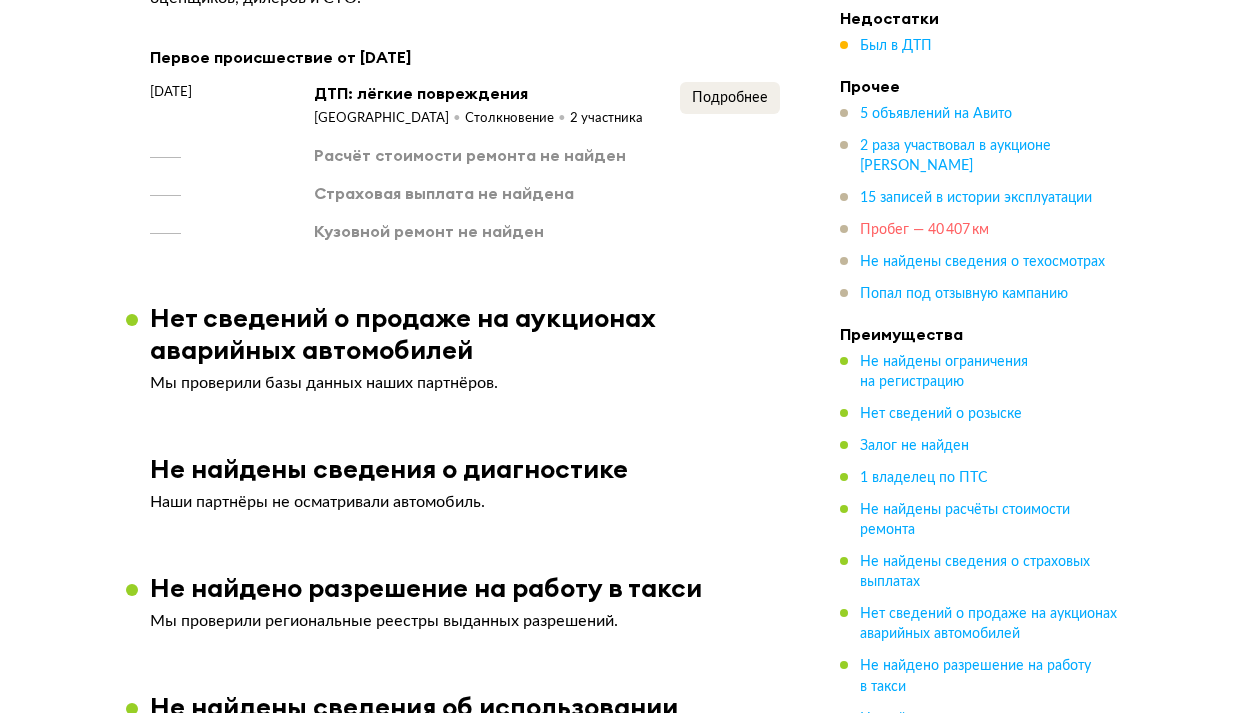 click on "Пробег —  40 407 км" at bounding box center (924, 230) 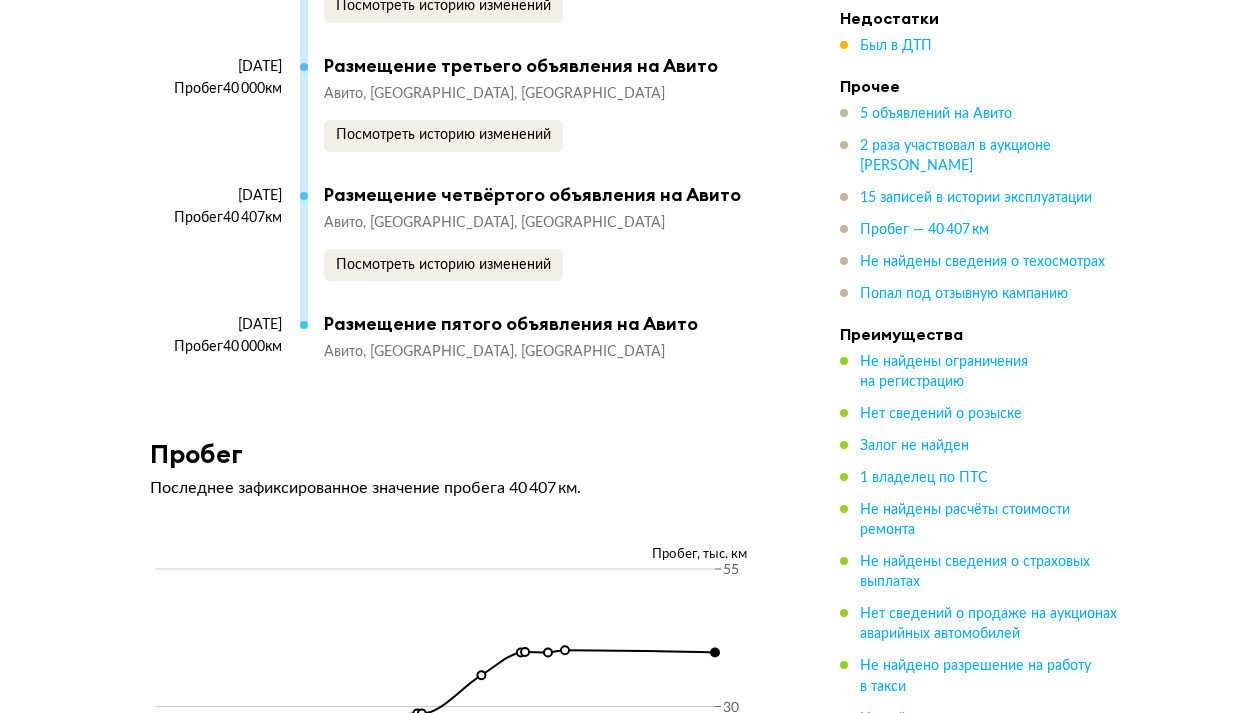 scroll, scrollTop: 8416, scrollLeft: 0, axis: vertical 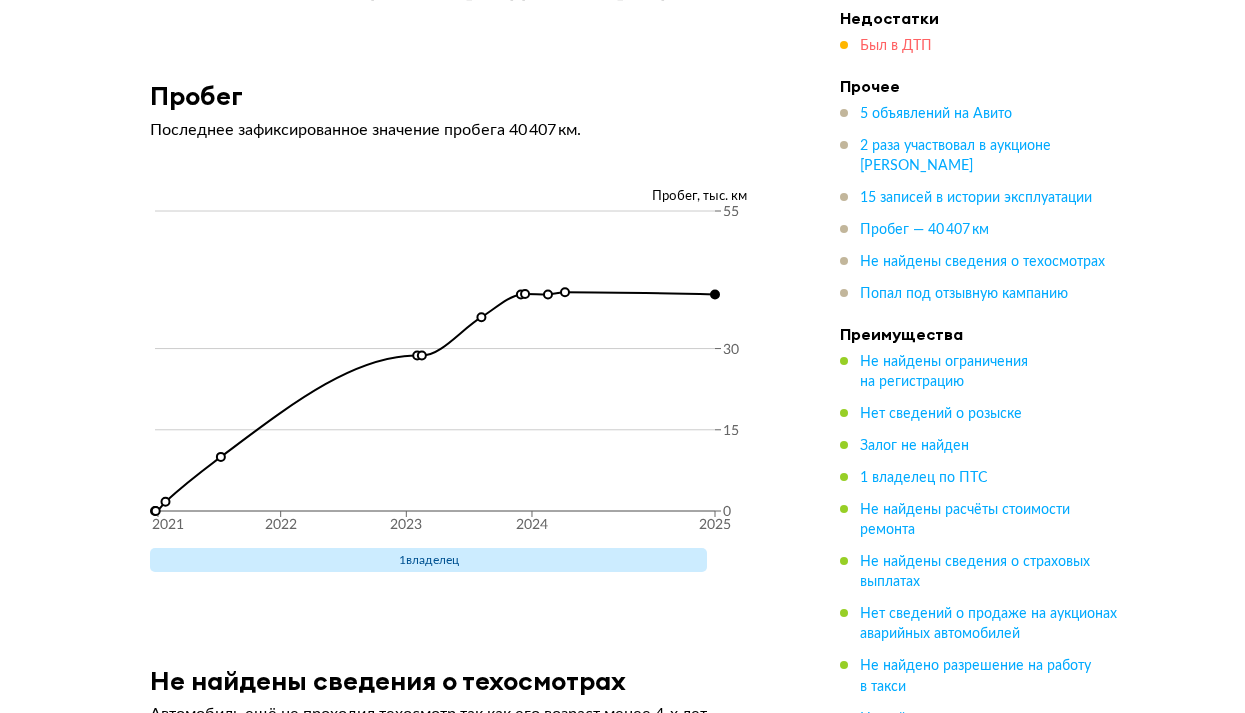click on "Был в ДТП" at bounding box center [896, 46] 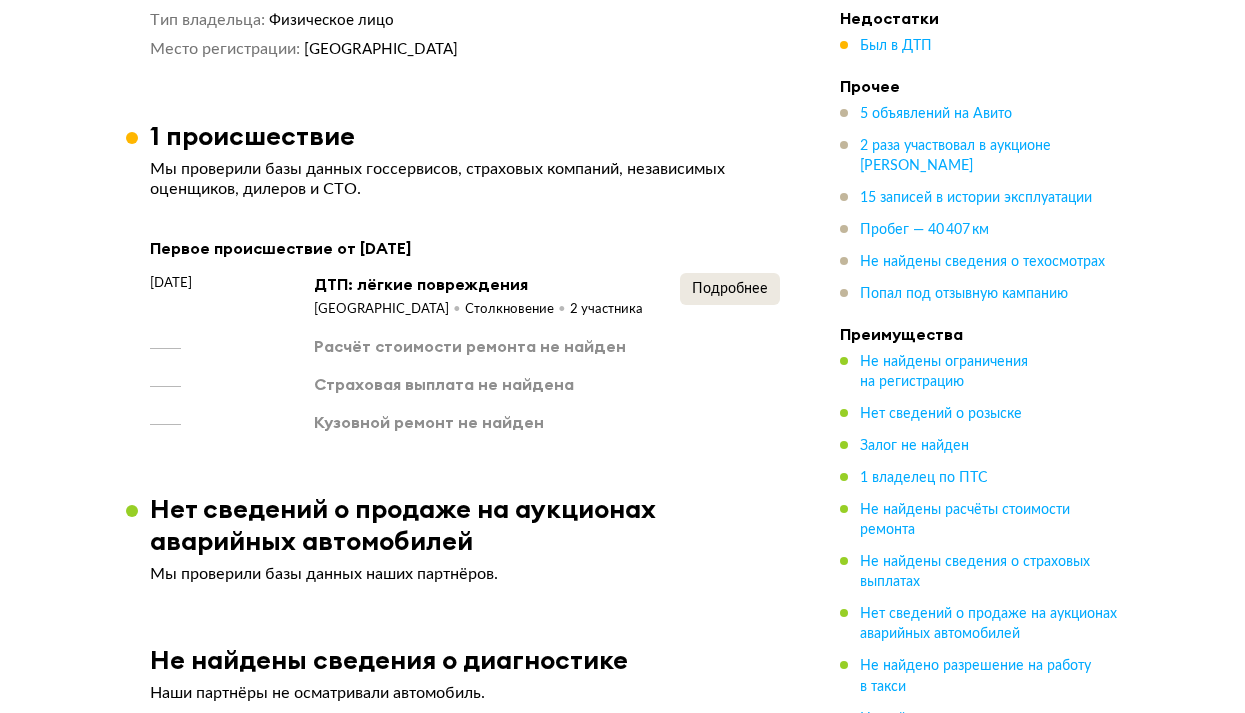 scroll, scrollTop: 1761, scrollLeft: 0, axis: vertical 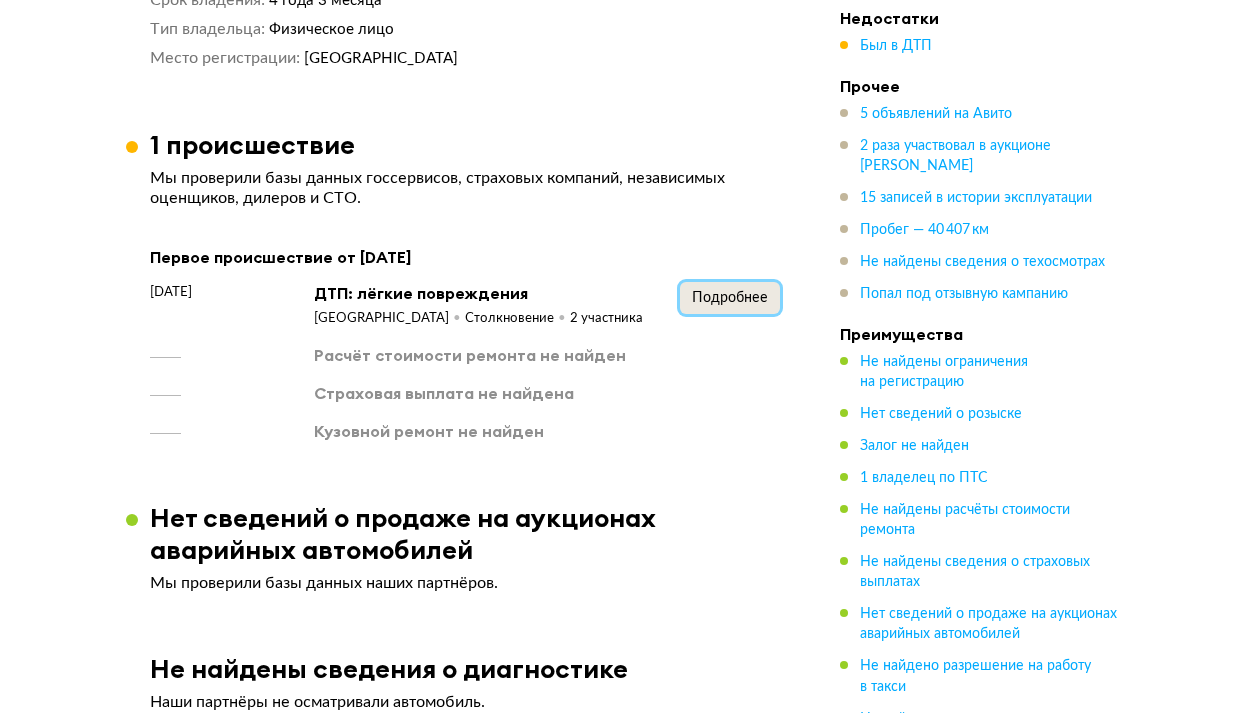 click on "Подробнее" at bounding box center (730, 298) 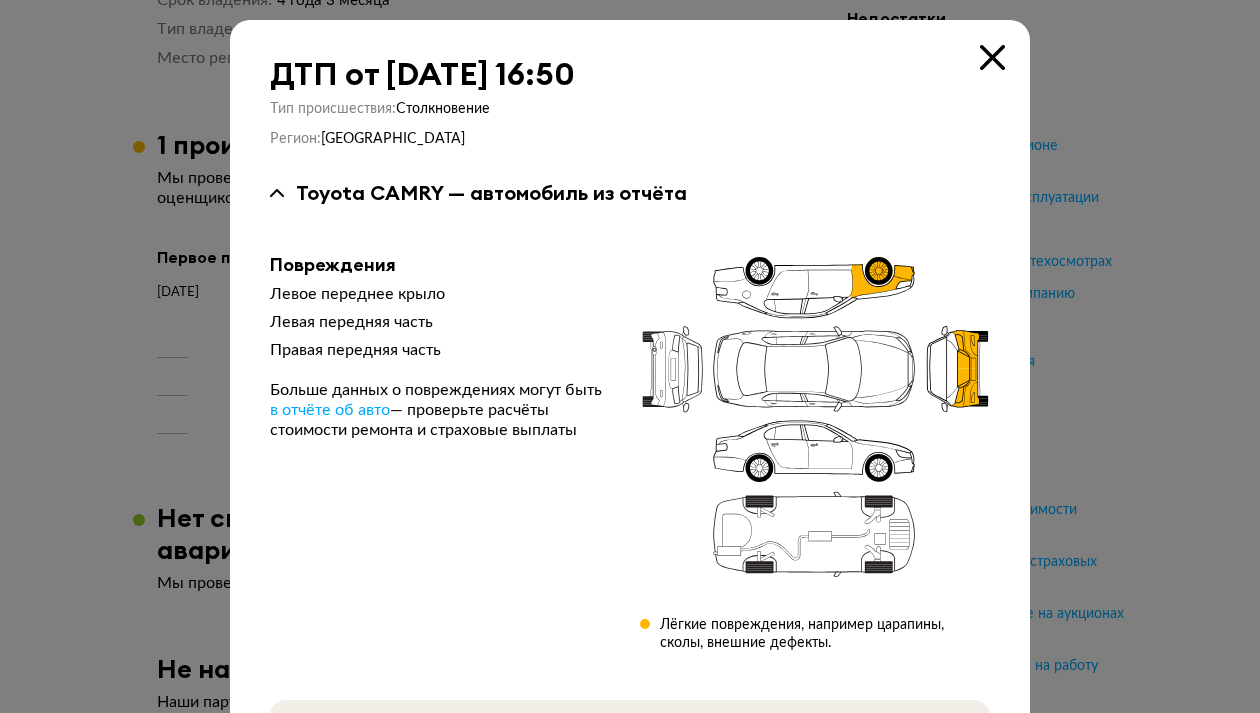 click at bounding box center (992, 57) 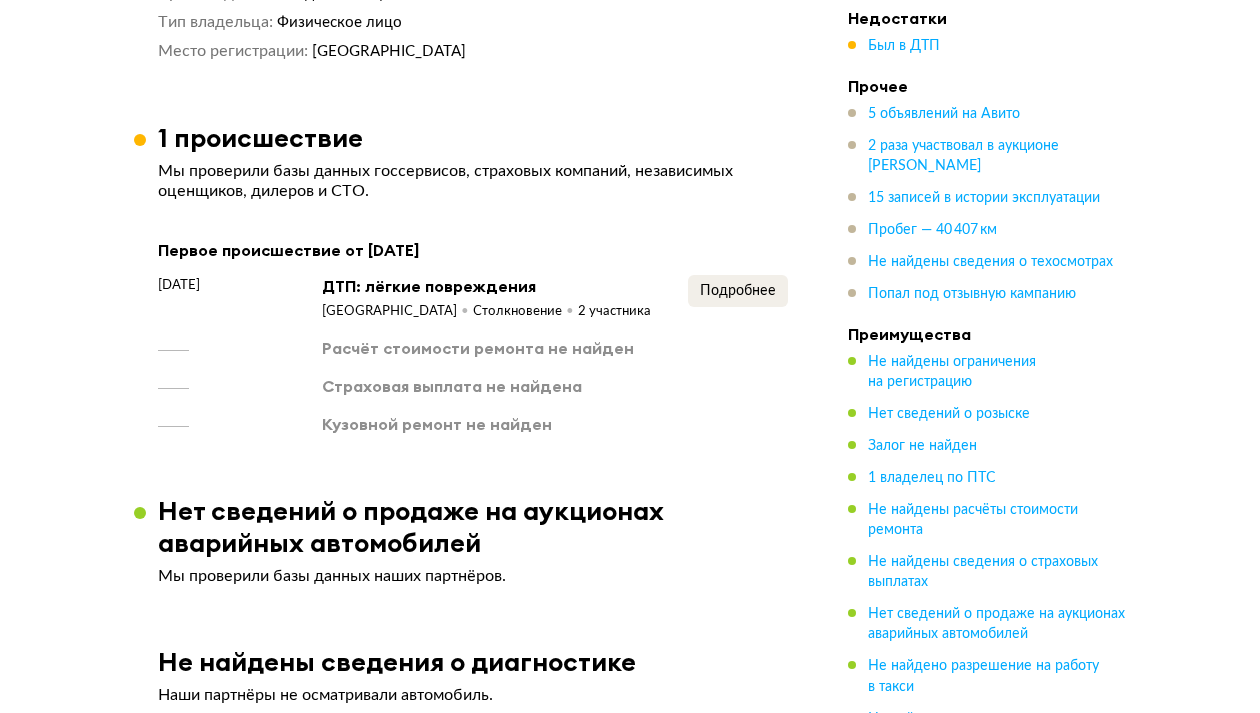 scroll, scrollTop: 1761, scrollLeft: 0, axis: vertical 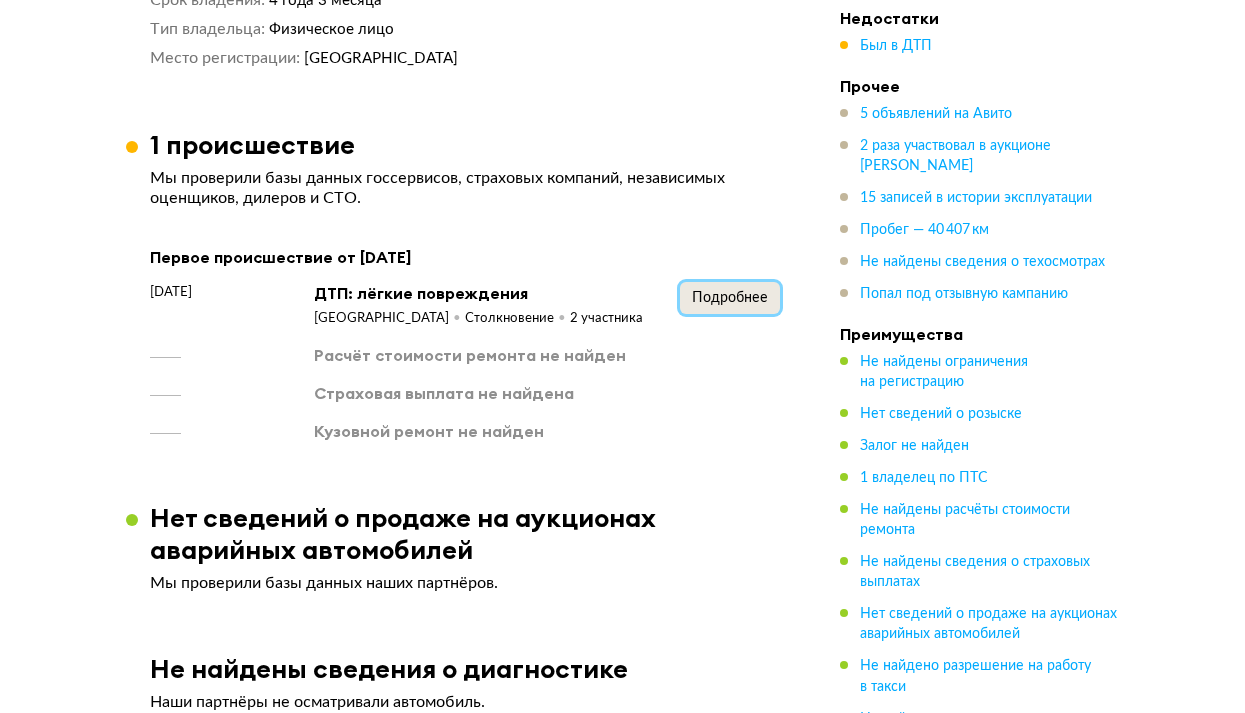 click on "Подробнее" at bounding box center (730, 298) 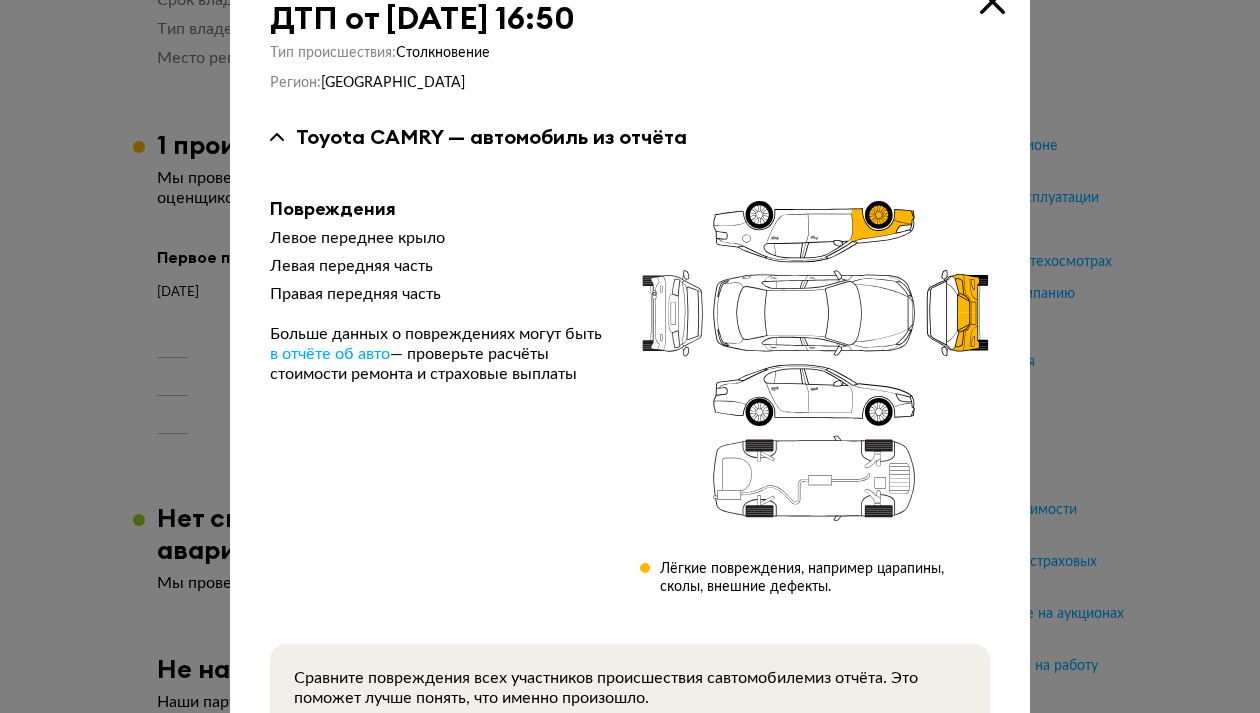 scroll, scrollTop: 226, scrollLeft: 0, axis: vertical 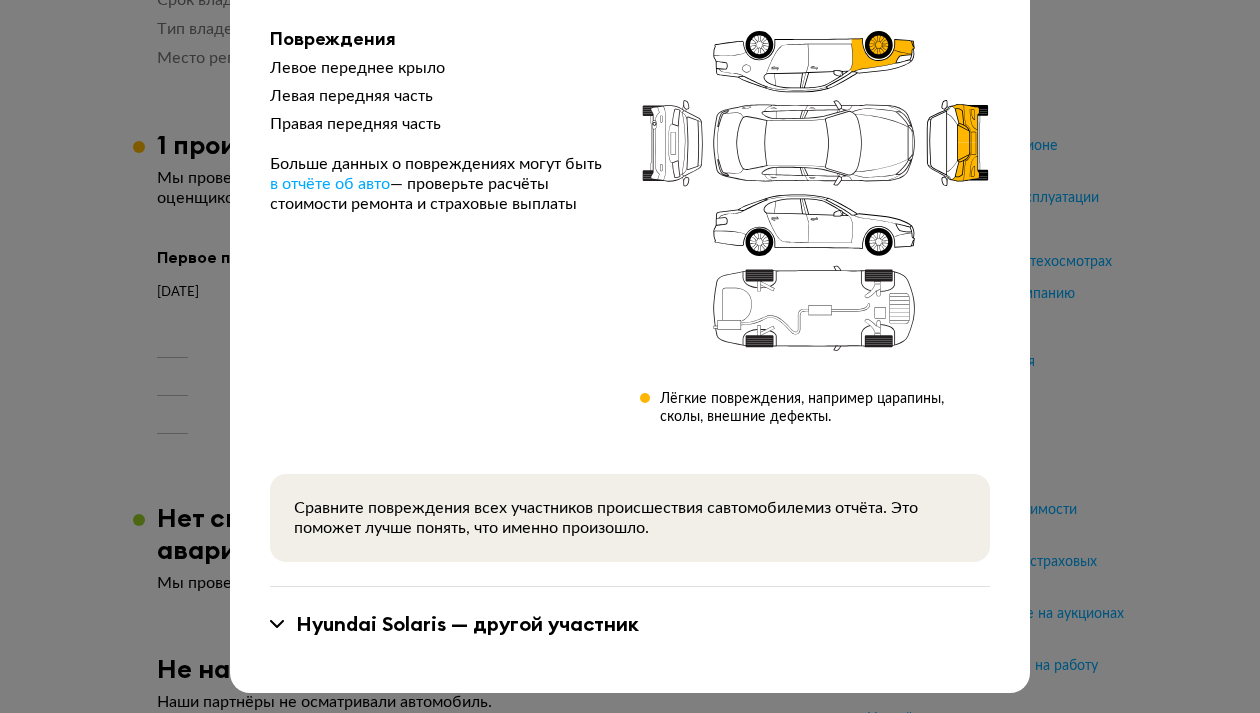 drag, startPoint x: 523, startPoint y: 618, endPoint x: 604, endPoint y: 609, distance: 81.49847 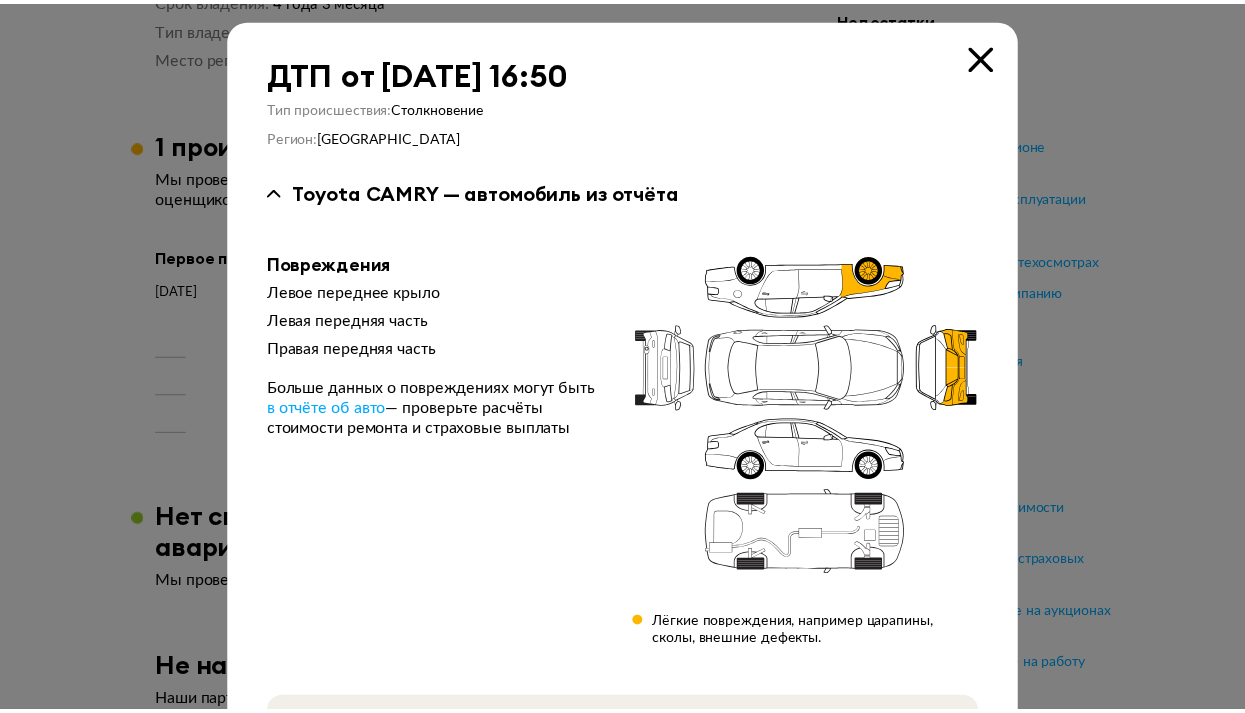 scroll, scrollTop: 0, scrollLeft: 0, axis: both 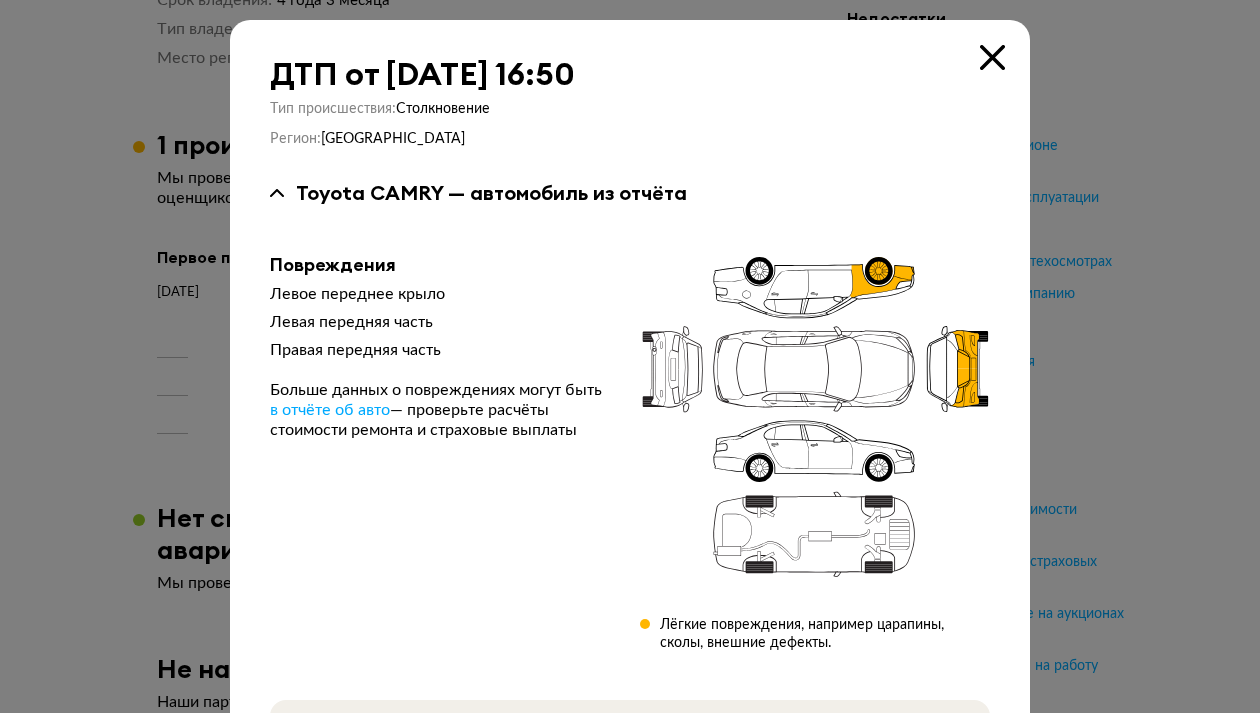 click at bounding box center (992, 57) 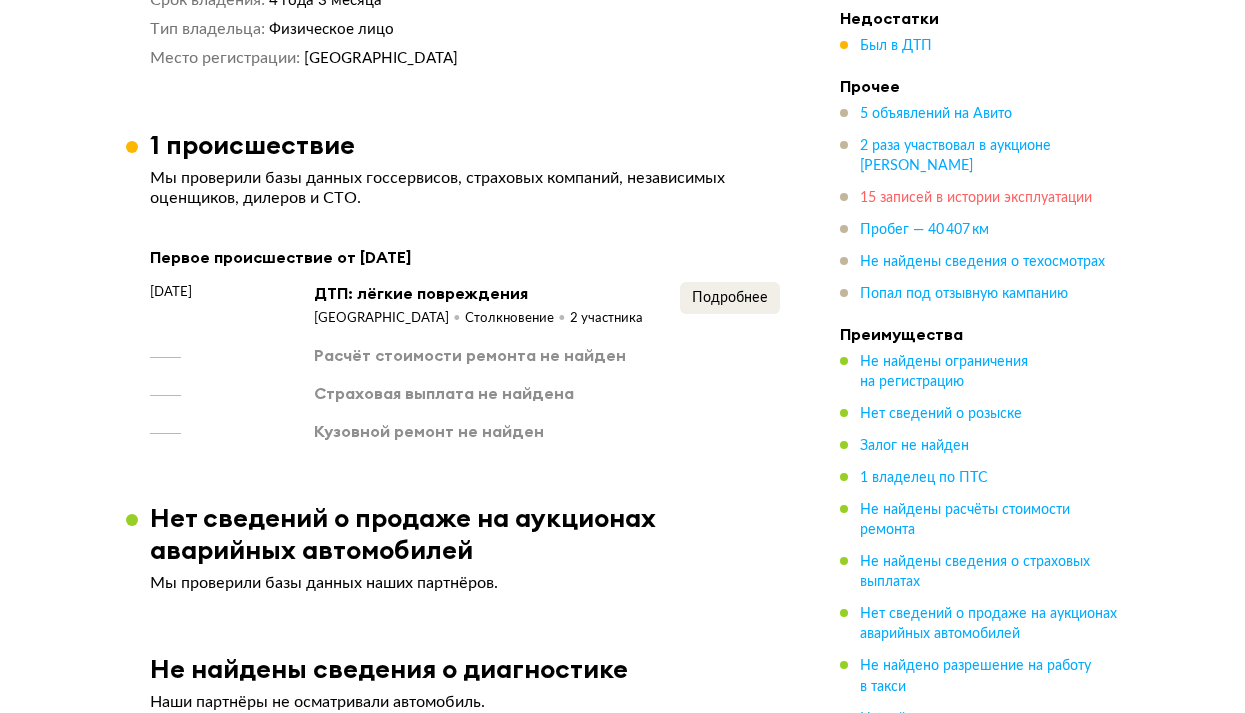click on "15 записей в истории эксплуатации" at bounding box center (976, 198) 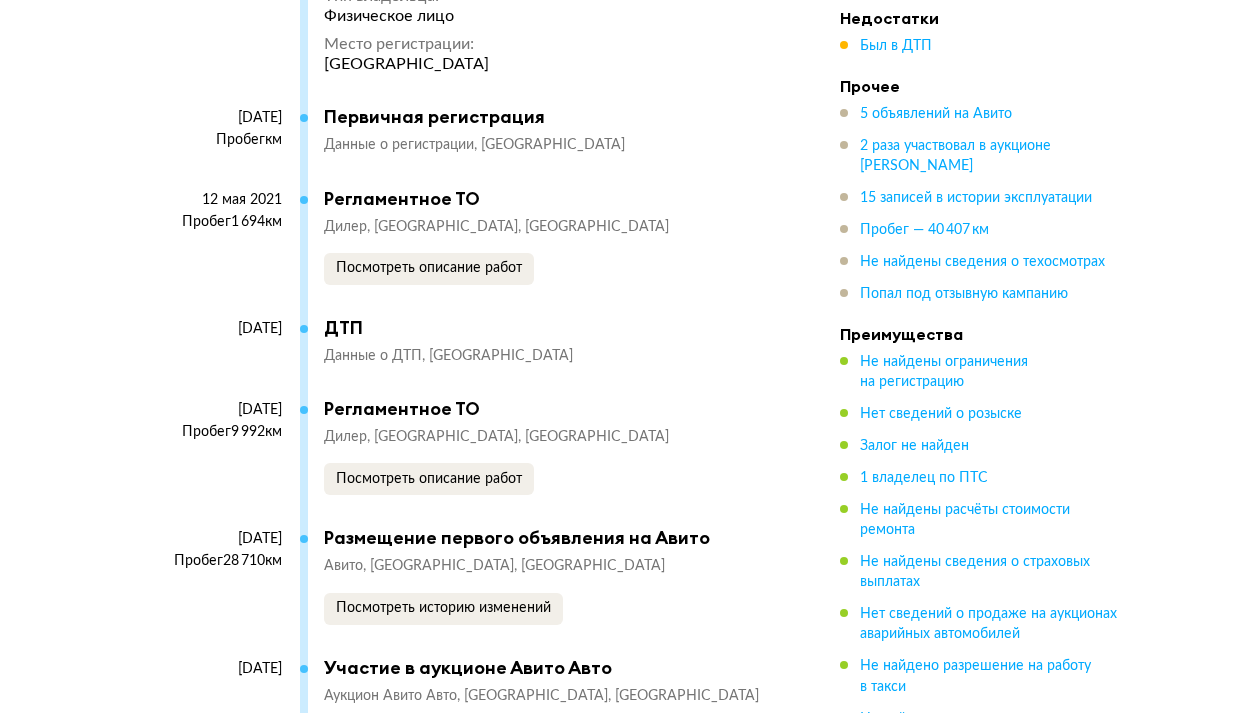 scroll, scrollTop: 7063, scrollLeft: 0, axis: vertical 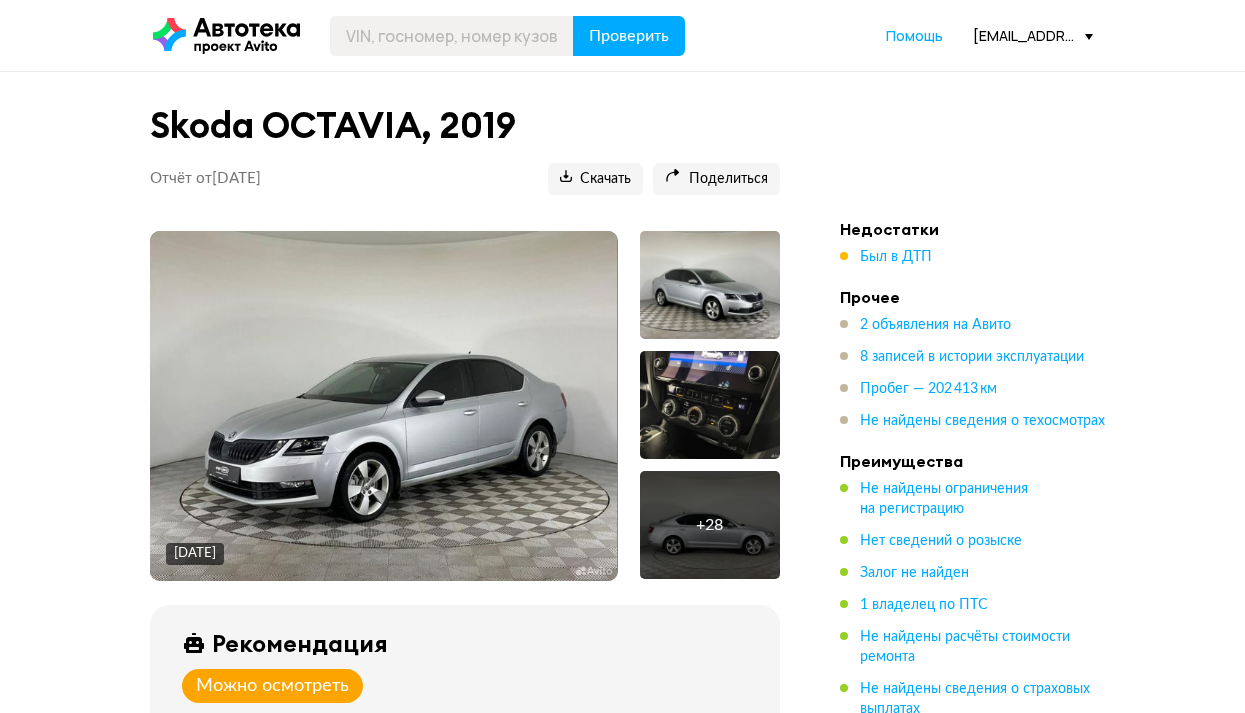 click on "Недостатки Был в ДТП" at bounding box center (980, 243) 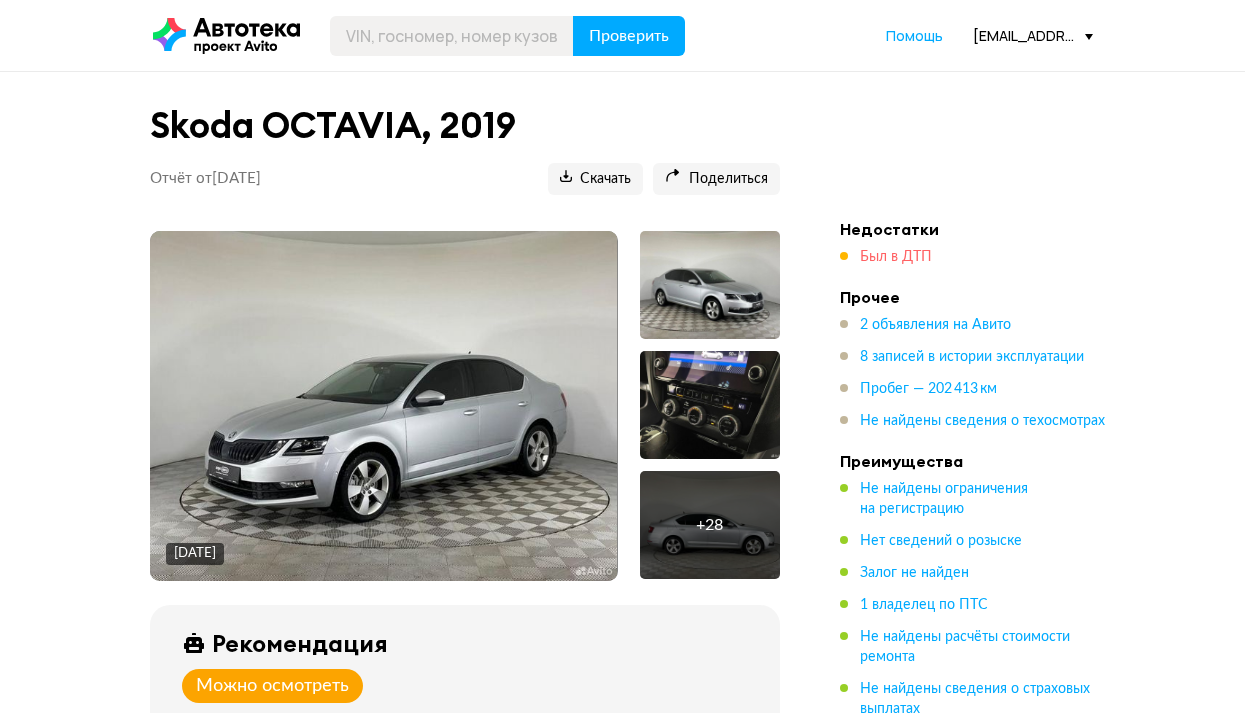 click on "Был в ДТП" at bounding box center (896, 257) 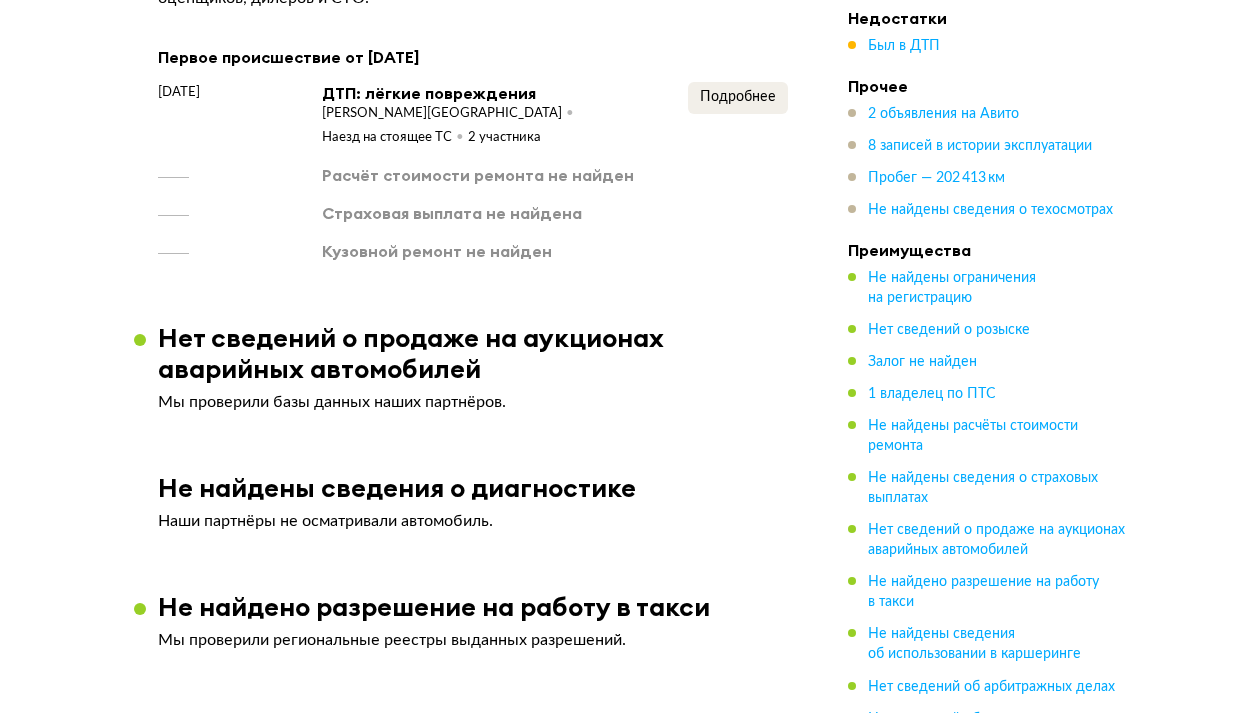 scroll, scrollTop: 1663, scrollLeft: 0, axis: vertical 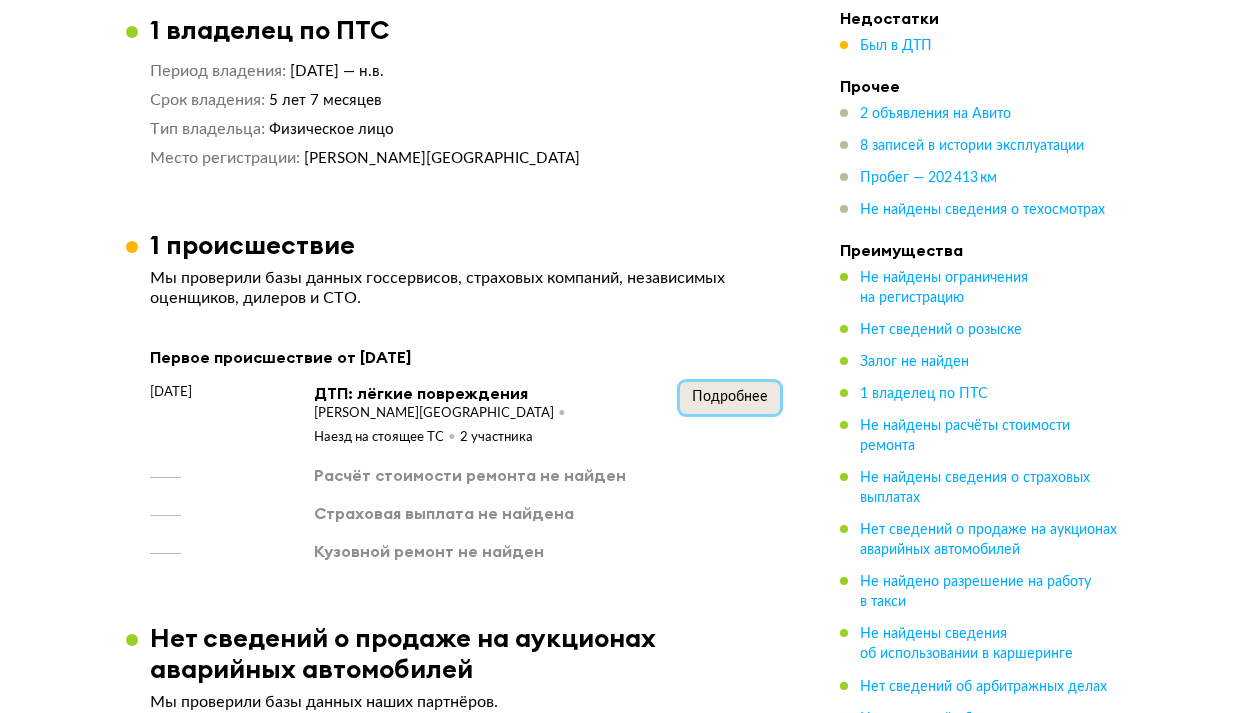 click on "Подробнее" at bounding box center (730, 398) 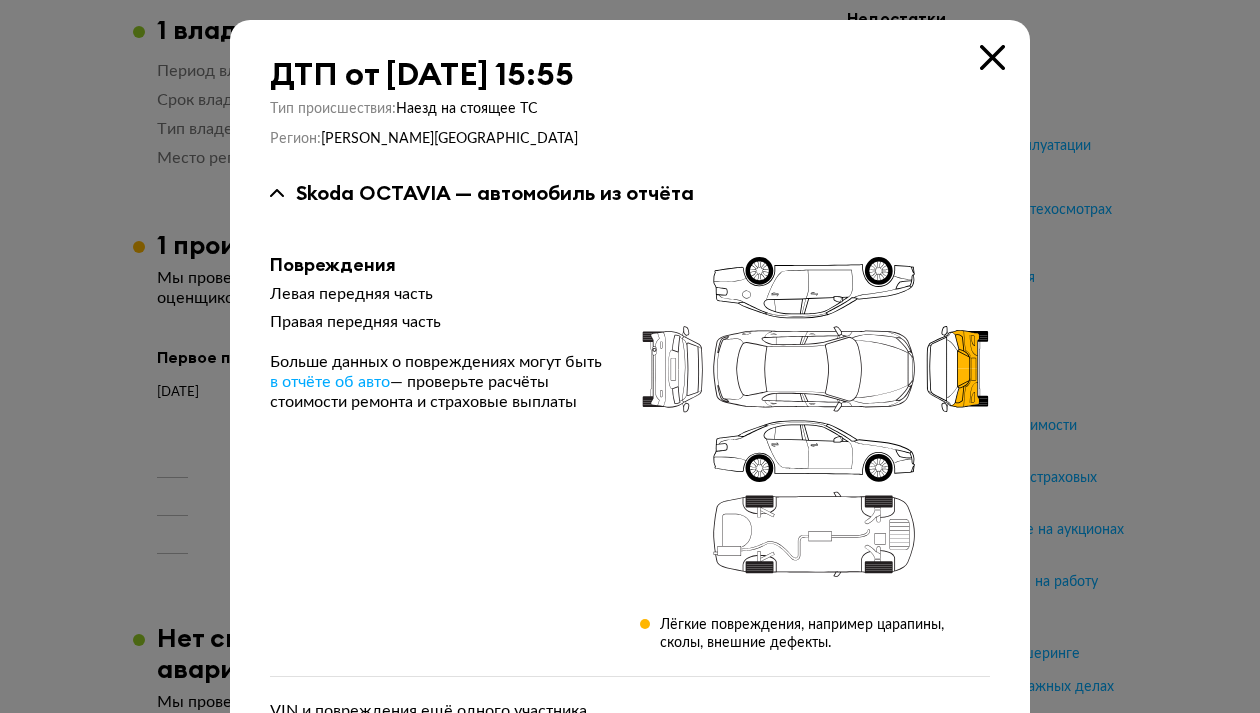 click at bounding box center [992, 57] 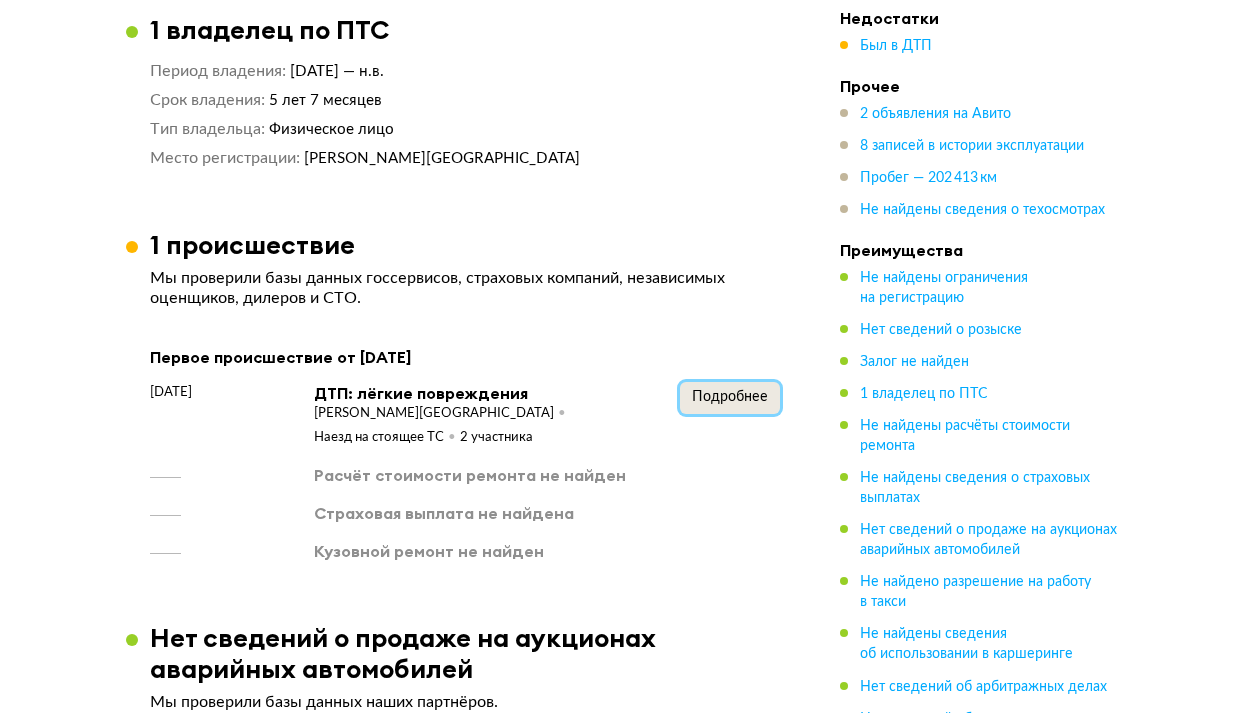 click on "Подробнее" at bounding box center (730, 397) 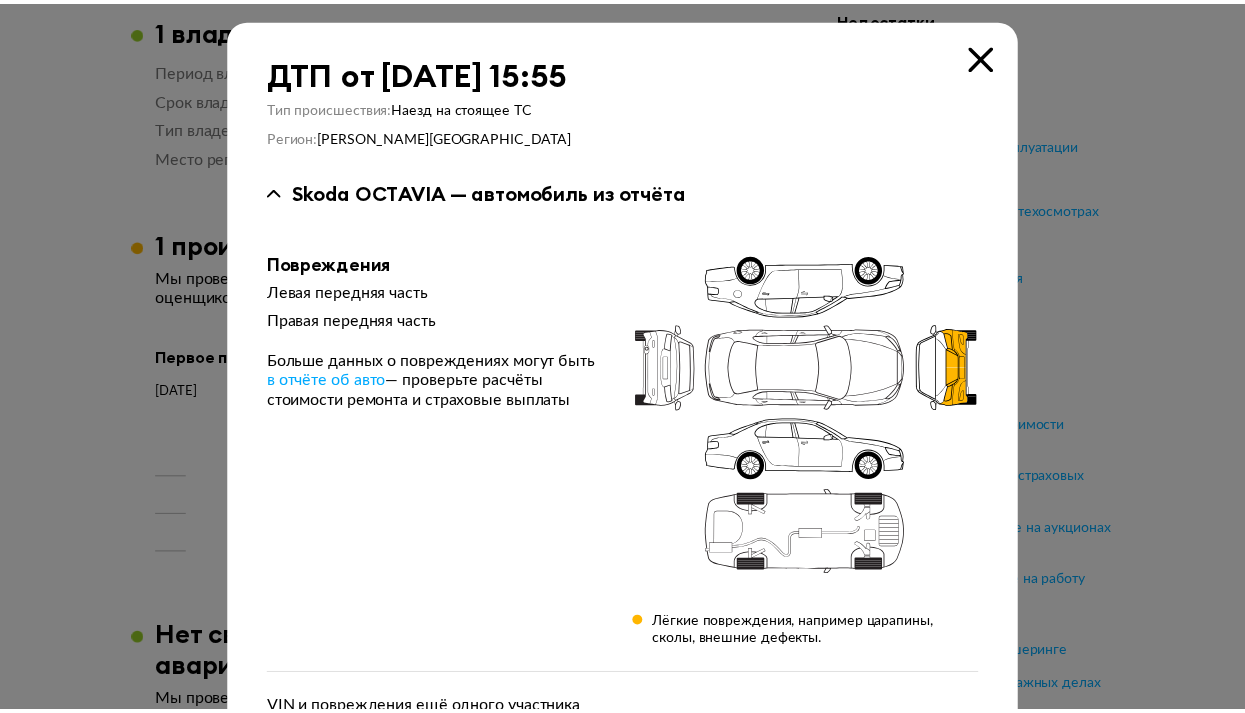 scroll, scrollTop: 0, scrollLeft: 0, axis: both 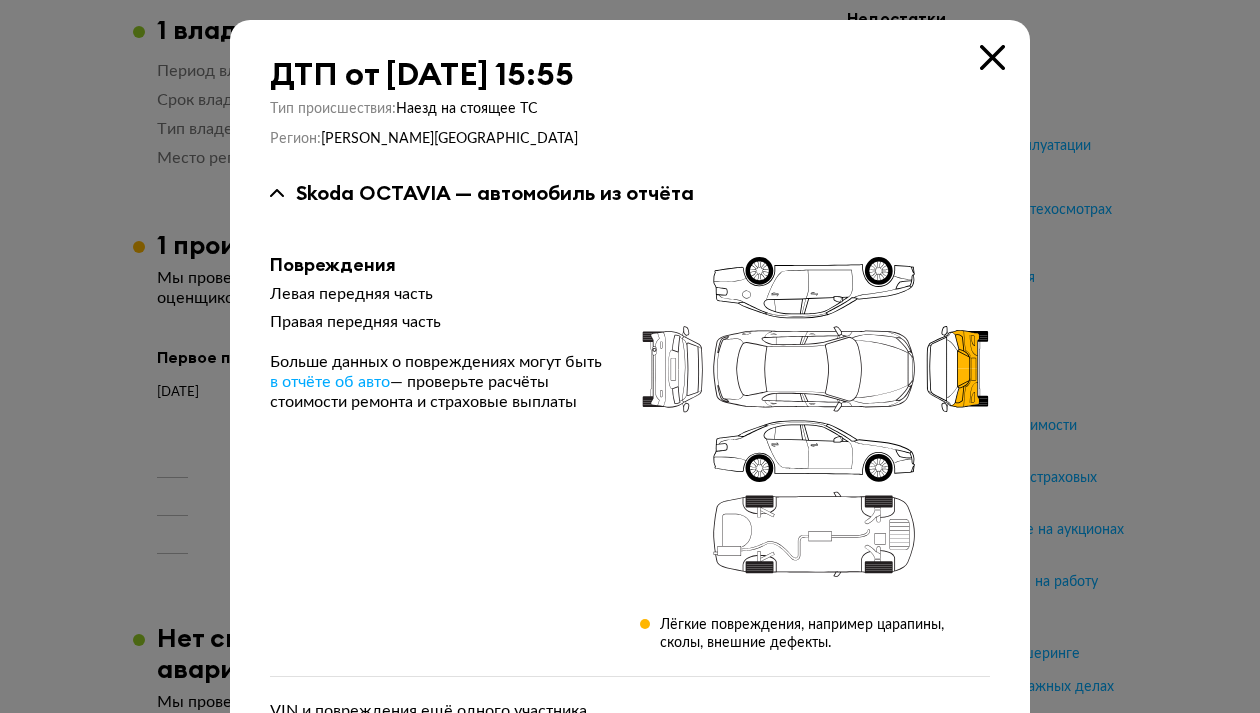 click on "ДТП от 4 января 2022 года в 15:55 Тип происшествия :  Наезд на стоящее ТС Регион :  Московская область Skoda   OCTAVIA   —   автомобиль из отчёта Повреждения Левая передняя часть Правая передняя часть Больше данных о повреждениях могут быть  в отчёте об авто   — проверьте расчёты стоимости ремонта и страховые выплаты Лёгкие повреждения, например царапины, сколы, внешние дефекты. VIN и повреждения ещё одного участника ДТП не найдены." at bounding box center (630, 398) 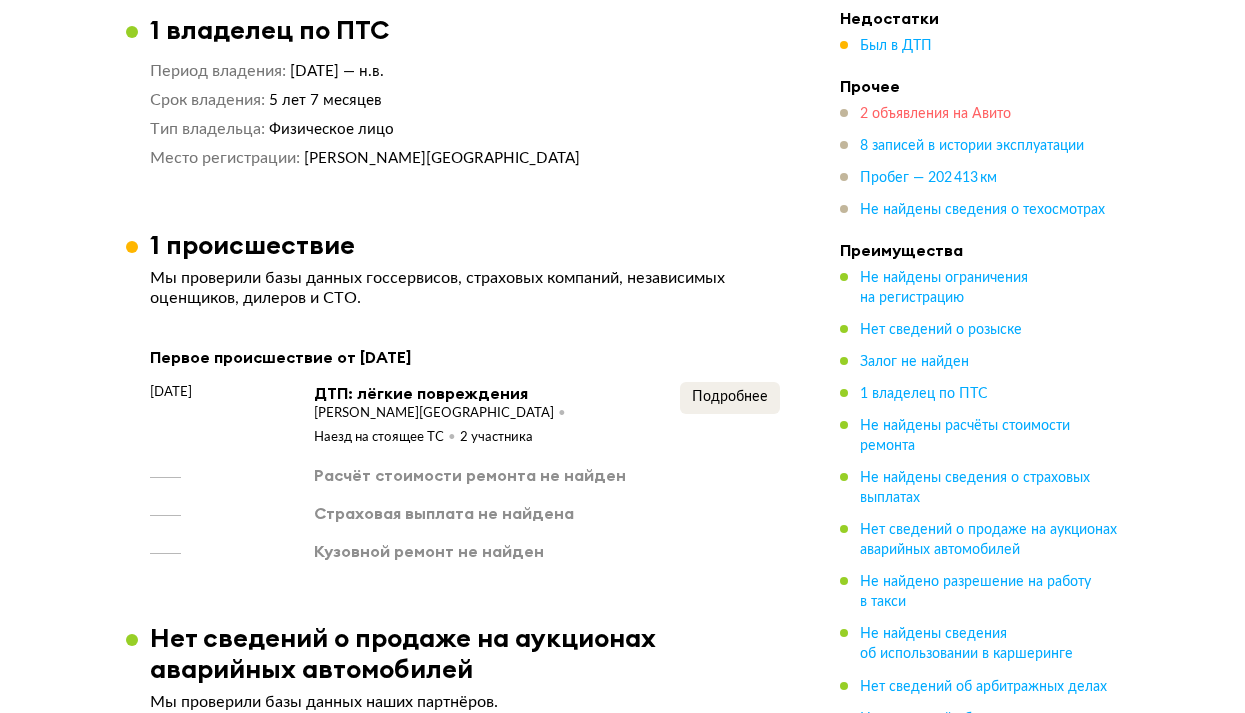 click on "2 объявления на Авито" at bounding box center [935, 114] 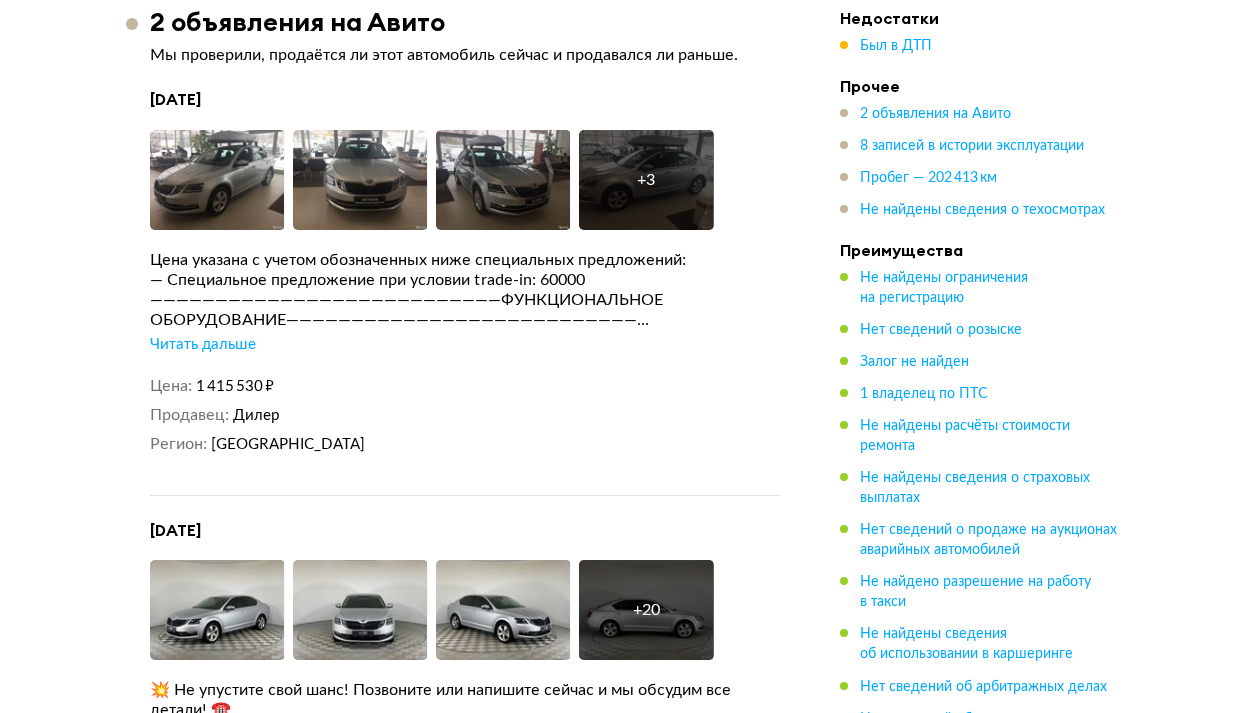 scroll, scrollTop: 3481, scrollLeft: 0, axis: vertical 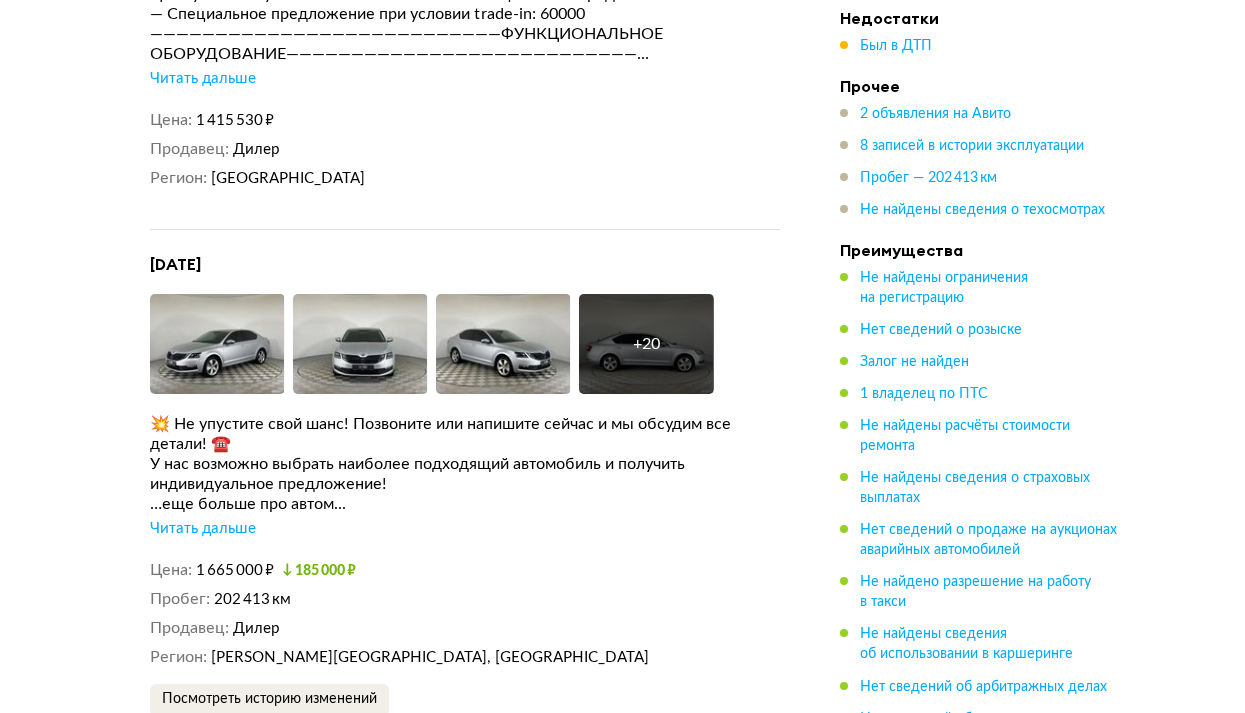 click on "Читать дальше" at bounding box center [203, 529] 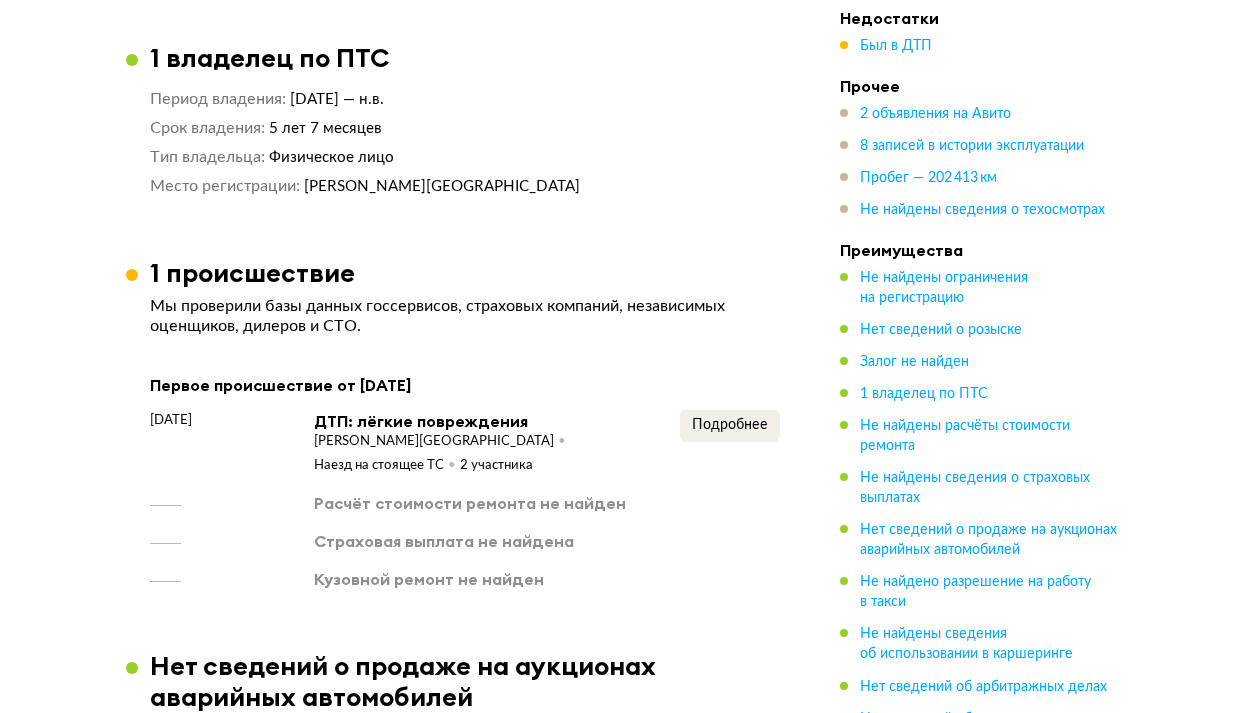scroll, scrollTop: 1481, scrollLeft: 0, axis: vertical 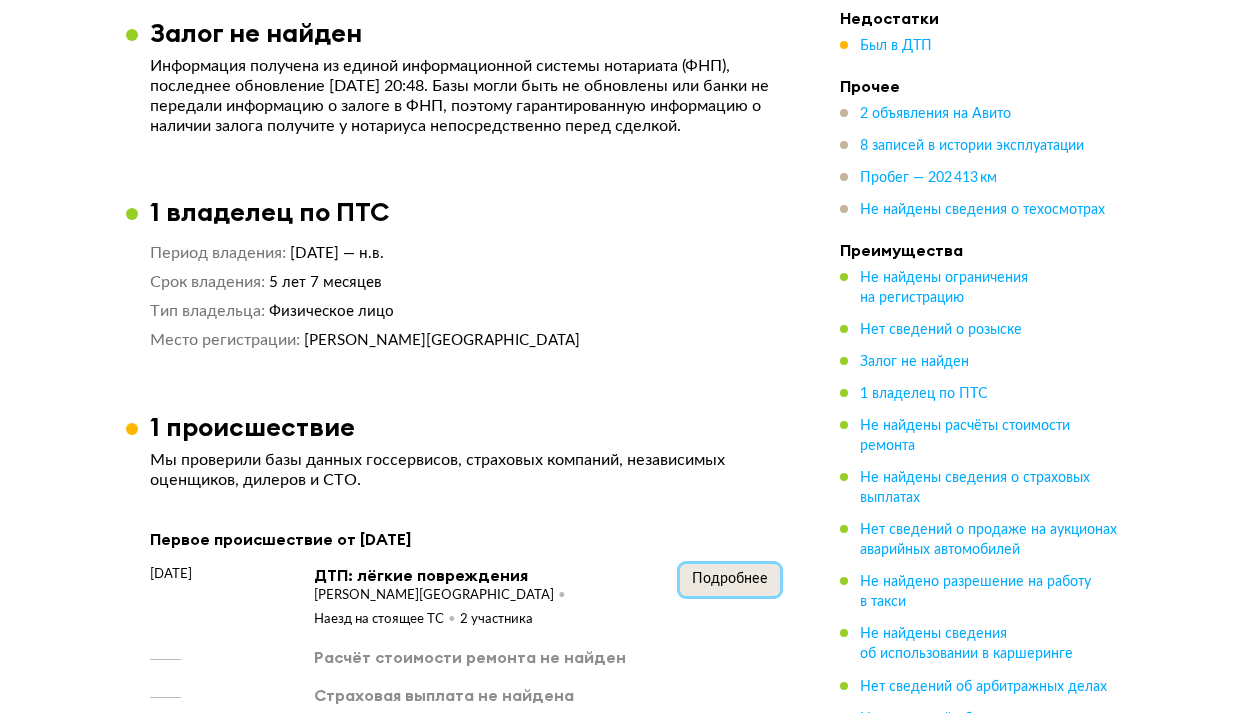 click on "Подробнее" at bounding box center (730, 579) 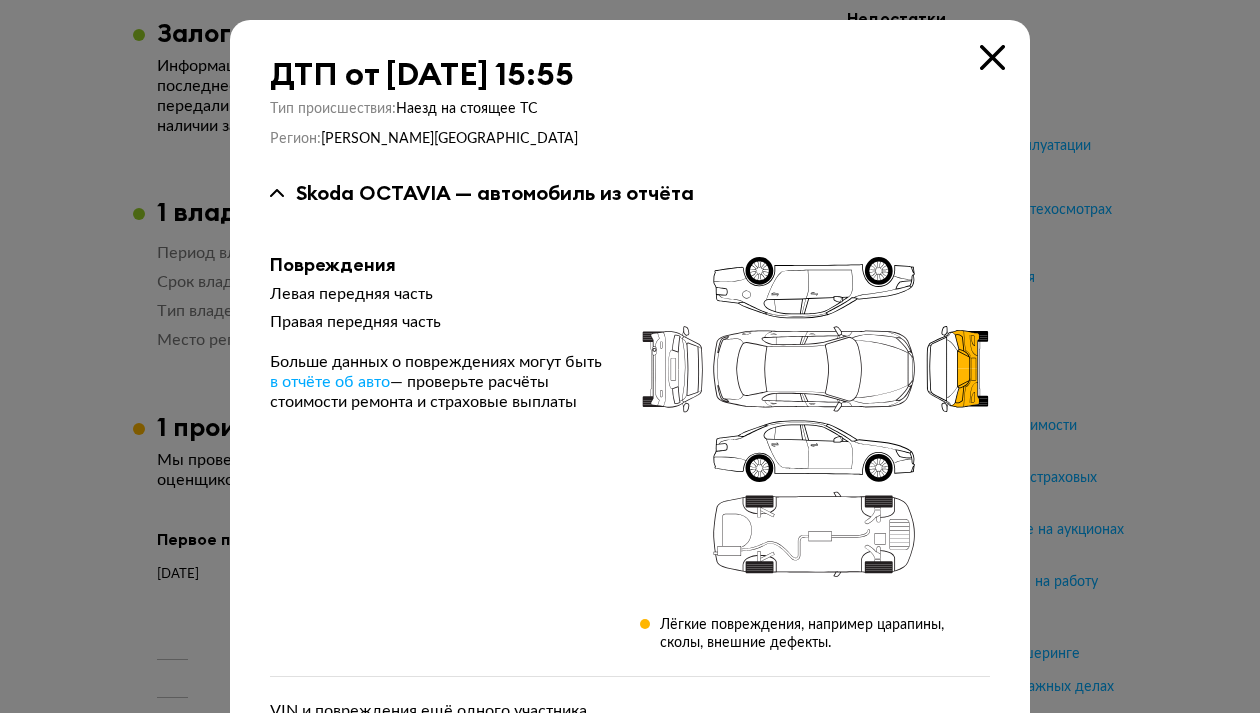 click at bounding box center [992, 57] 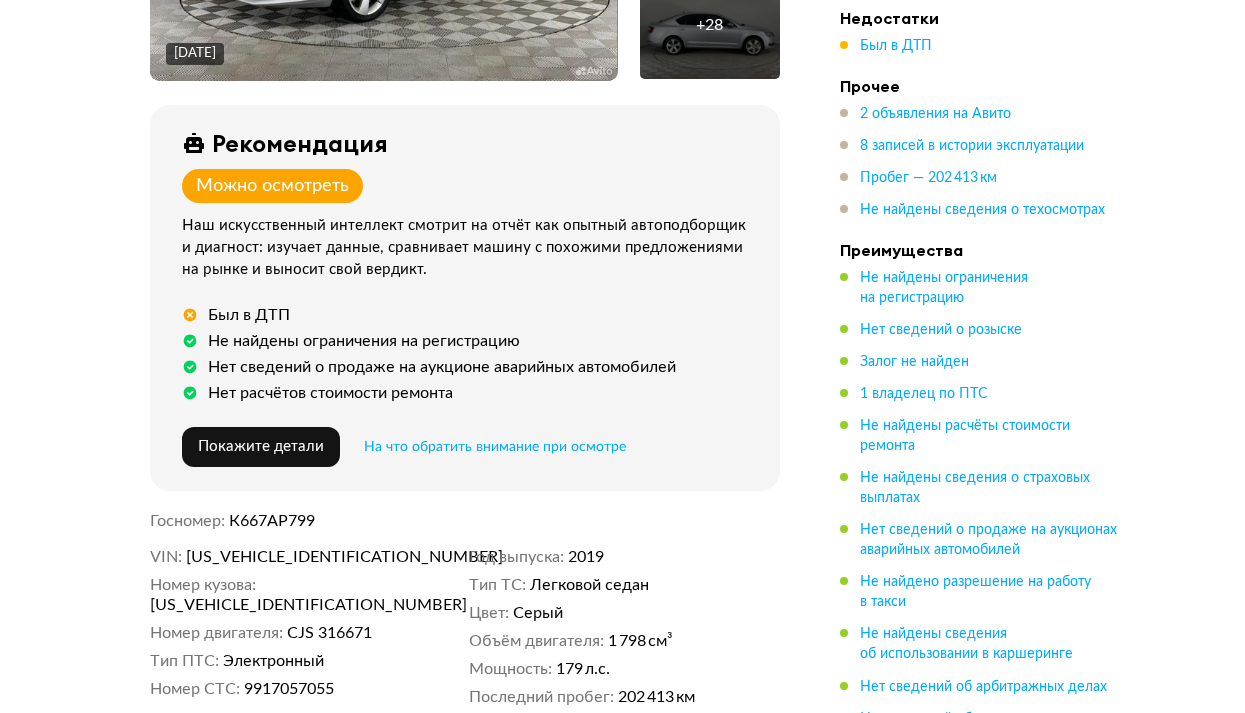 scroll, scrollTop: 0, scrollLeft: 0, axis: both 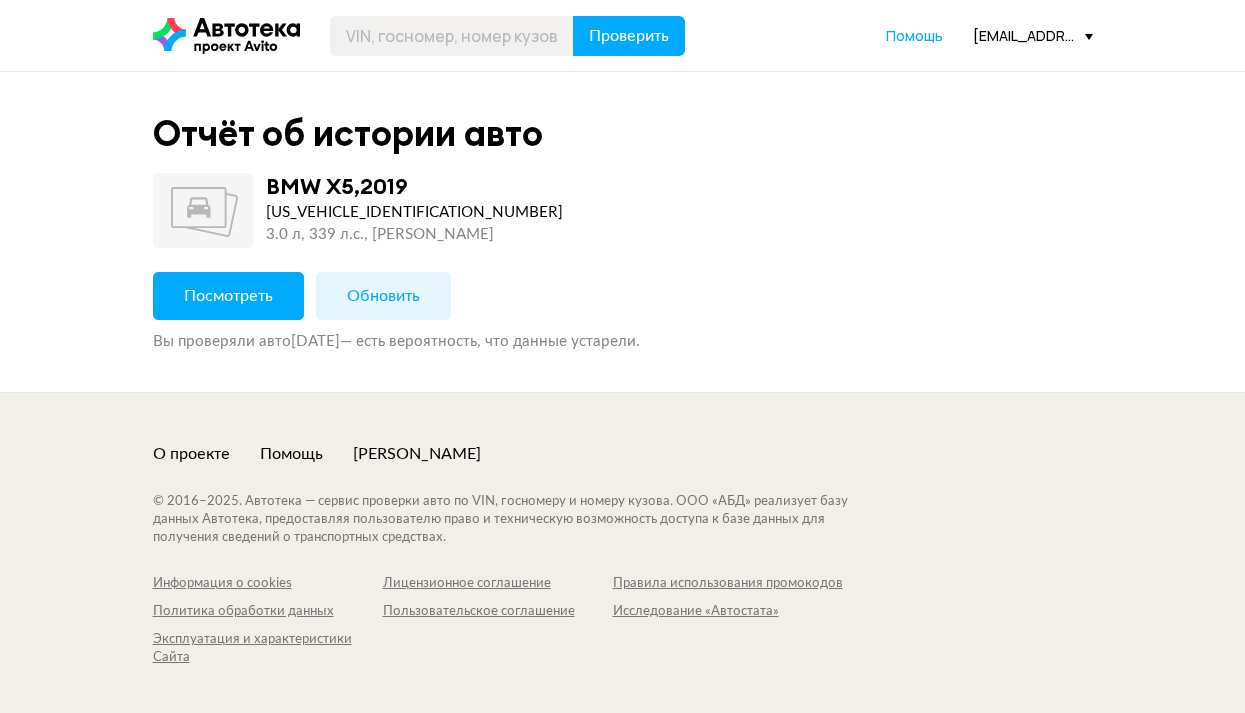 click on "Посмотреть" at bounding box center (228, 296) 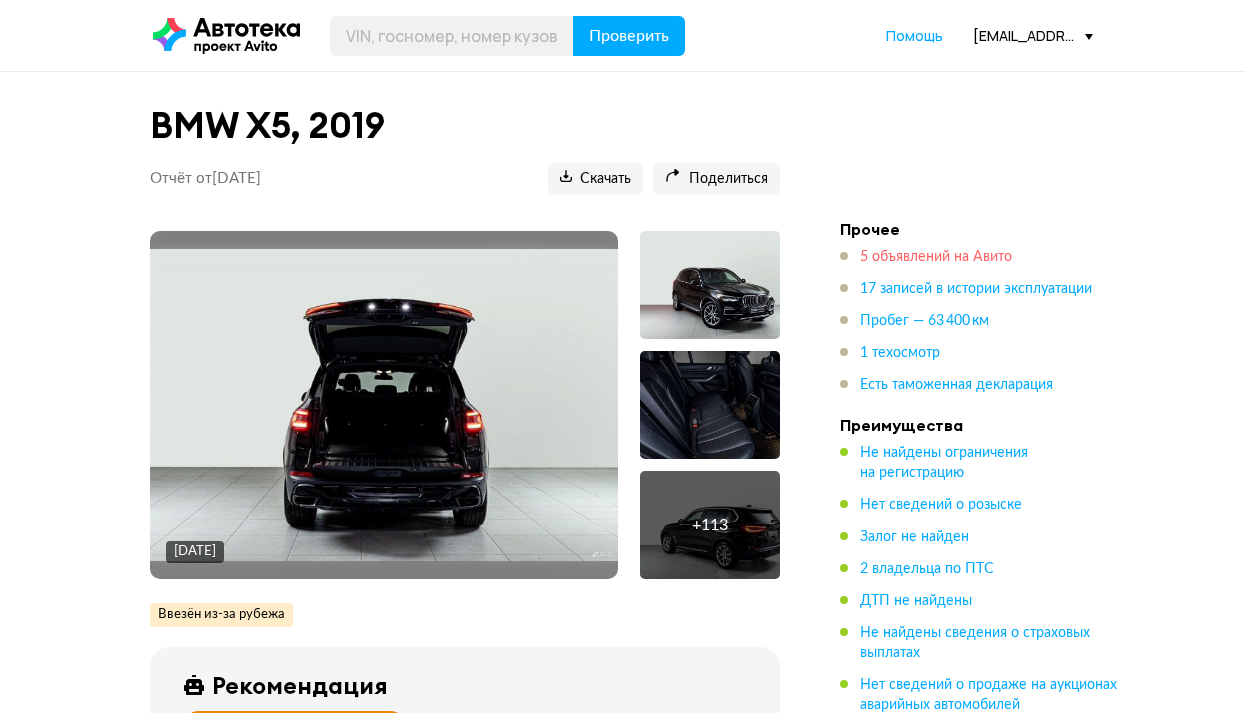 click on "5 объявлений на Авито" at bounding box center (936, 257) 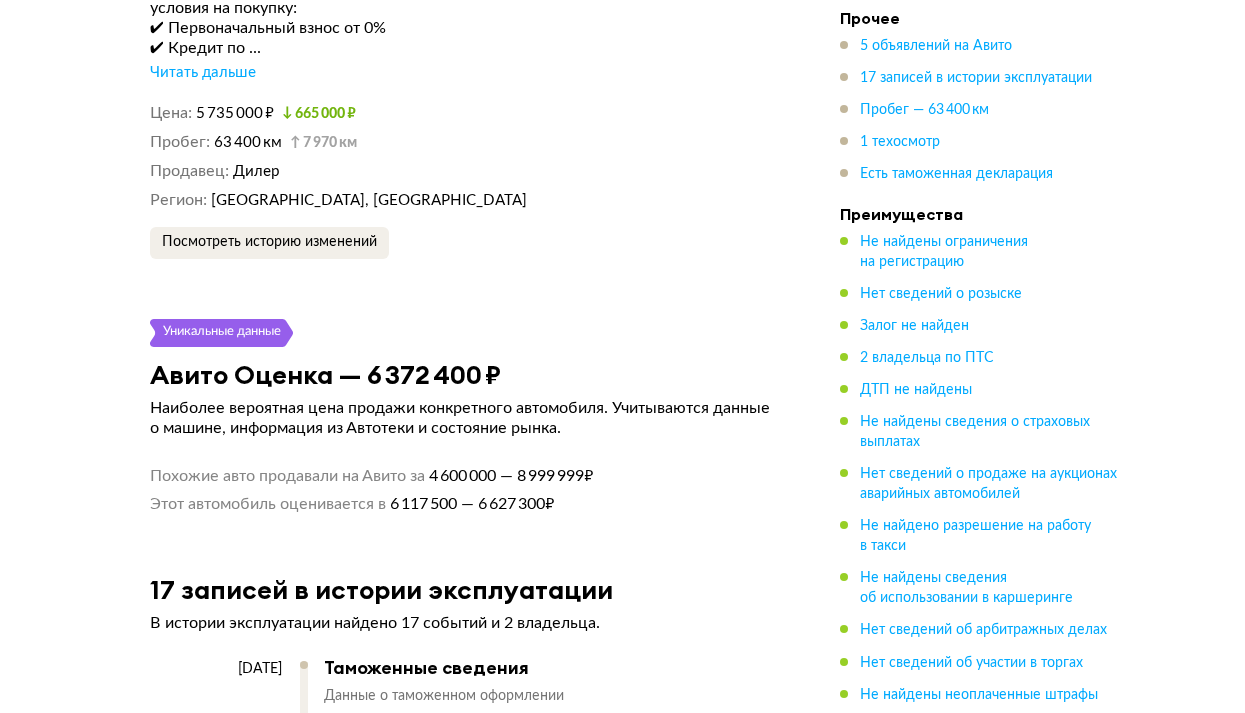 scroll, scrollTop: 5247, scrollLeft: 0, axis: vertical 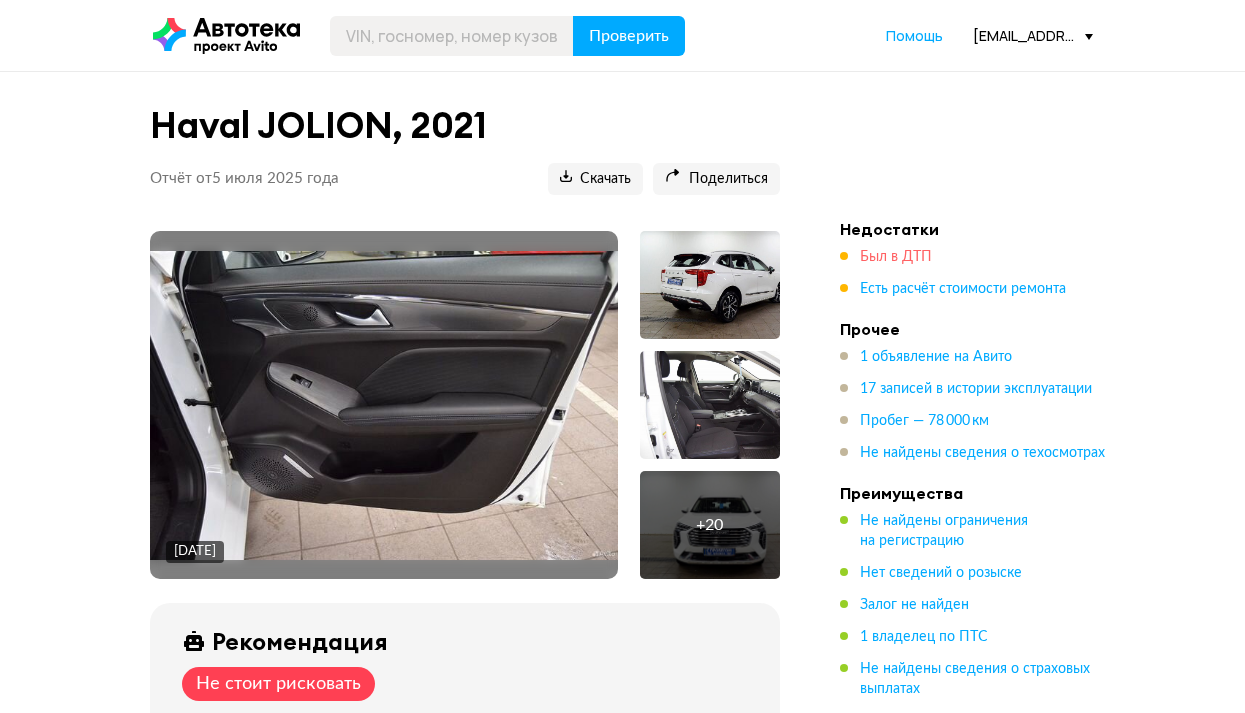click on "Был в ДТП" at bounding box center [896, 257] 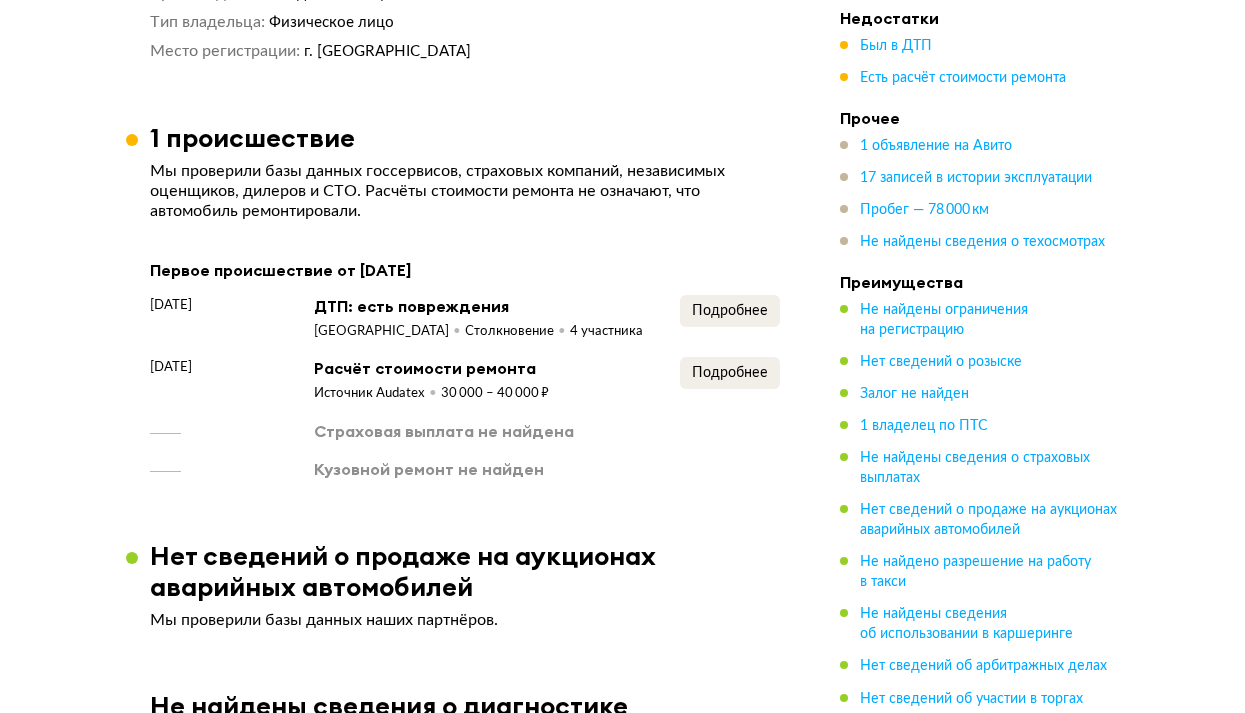 scroll, scrollTop: 1679, scrollLeft: 0, axis: vertical 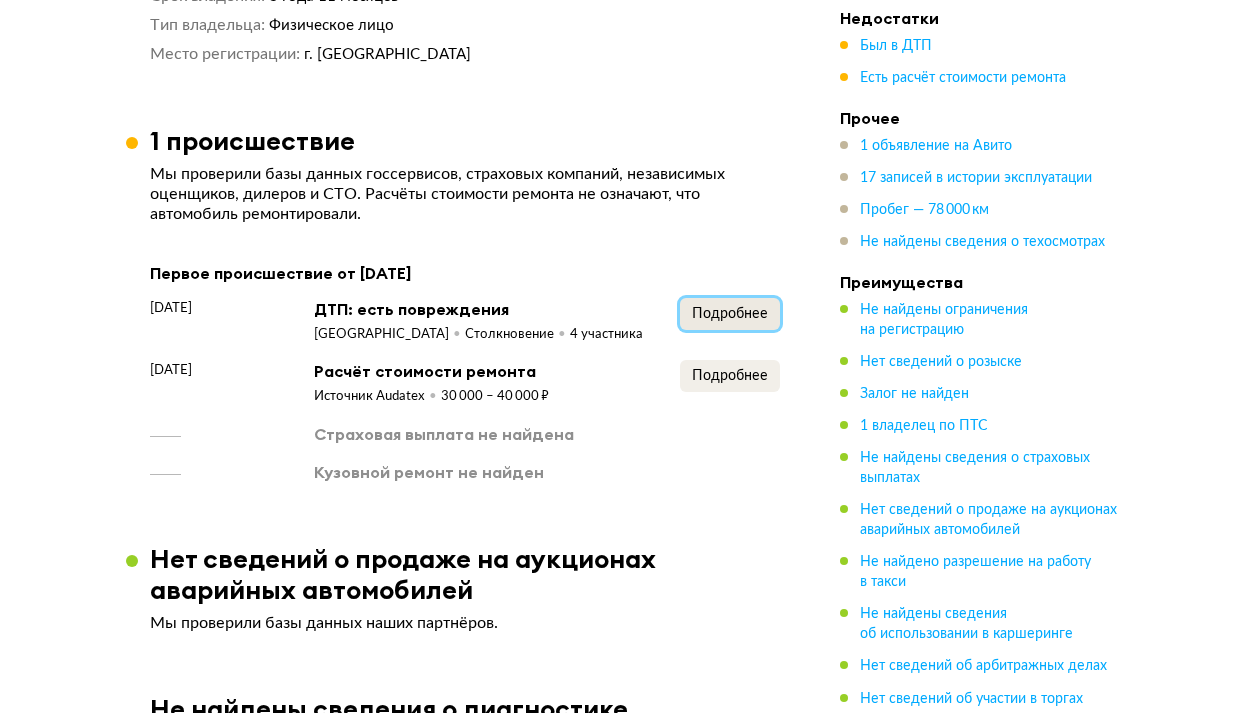 click on "Подробнее" at bounding box center (730, 314) 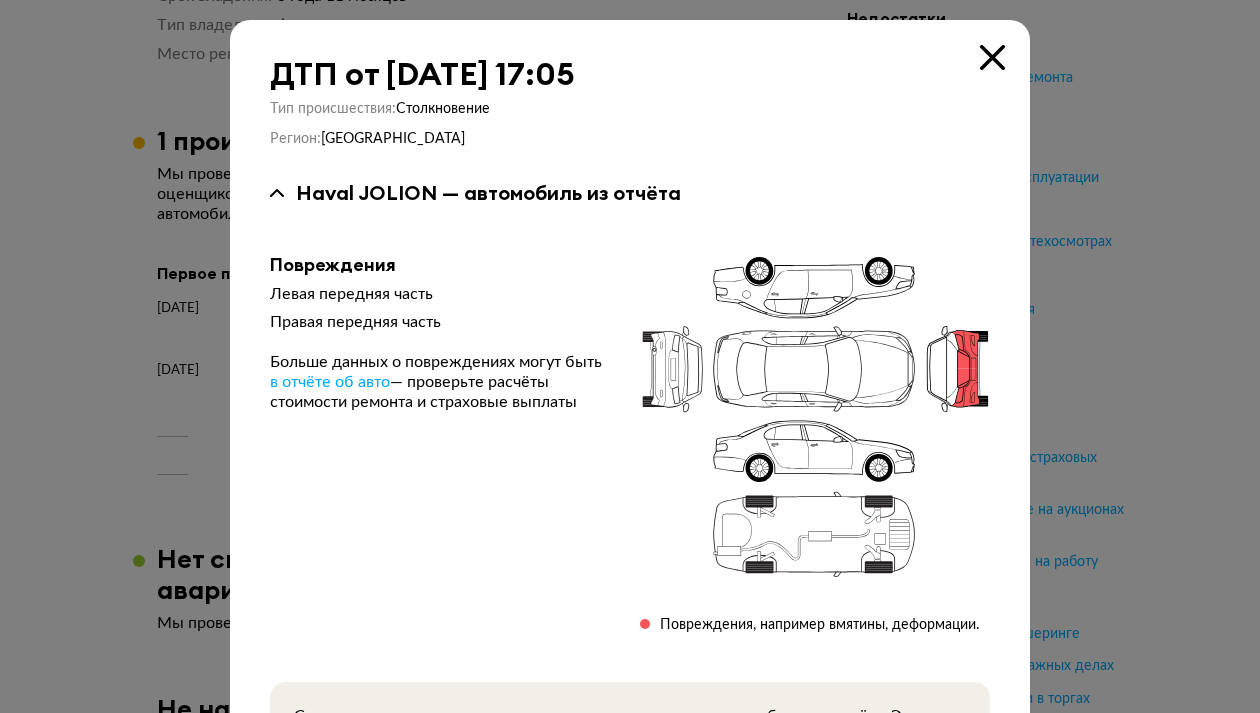 click at bounding box center (992, 57) 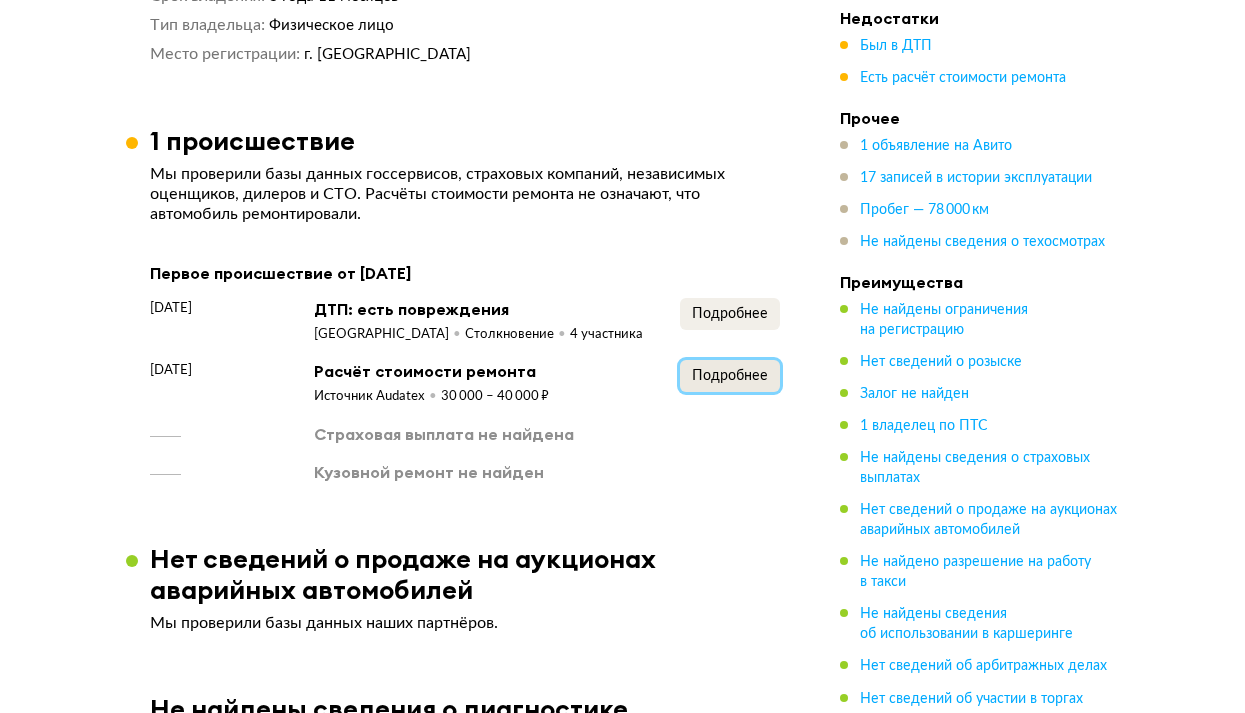 click on "Подробнее" at bounding box center [730, 376] 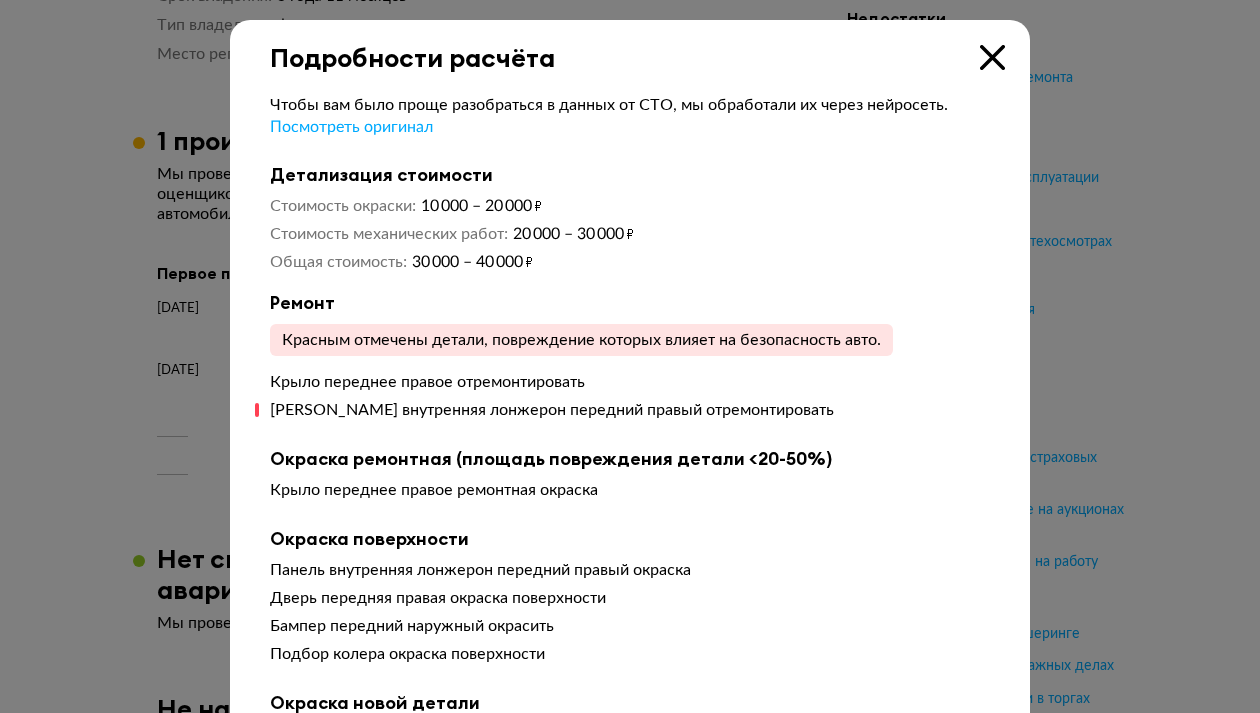 click at bounding box center (992, 57) 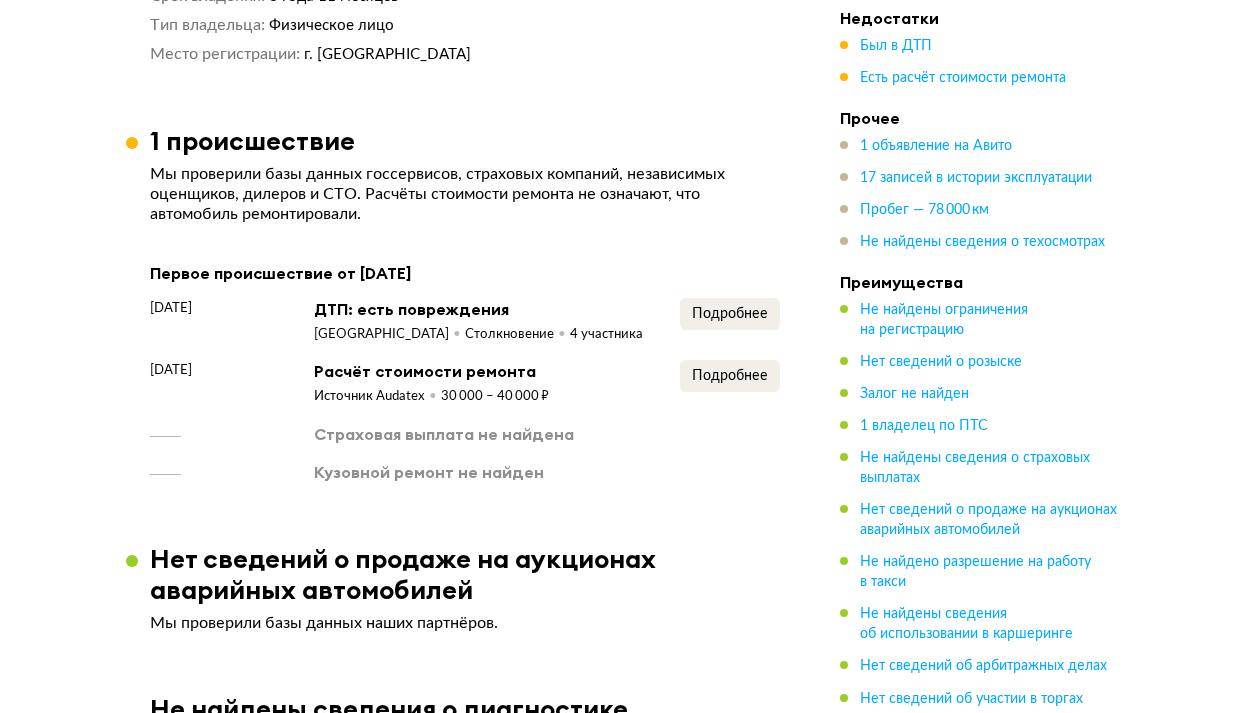 click on "Не найдены ограничения на регистрацию Мы проверили базы данных судебных приставов. Нет сведений о розыске Мы проверили официальные базы данных. Залог не найден Информация получена из единой информационной системы нотариата (ФНП), последнее обновление 05.07.2025 15:07. Базы могли быть не обновлены или банки не передали информацию о залоге в ФНП, поэтому гарантированную информацию о наличии залога получите у нотариуса непосредственно перед сделкой. 1 владелец по ПТС Период владения 17 июля 2021 — 21 июня 2025 Срок владения 3 года 11 месяцев Тип владельца 4 участника" at bounding box center [465, 3011] 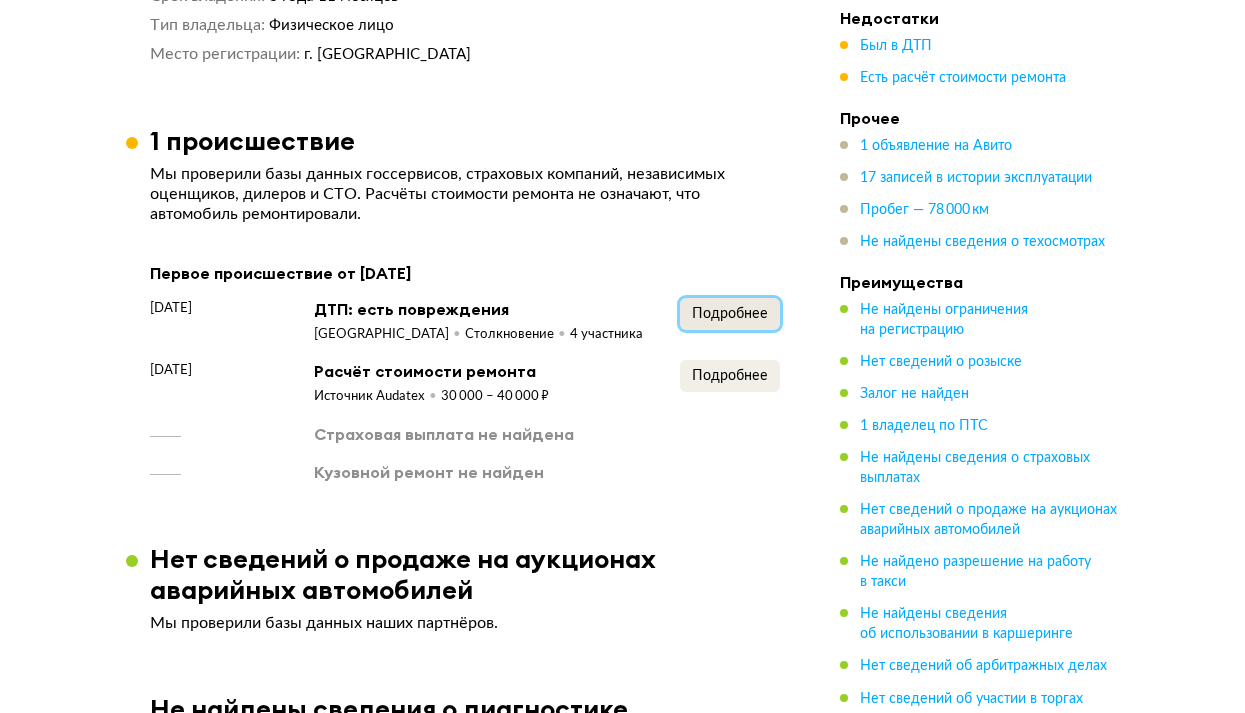 click on "Подробнее" at bounding box center (730, 314) 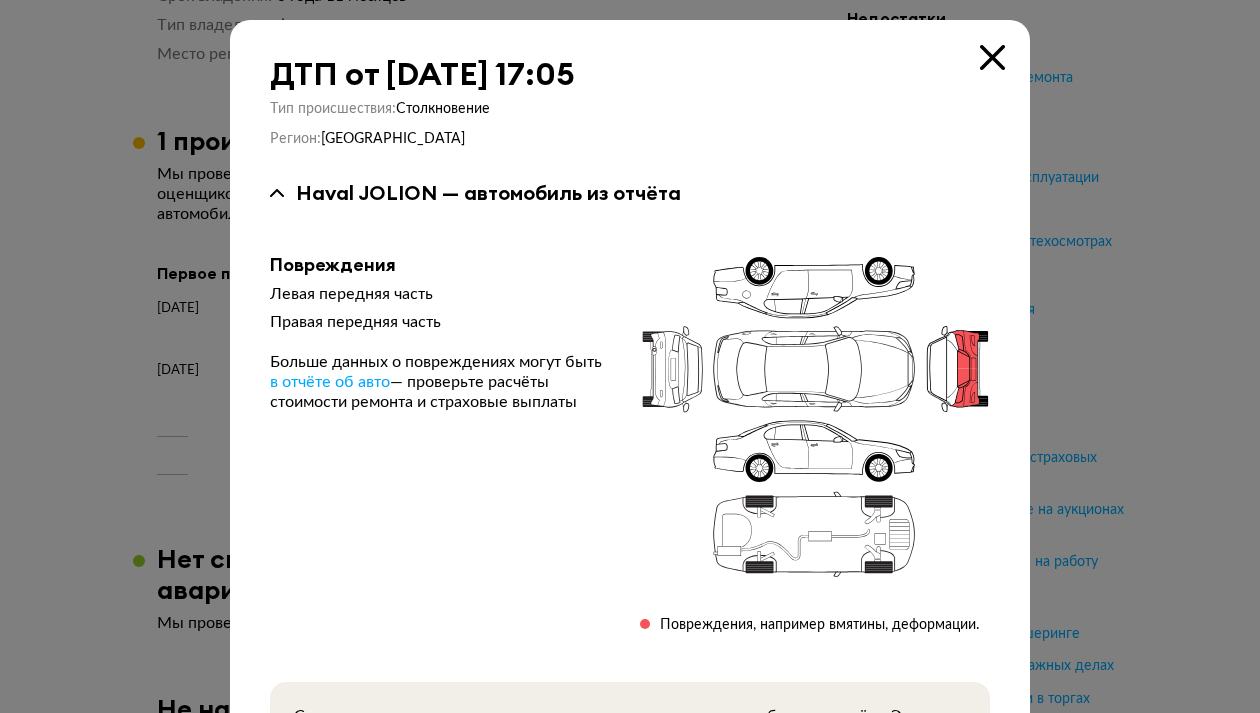 click at bounding box center [992, 57] 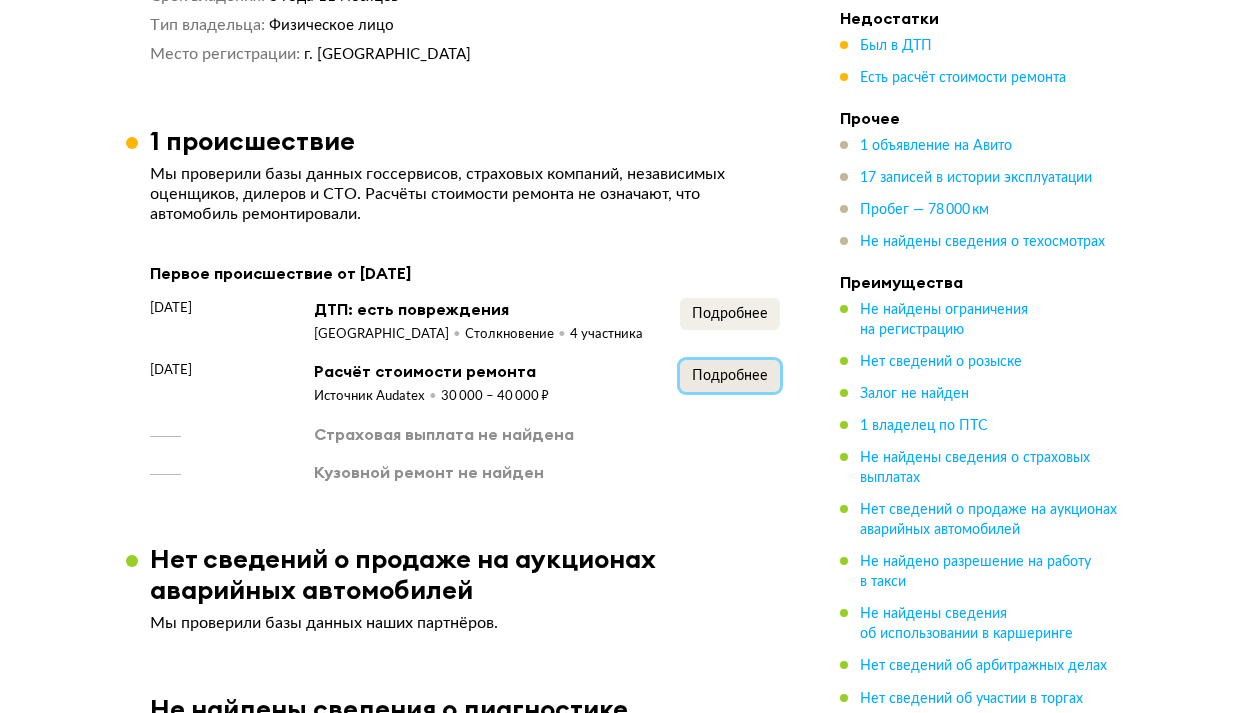 click on "Подробнее" at bounding box center [730, 376] 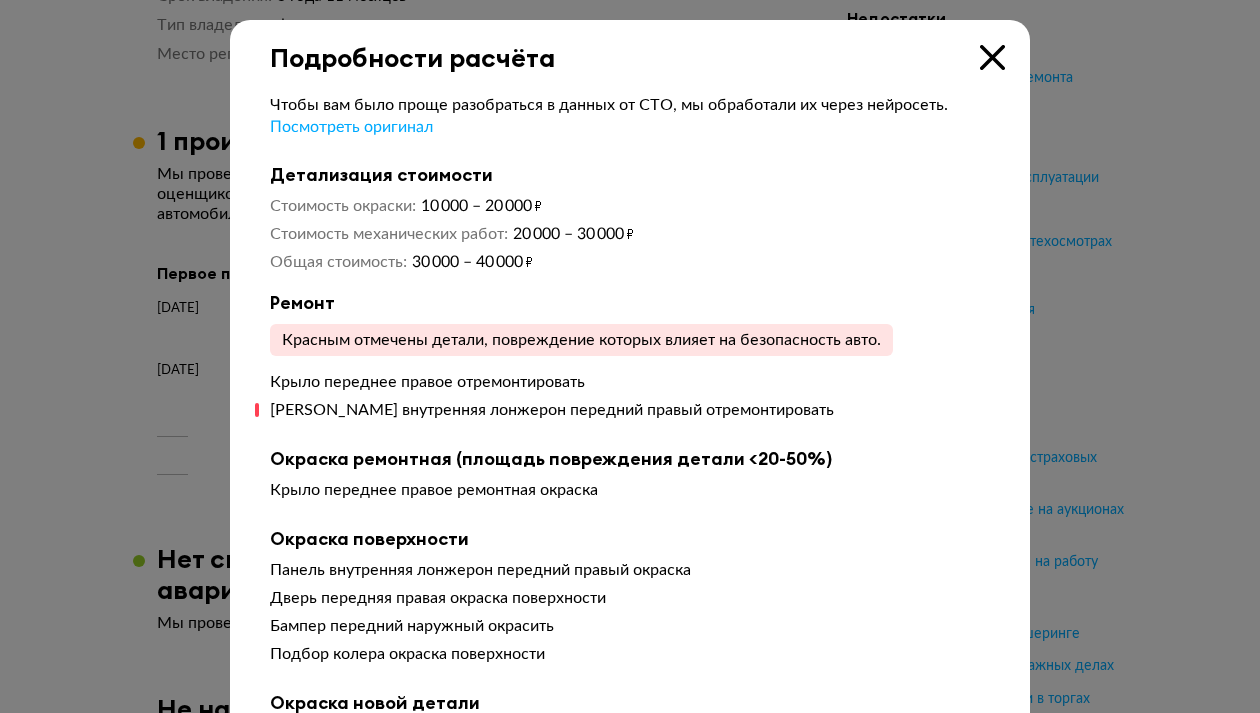 click at bounding box center [992, 57] 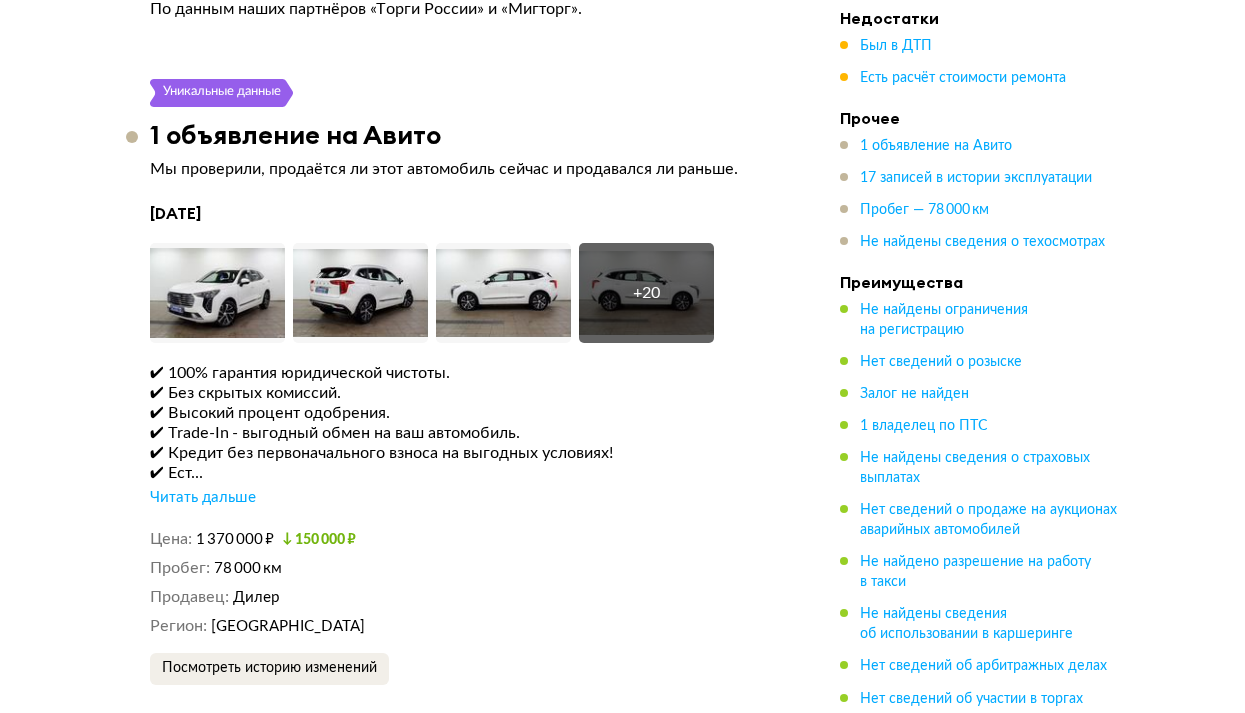 scroll, scrollTop: 3079, scrollLeft: 0, axis: vertical 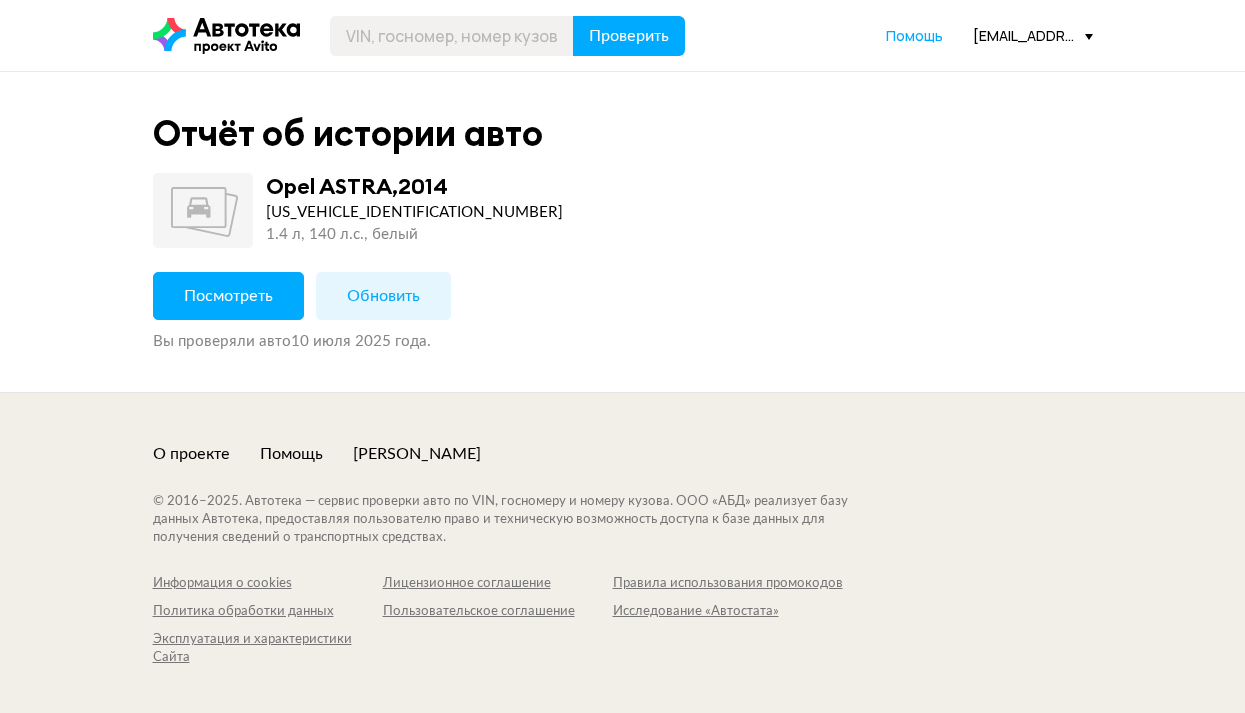 click on "Посмотреть" at bounding box center (228, 296) 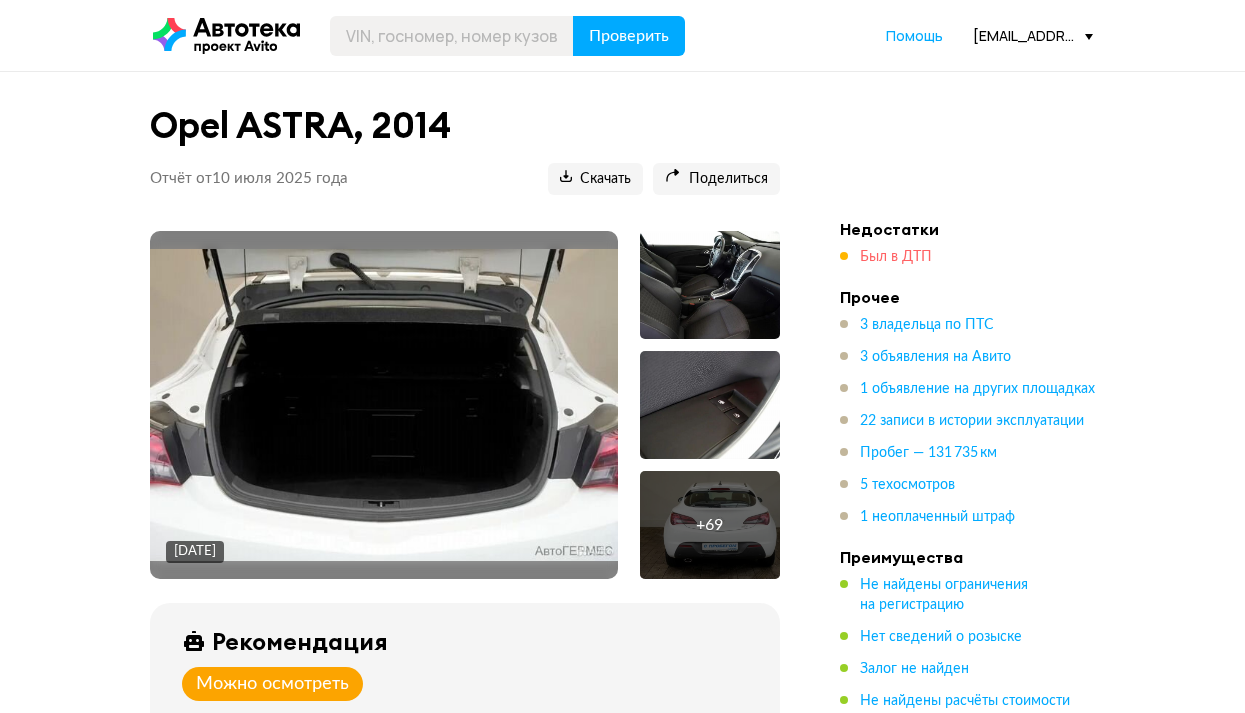 click on "Был в ДТП" at bounding box center [896, 257] 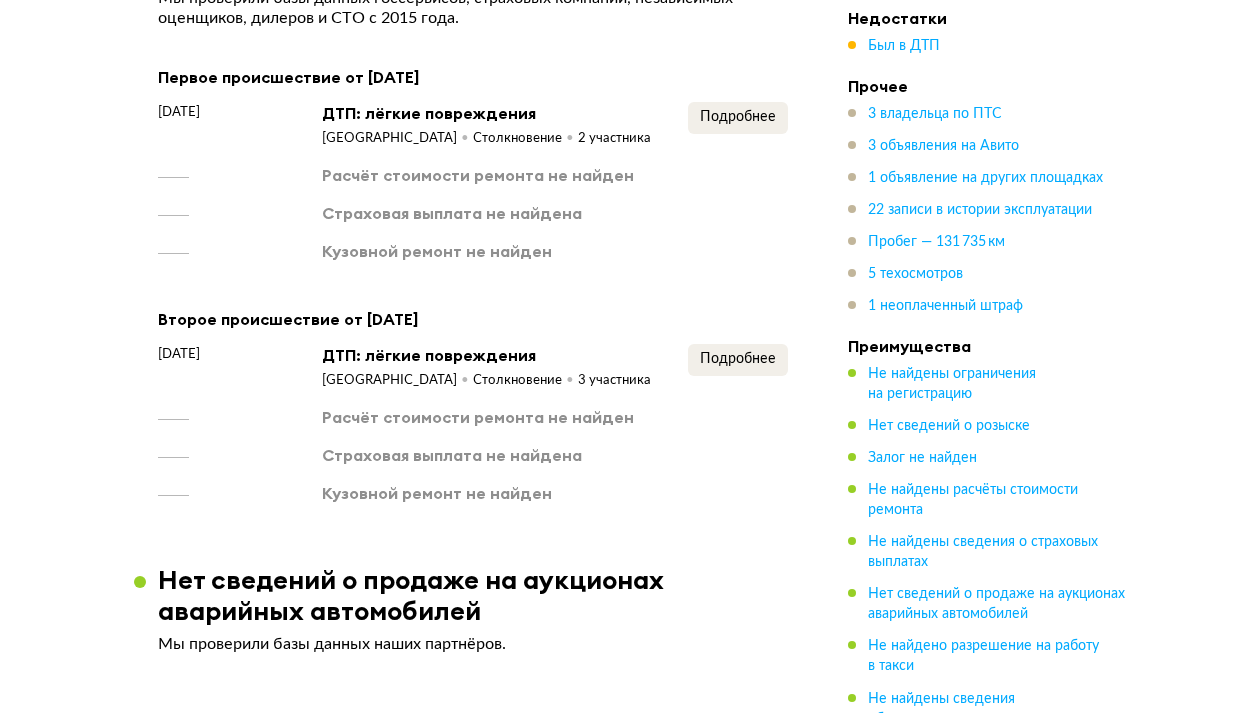 scroll, scrollTop: 2306, scrollLeft: 0, axis: vertical 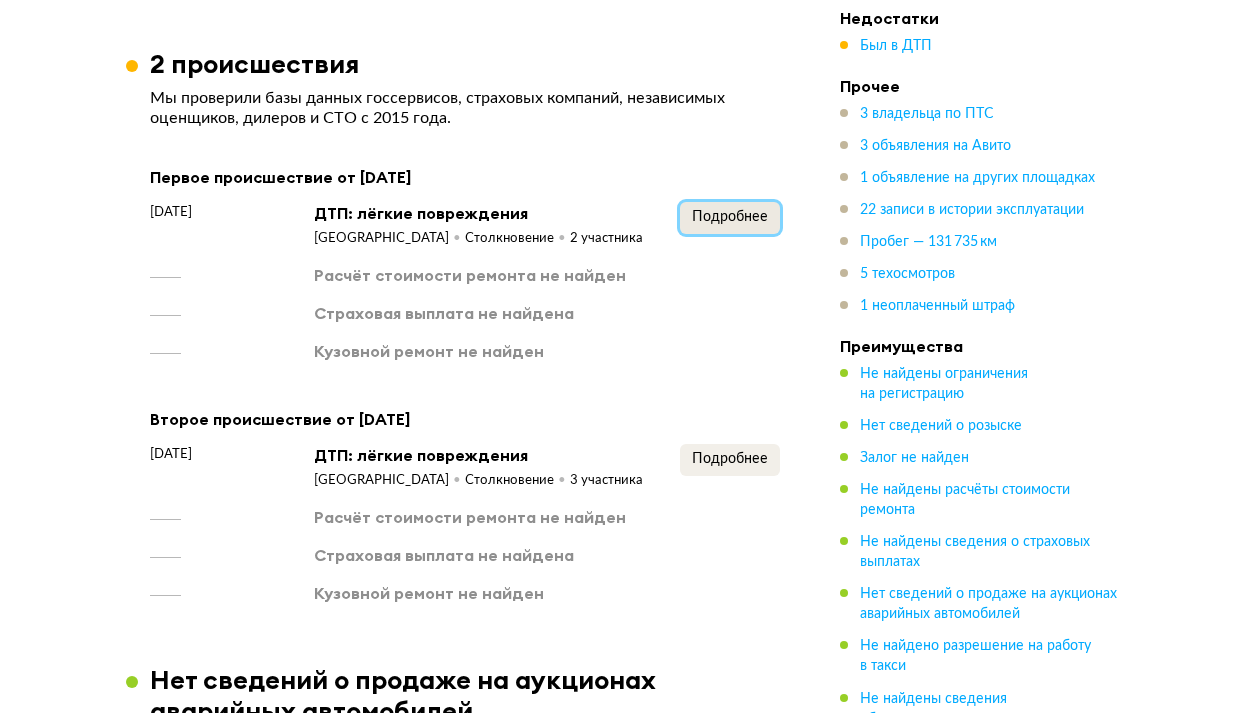 click on "Подробнее" at bounding box center (730, 217) 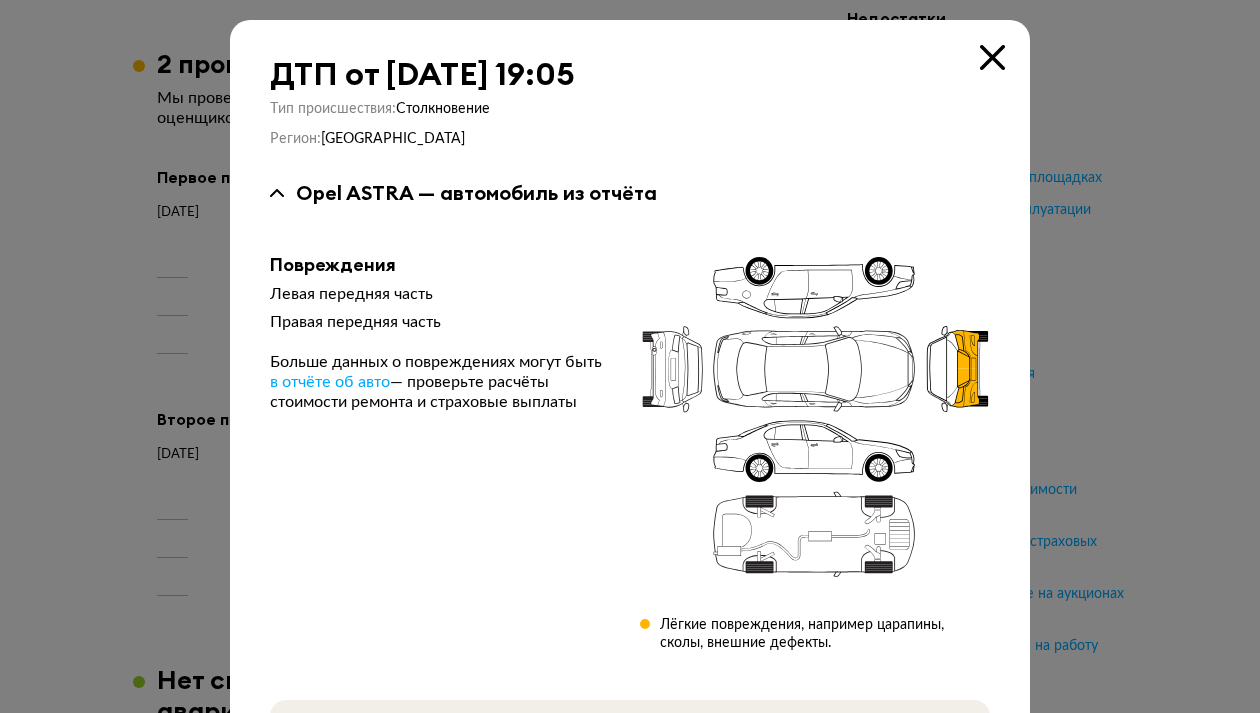 click at bounding box center (992, 57) 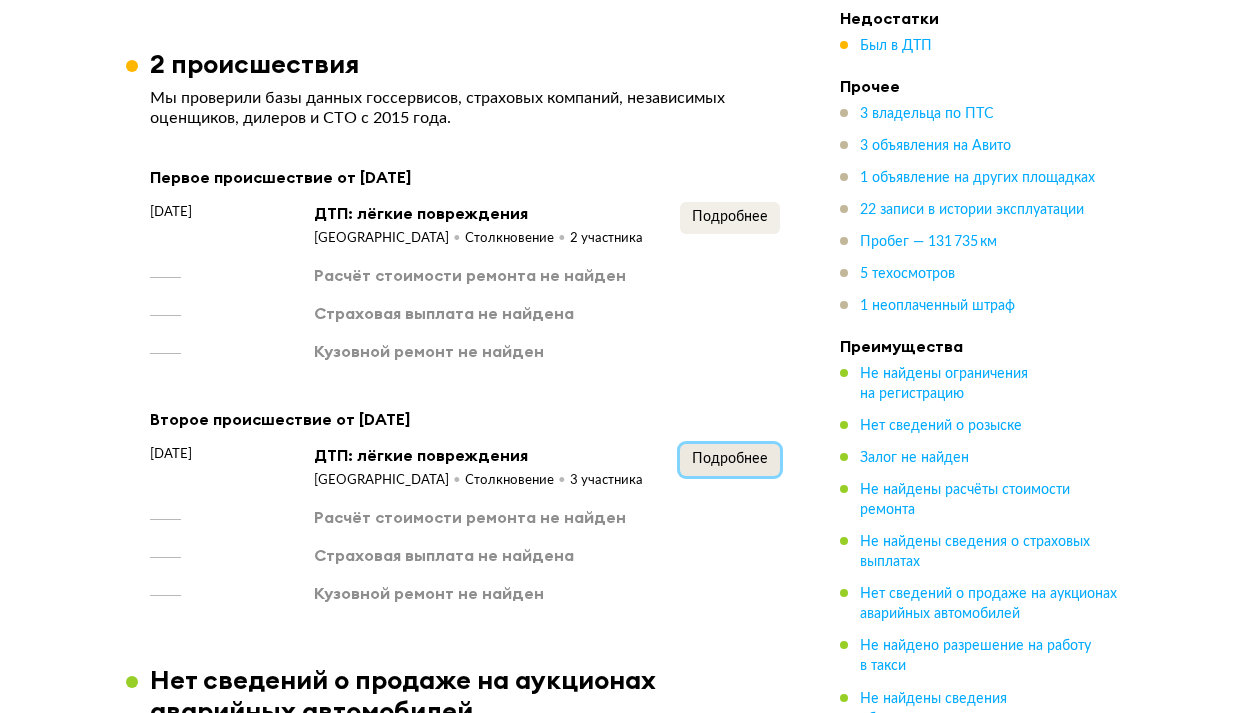 click on "Подробнее" at bounding box center (730, 459) 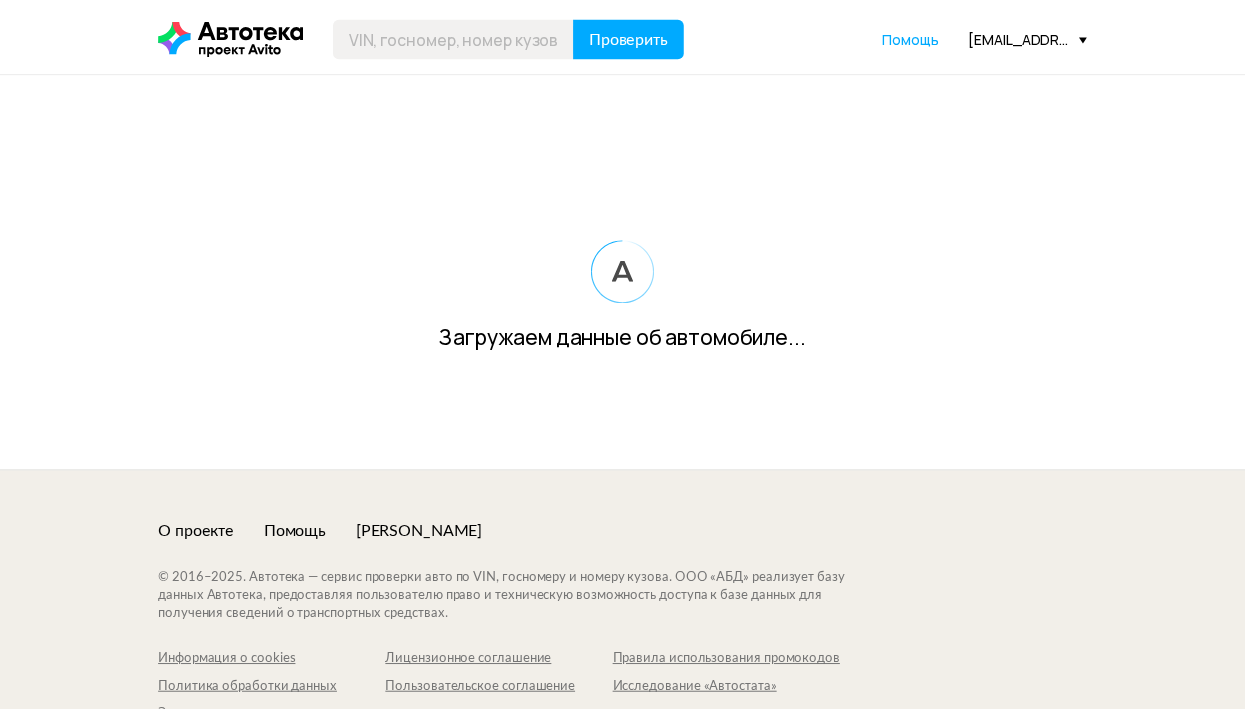scroll, scrollTop: 0, scrollLeft: 0, axis: both 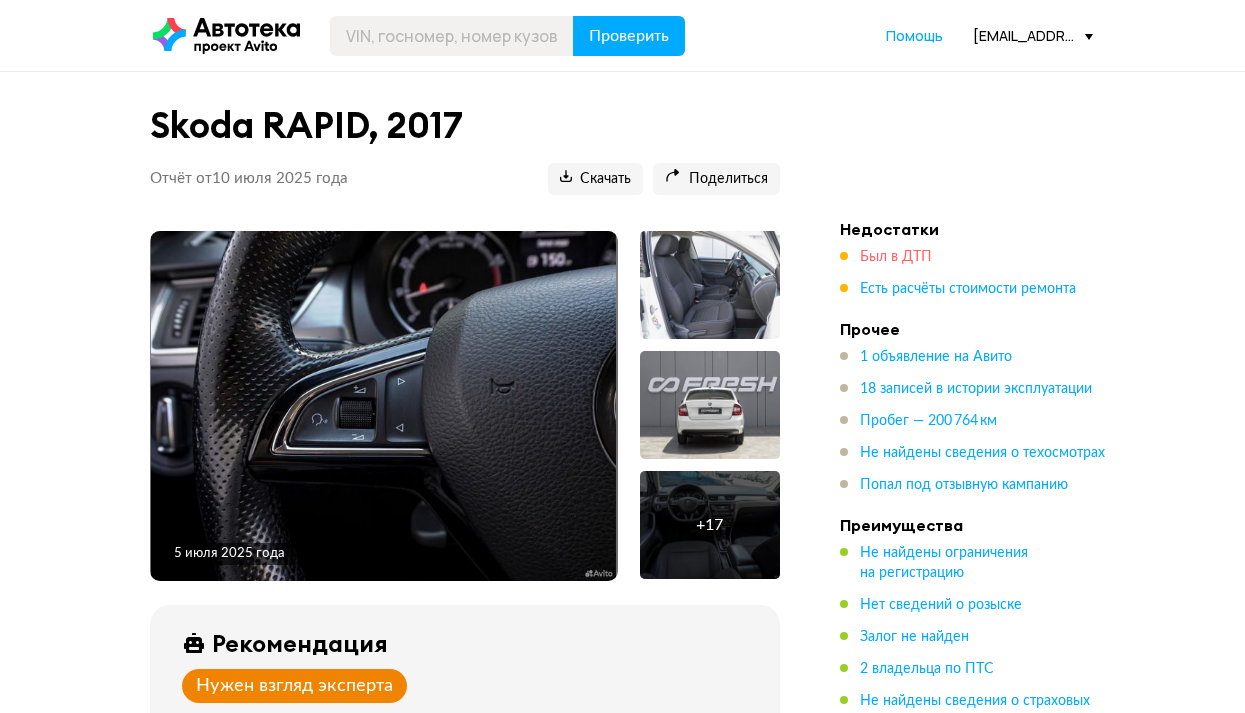 click on "Был в ДТП" at bounding box center [896, 257] 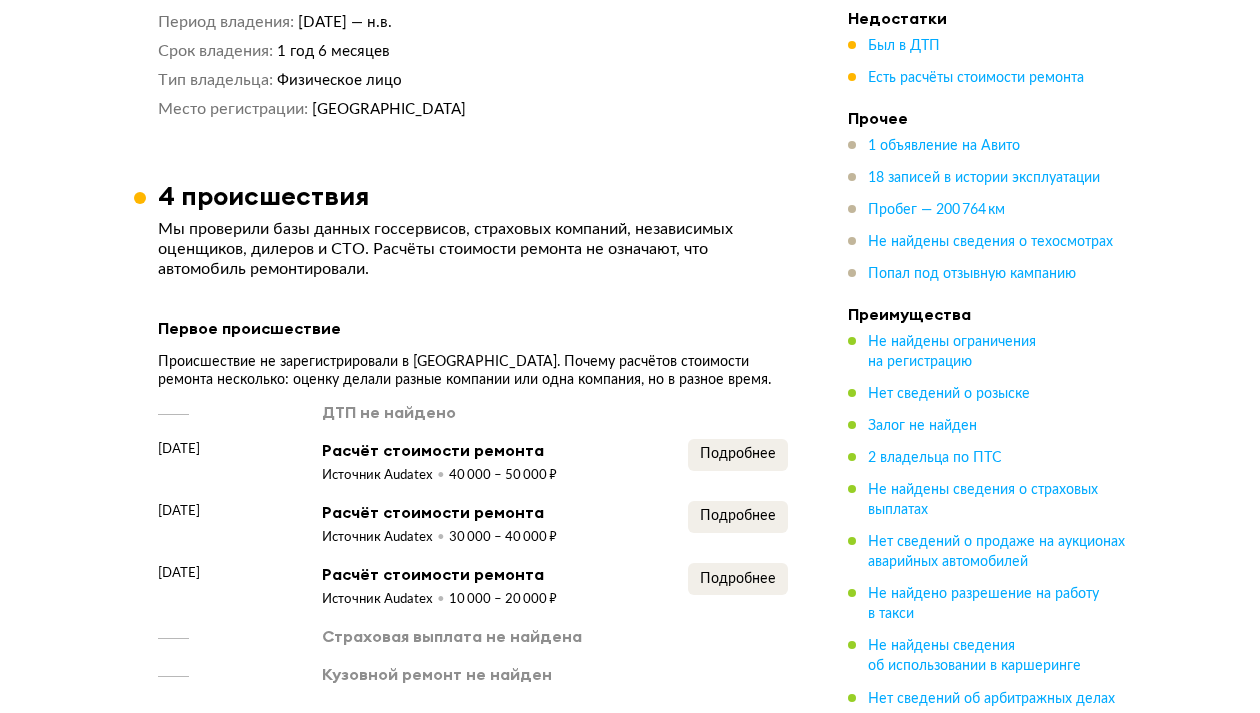 scroll, scrollTop: 1930, scrollLeft: 0, axis: vertical 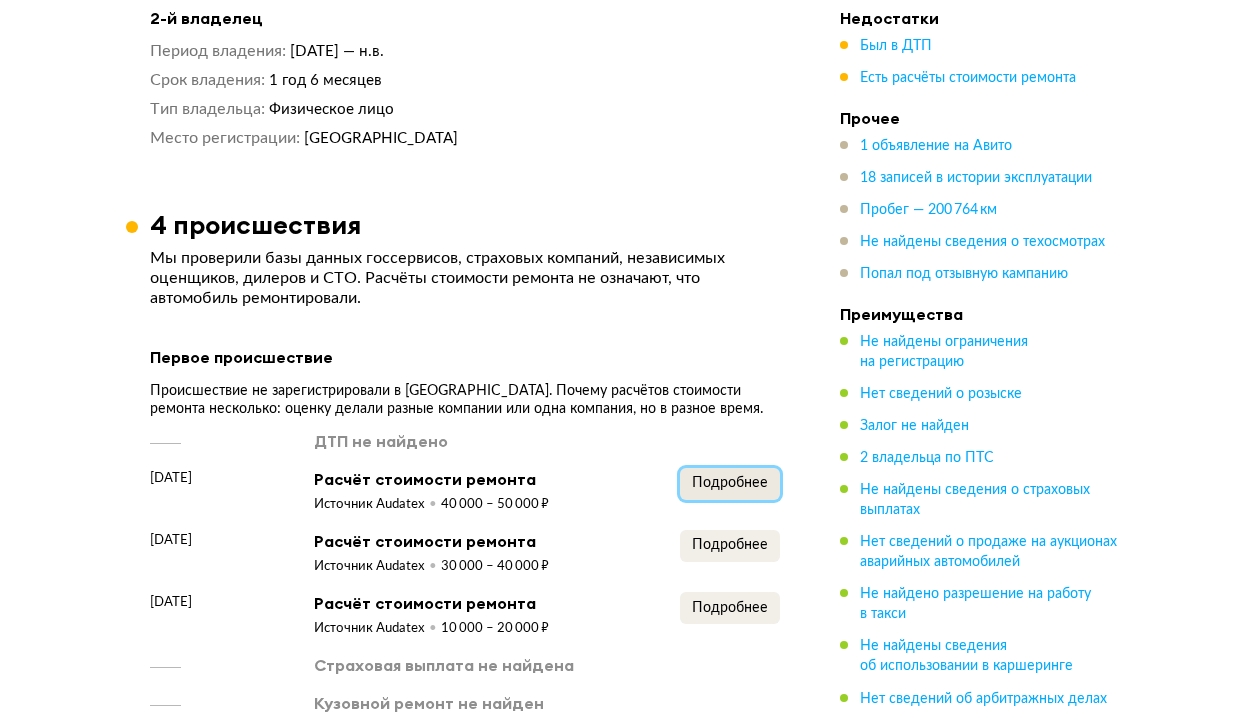 click on "Подробнее" at bounding box center [730, 483] 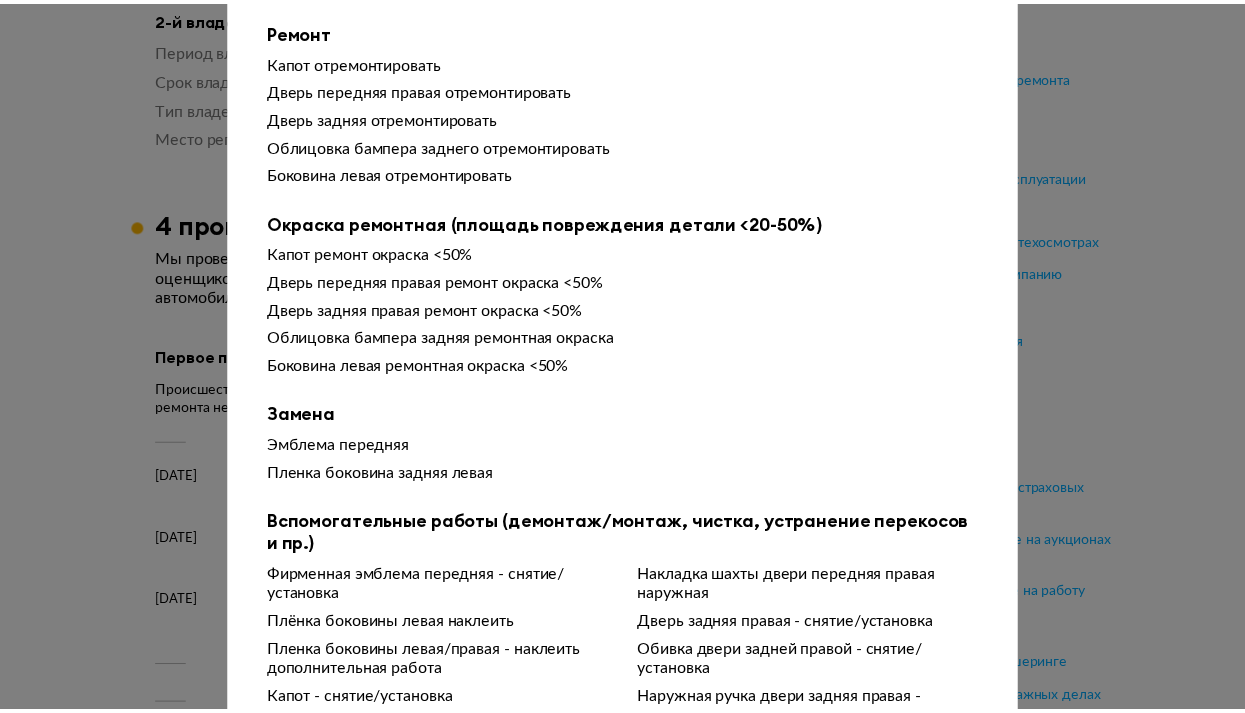 scroll, scrollTop: 0, scrollLeft: 0, axis: both 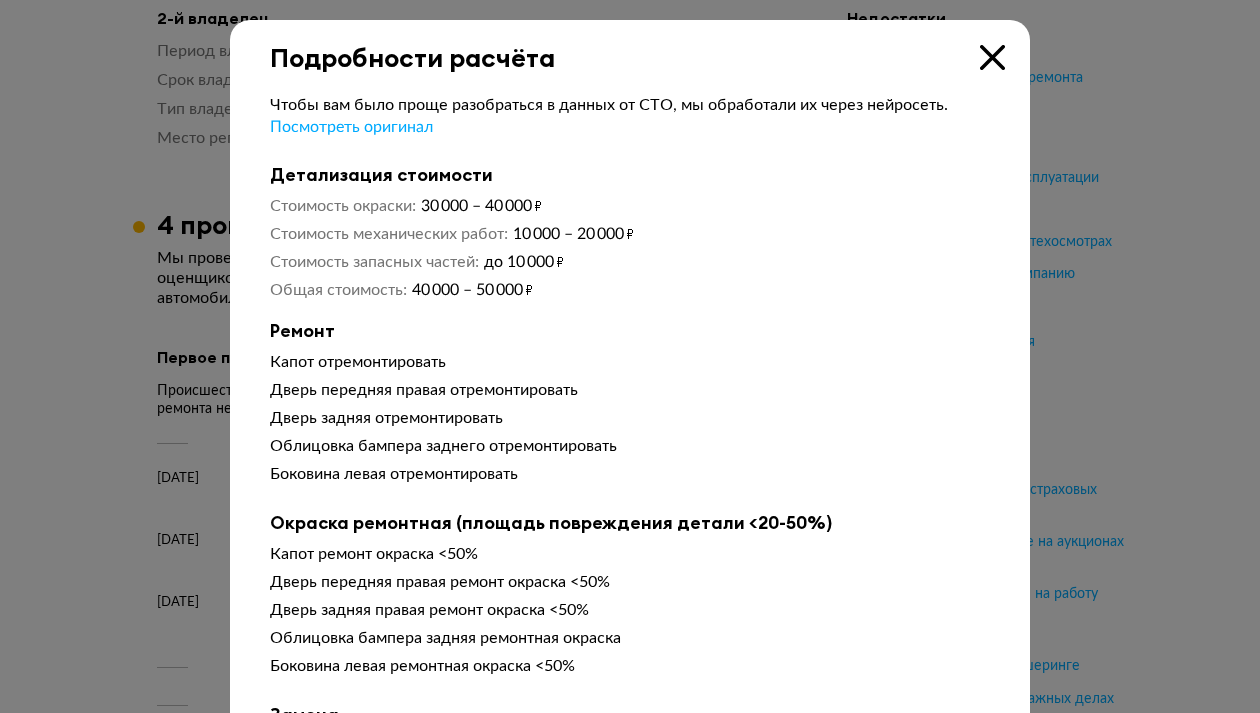 click at bounding box center [992, 57] 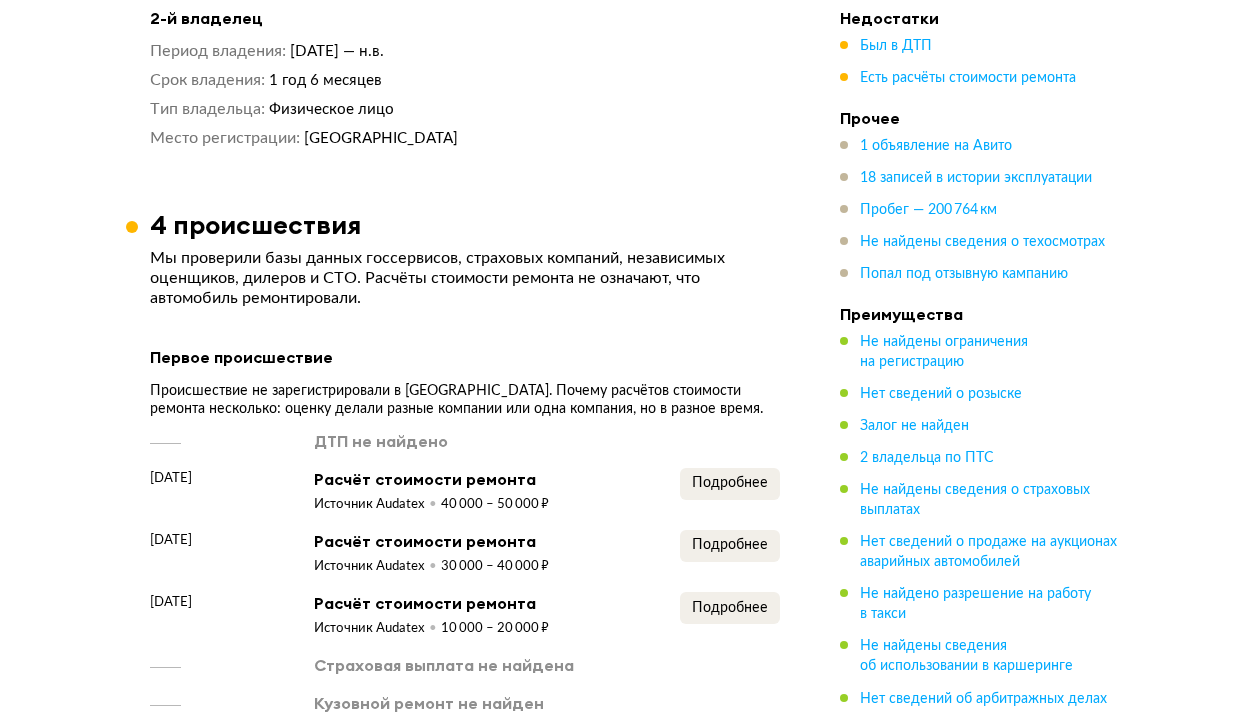 scroll, scrollTop: 2230, scrollLeft: 0, axis: vertical 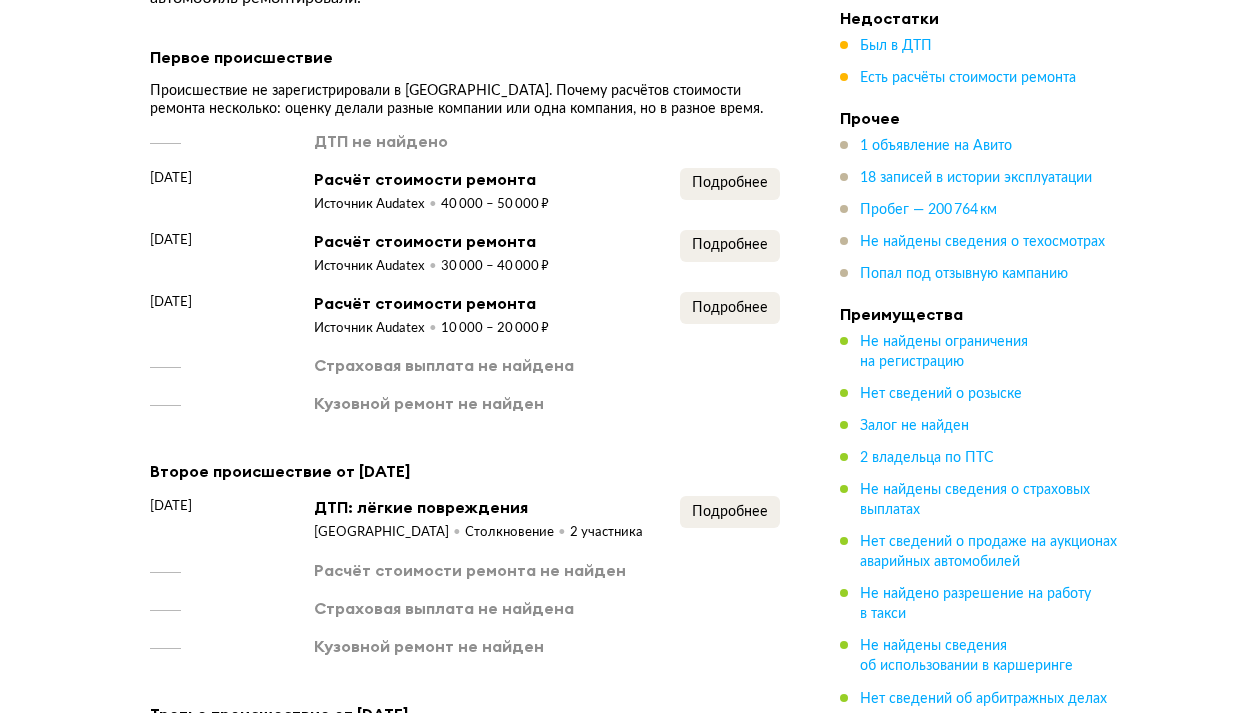 click on "Первое происшествие Происшествие не зарегистрировали в [GEOGRAPHIC_DATA]. Почему расчётов стоимости ремонта несколько: оценку делали разные компании или одна компания, но в разное время. ДТП не найдено [DATE] Расчёт стоимости ремонта Источник Audatex 40 000 – 50 000 ₽ Подробнее [DATE] Расчёт стоимости ремонта Источник Audatex 30 000 – 40 000 ₽ Подробнее [DATE] Расчёт стоимости ремонта Источник Audatex 10 000 – 20 000 ₽ Подробнее Страховая выплата не найдена Кузовной ремонт не найден Второе происшествие от [DATE] [DATE] 2 участника" at bounding box center [465, 605] 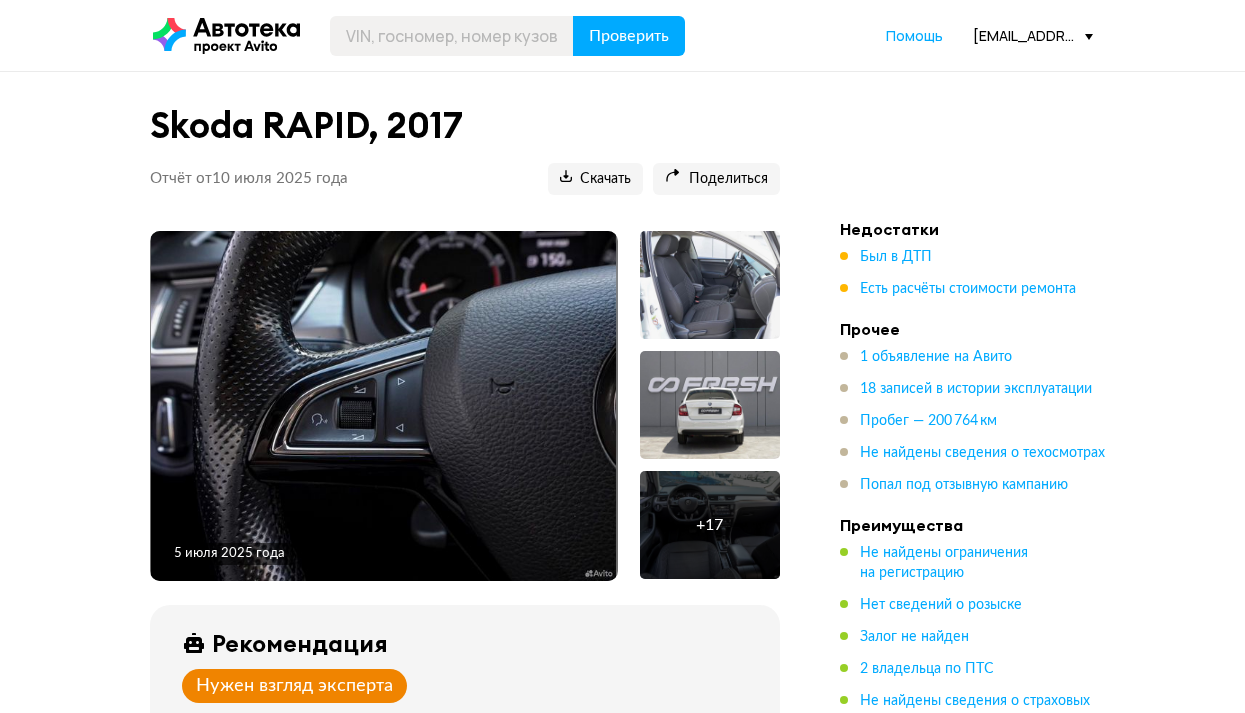 scroll, scrollTop: 0, scrollLeft: 0, axis: both 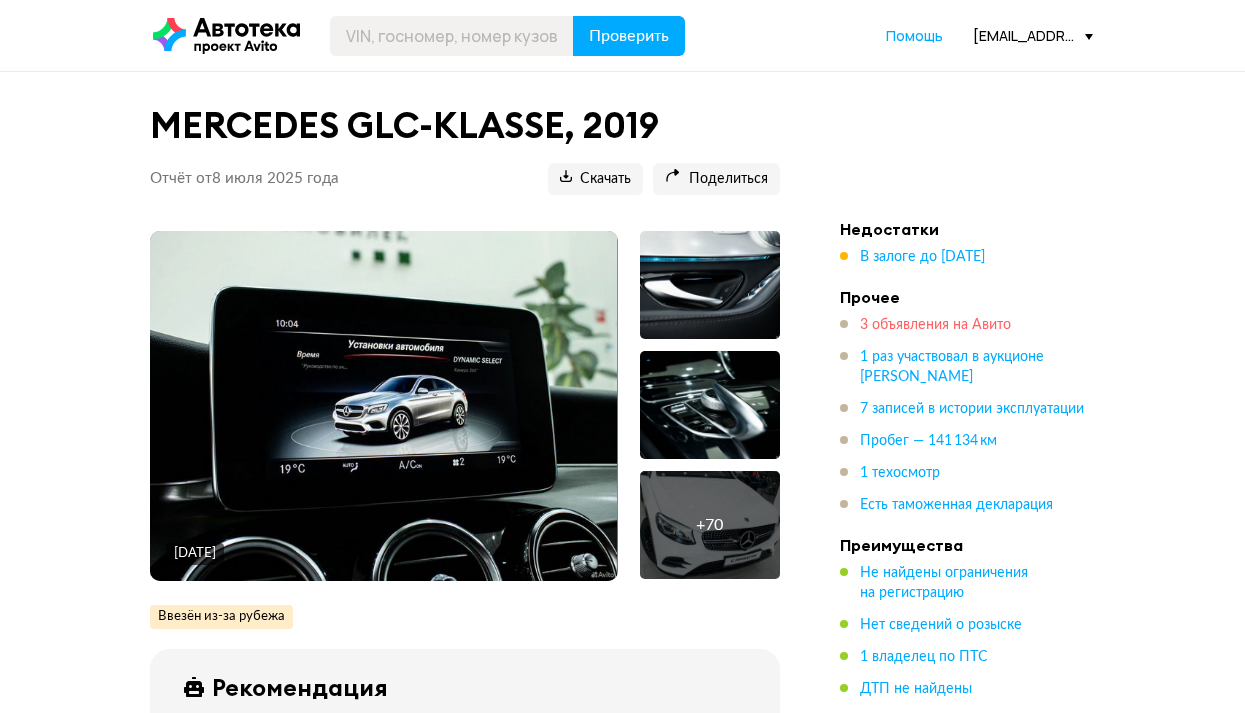 click on "3 объявления на Авито" at bounding box center (935, 325) 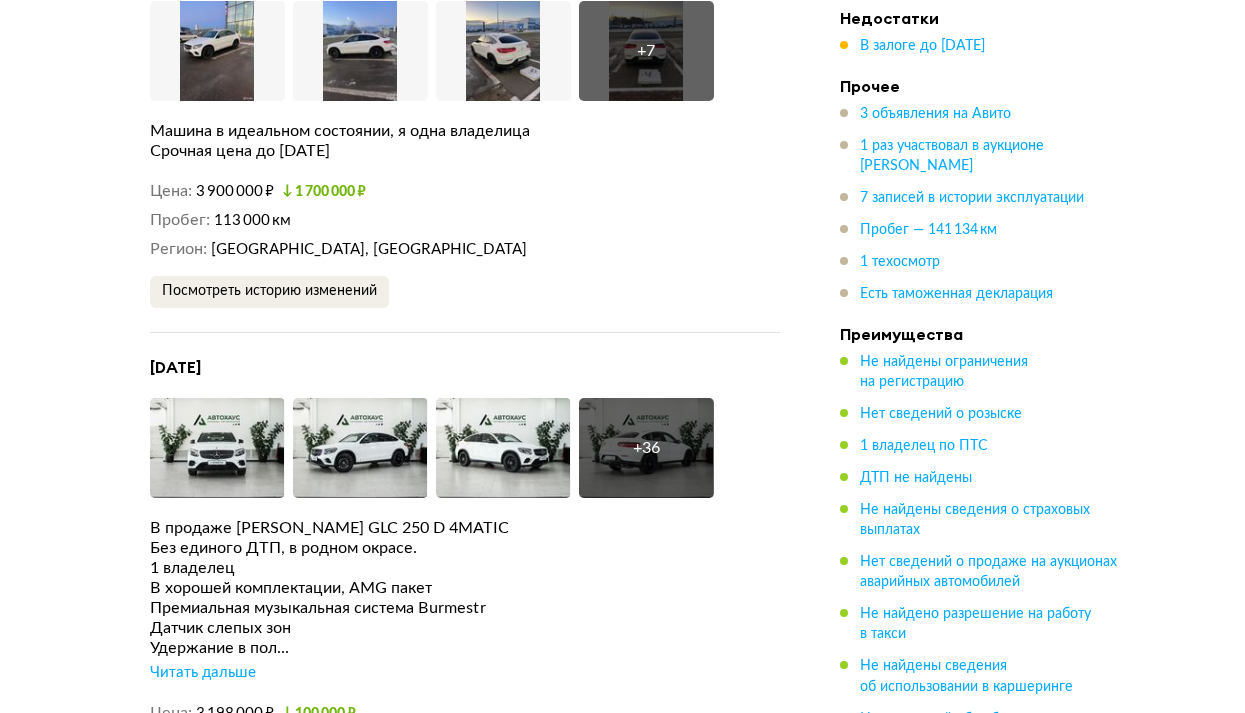 scroll, scrollTop: 3802, scrollLeft: 0, axis: vertical 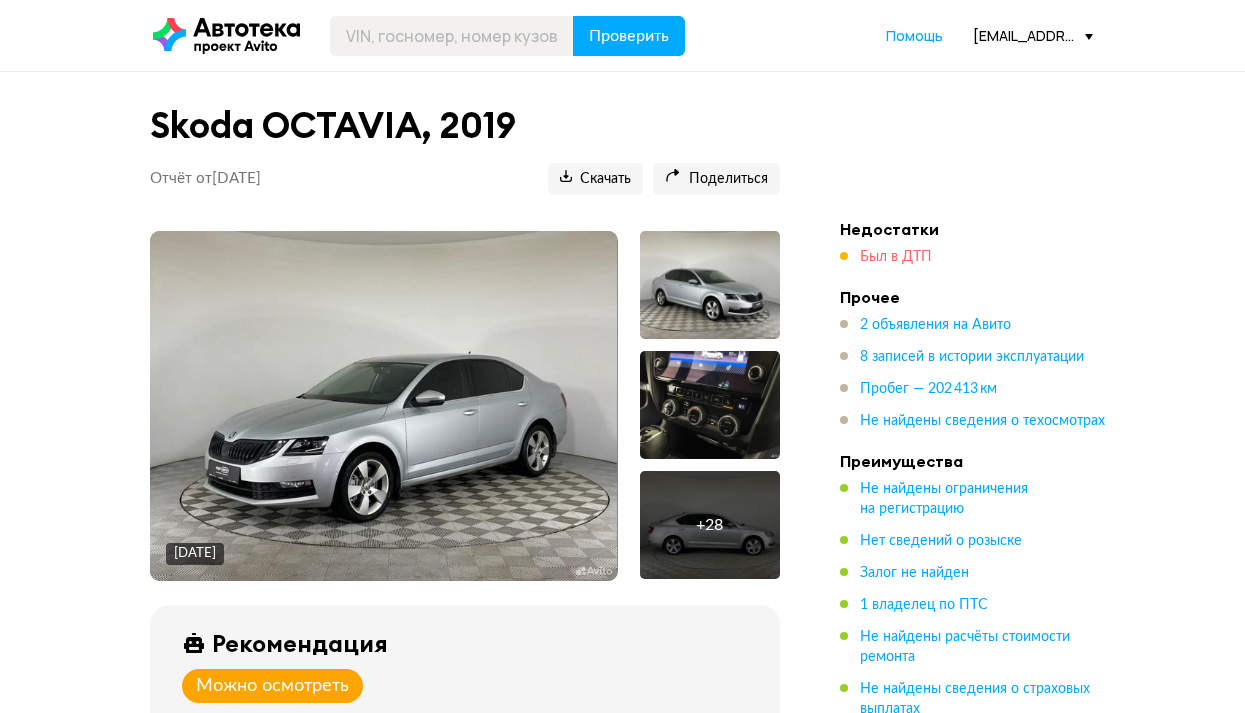 click on "Был в ДТП" at bounding box center [896, 257] 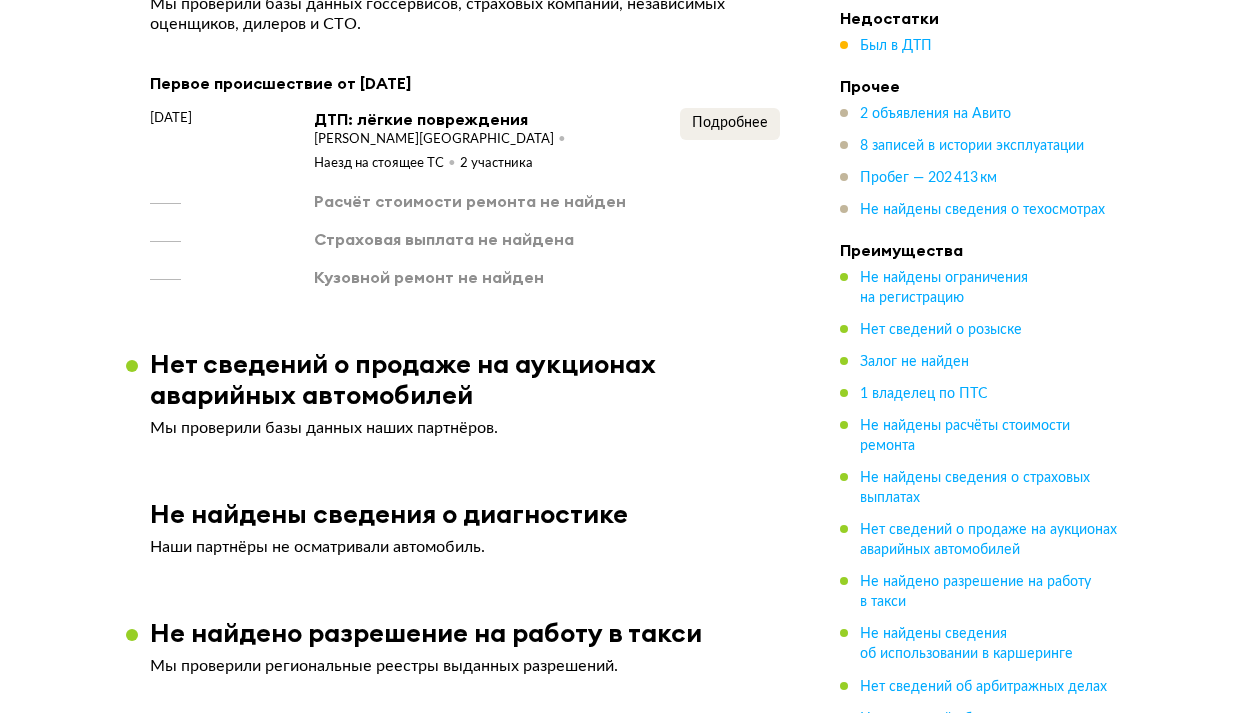 scroll, scrollTop: 1863, scrollLeft: 0, axis: vertical 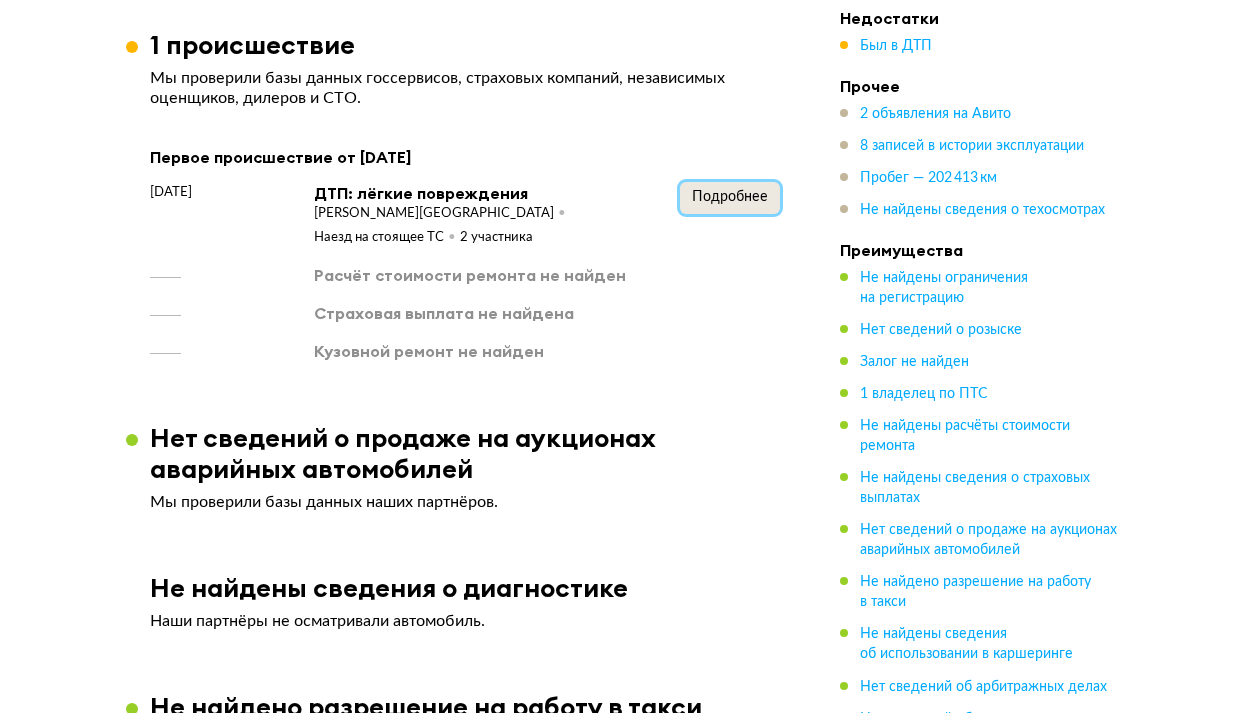 click on "Подробнее" at bounding box center (730, 197) 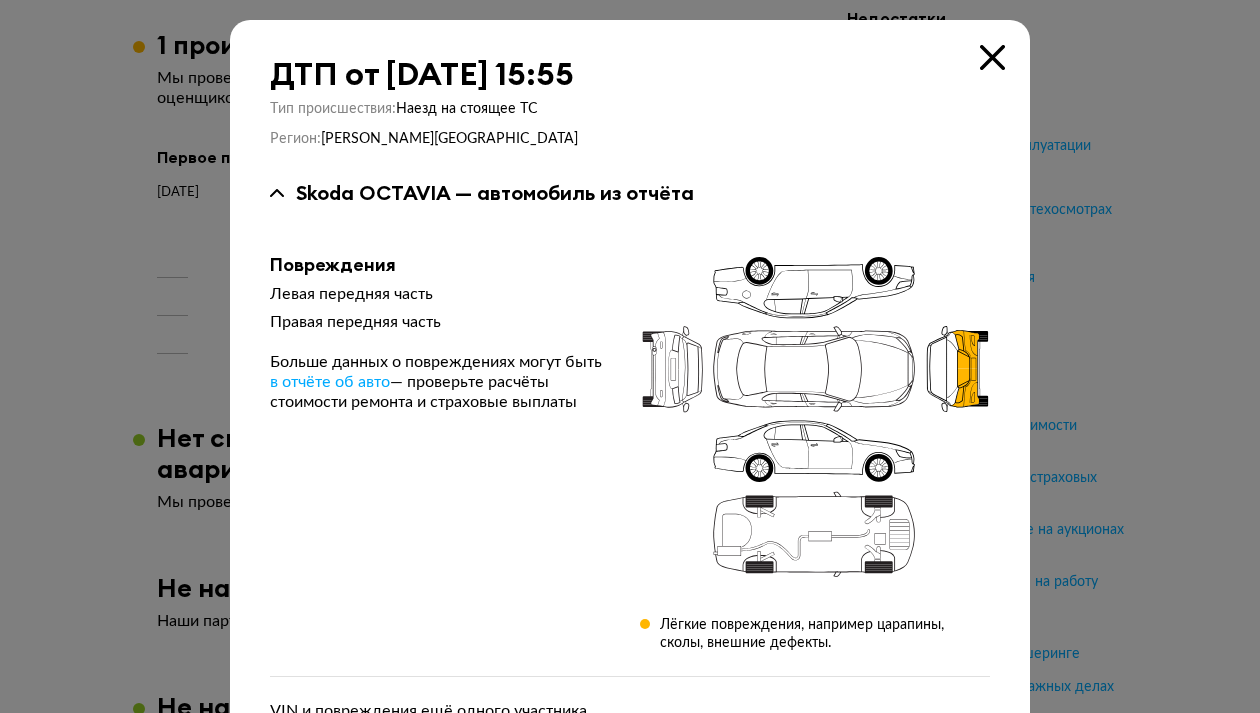 click at bounding box center (992, 57) 